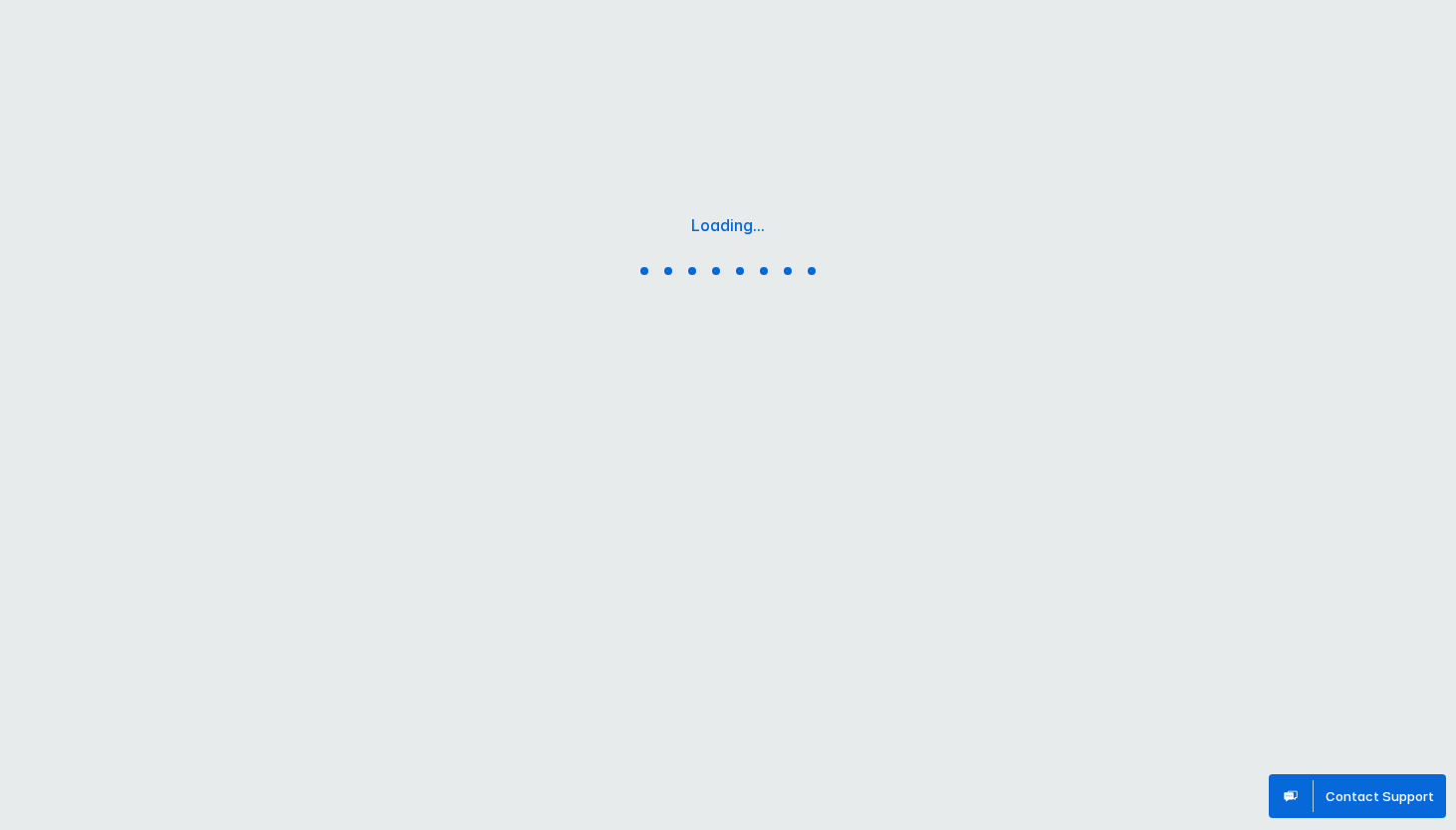 scroll, scrollTop: 0, scrollLeft: 0, axis: both 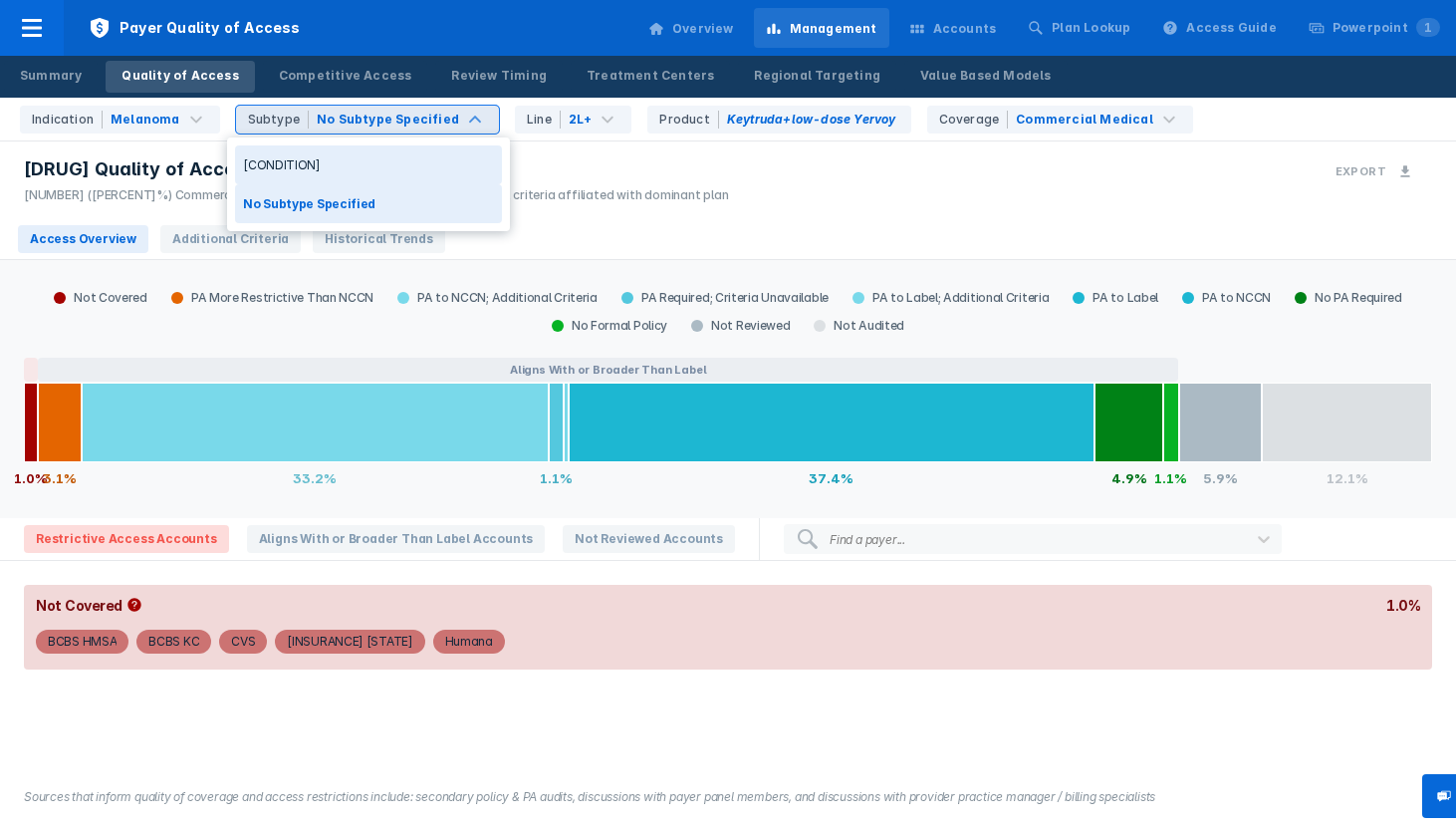 click on "No Subtype Specified" at bounding box center (387, 120) 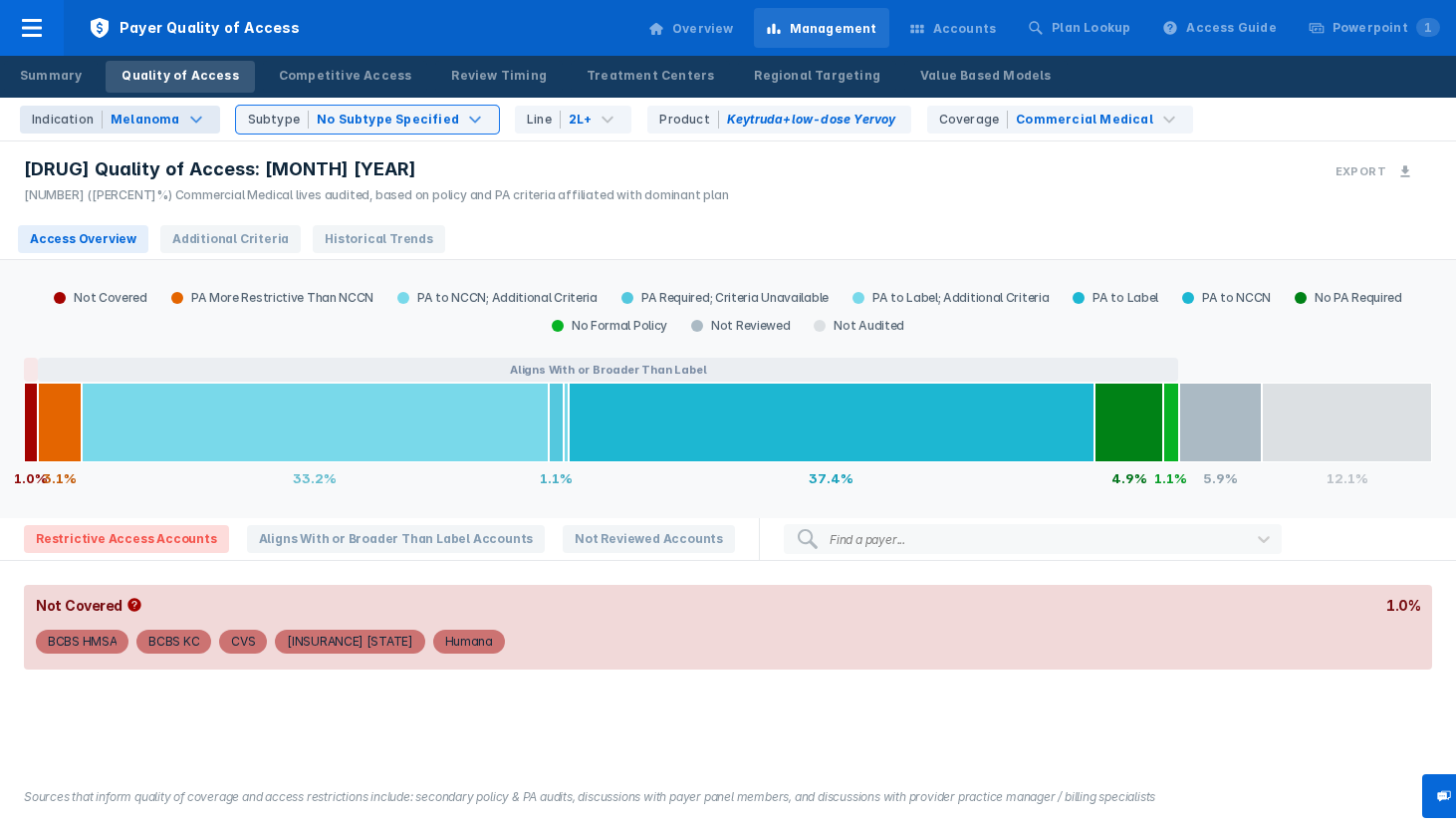 click on "Melanoma" at bounding box center [145, 120] 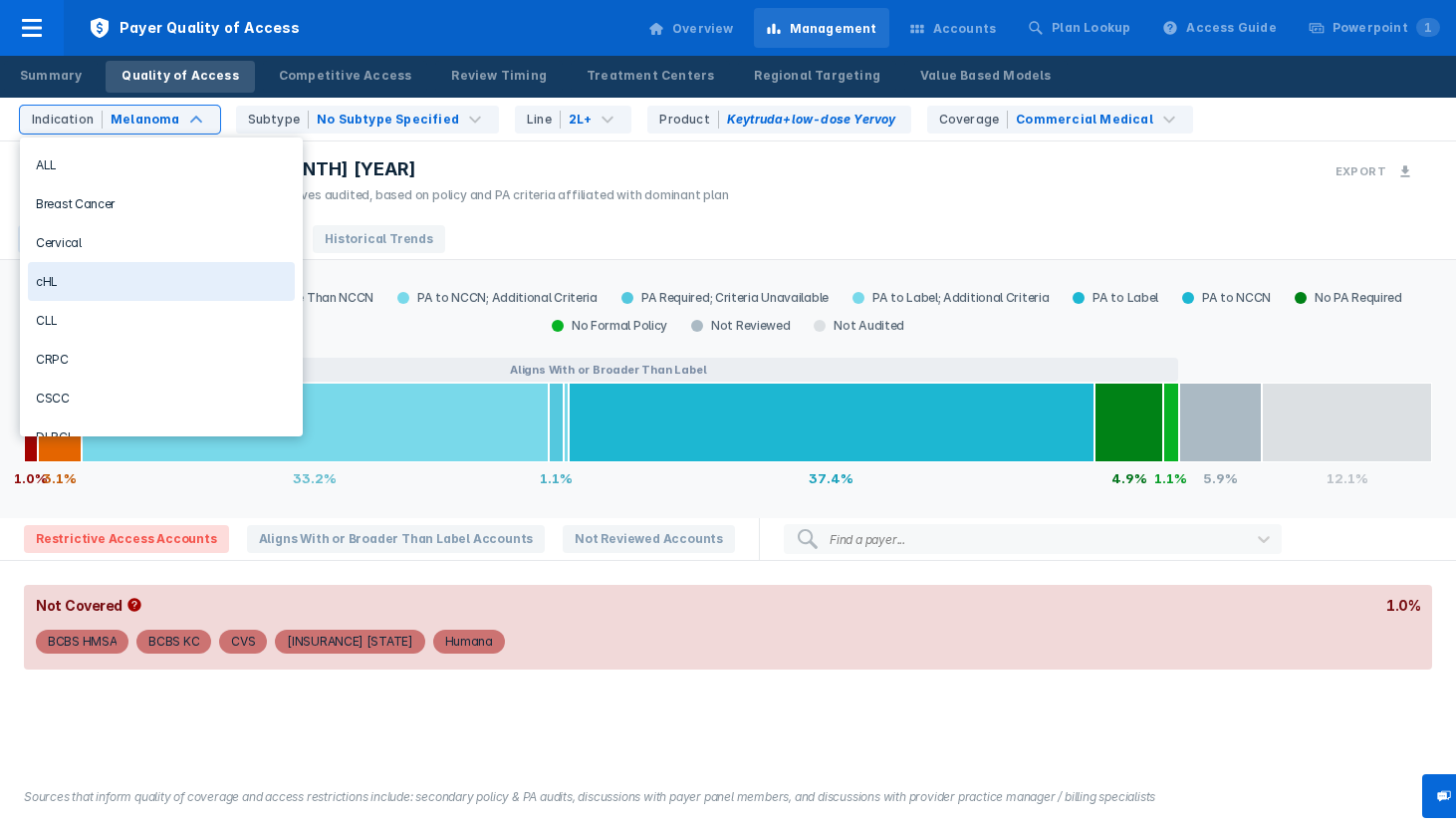 scroll, scrollTop: 13, scrollLeft: 0, axis: vertical 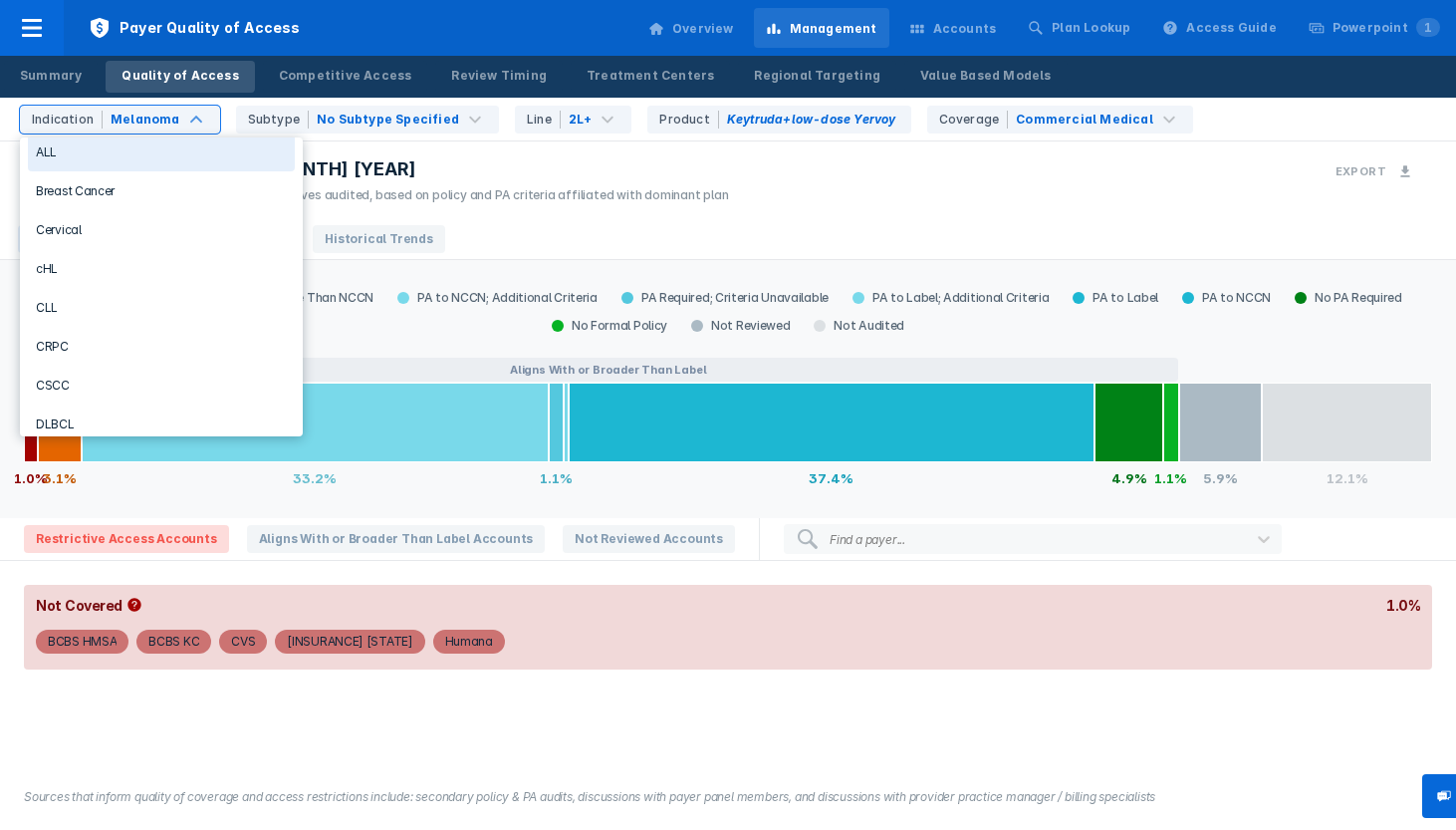 click on "ALL" at bounding box center (161, 151) 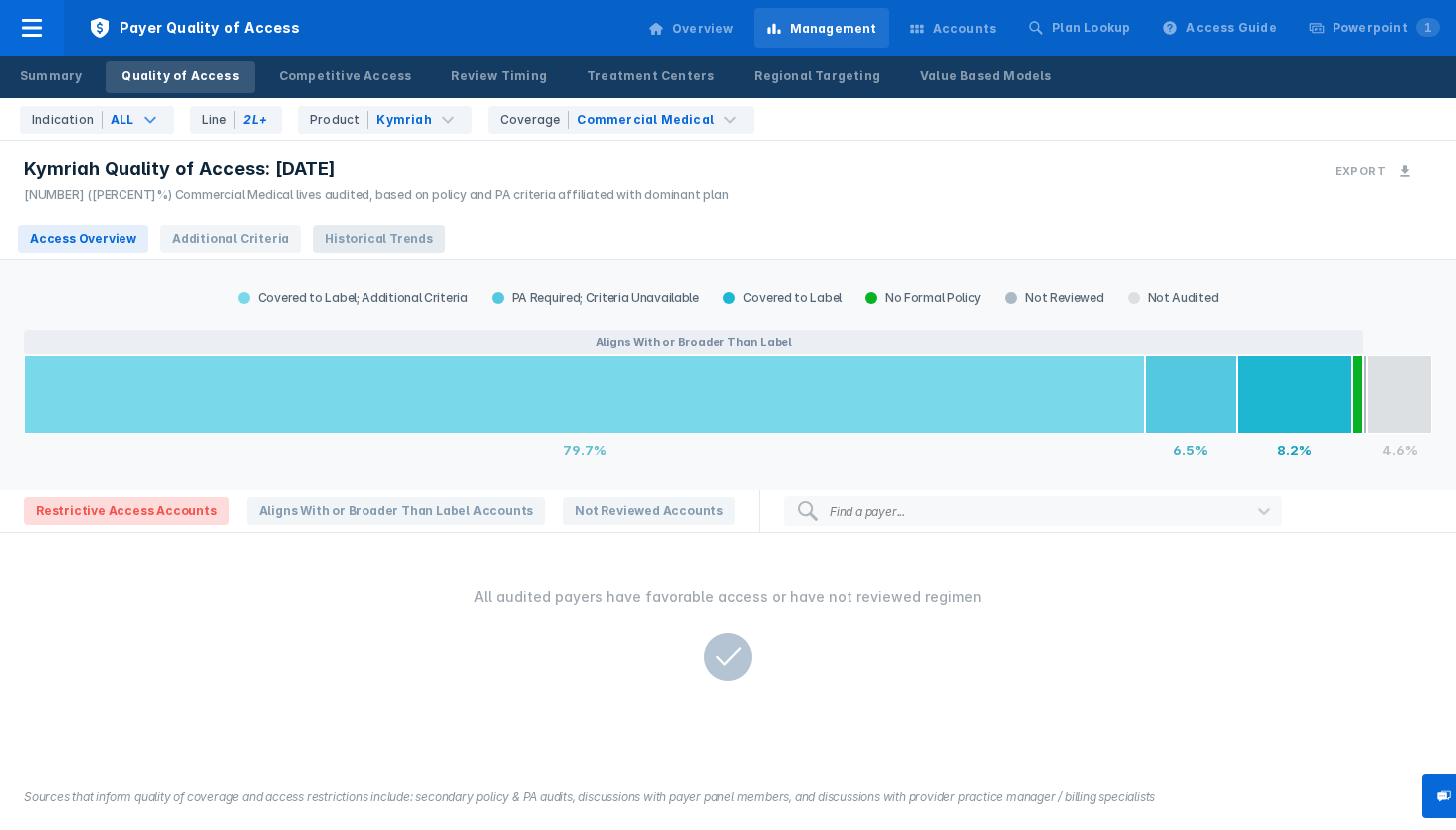 click on "Historical Trends" at bounding box center (378, 239) 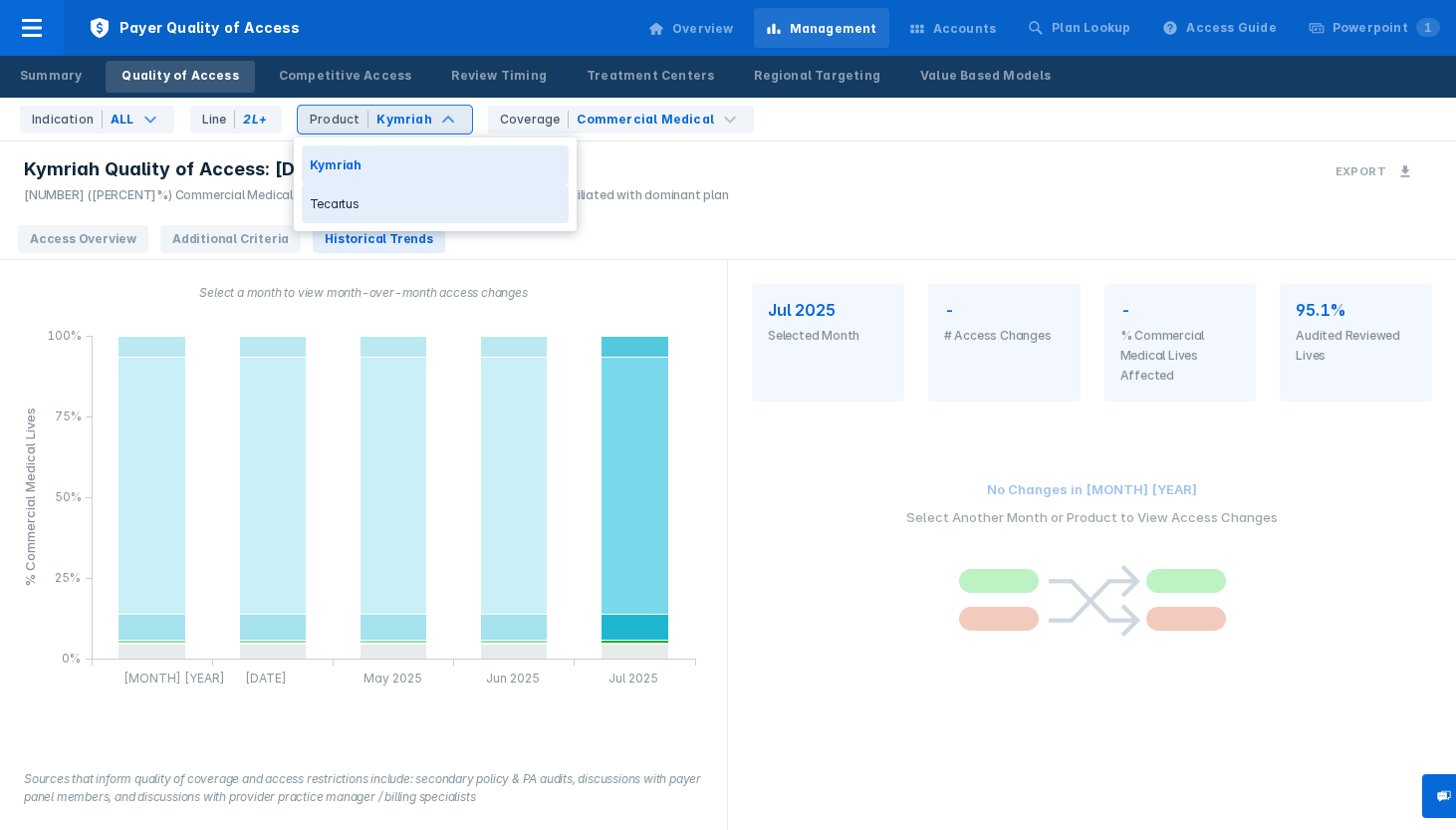 click on "Tecartus" at bounding box center [435, 203] 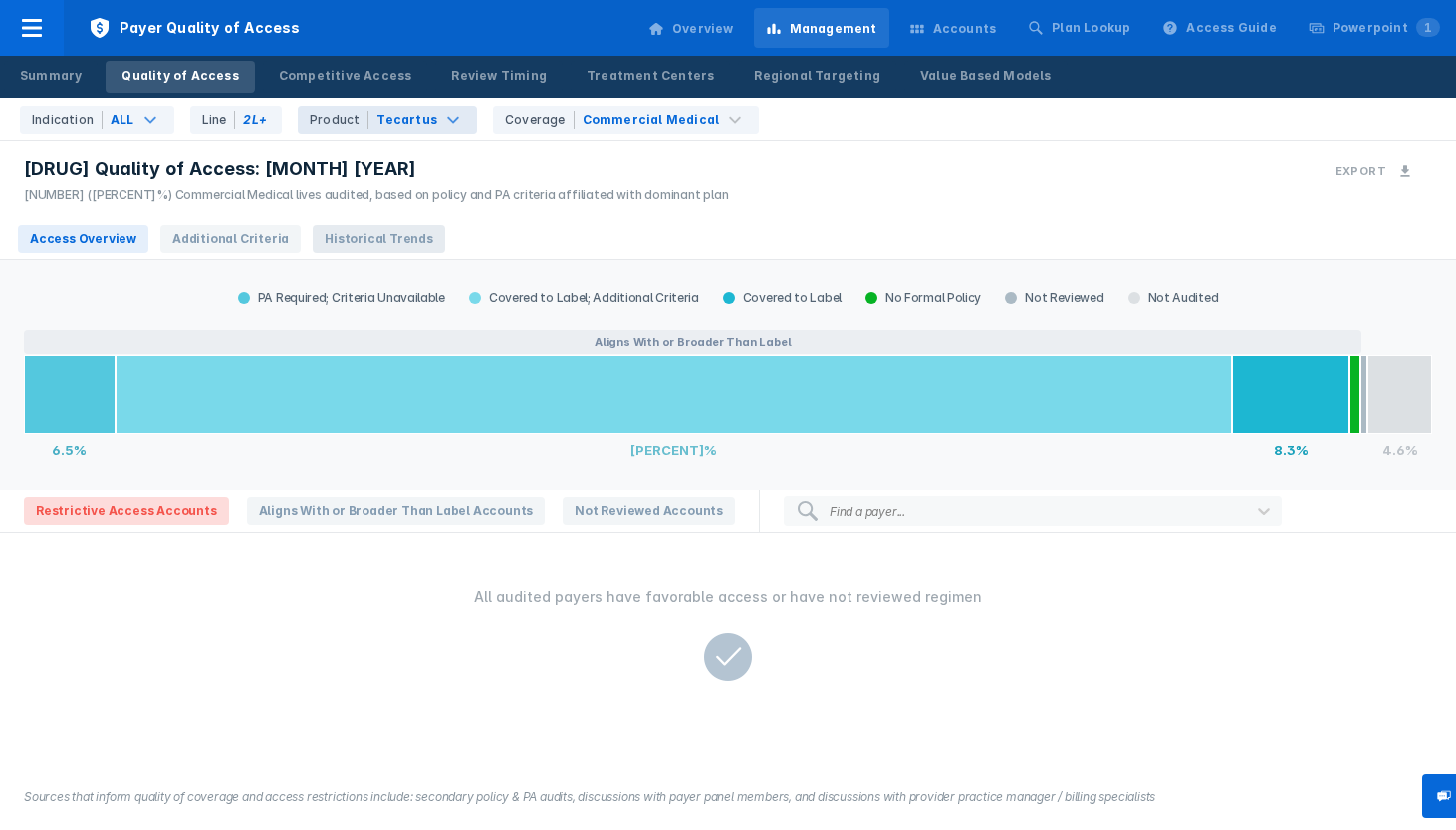 click on "Historical Trends" at bounding box center [378, 239] 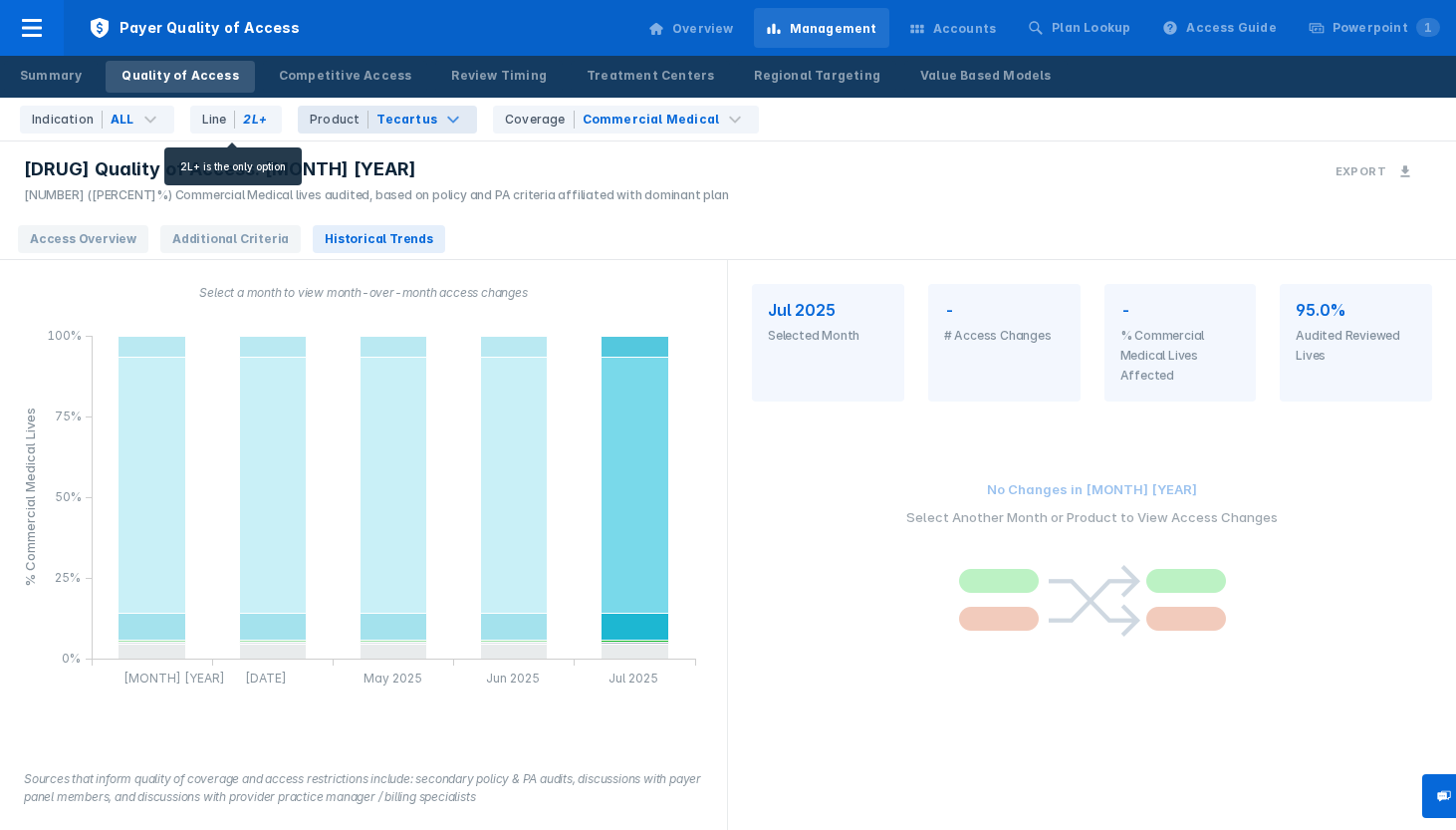 click on "Line 2L+" at bounding box center (236, 120) 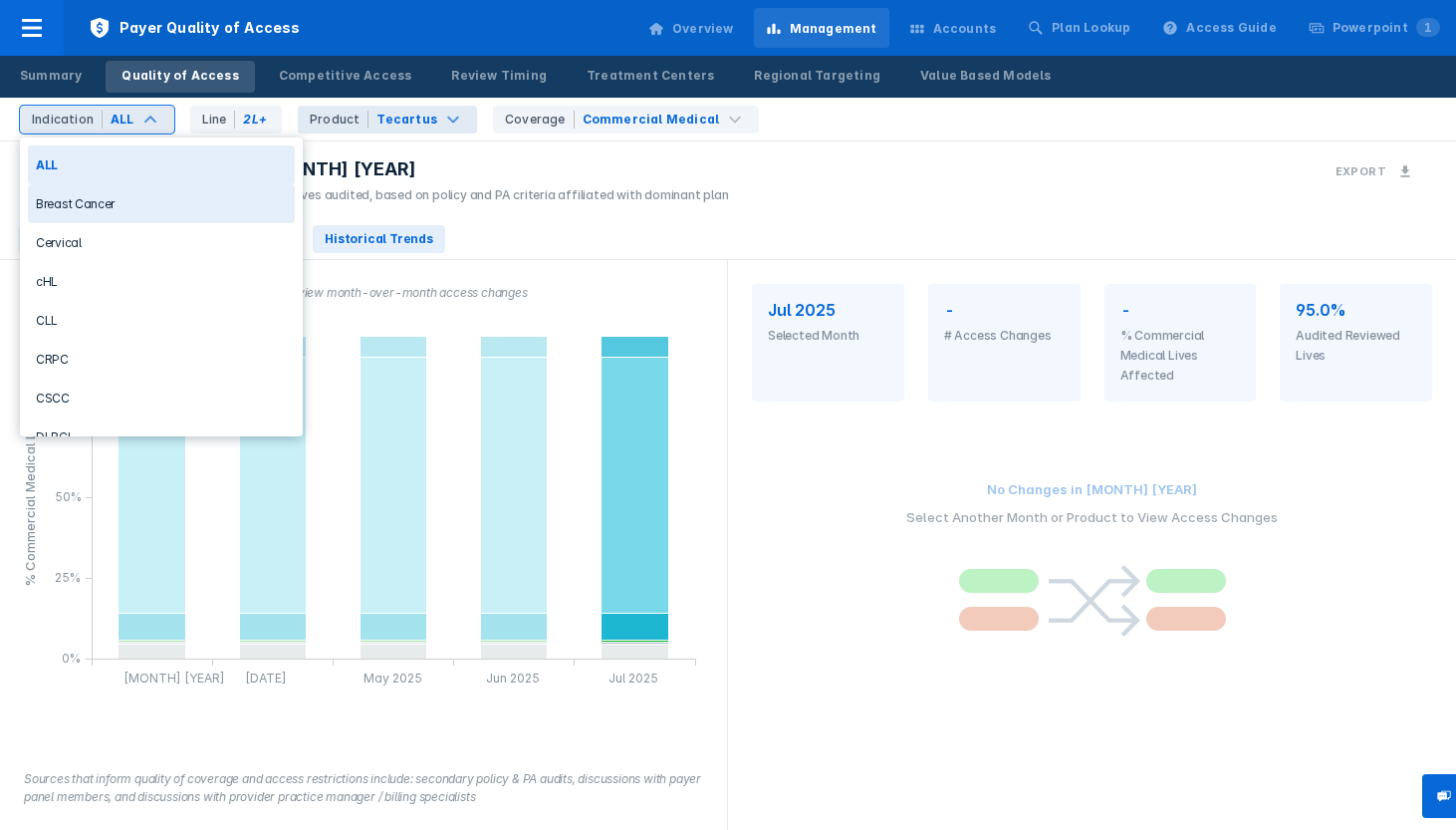 click on "Breast Cancer" at bounding box center [161, 203] 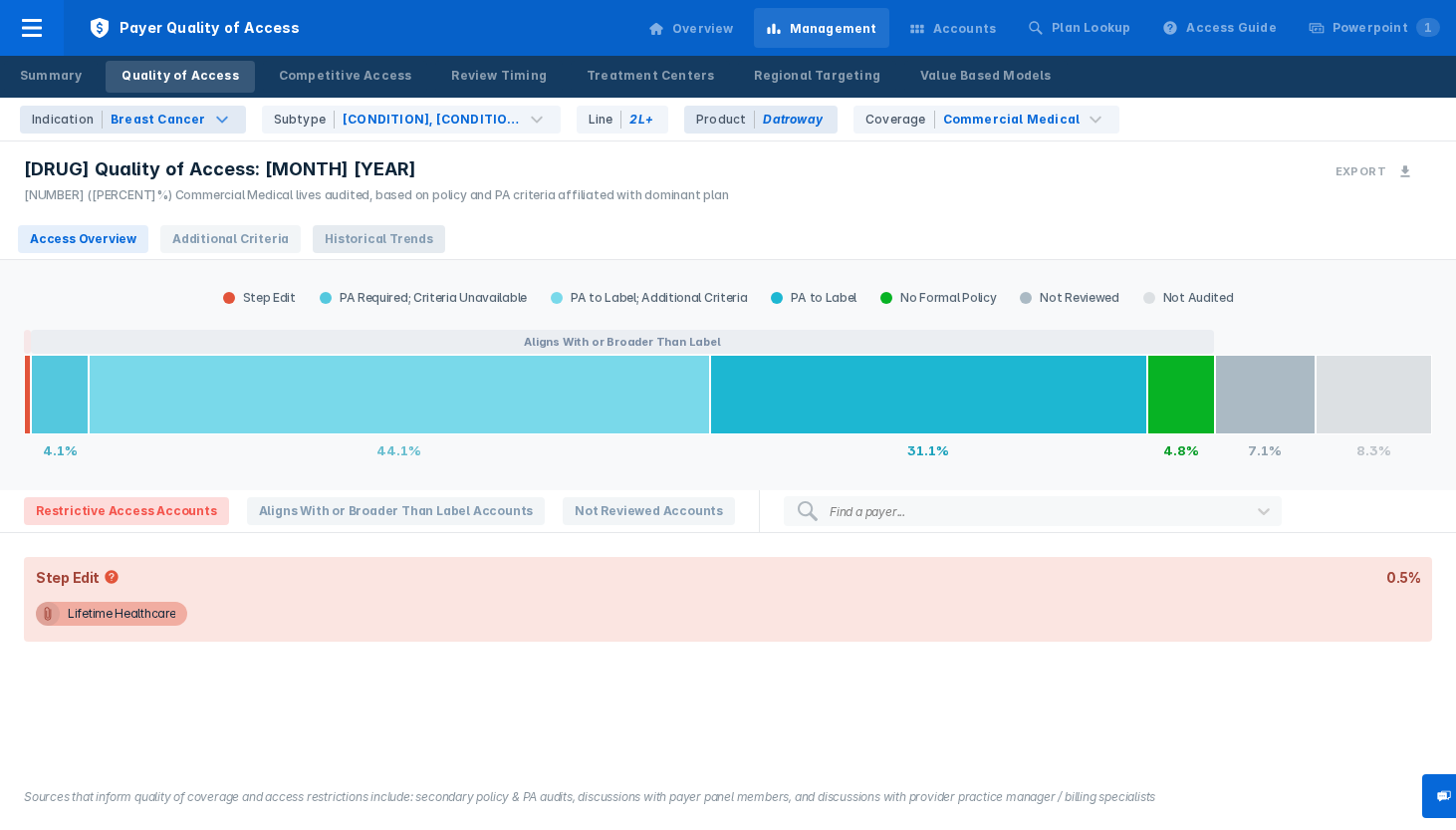 click on "Historical Trends" at bounding box center (378, 239) 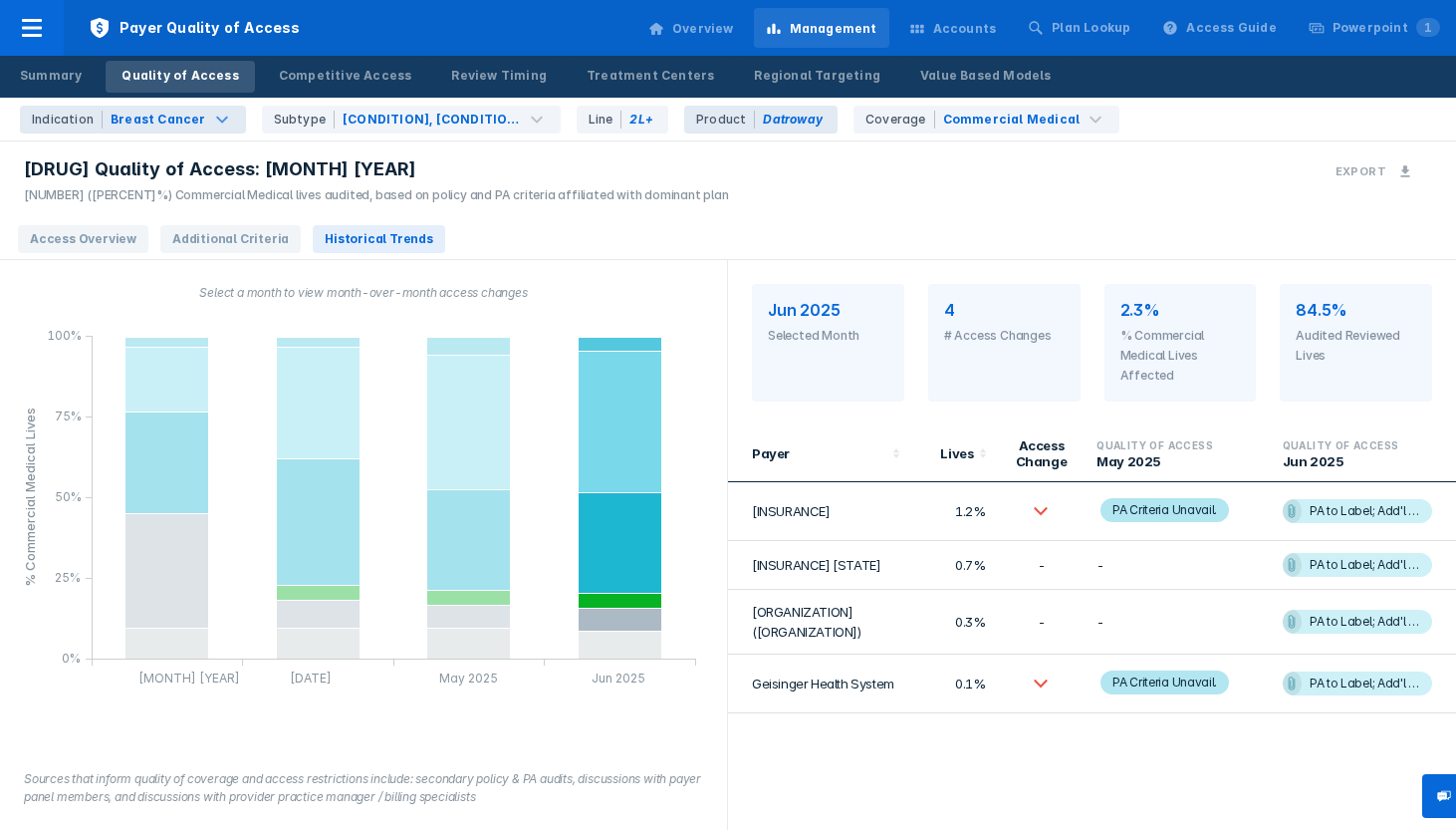 click on "Breast Cancer" at bounding box center [158, 120] 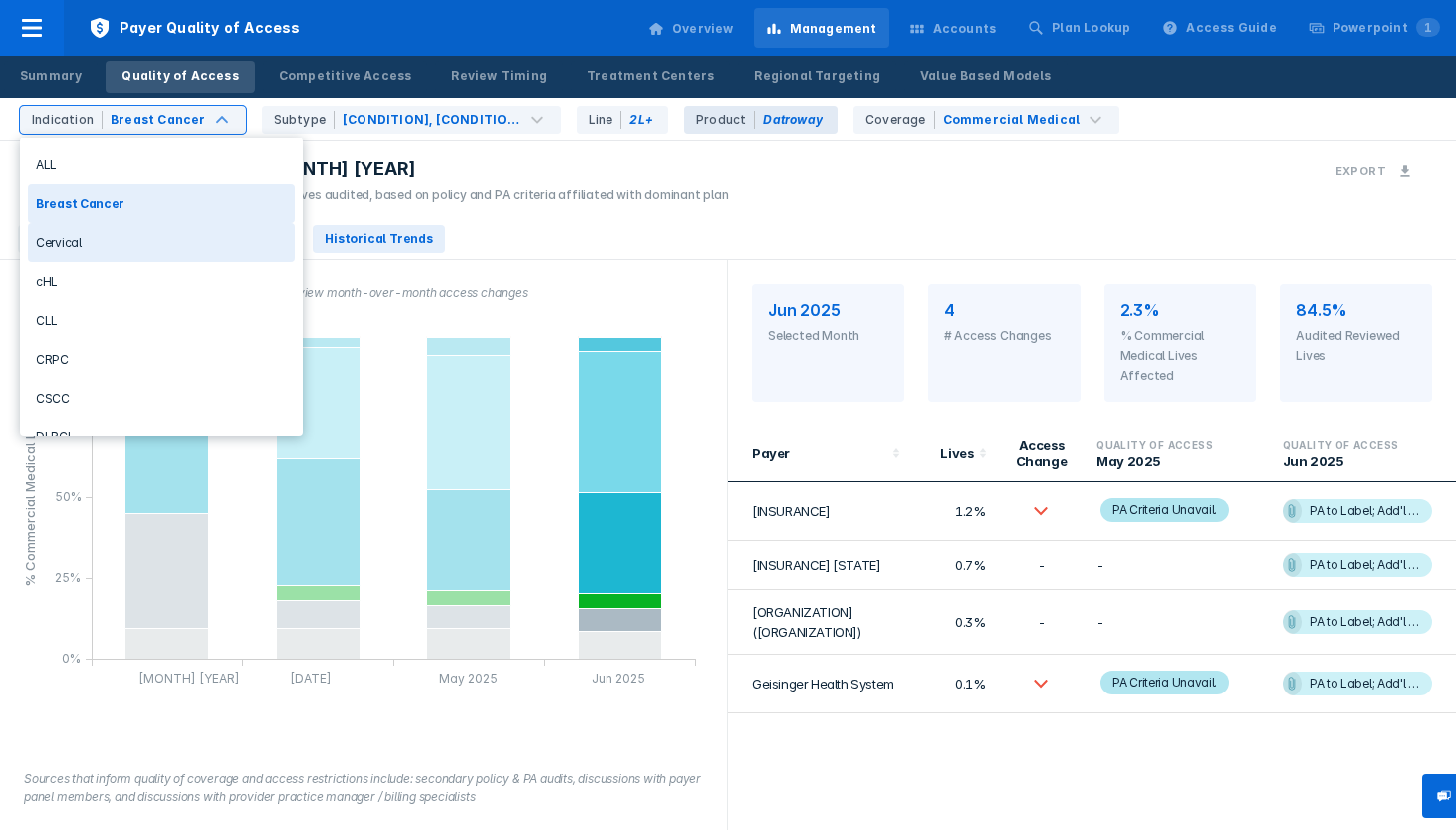 click on "Cervical" at bounding box center (161, 242) 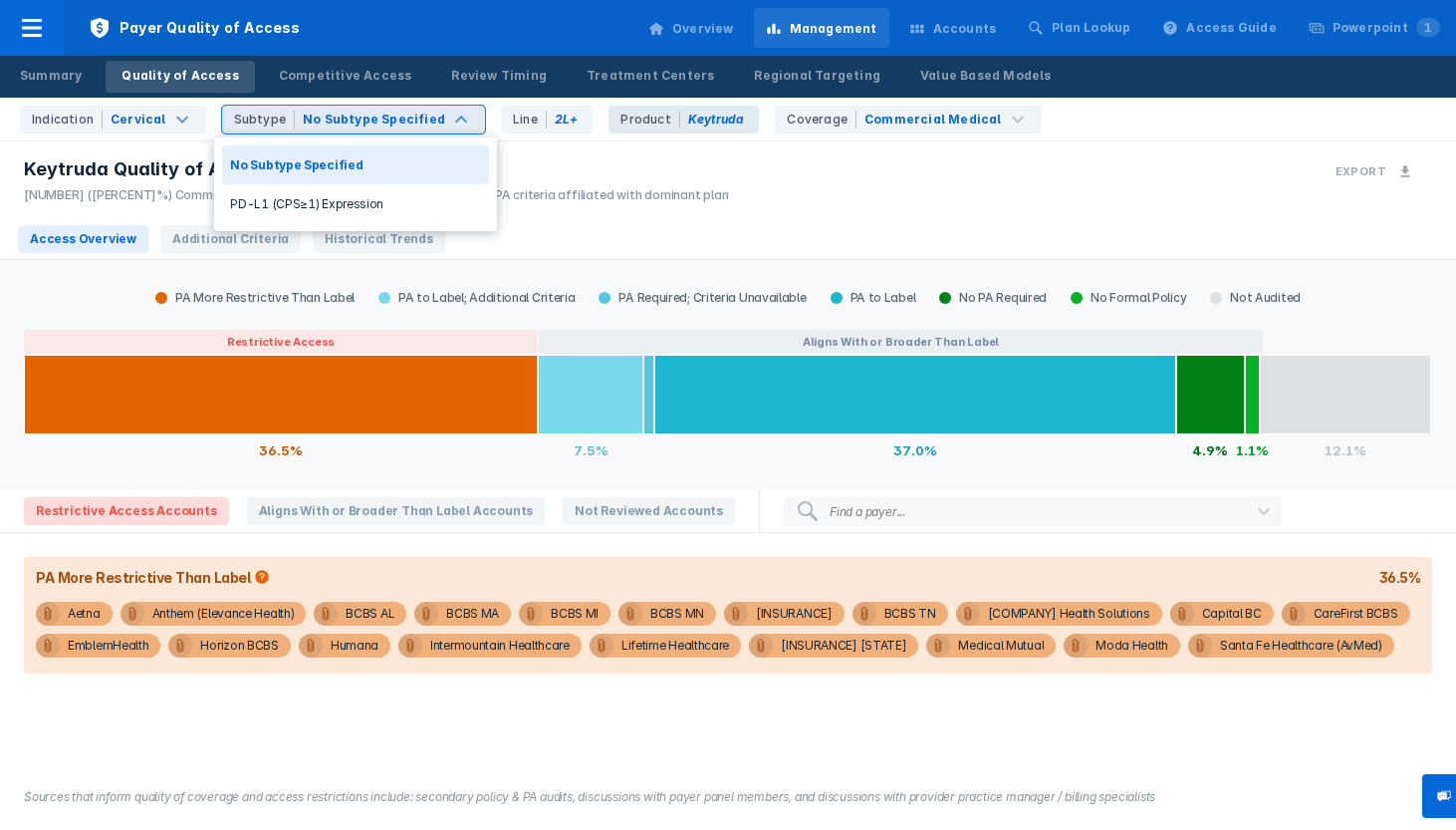click on "Subtype No Subtype Specified" at bounding box center [354, 120] 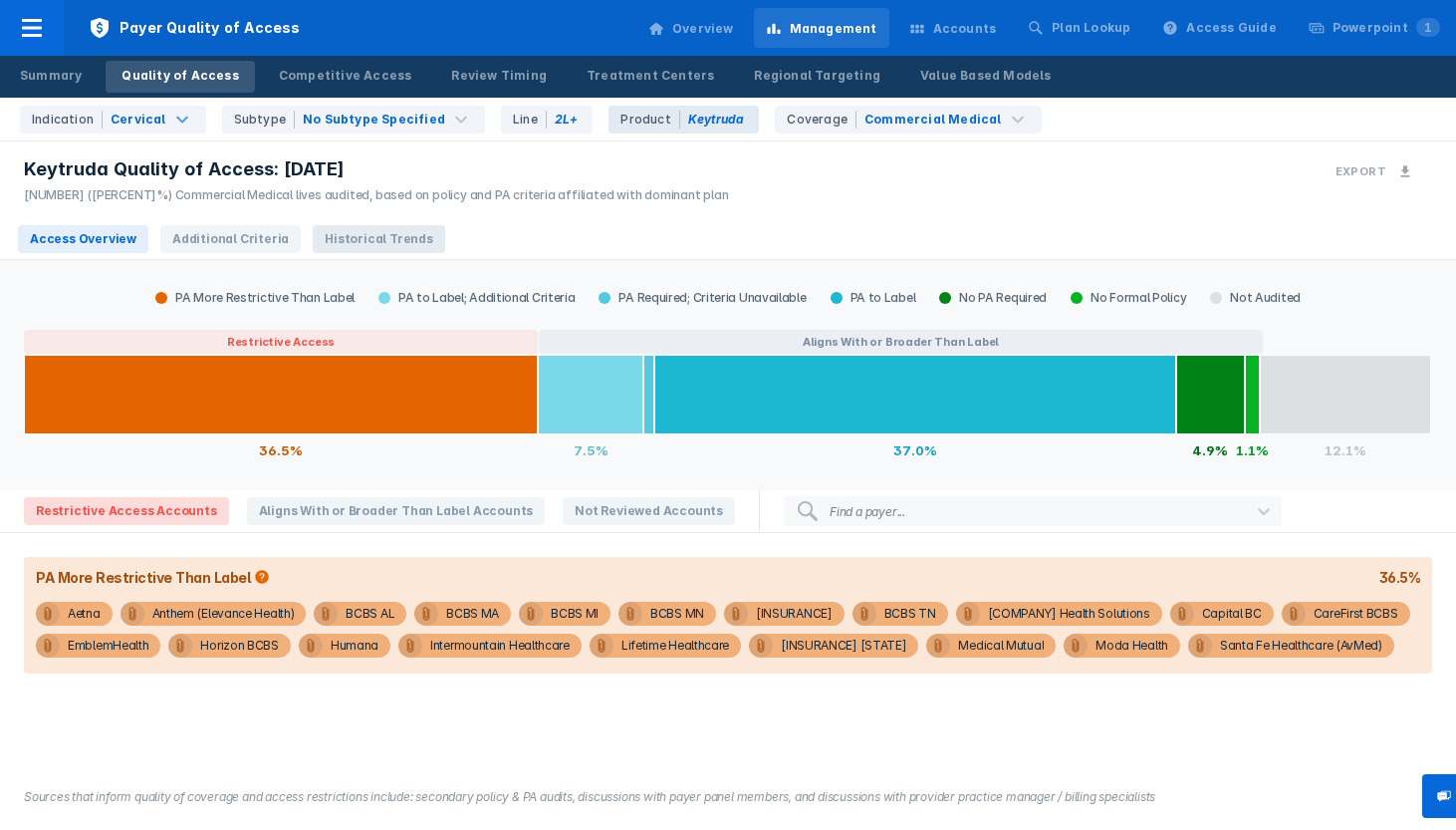 click on "Historical Trends" at bounding box center (378, 239) 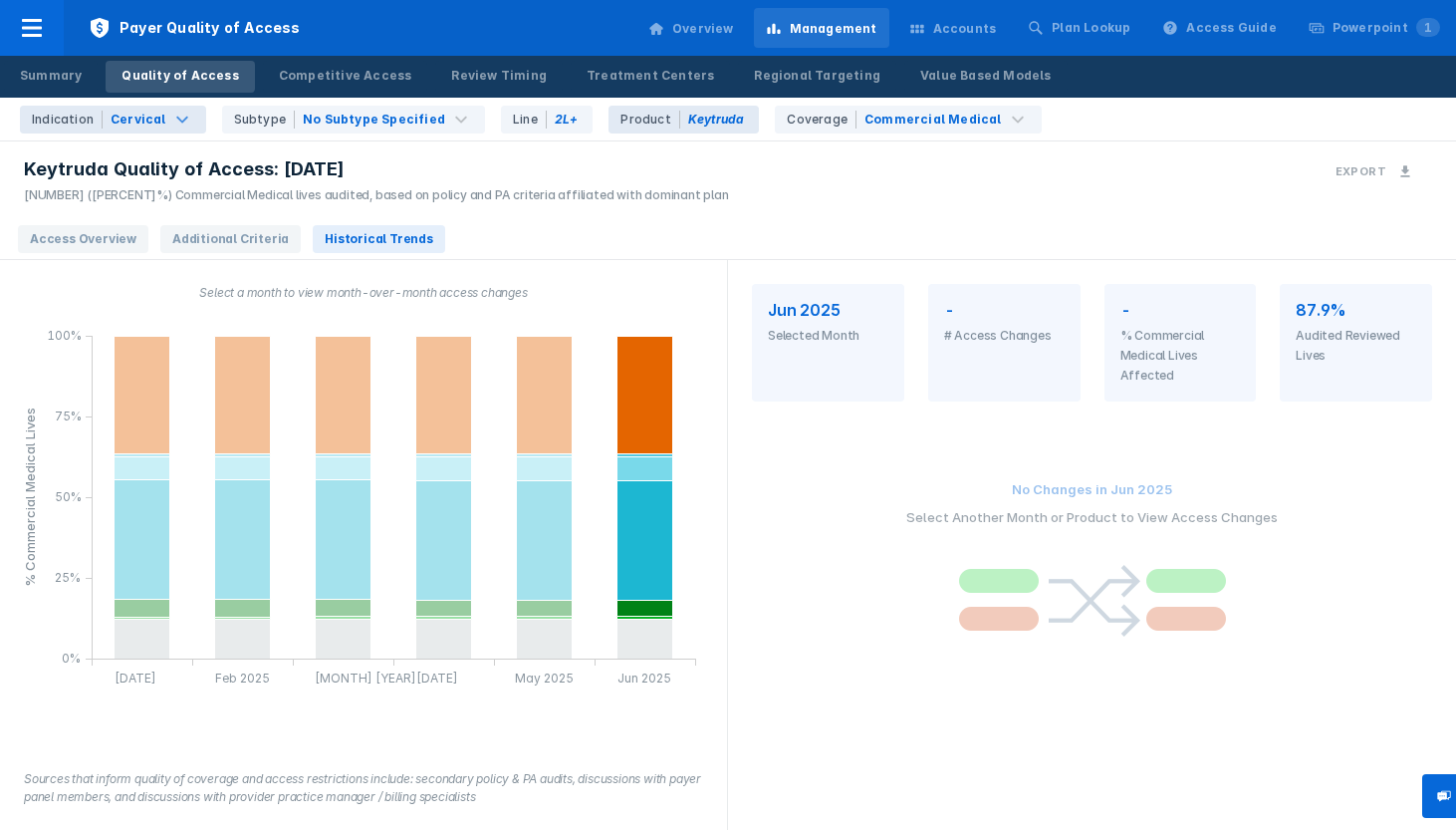 click on "Cervical" at bounding box center [138, 120] 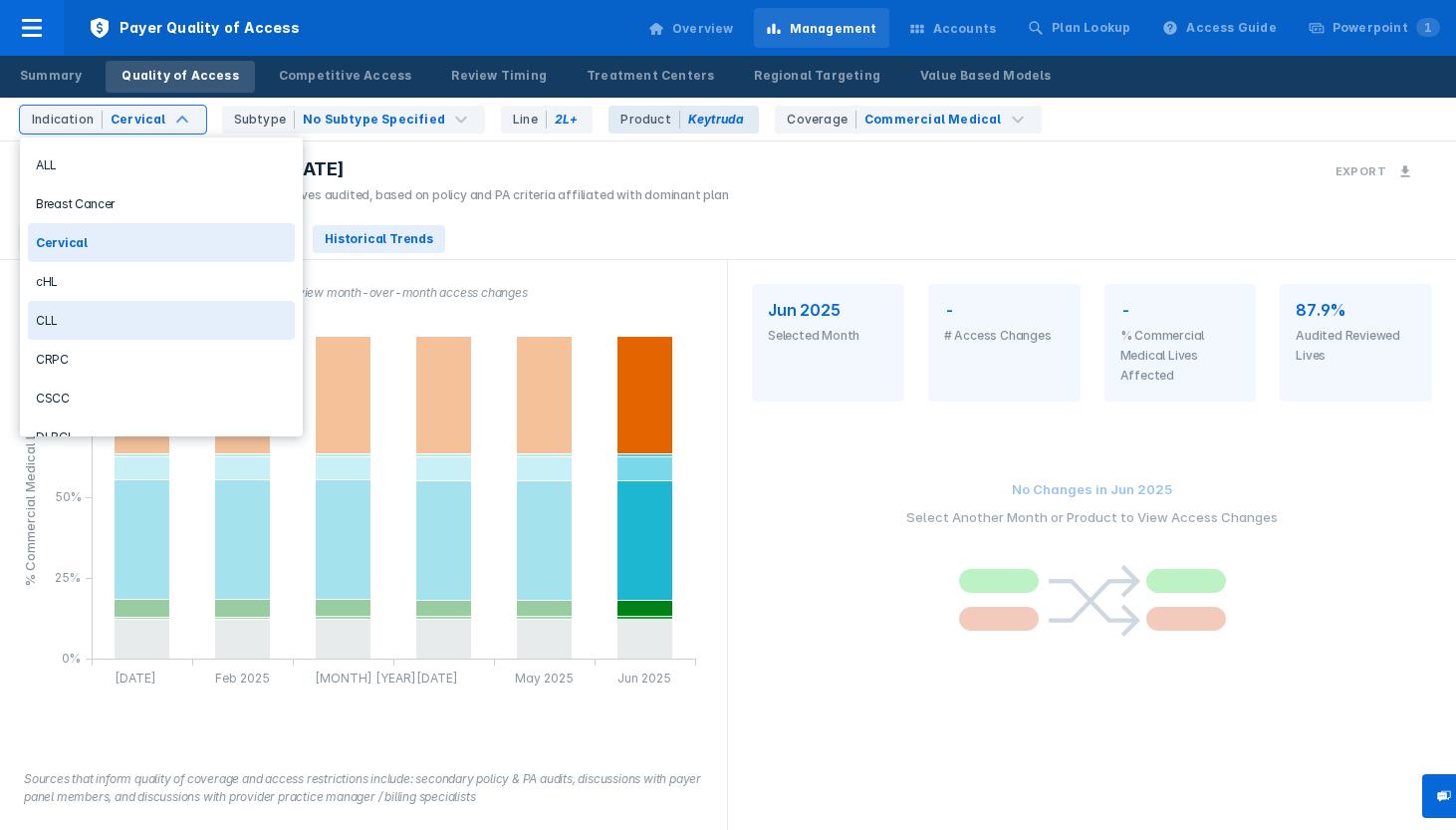 click on "cHL" at bounding box center (161, 281) 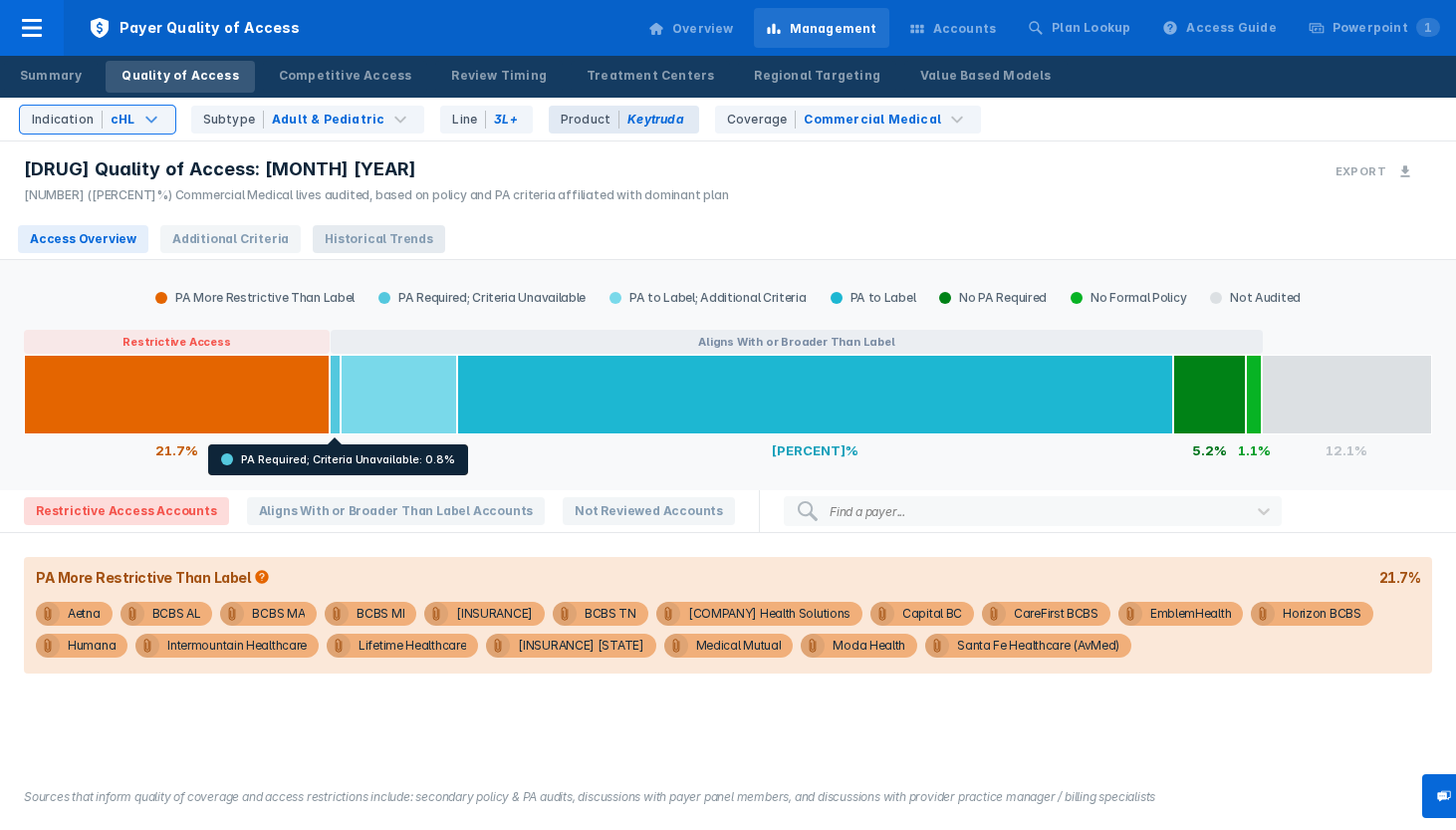 click on "Historical Trends" at bounding box center [378, 239] 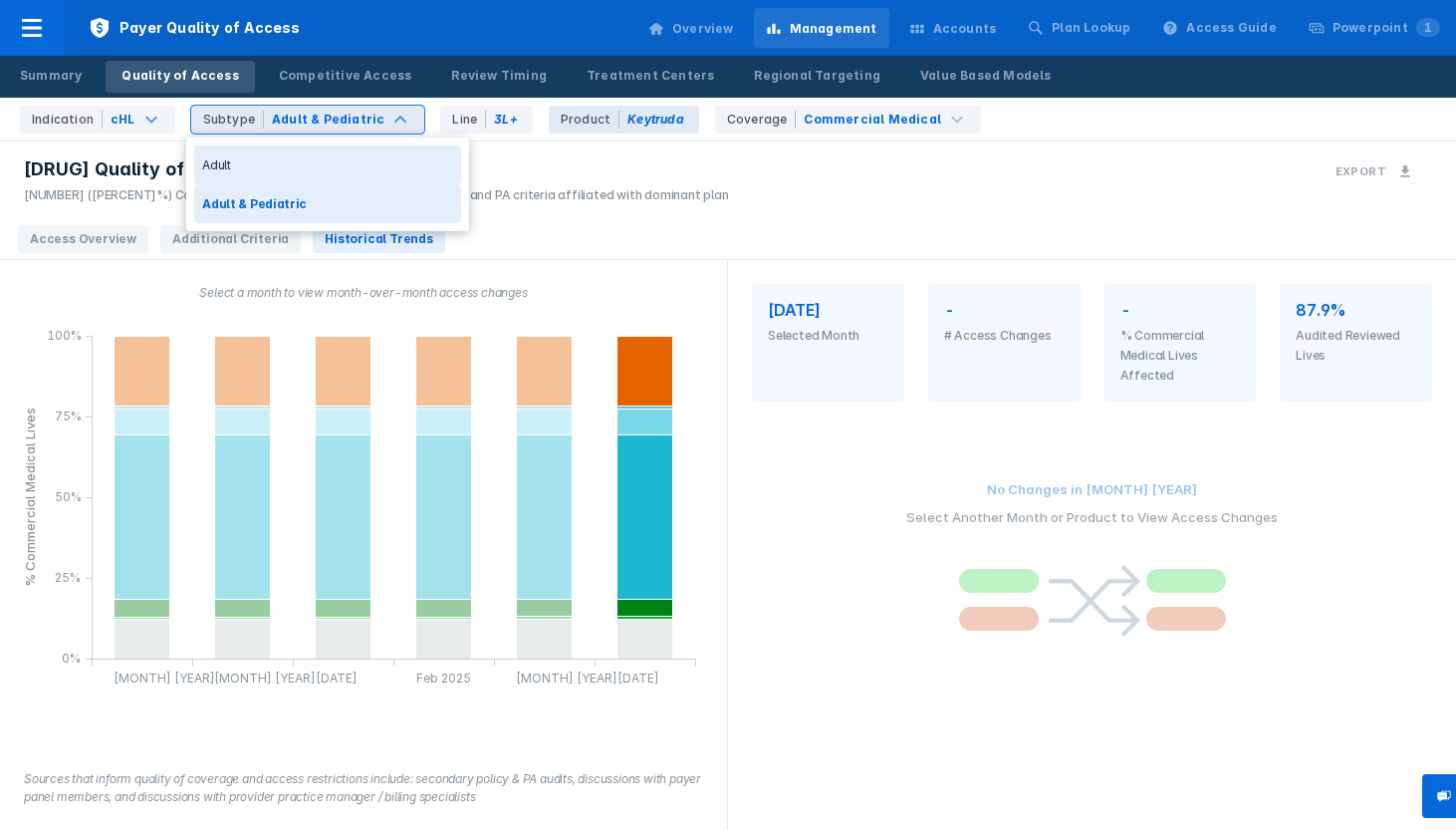 click on "[AGE_GROUP] & [AGE_GROUP]" at bounding box center (328, 120) 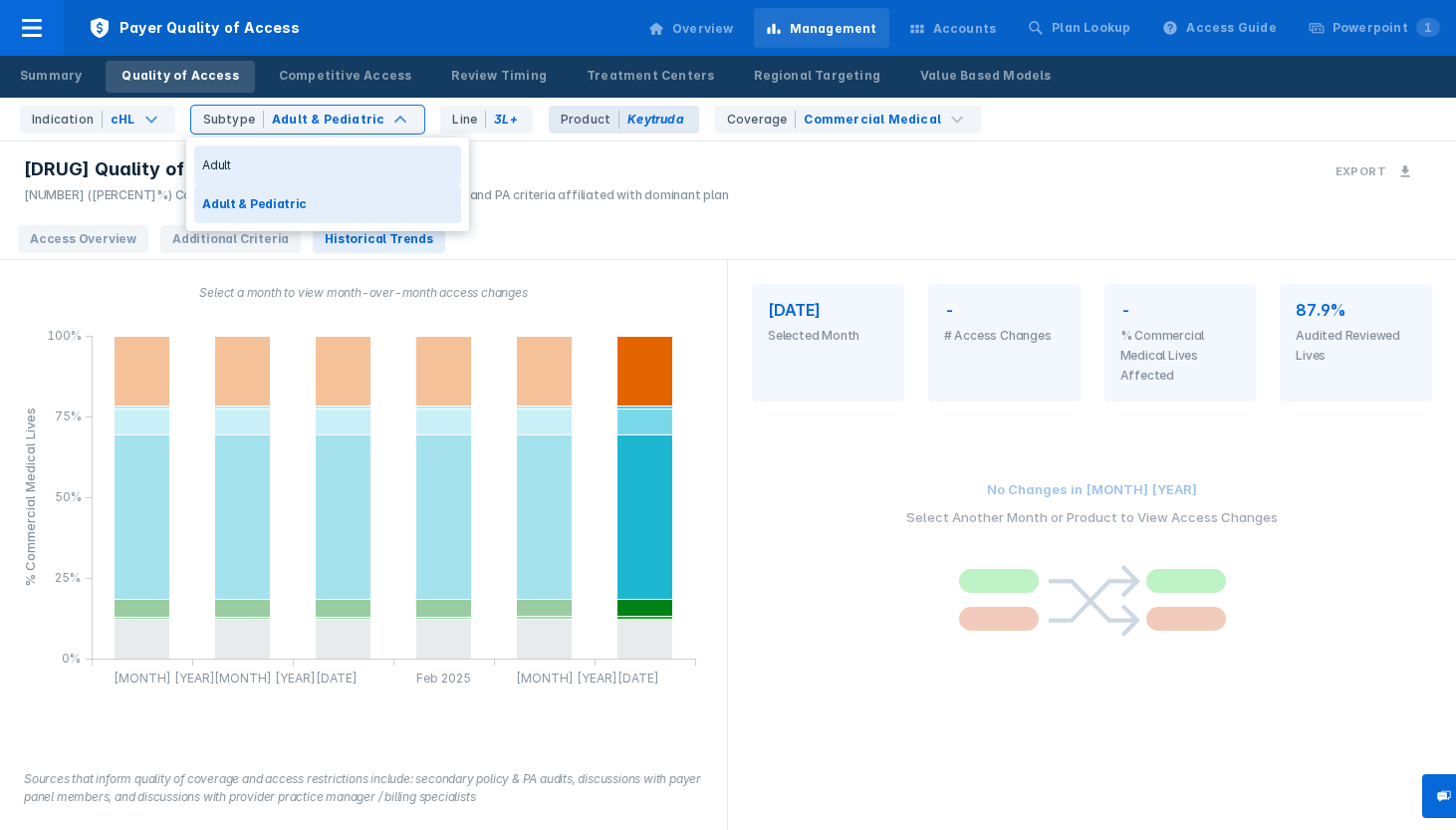 click on "Adult" at bounding box center [328, 164] 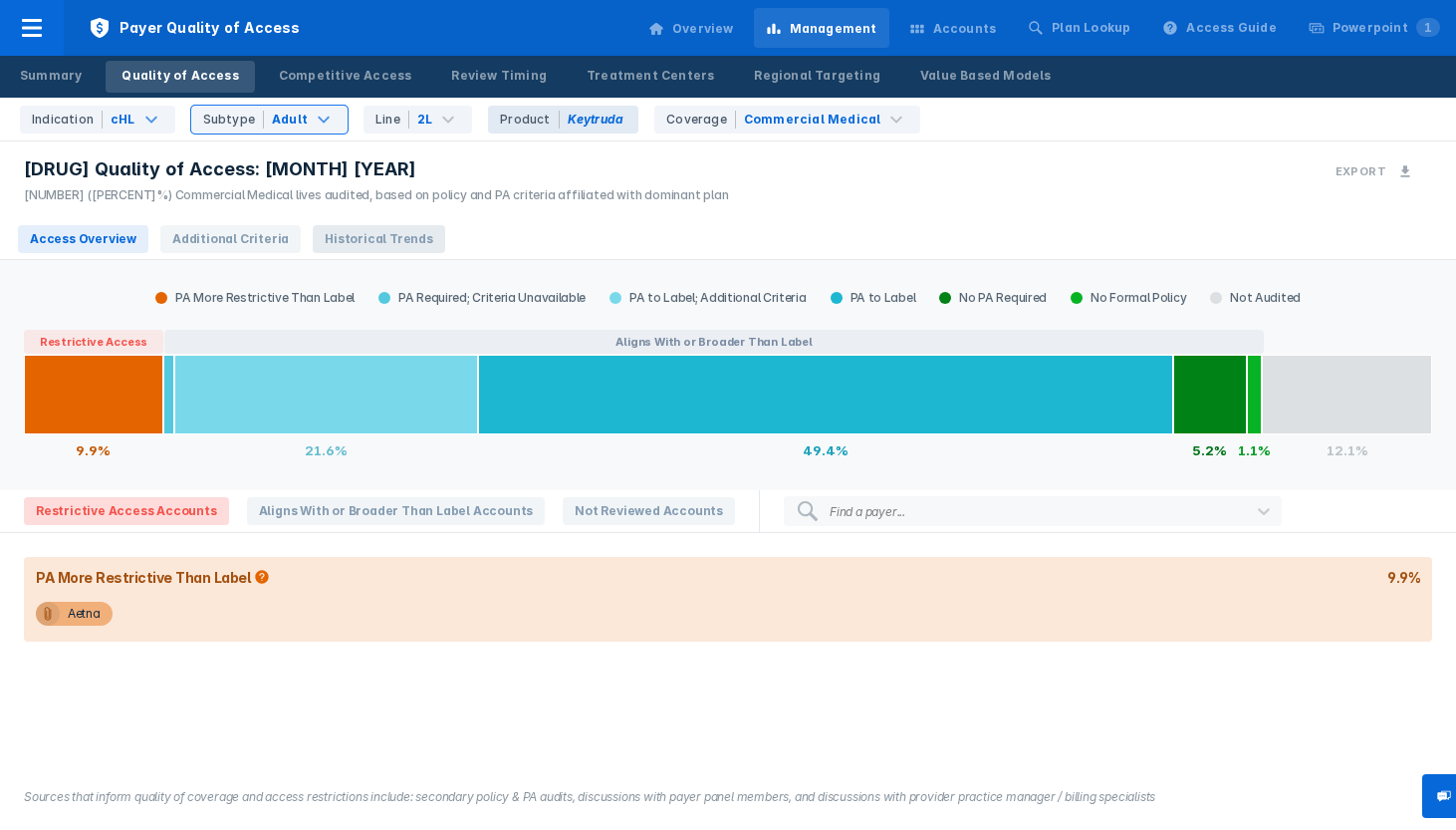 click on "Historical Trends" at bounding box center [378, 239] 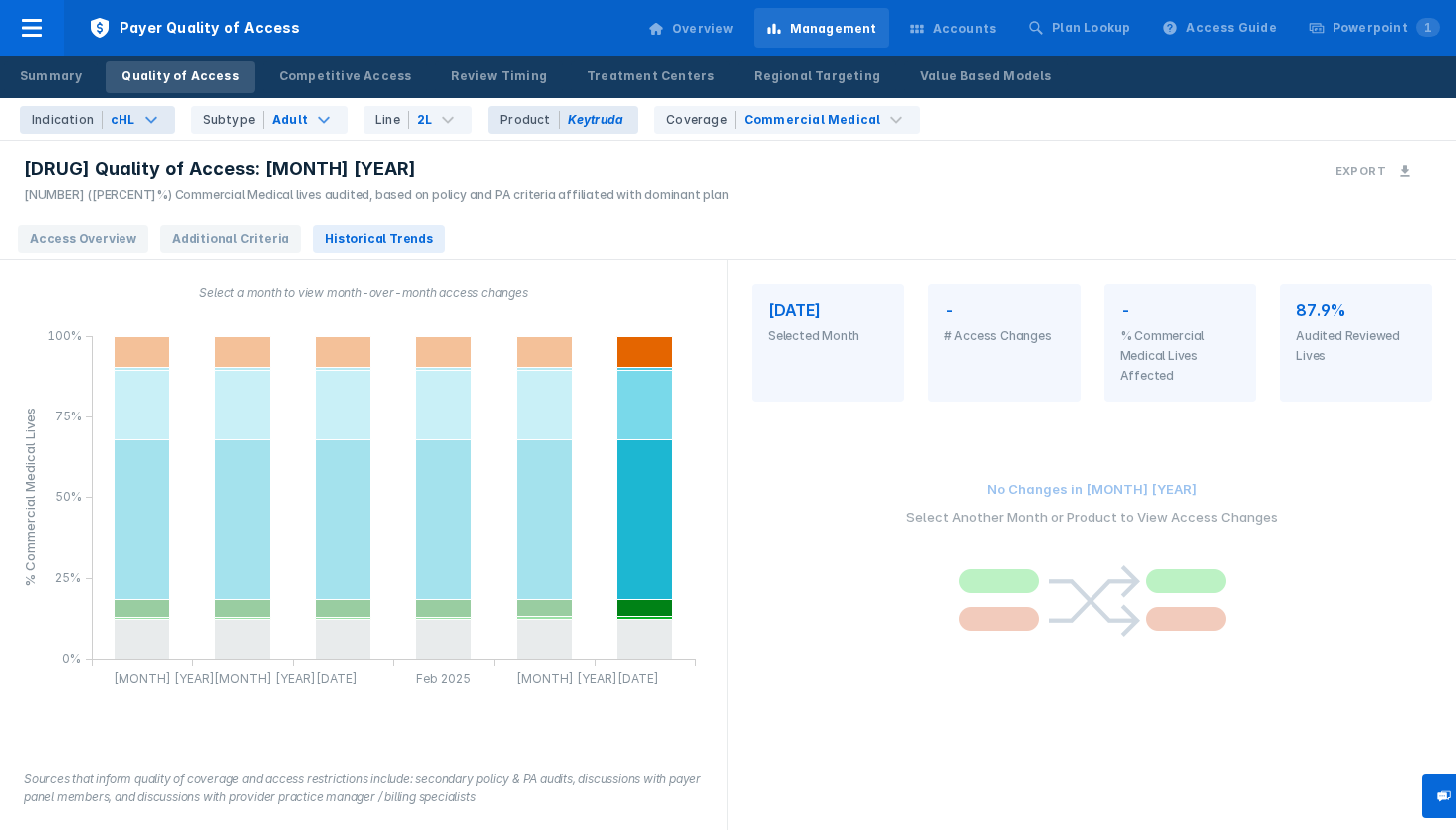 click on "Indication" at bounding box center (67, 120) 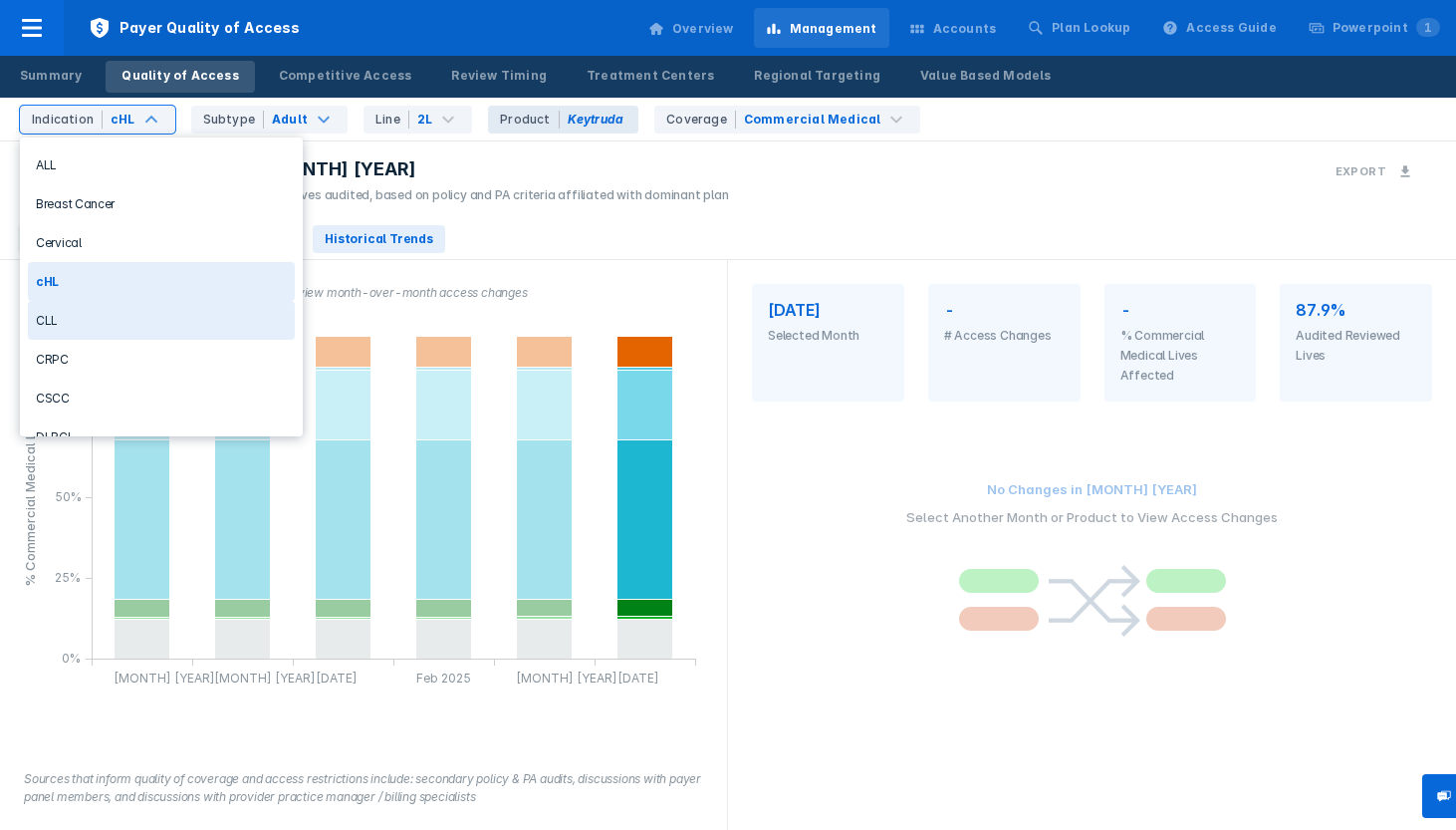 click on "CLL" at bounding box center [161, 320] 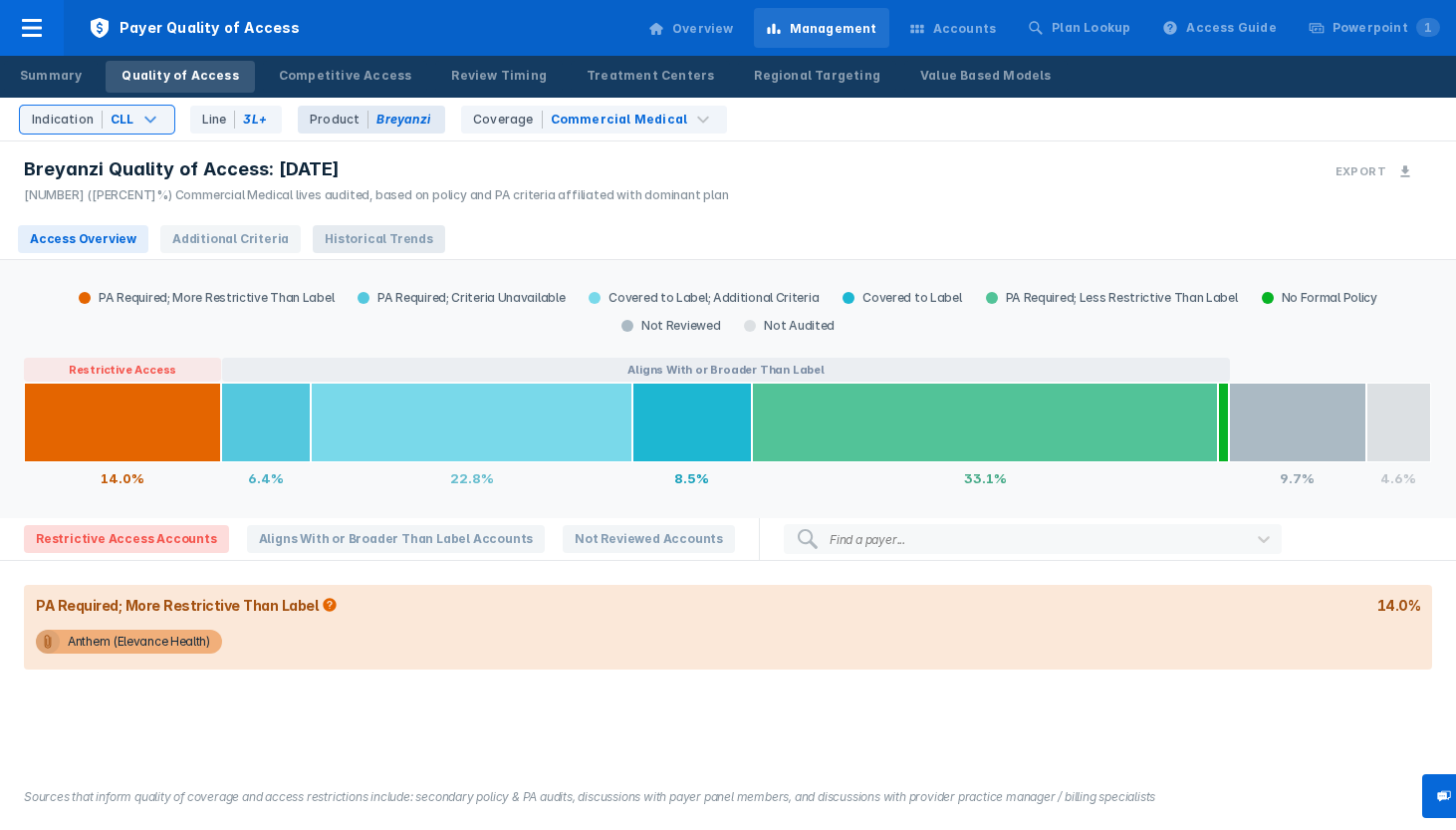 click on "Historical Trends" at bounding box center (378, 239) 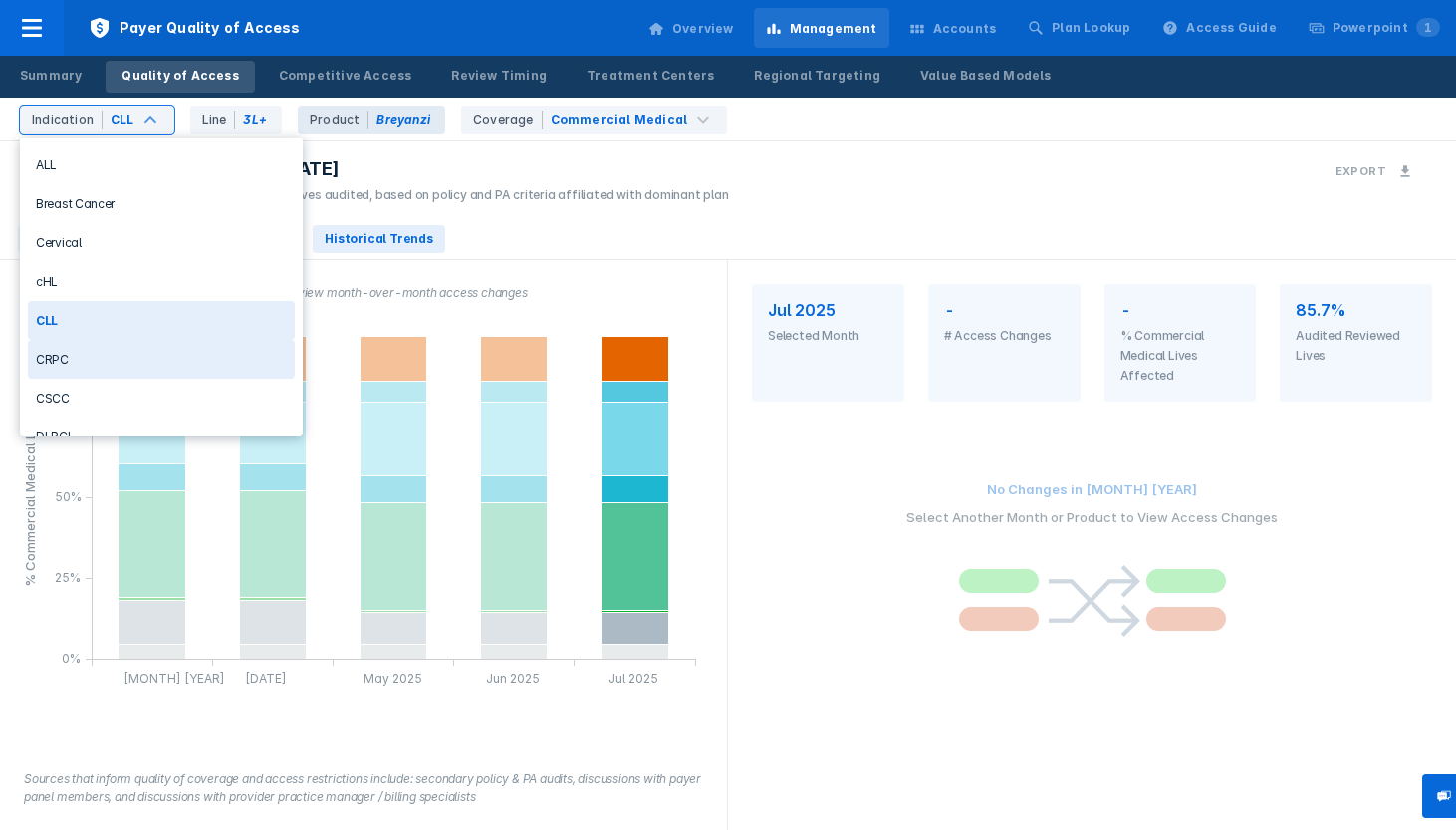 click on "CRPC" at bounding box center (161, 359) 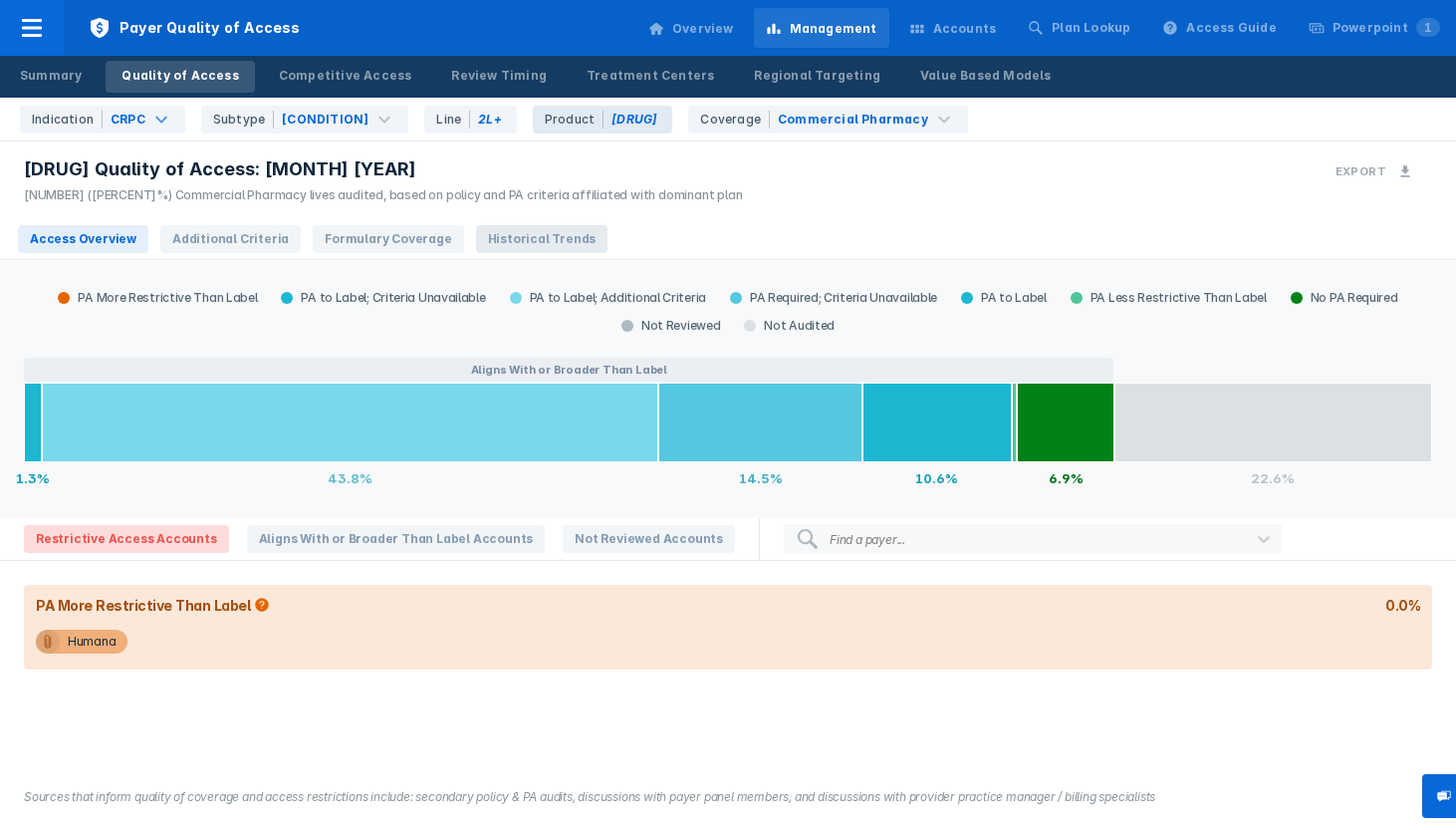 click on "Historical Trends" at bounding box center (542, 239) 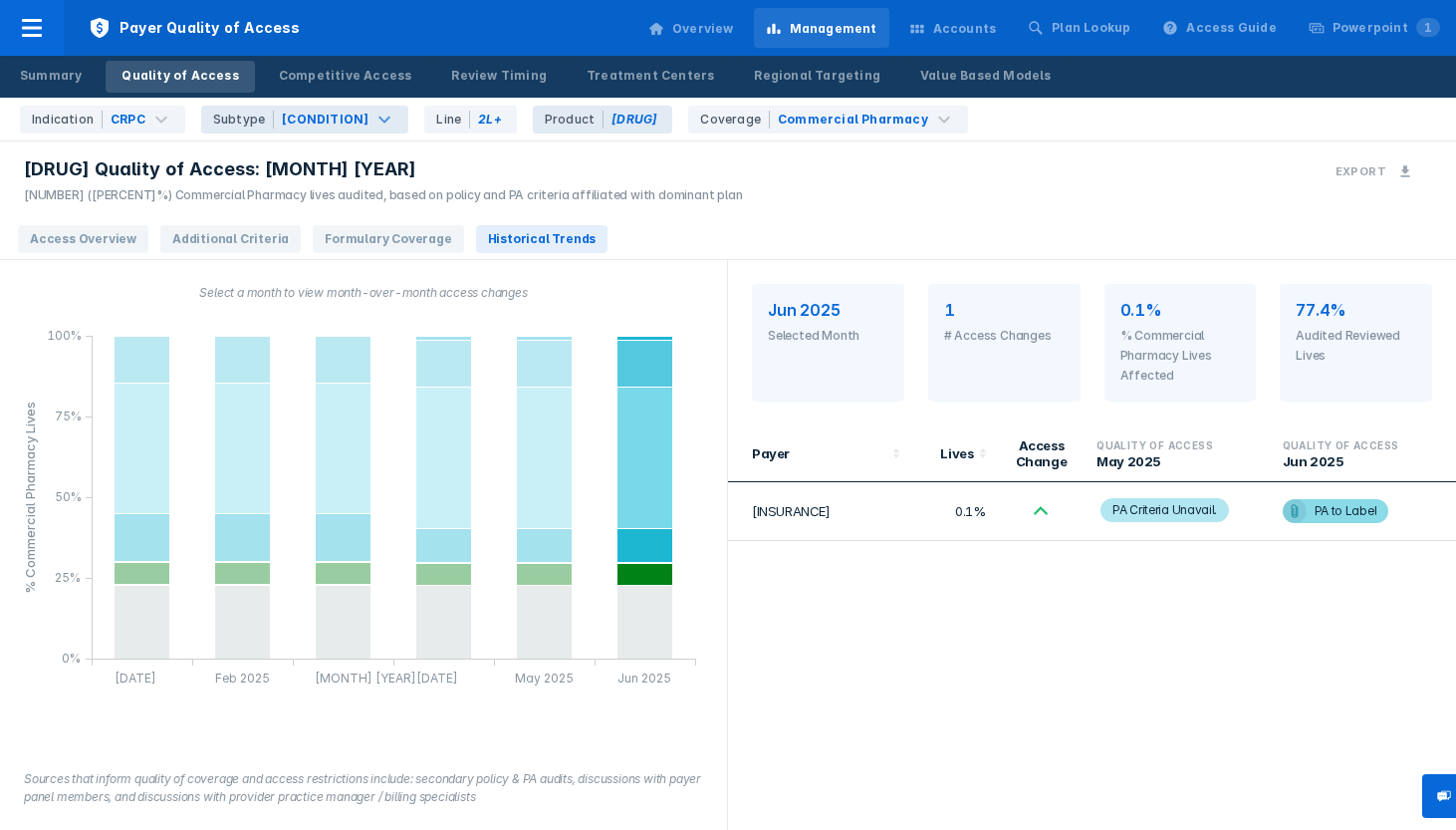 click on "[CONDITION]-mutated" at bounding box center [325, 120] 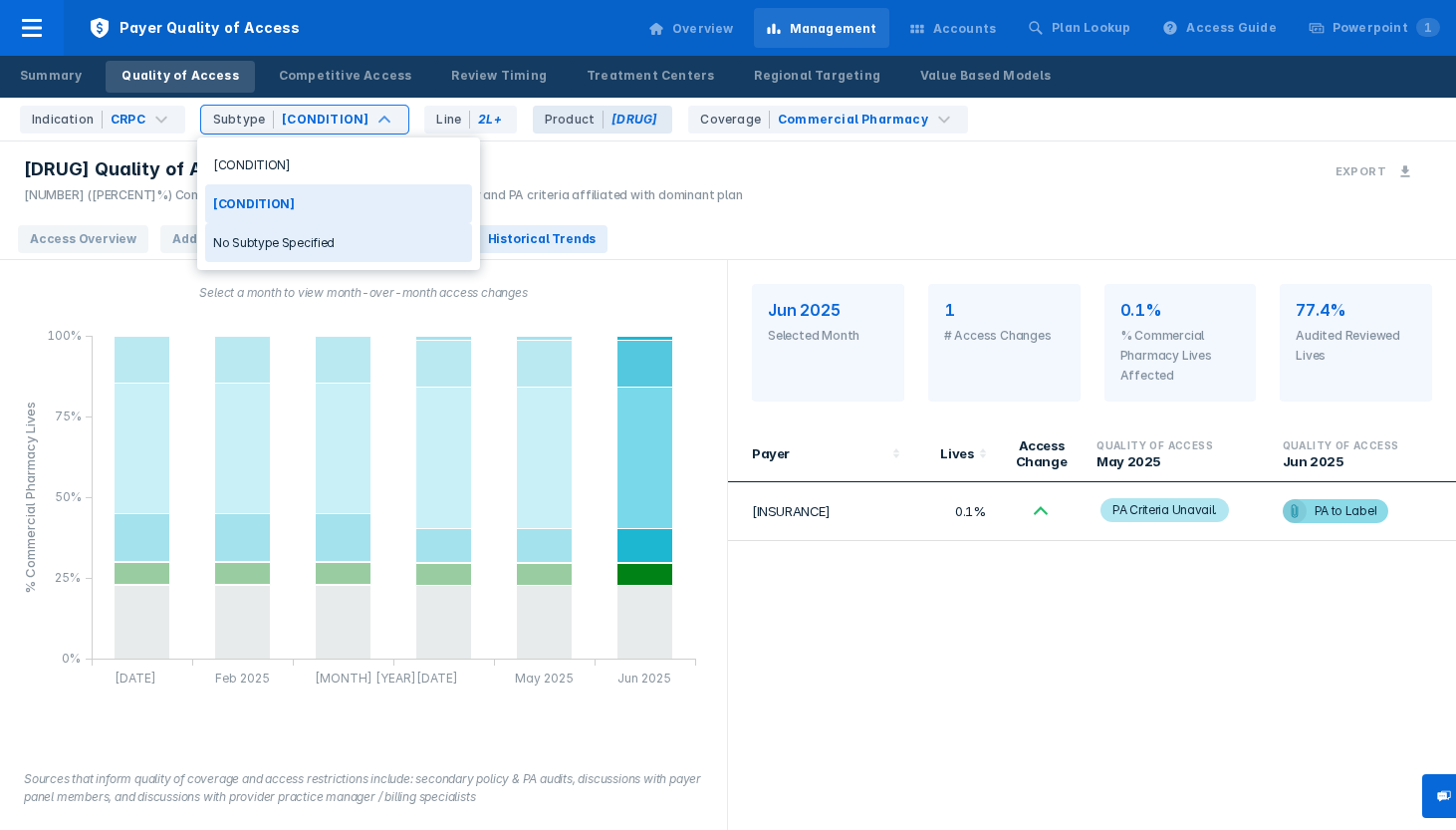 click on "No Subtype Specified" at bounding box center [339, 242] 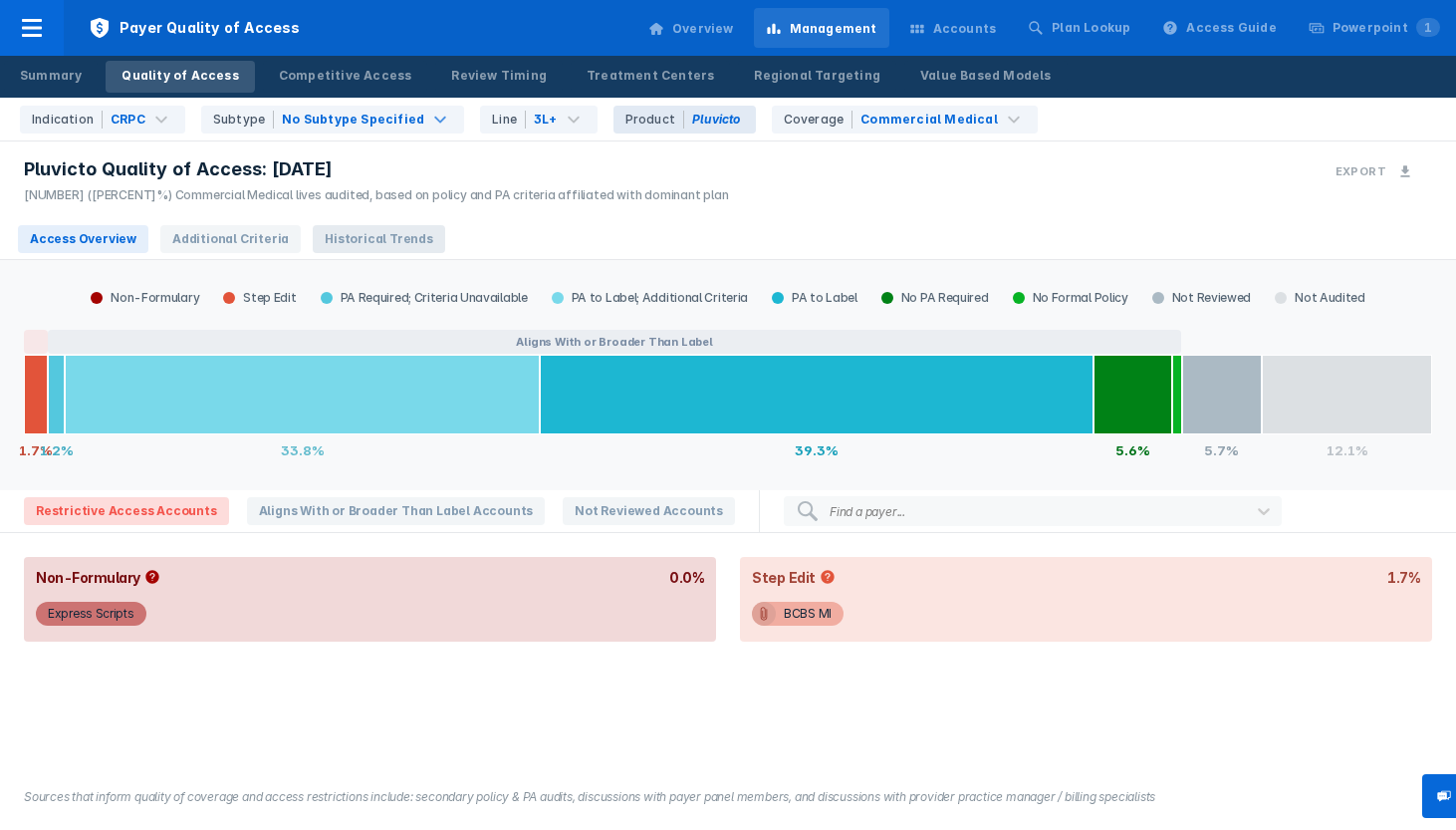 click on "Historical Trends" at bounding box center [378, 239] 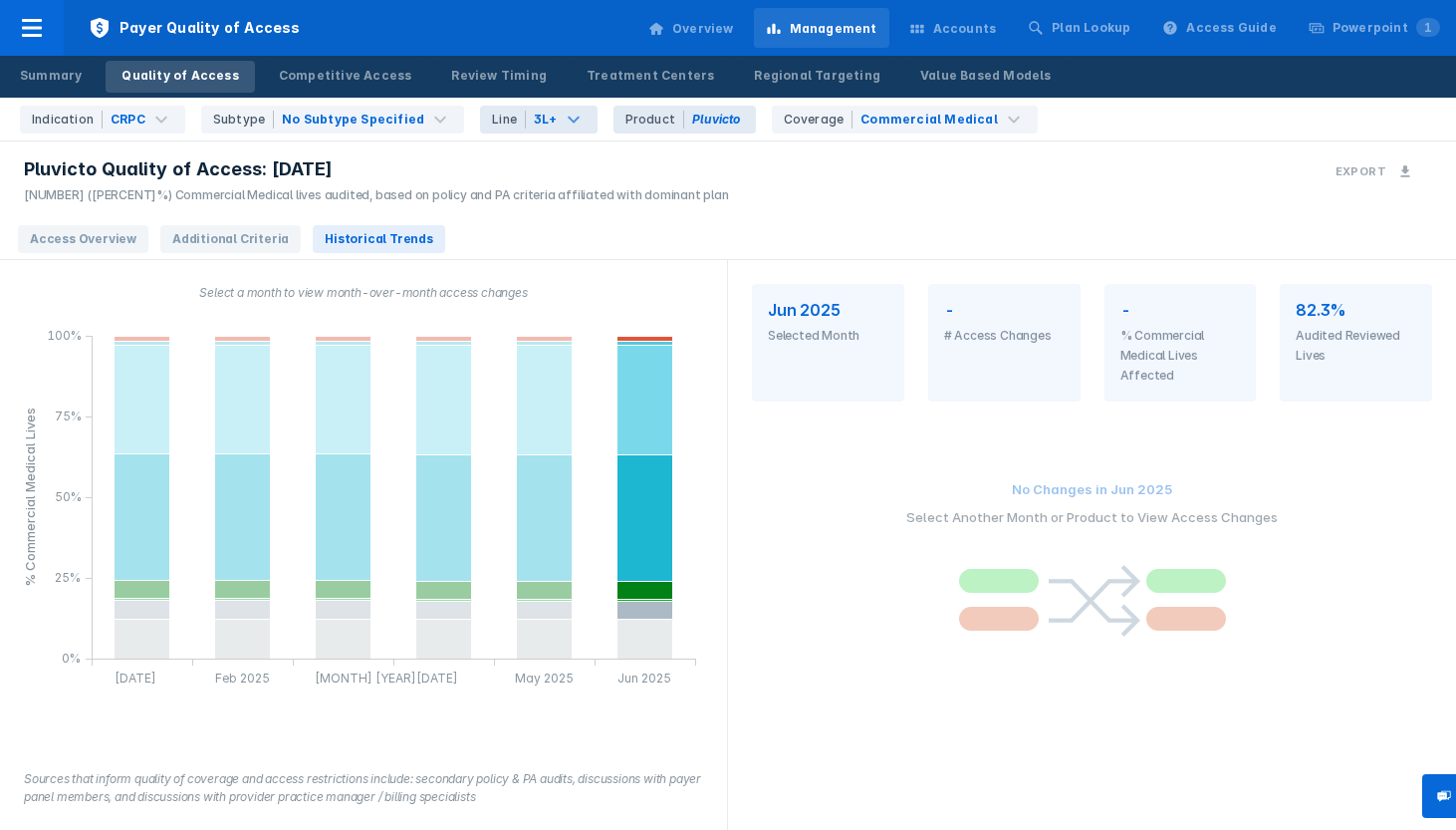 click on "3L+" at bounding box center [546, 120] 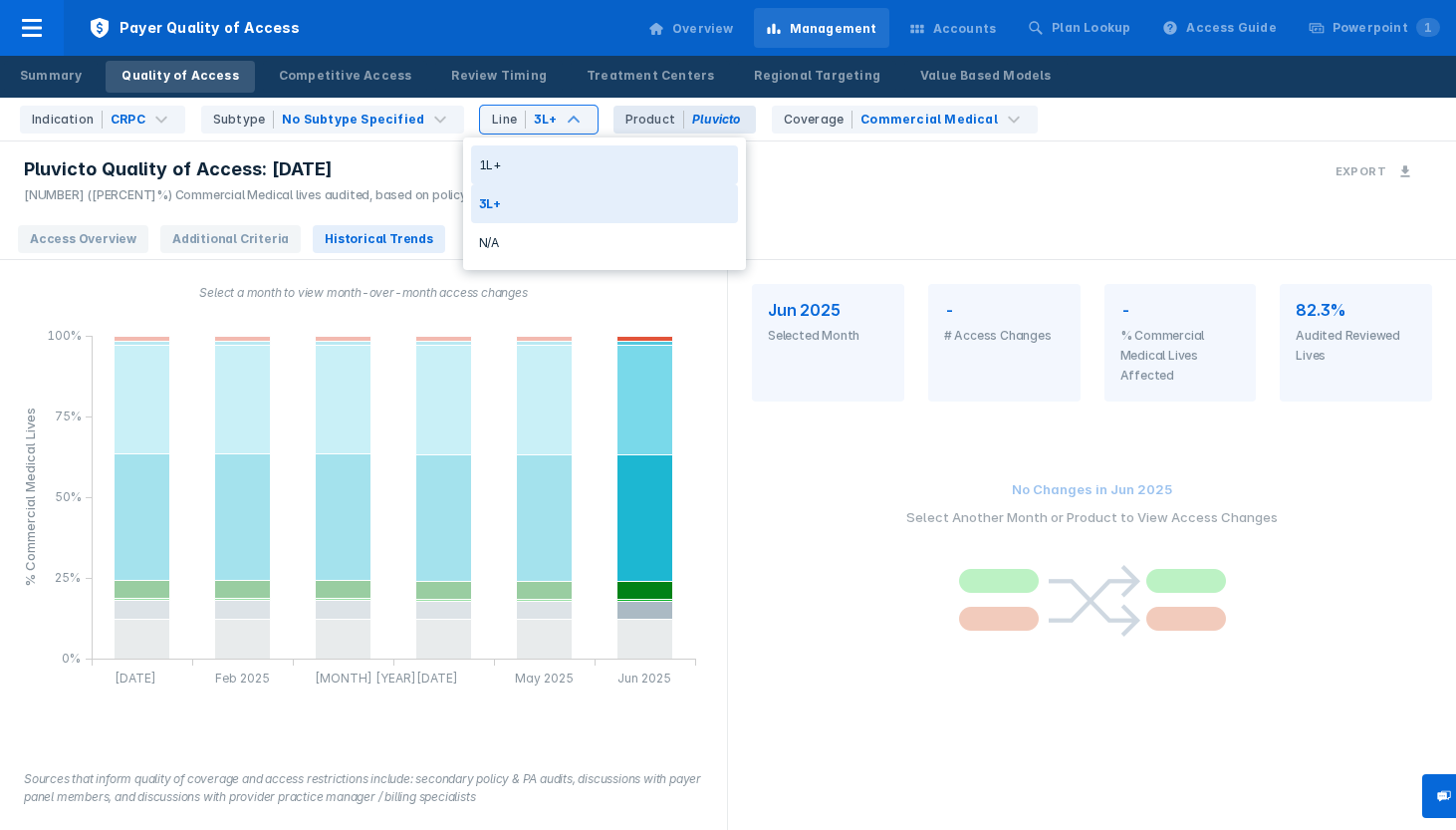 click on "1L+" at bounding box center (605, 164) 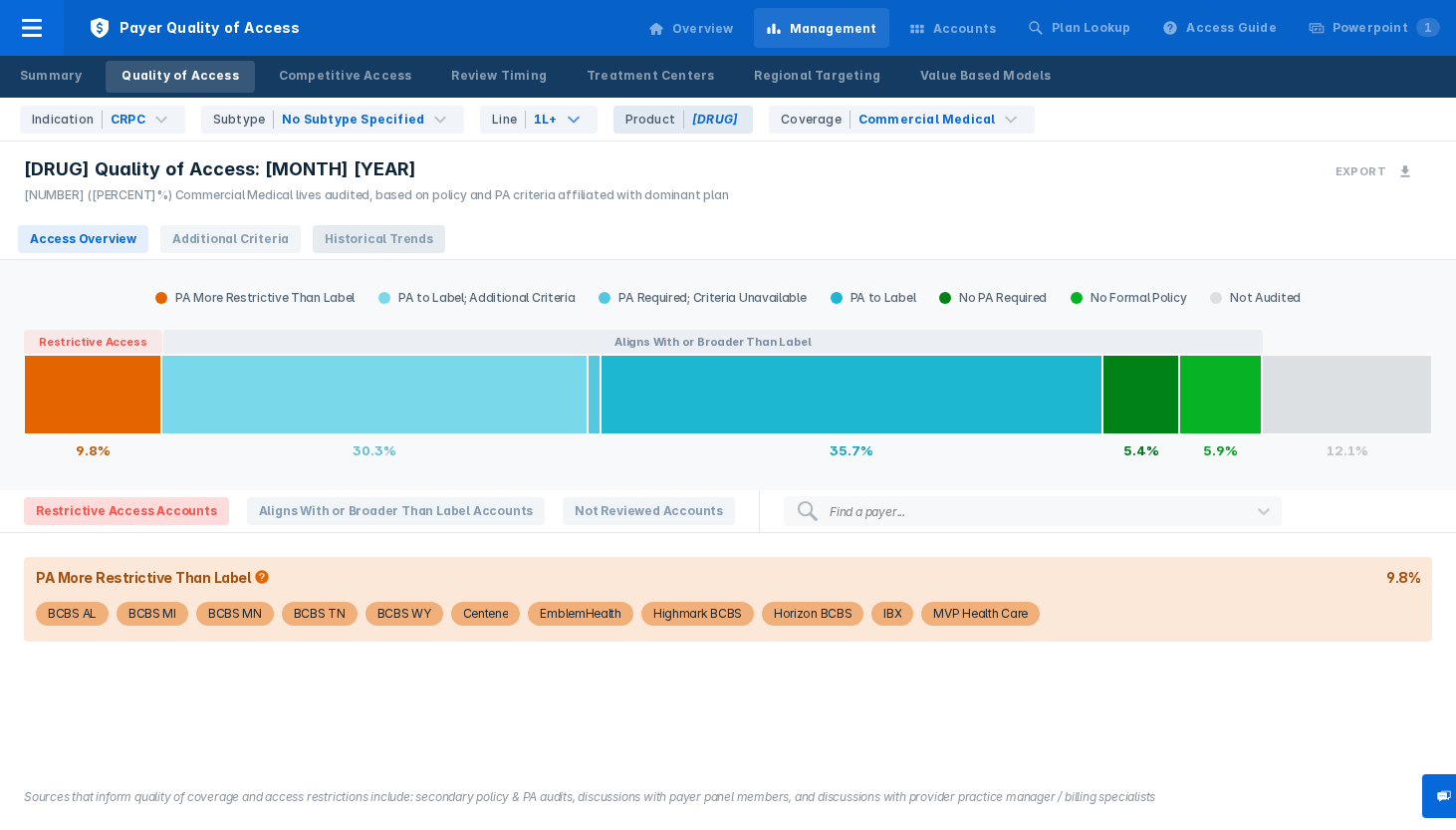 click on "Historical Trends" at bounding box center (378, 239) 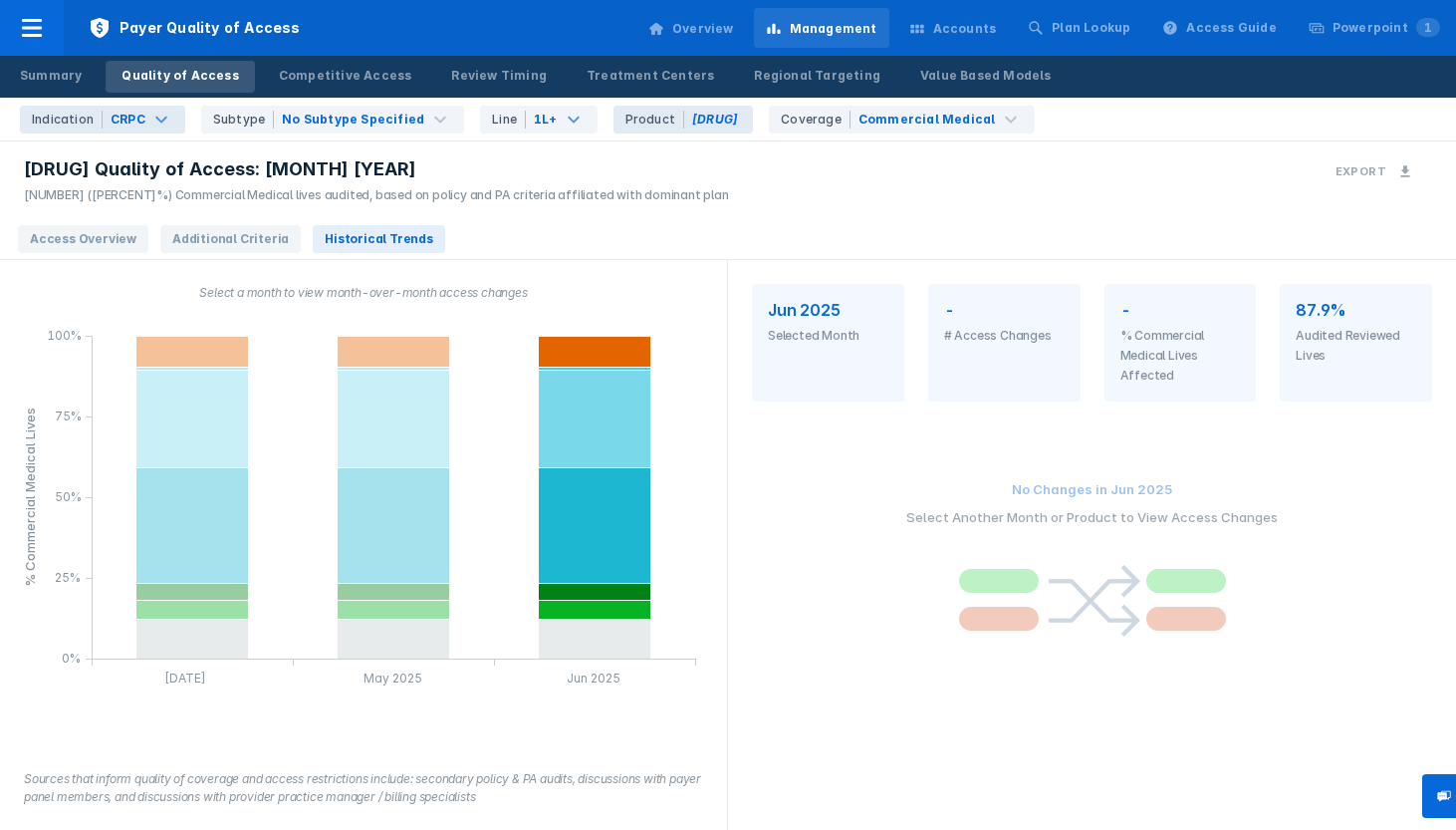 click on "CRPC" at bounding box center [127, 120] 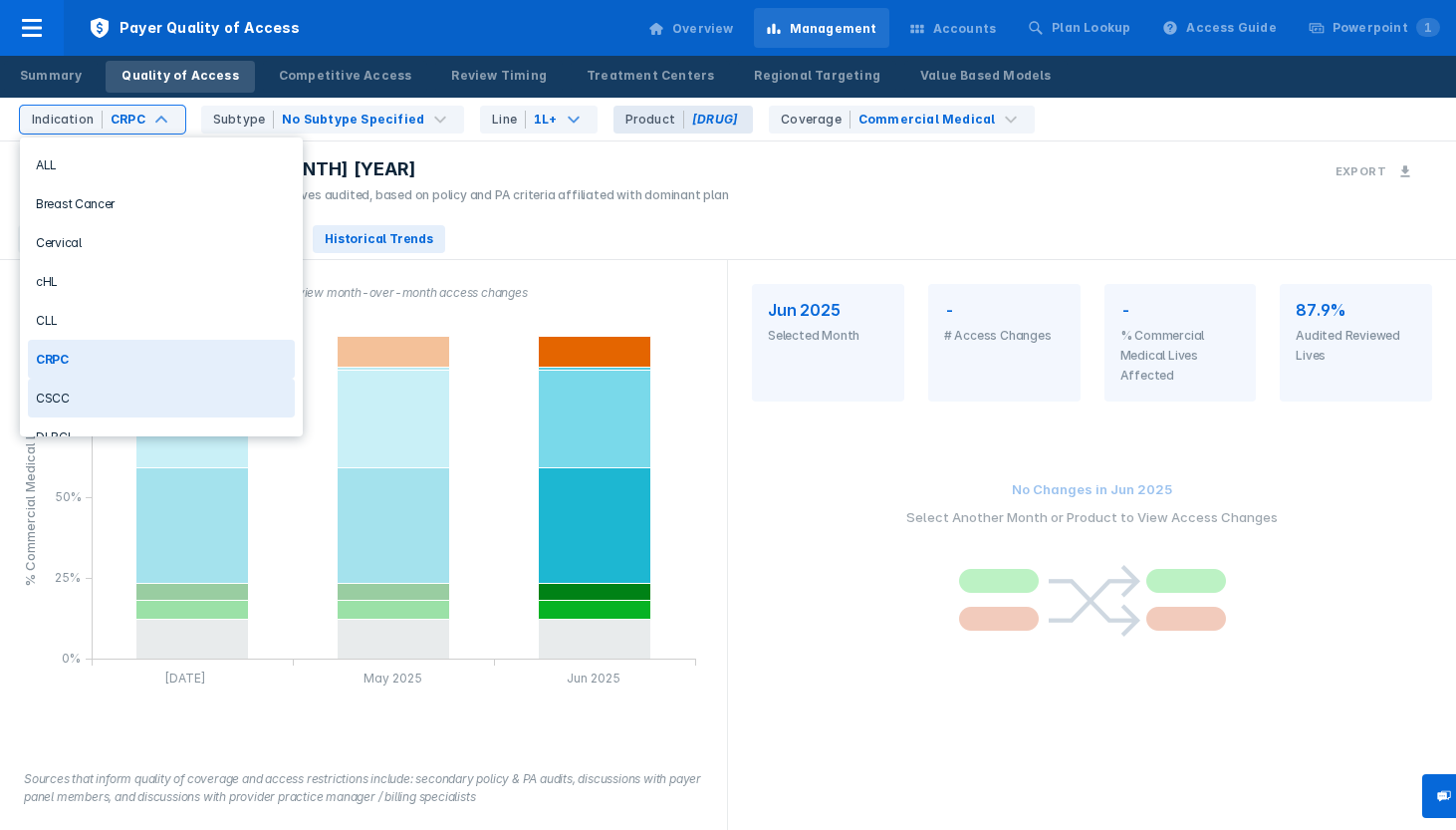 click on "CSCC" at bounding box center [161, 398] 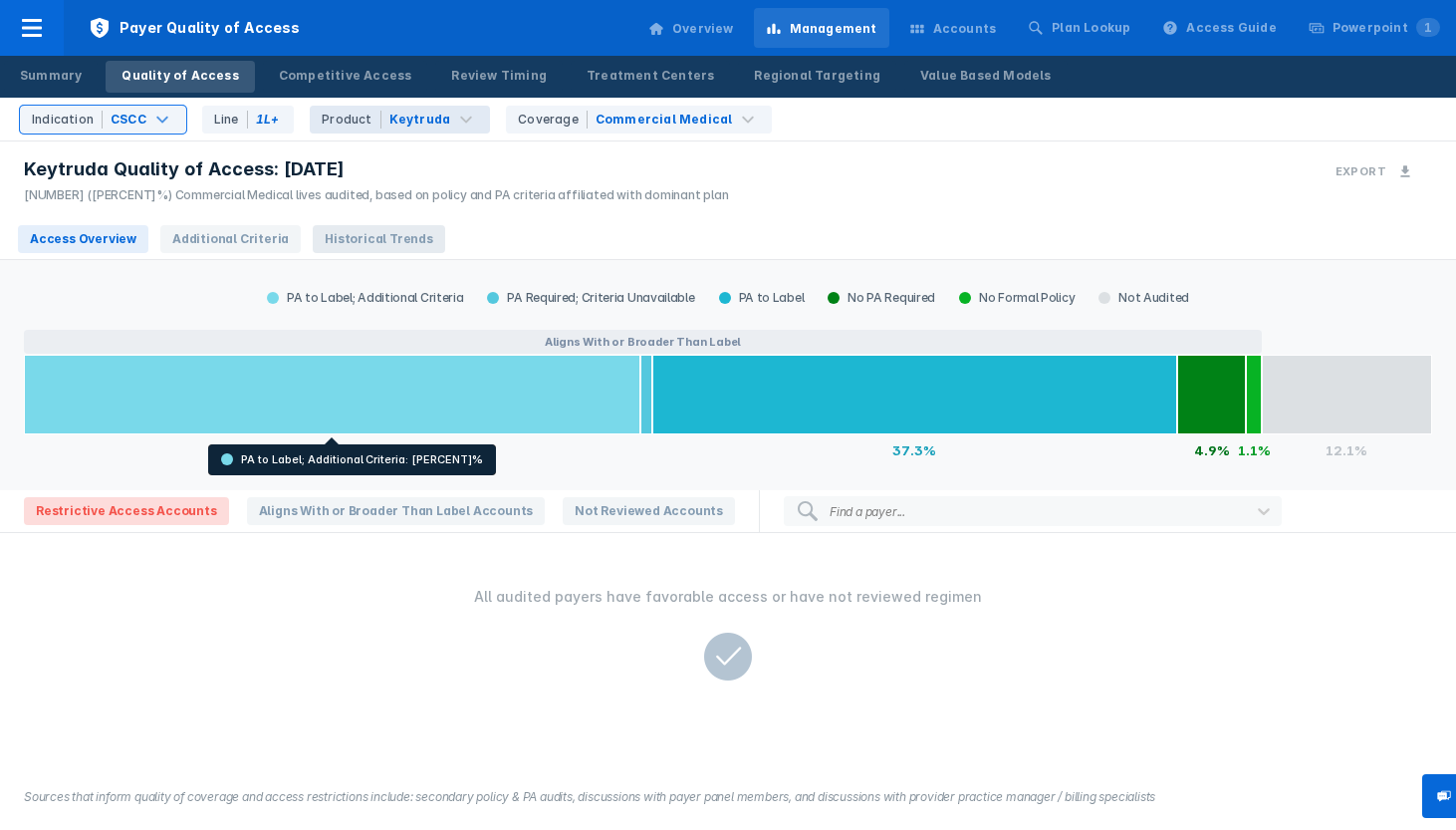 click on "Historical Trends" at bounding box center (378, 239) 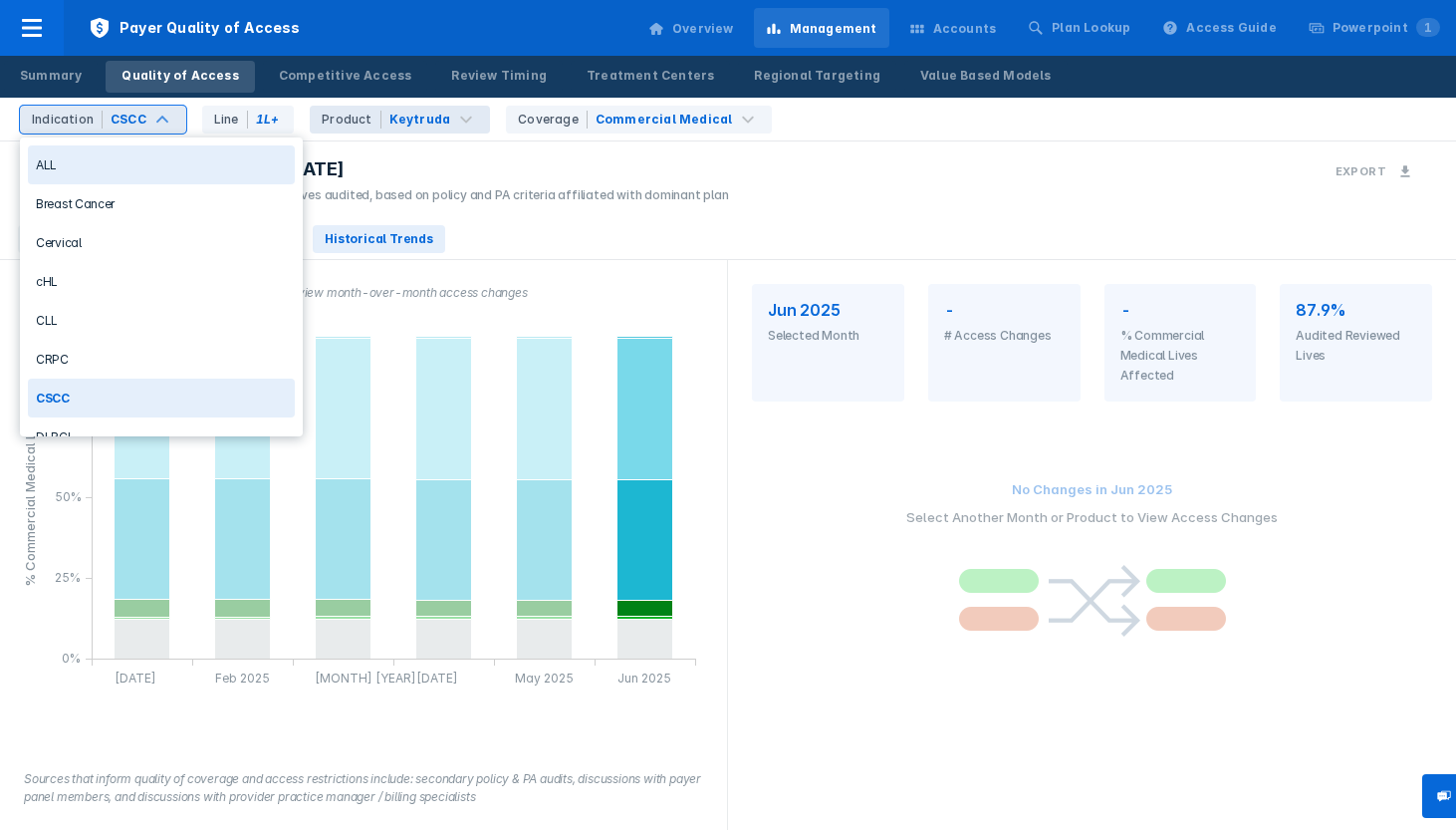 click on "CSCC" at bounding box center [128, 120] 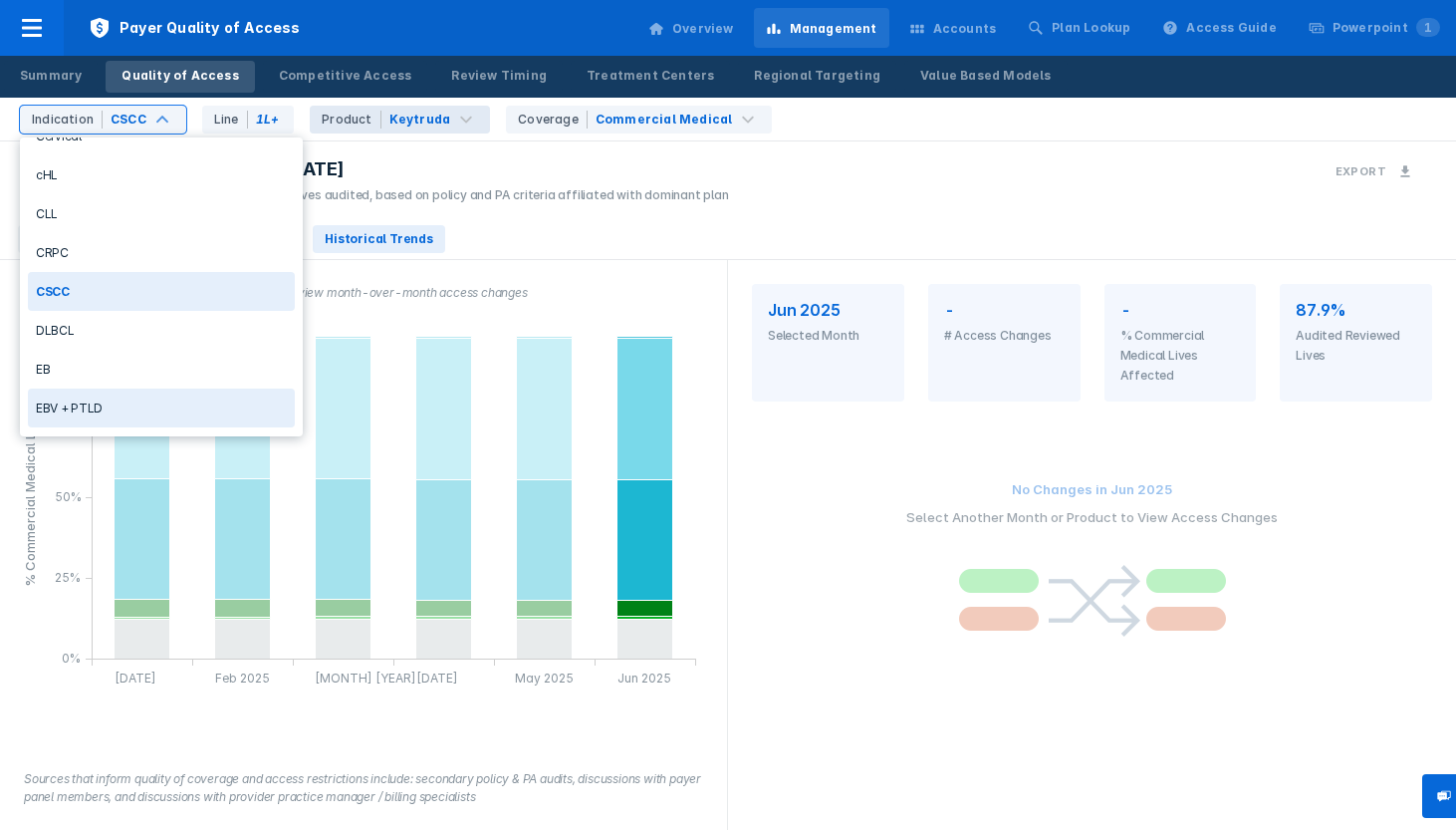 scroll, scrollTop: 161, scrollLeft: 0, axis: vertical 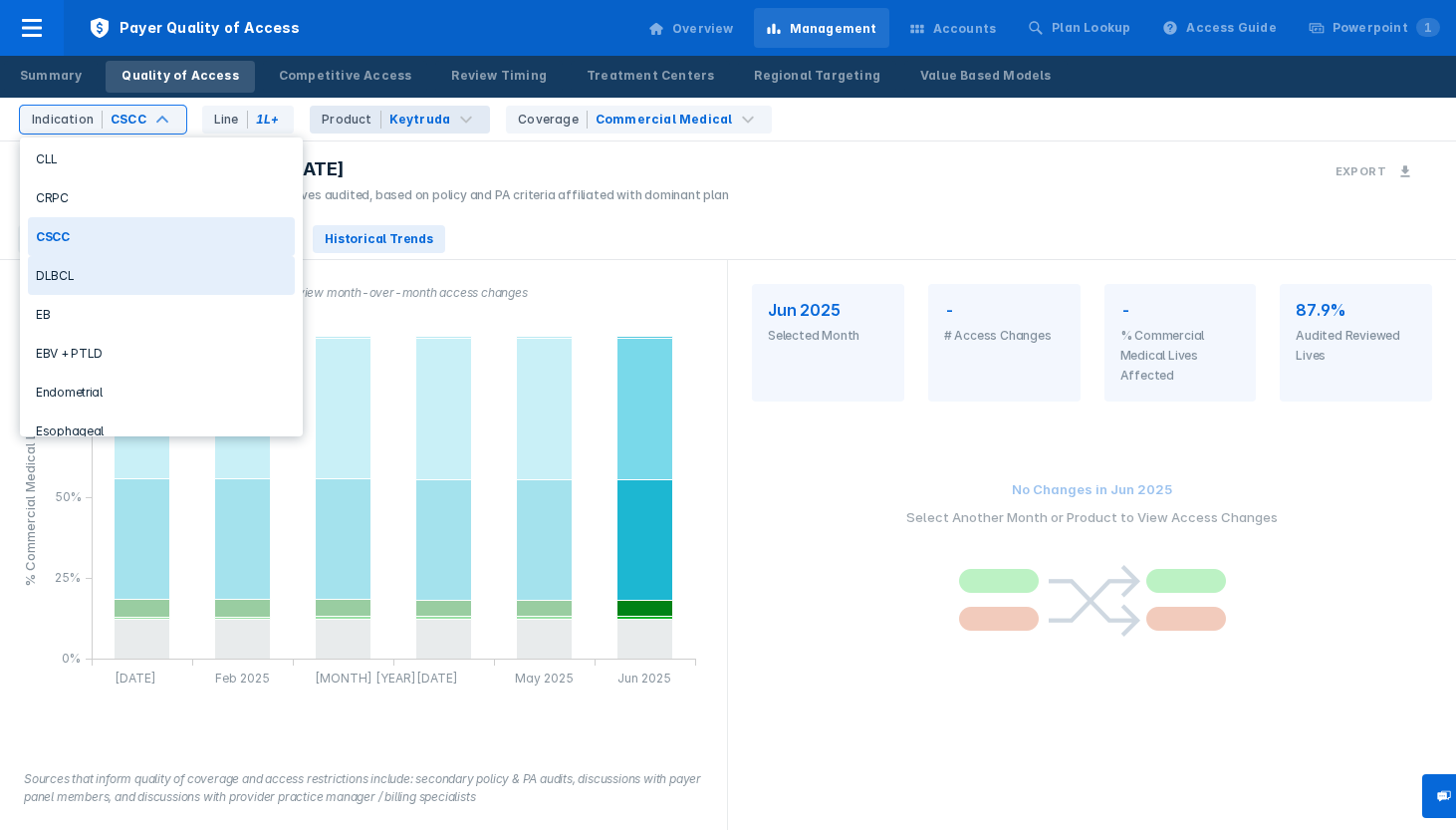 click on "DLBCL" at bounding box center [161, 275] 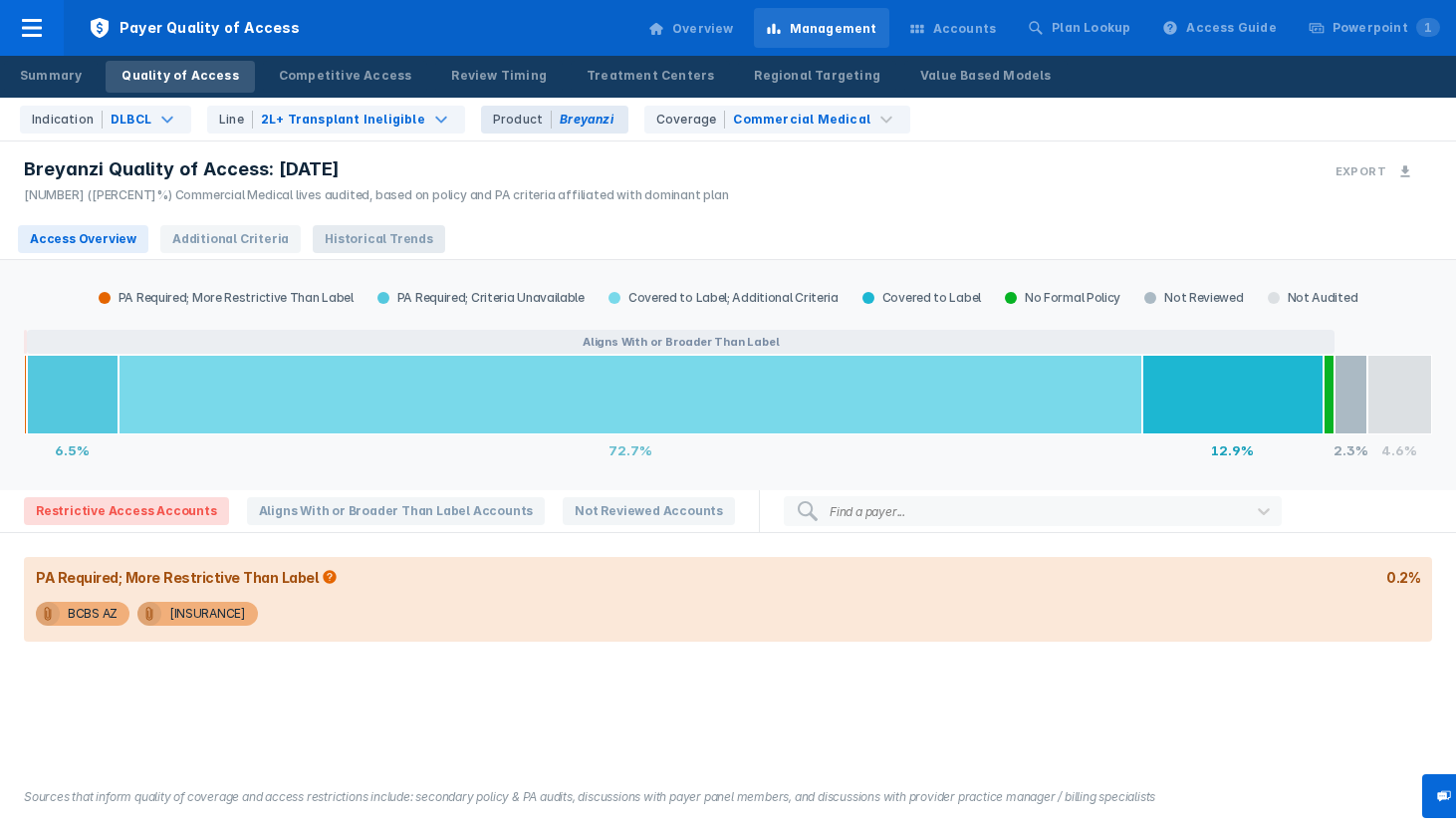 click on "Historical Trends" at bounding box center [378, 239] 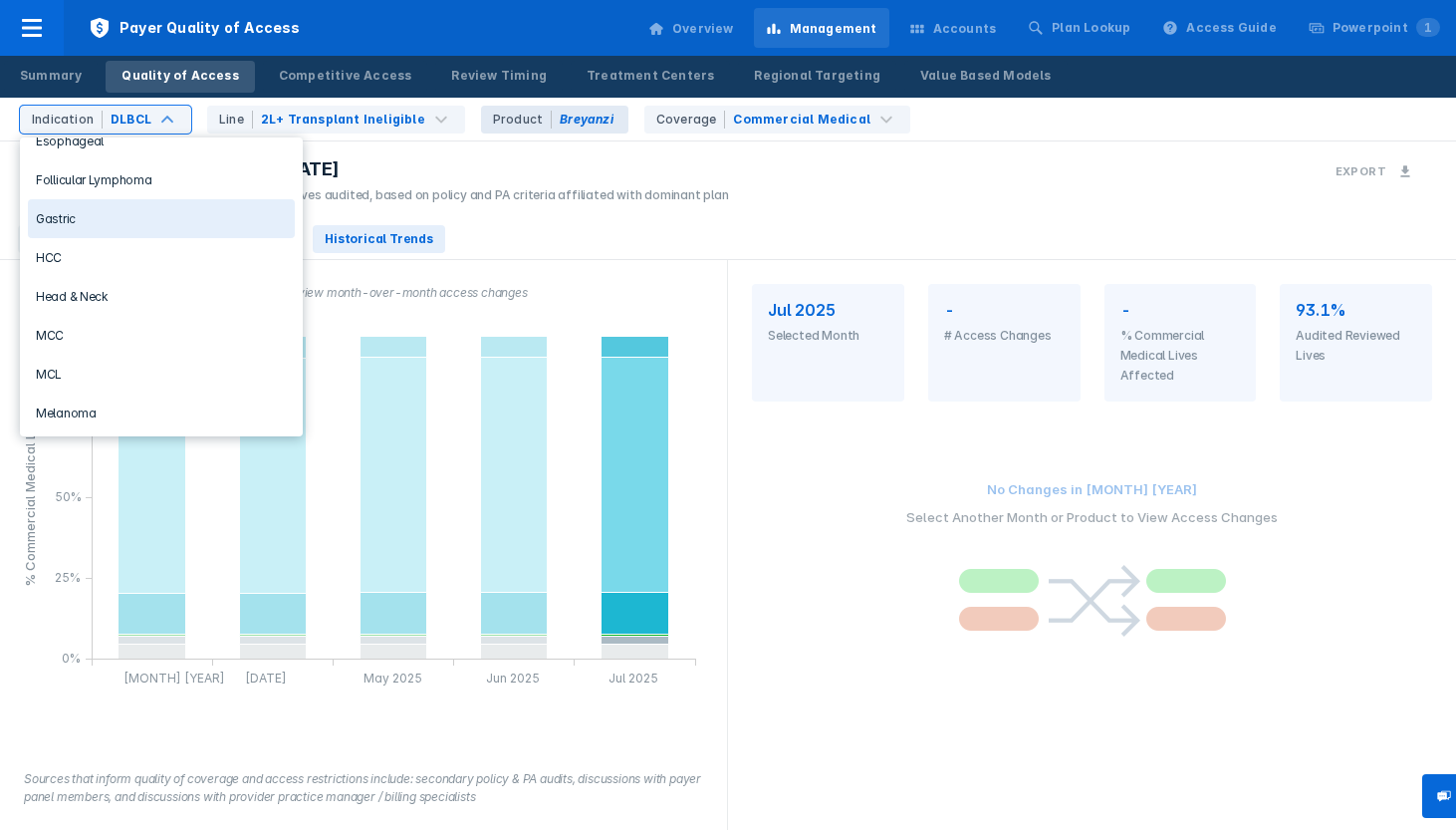 scroll, scrollTop: 459, scrollLeft: 0, axis: vertical 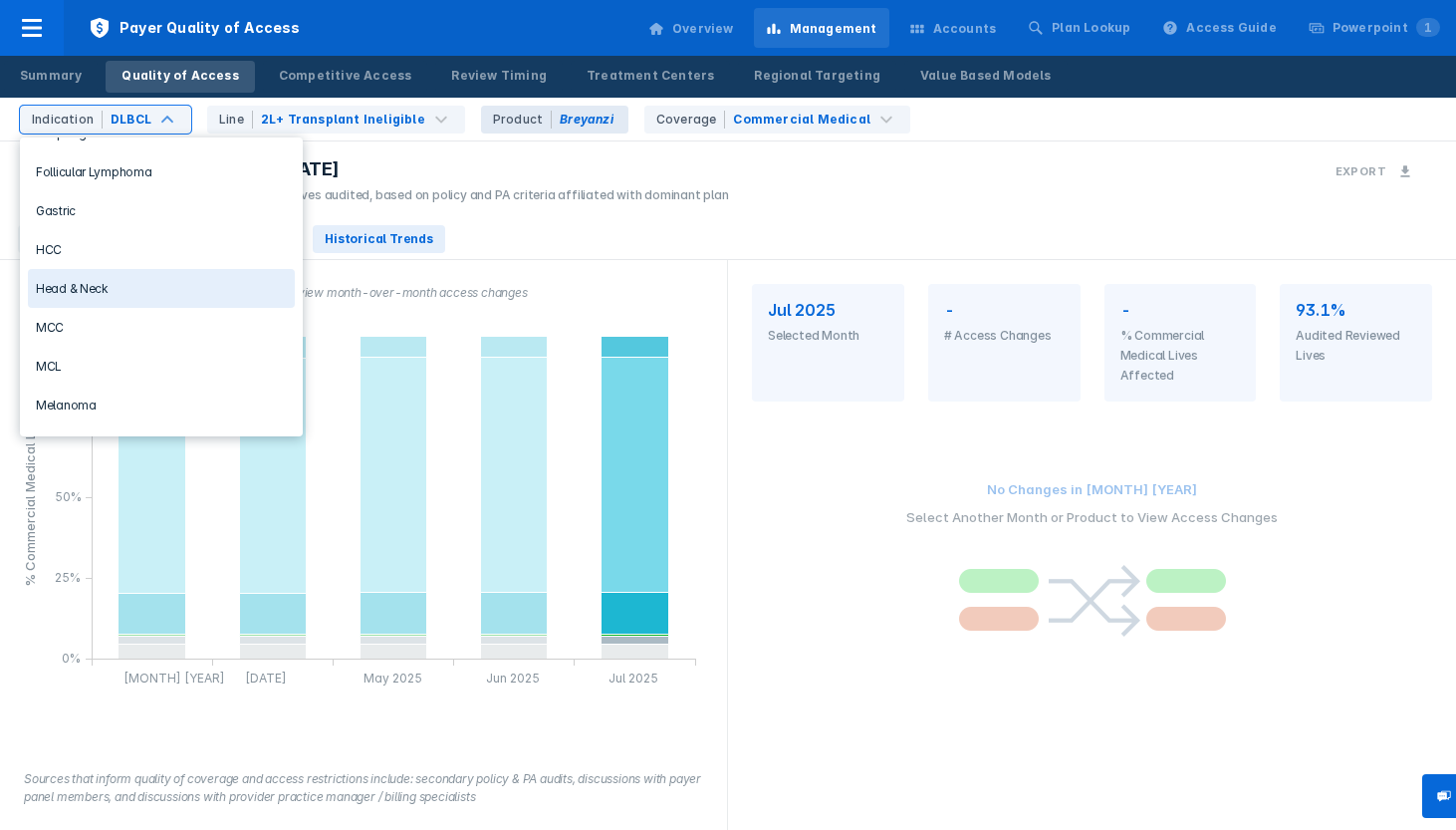 click on "Head & Neck" at bounding box center [161, 288] 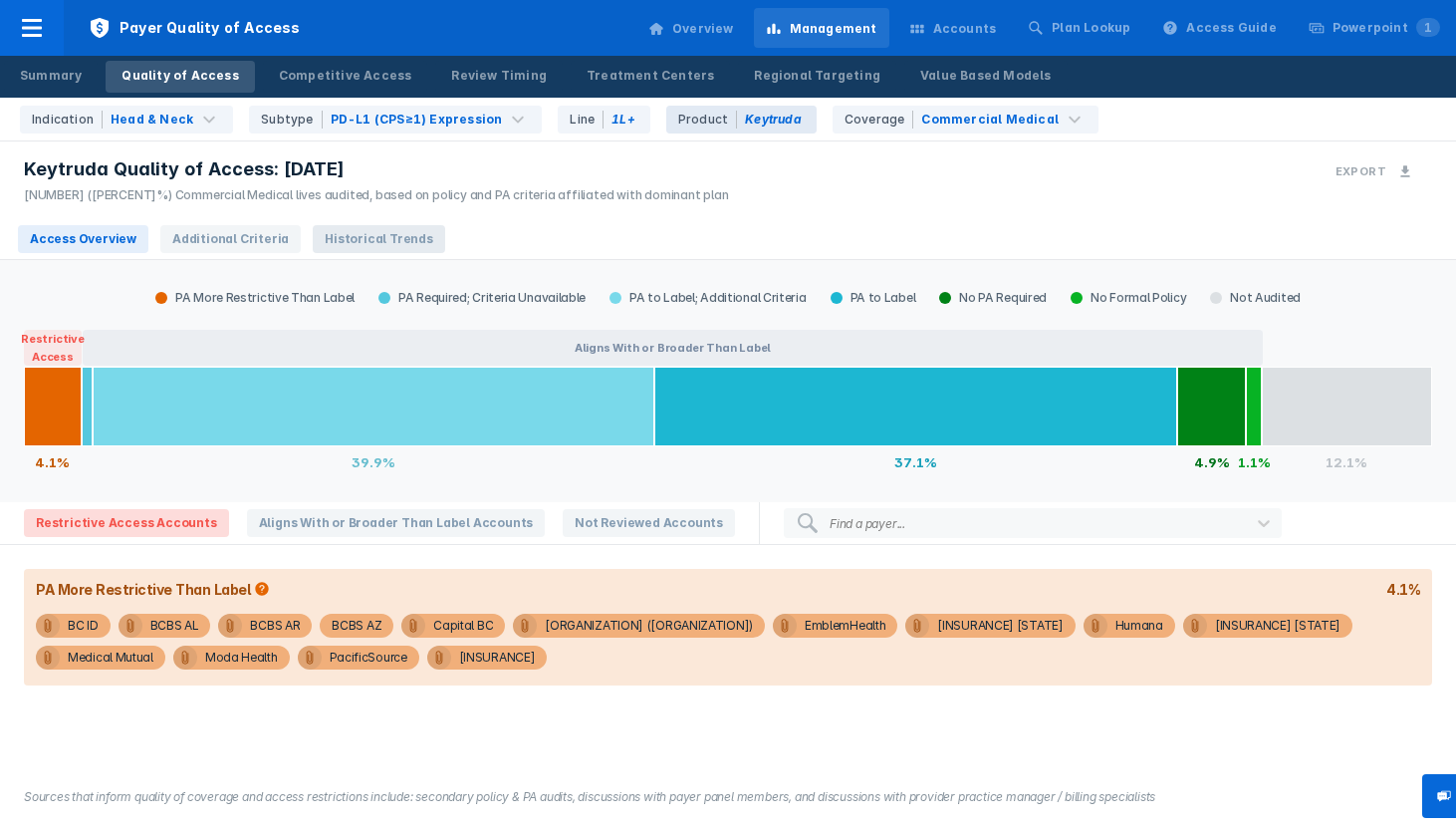 click on "Historical Trends" at bounding box center (378, 239) 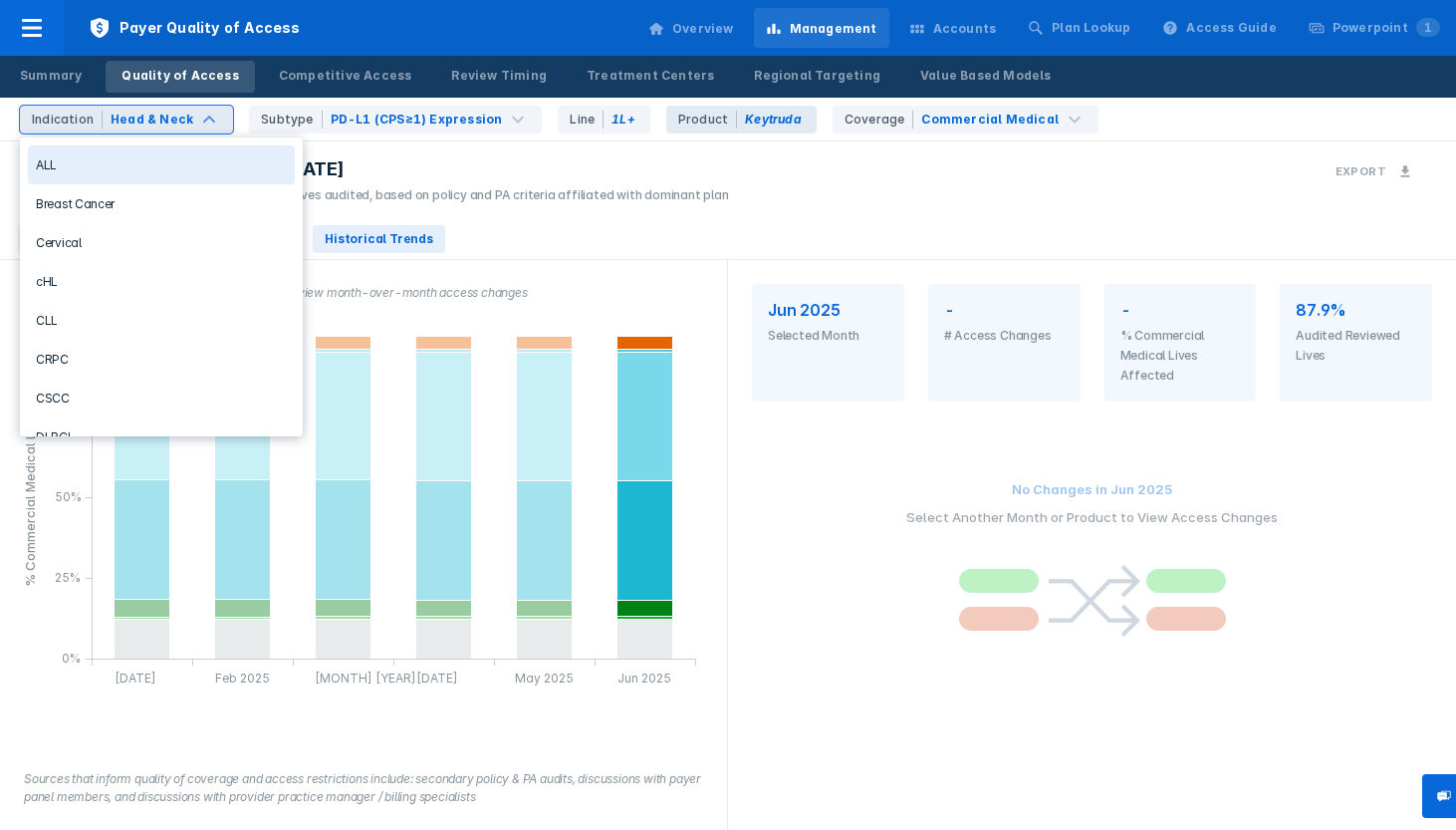 click on "Head & Neck" at bounding box center (151, 120) 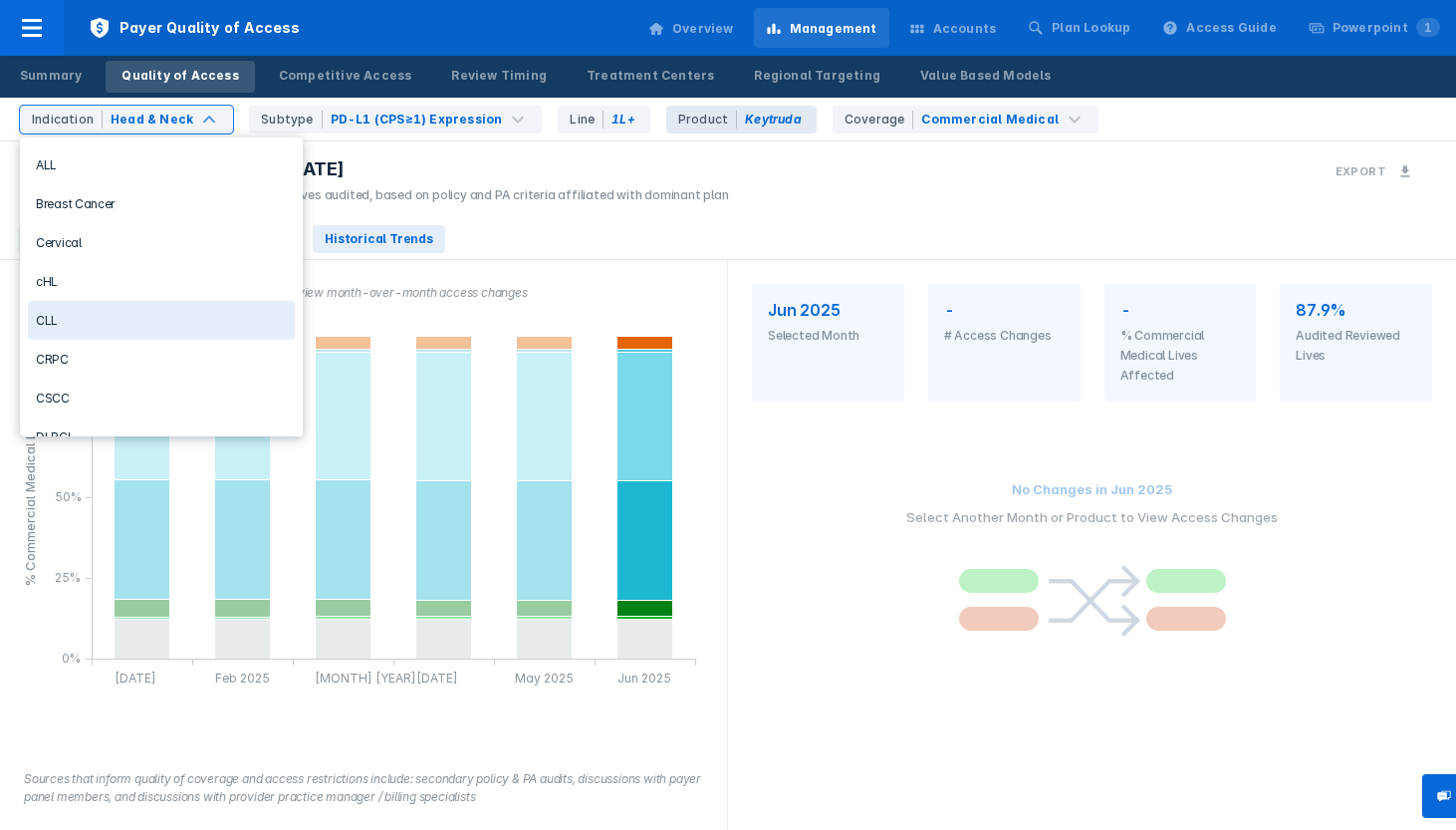 click on "CLL" at bounding box center (161, 320) 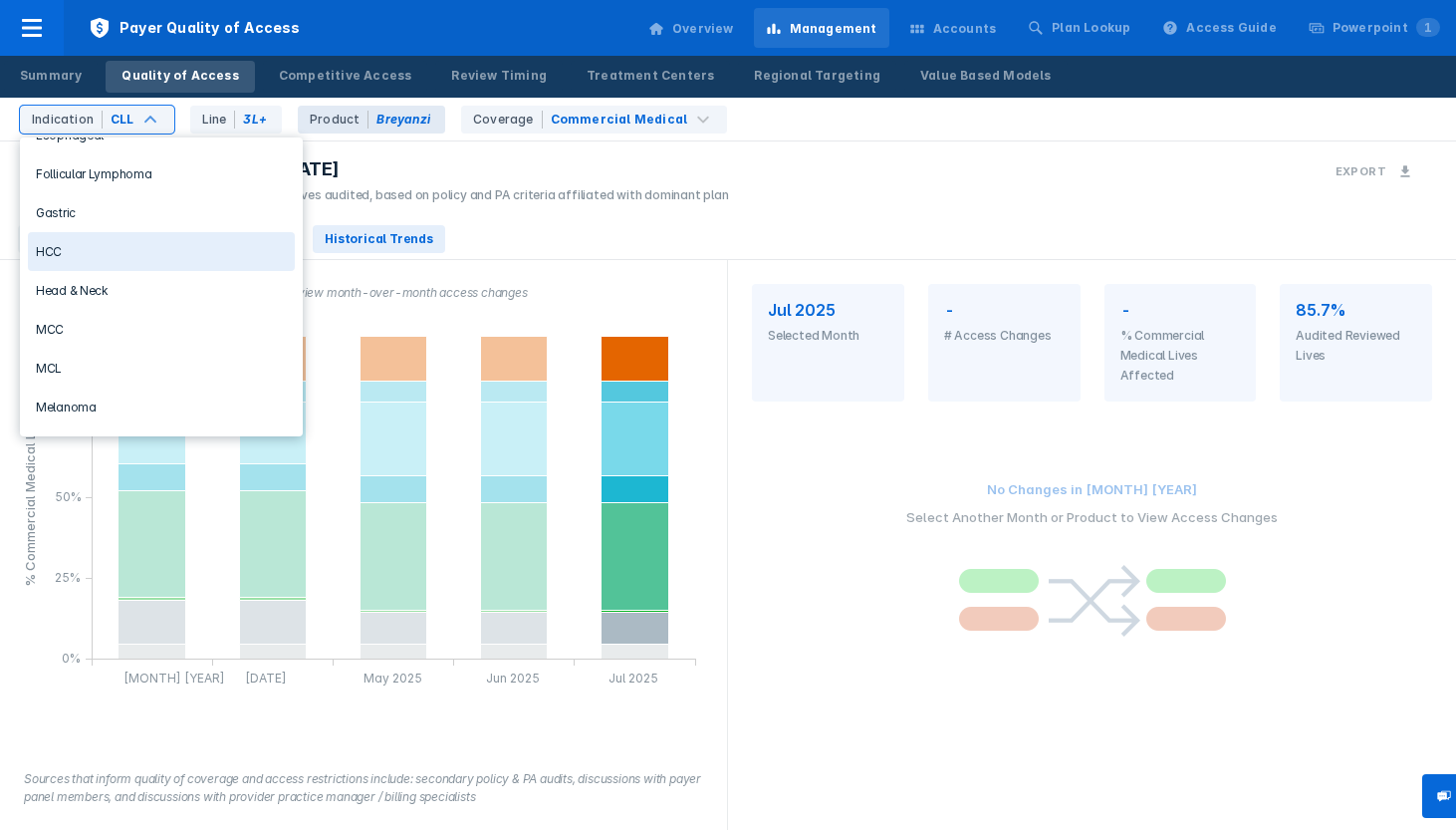 scroll, scrollTop: 462, scrollLeft: 0, axis: vertical 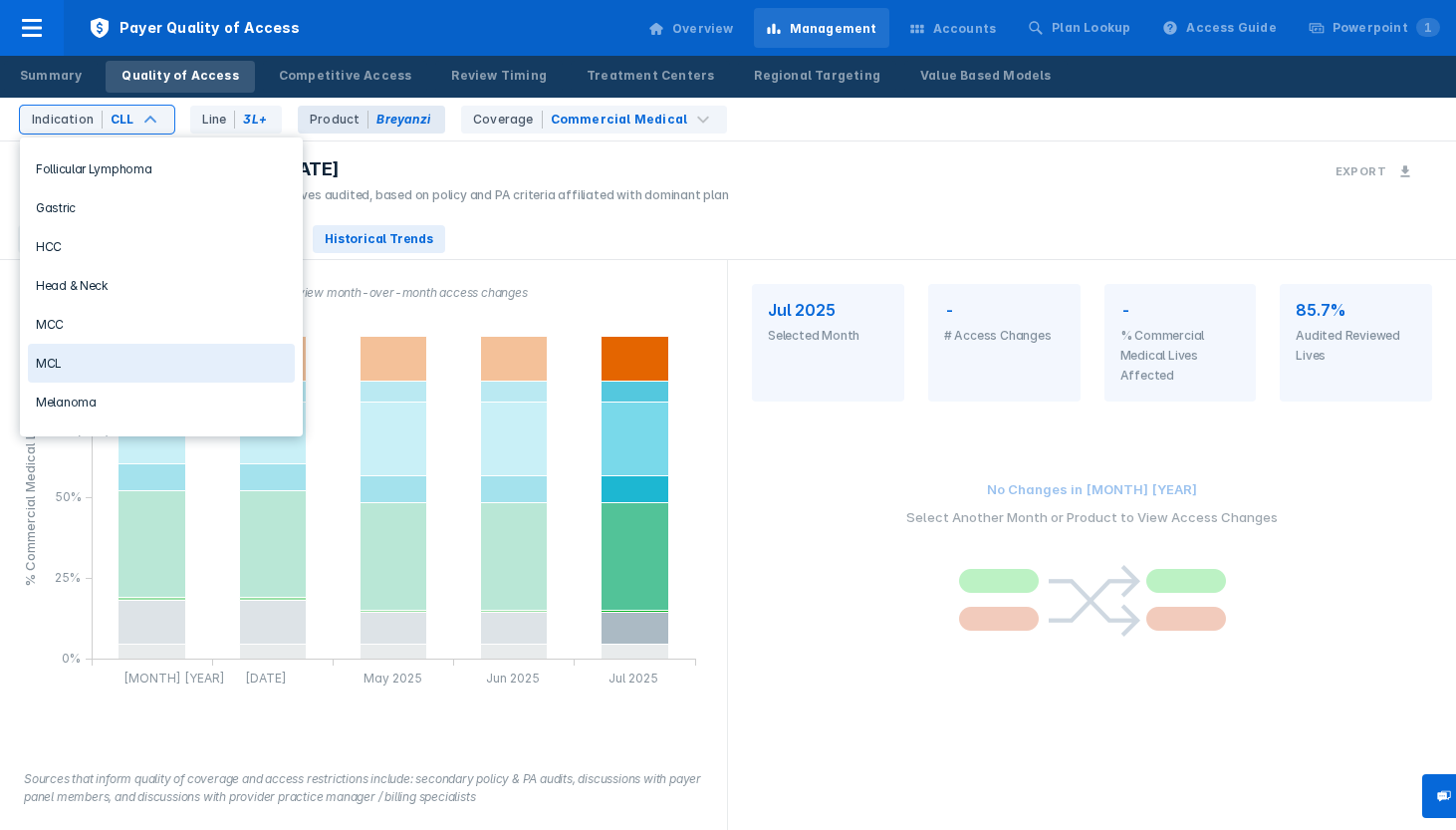 click on "MCL" at bounding box center [161, 363] 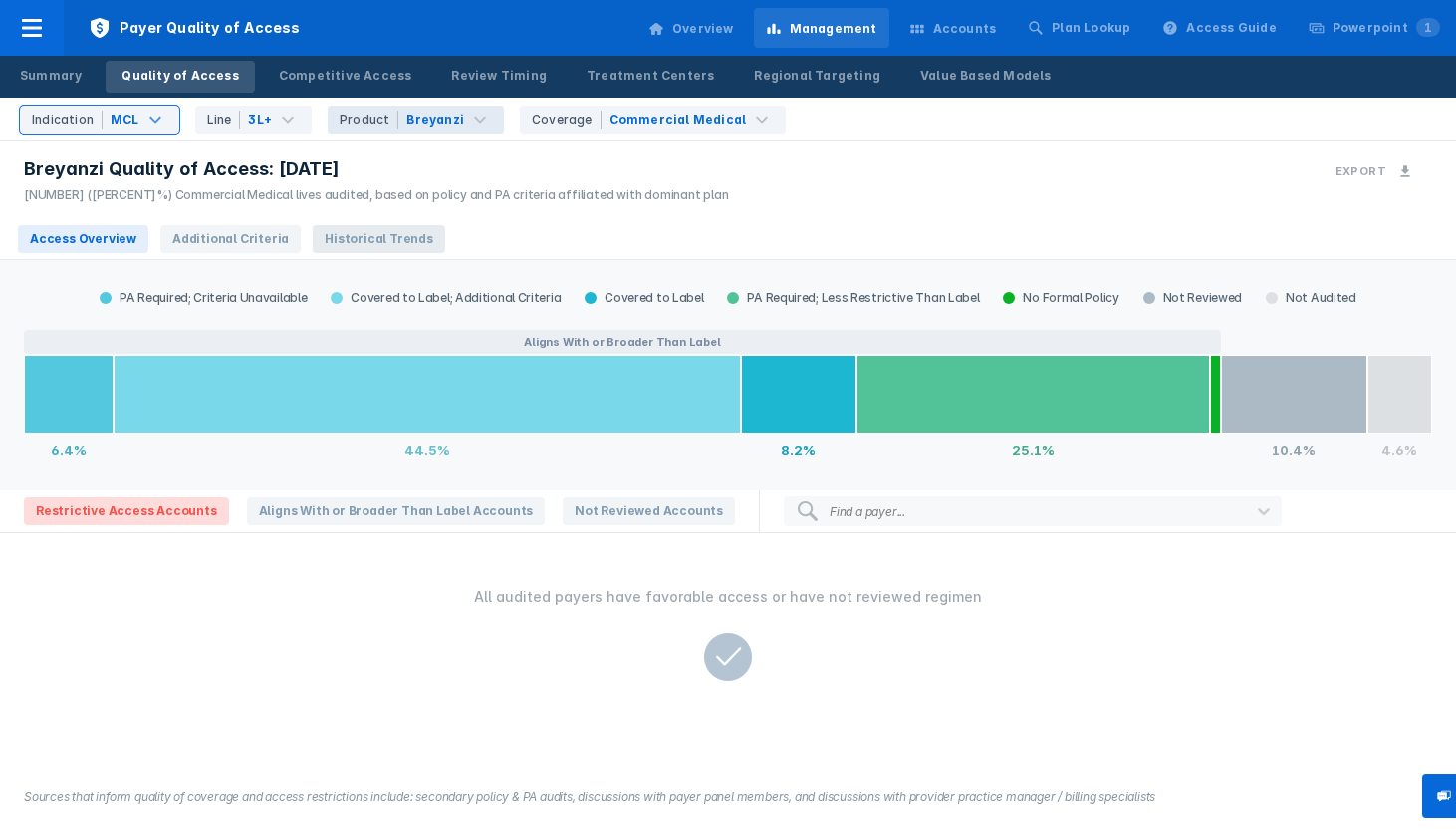 click on "Historical Trends" at bounding box center [378, 239] 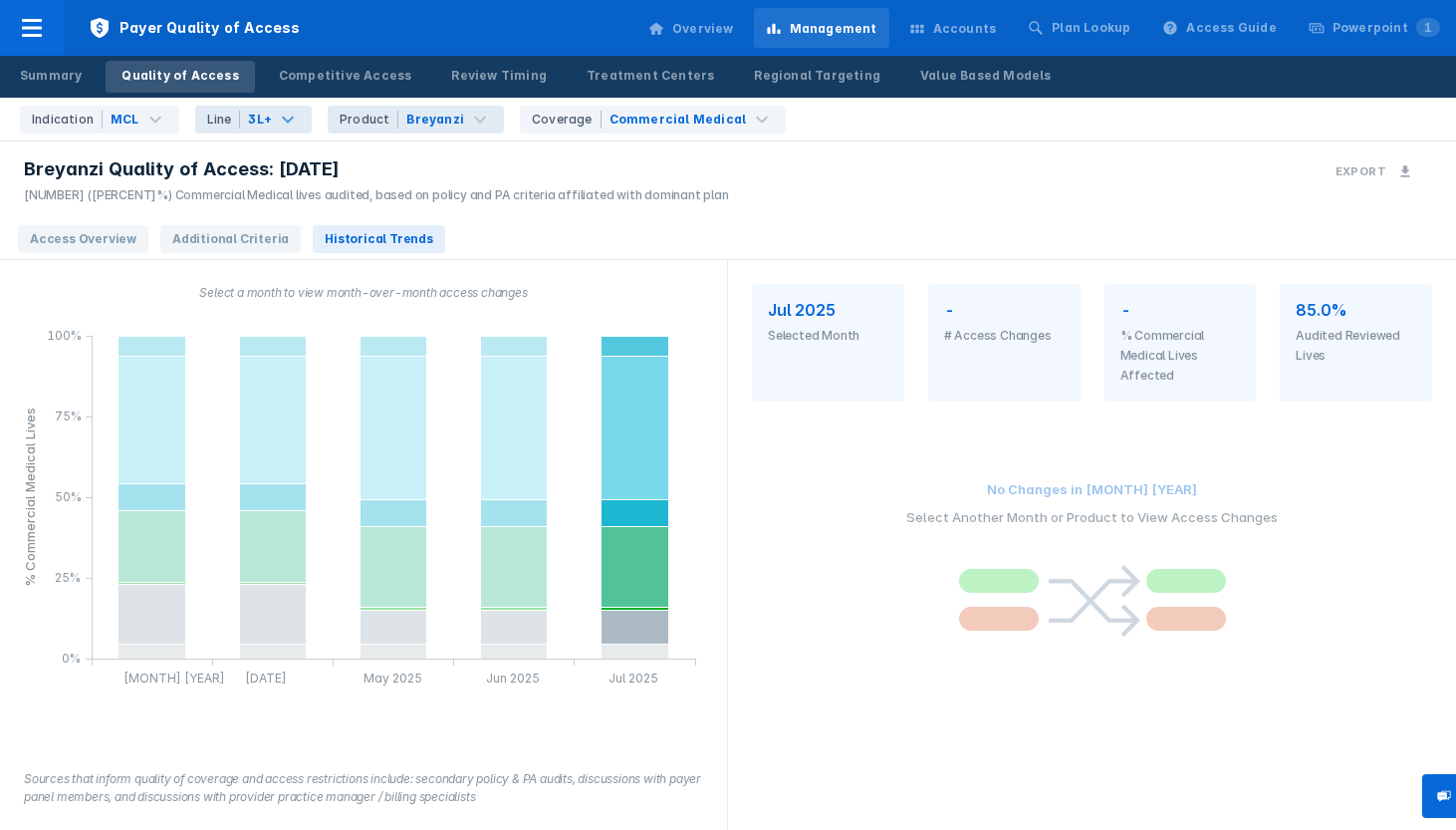 click on "3L+" at bounding box center [260, 120] 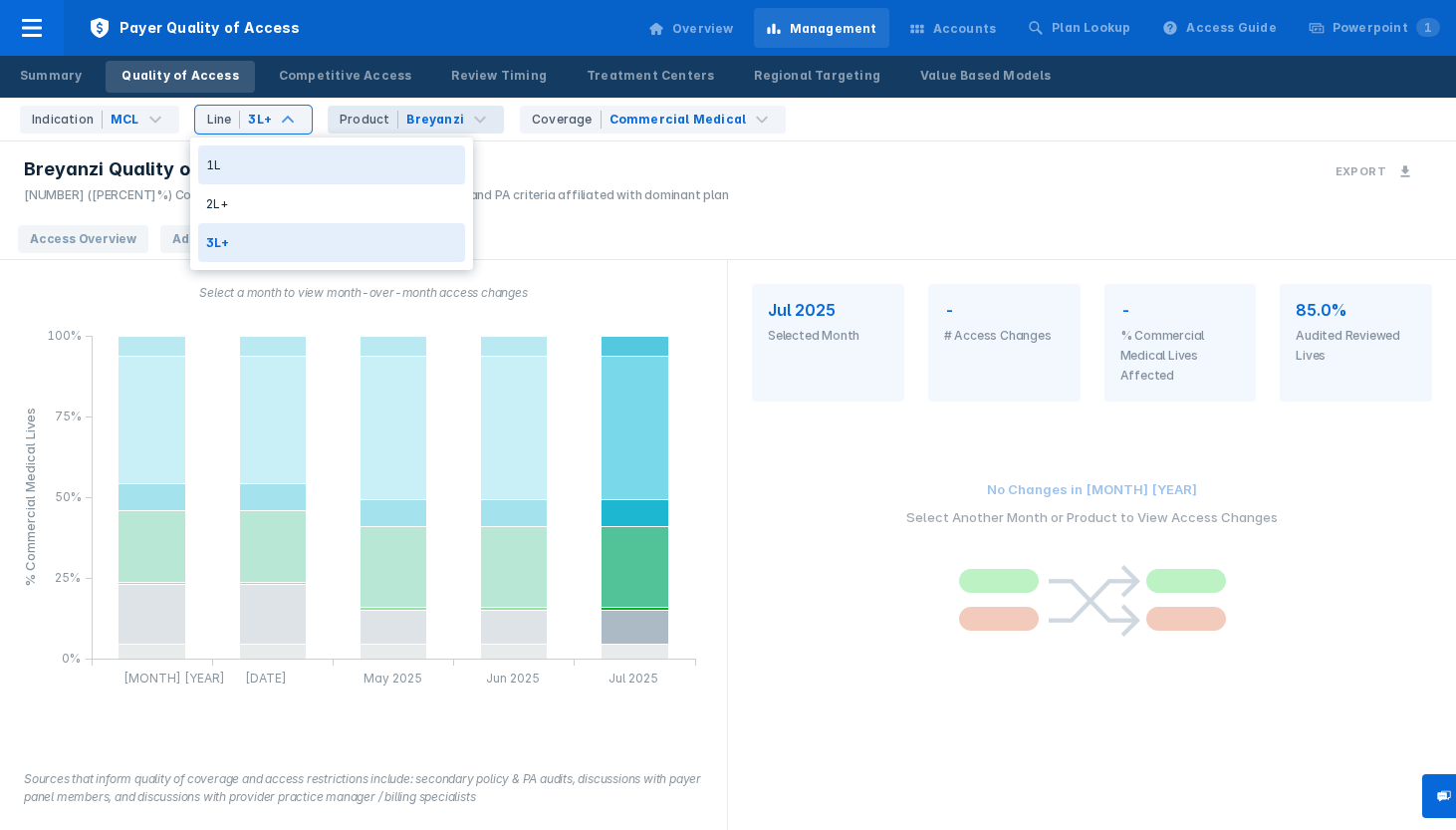 click on "1L" at bounding box center (332, 164) 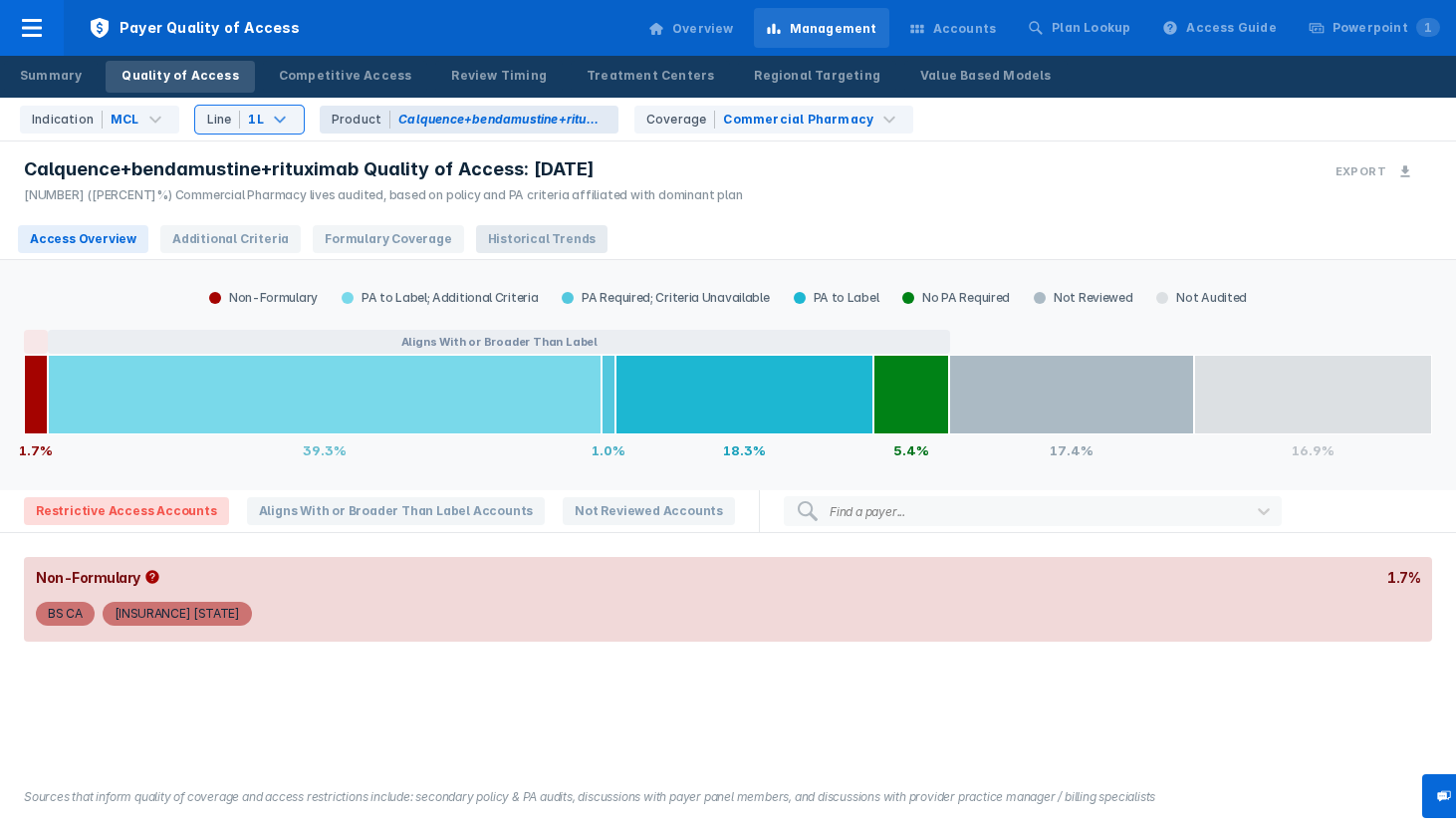 click on "Historical Trends" at bounding box center (542, 239) 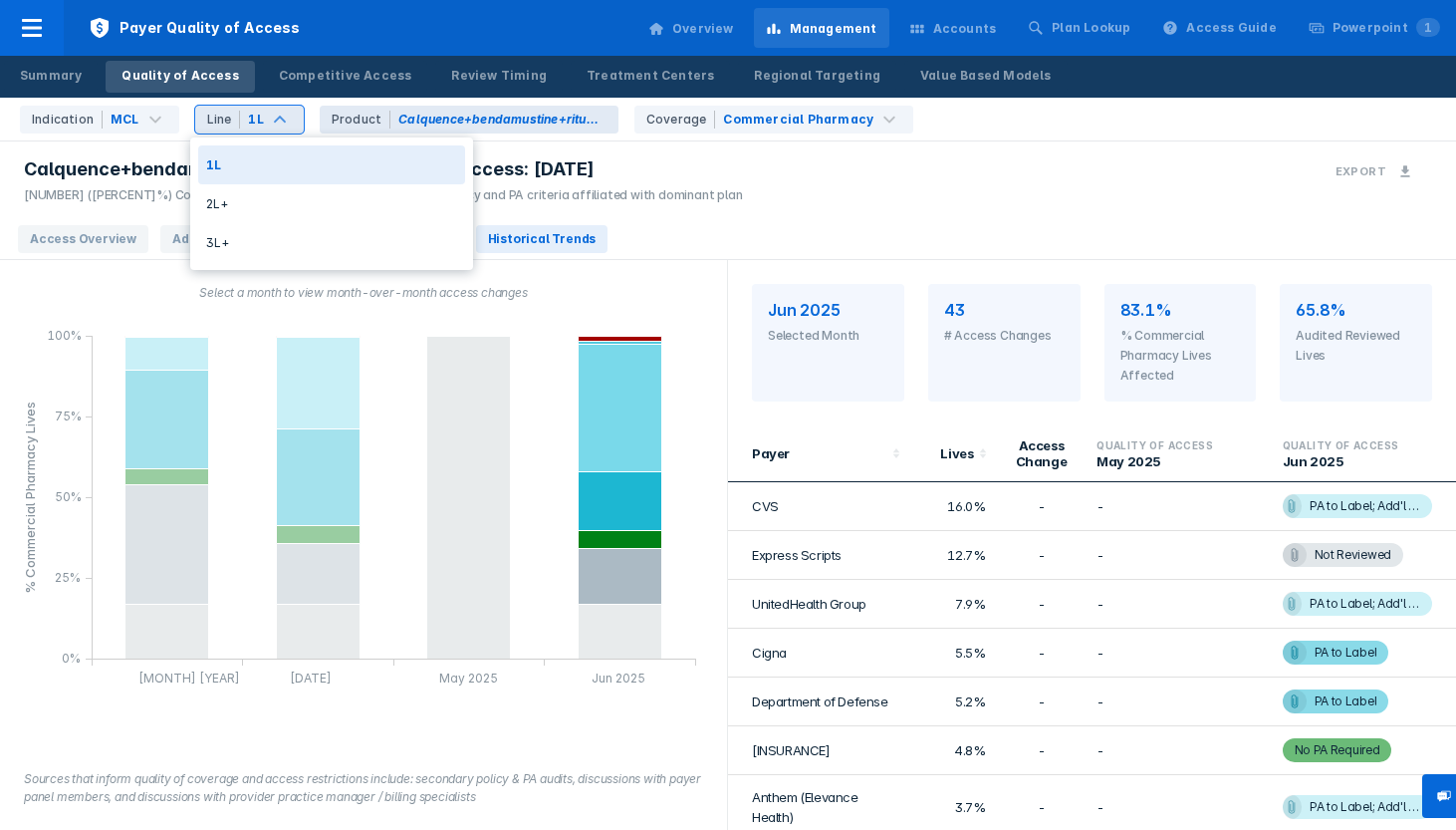 click on "Line 1L" at bounding box center (249, 120) 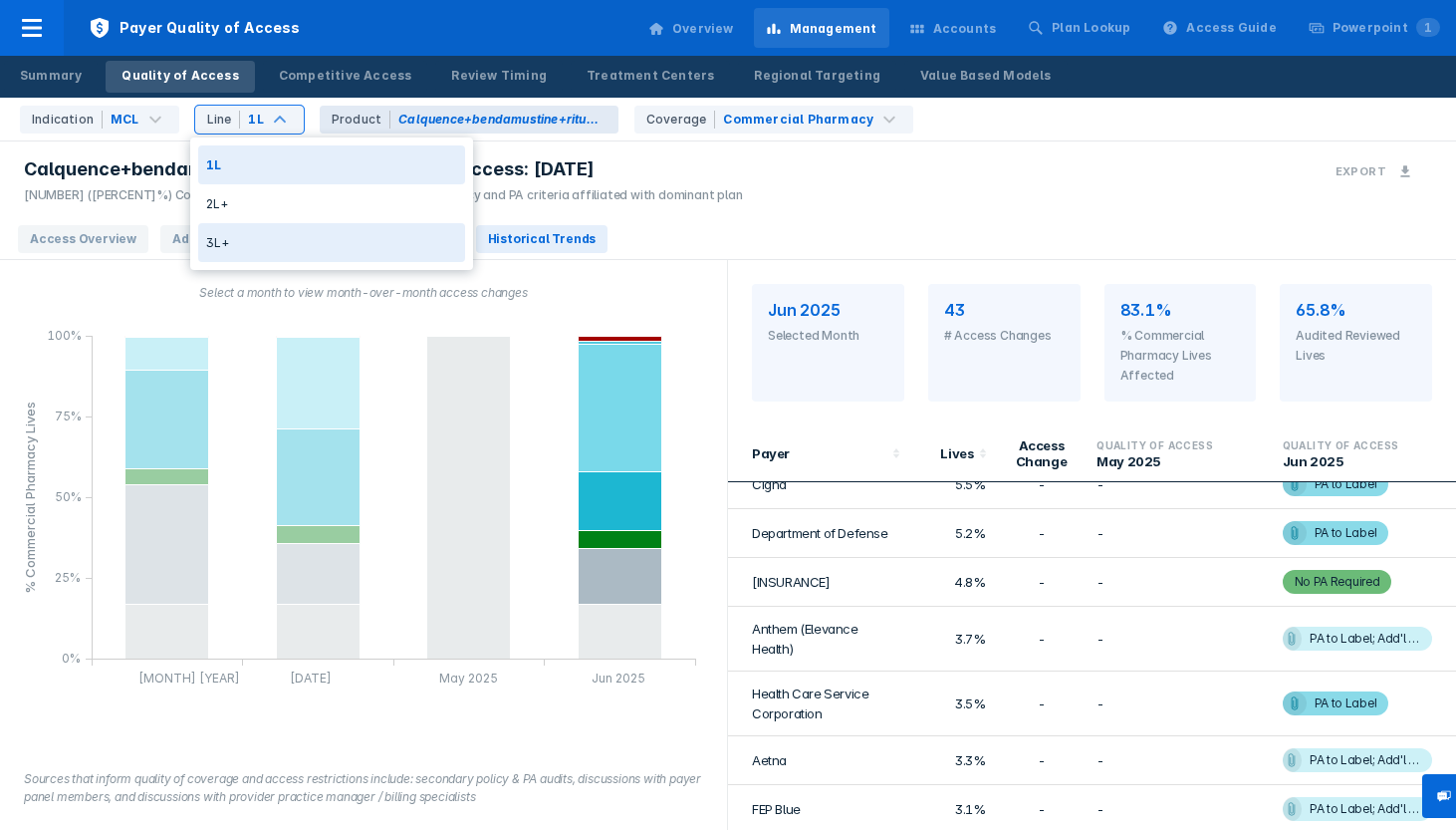 scroll, scrollTop: 173, scrollLeft: 0, axis: vertical 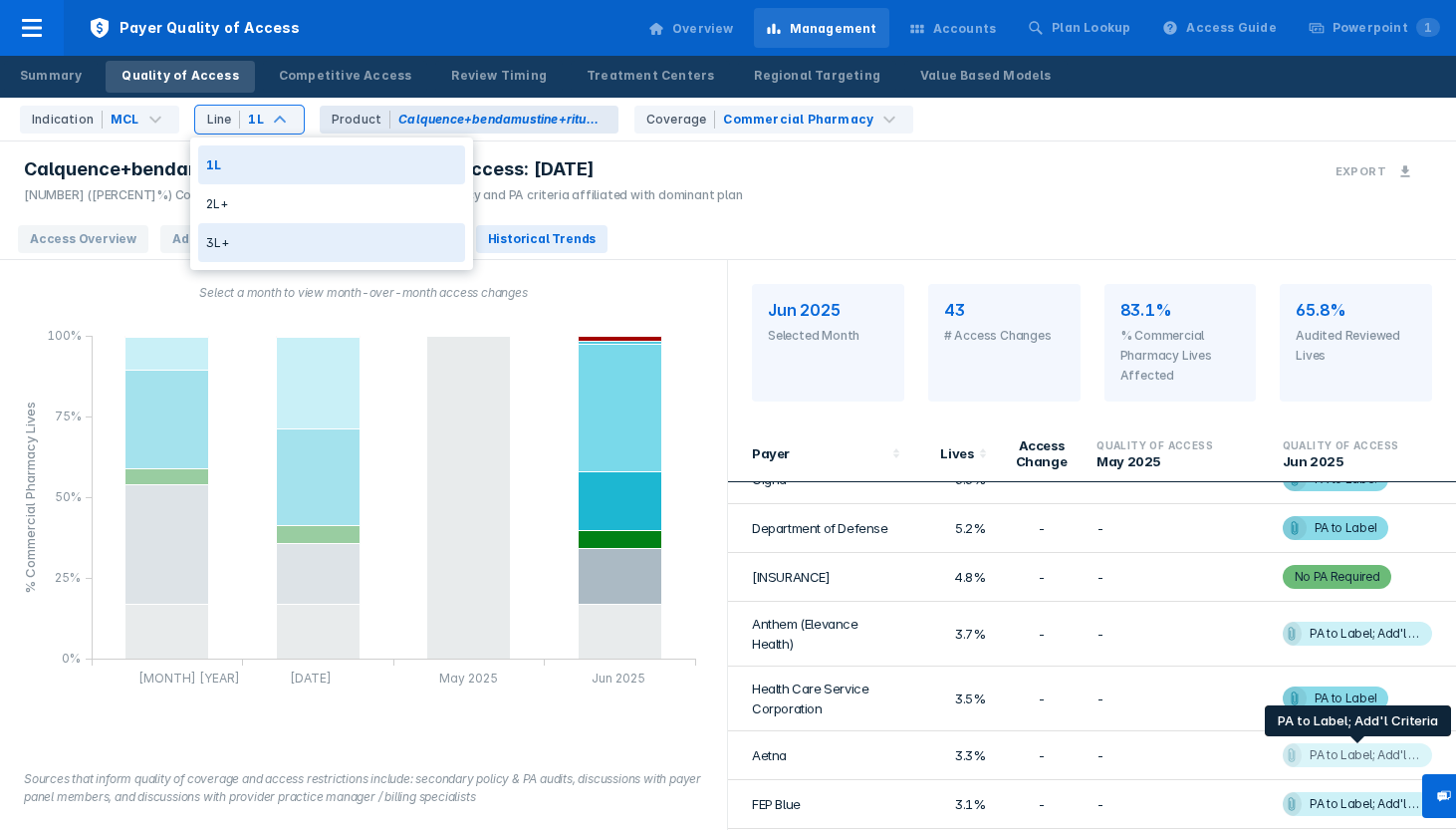 click on "PA to Label; Add'l Criteria" at bounding box center [1364, 755] 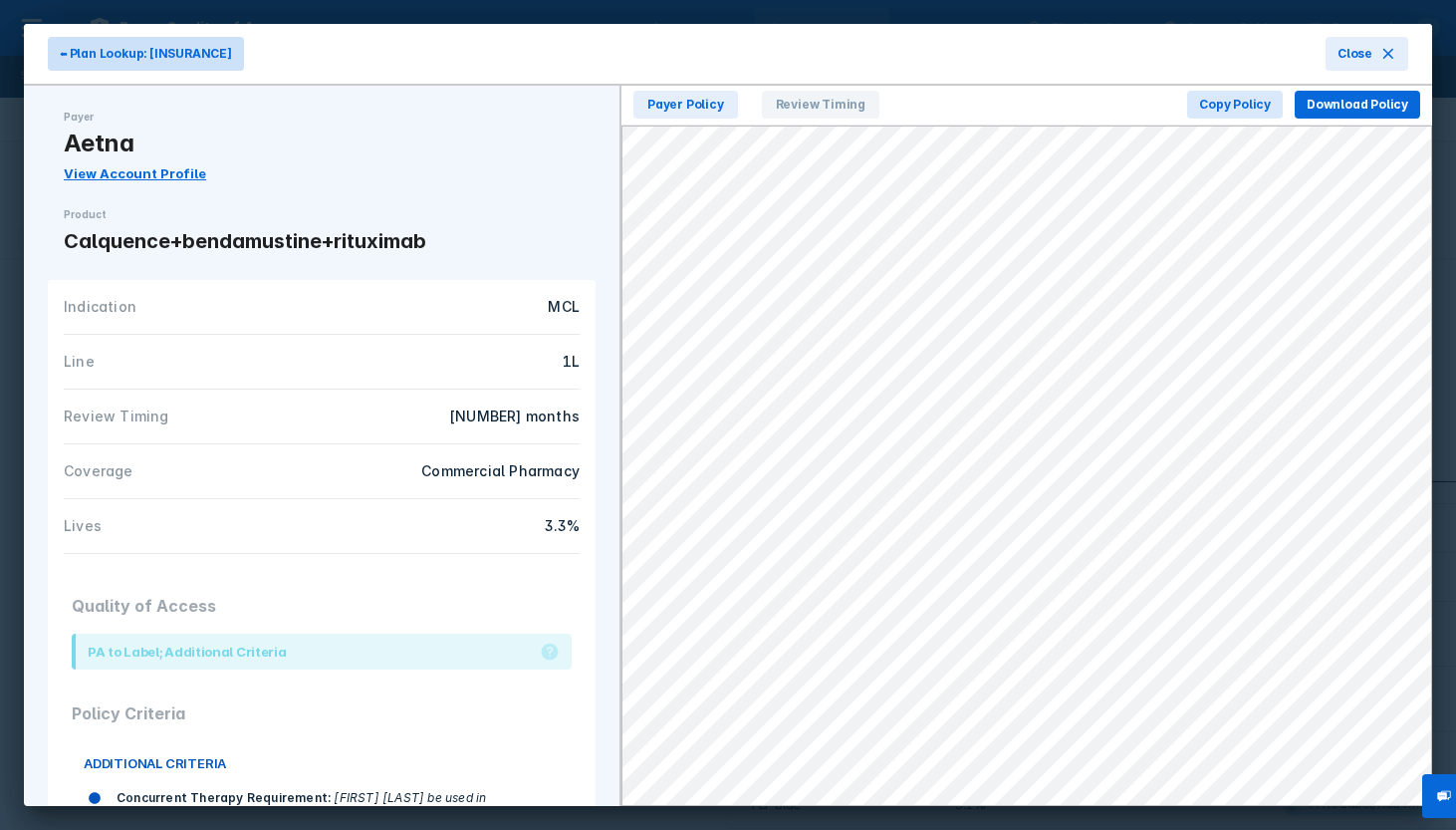 click on "⬅ Plan Lookup: Aetna" at bounding box center (145, 54) 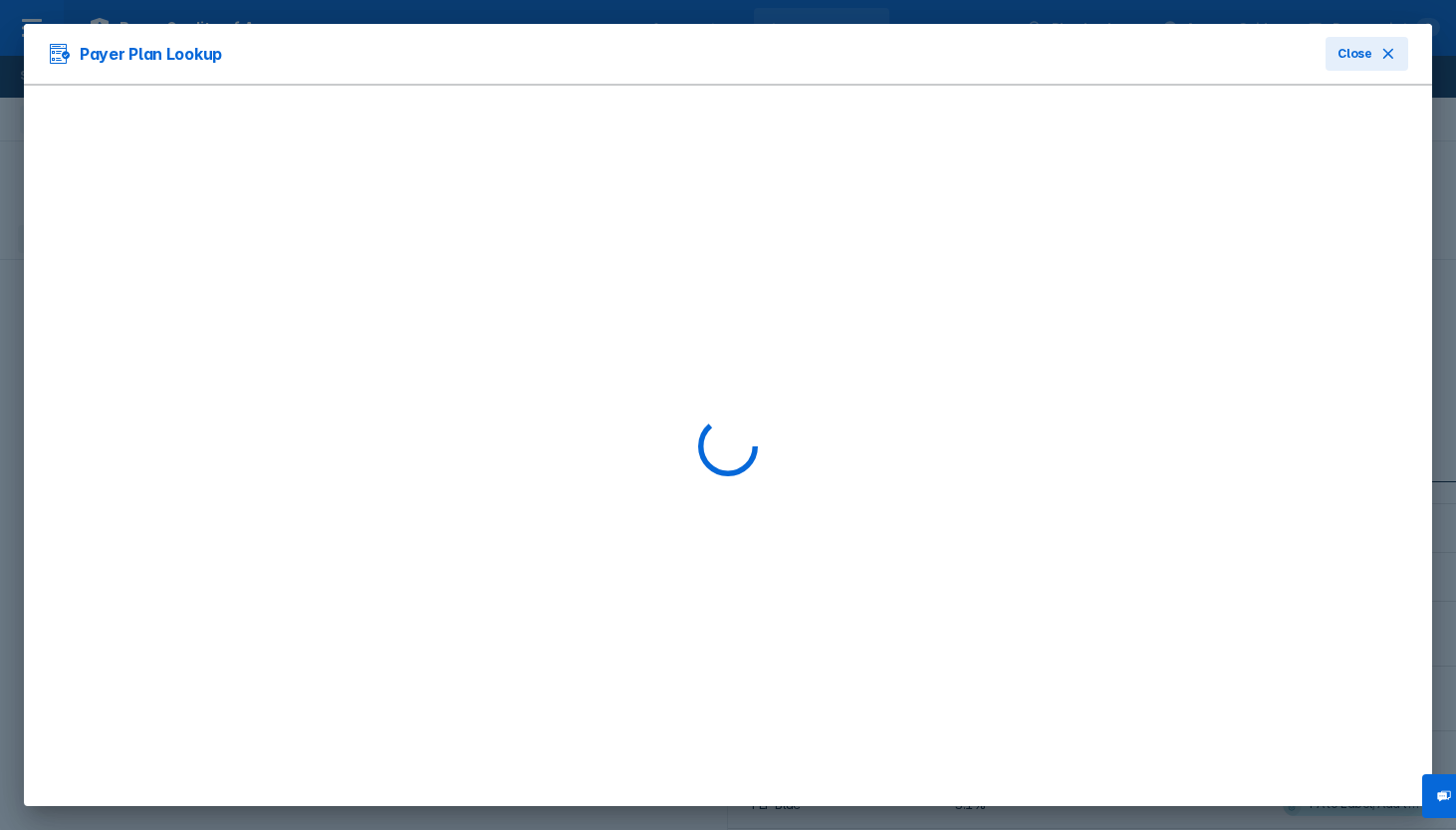 scroll, scrollTop: 0, scrollLeft: 0, axis: both 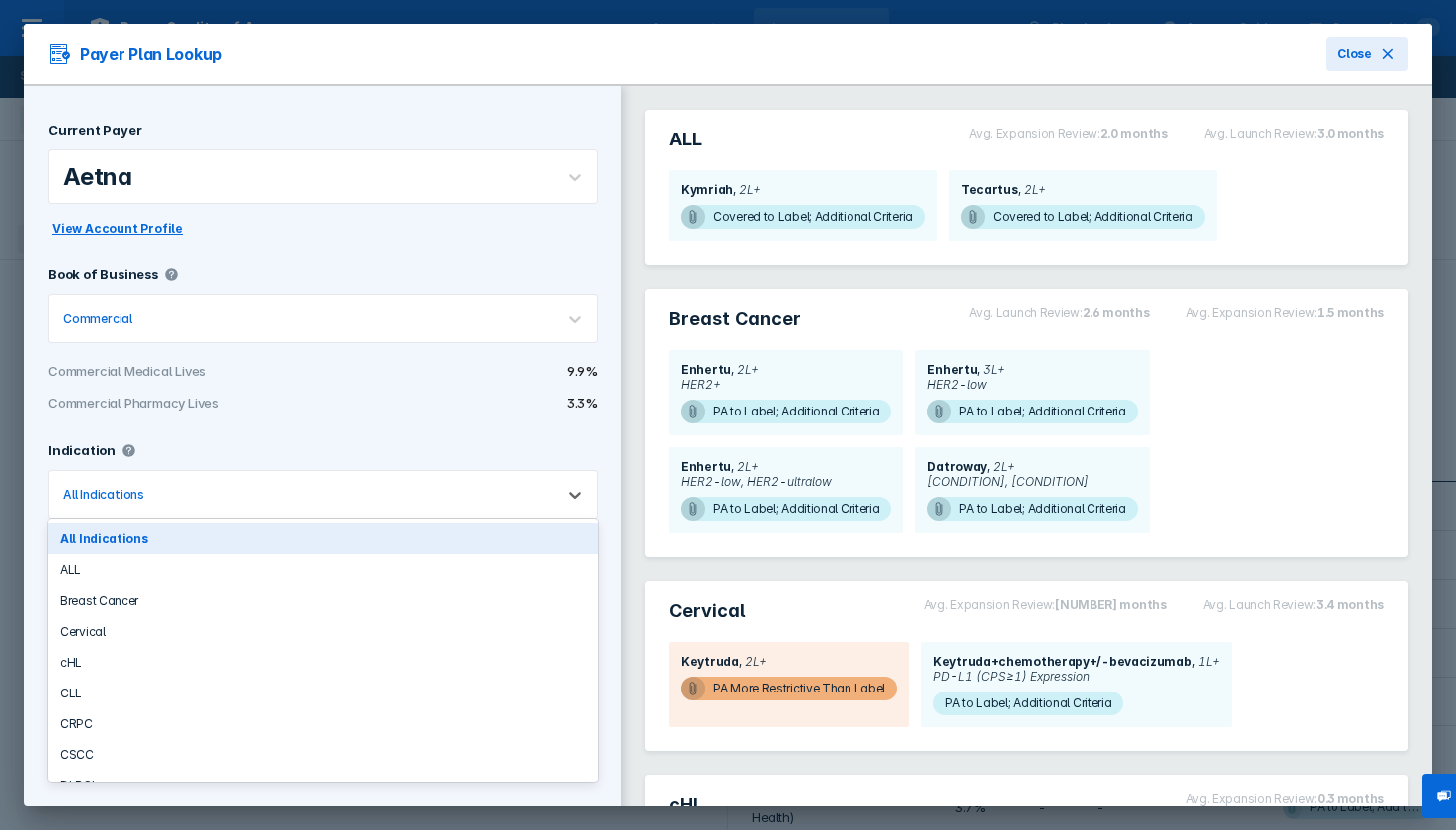 click at bounding box center (344, 494) 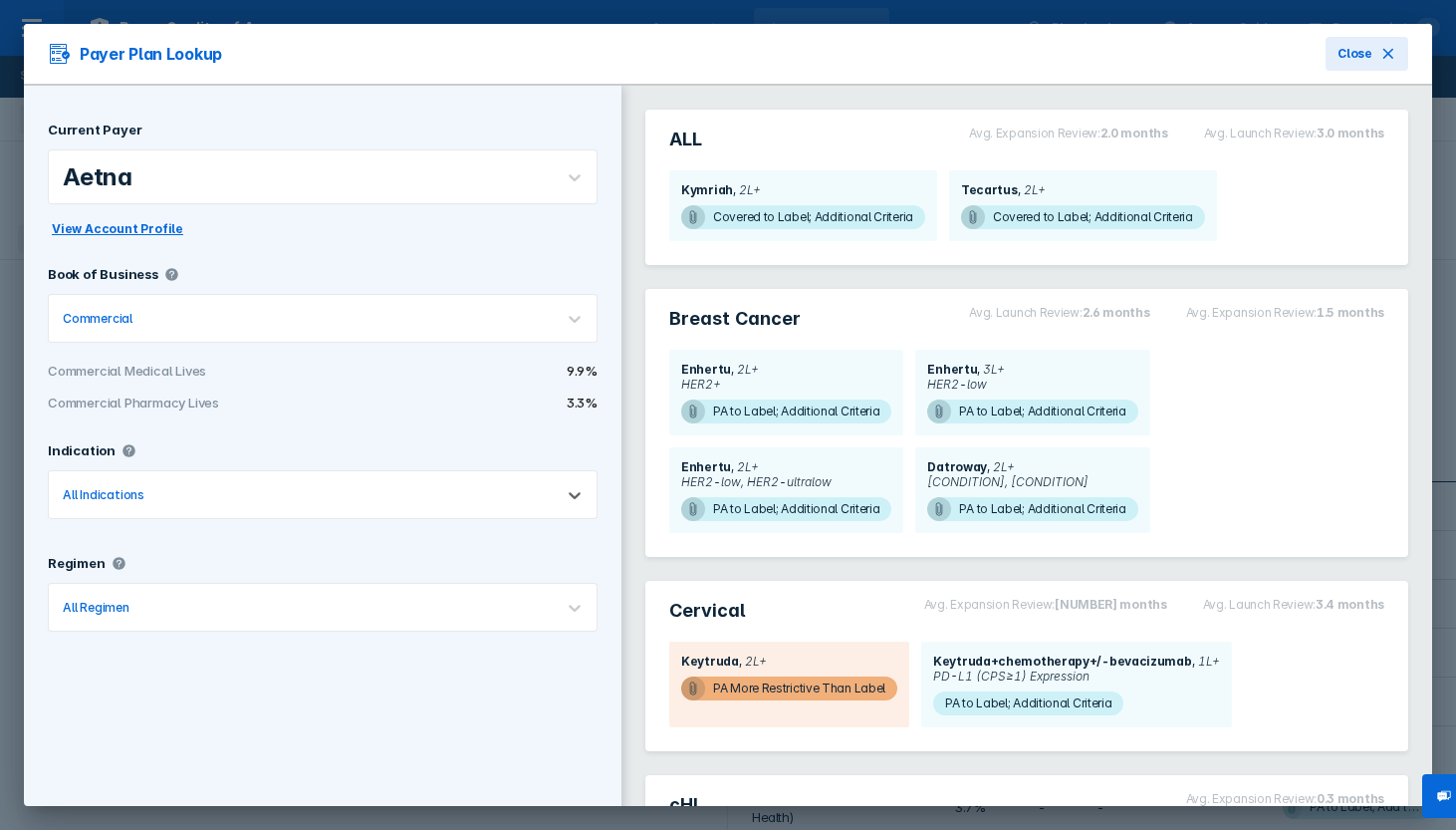 click at bounding box center [344, 494] 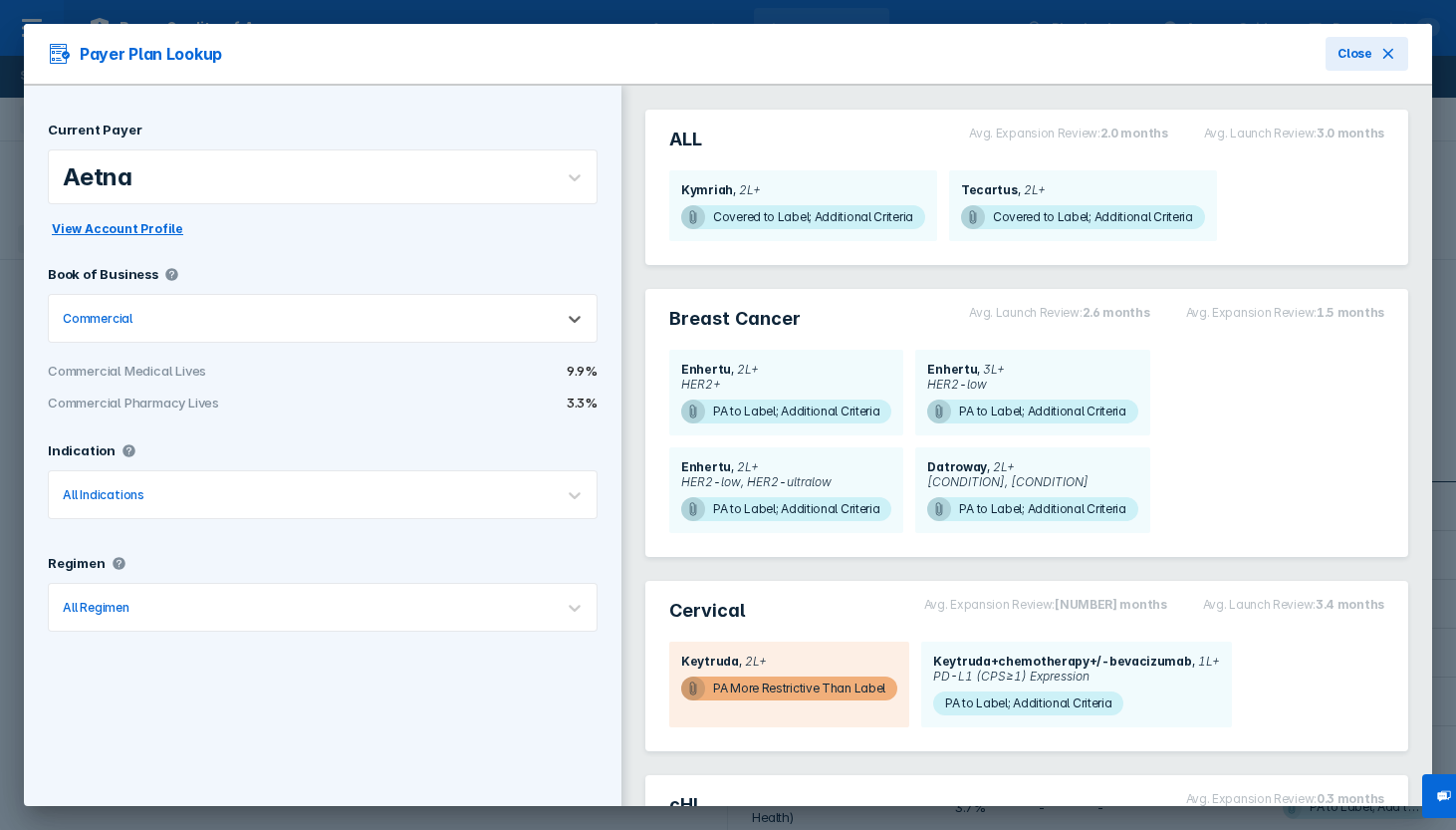 click on "Commercial" at bounding box center [301, 318] 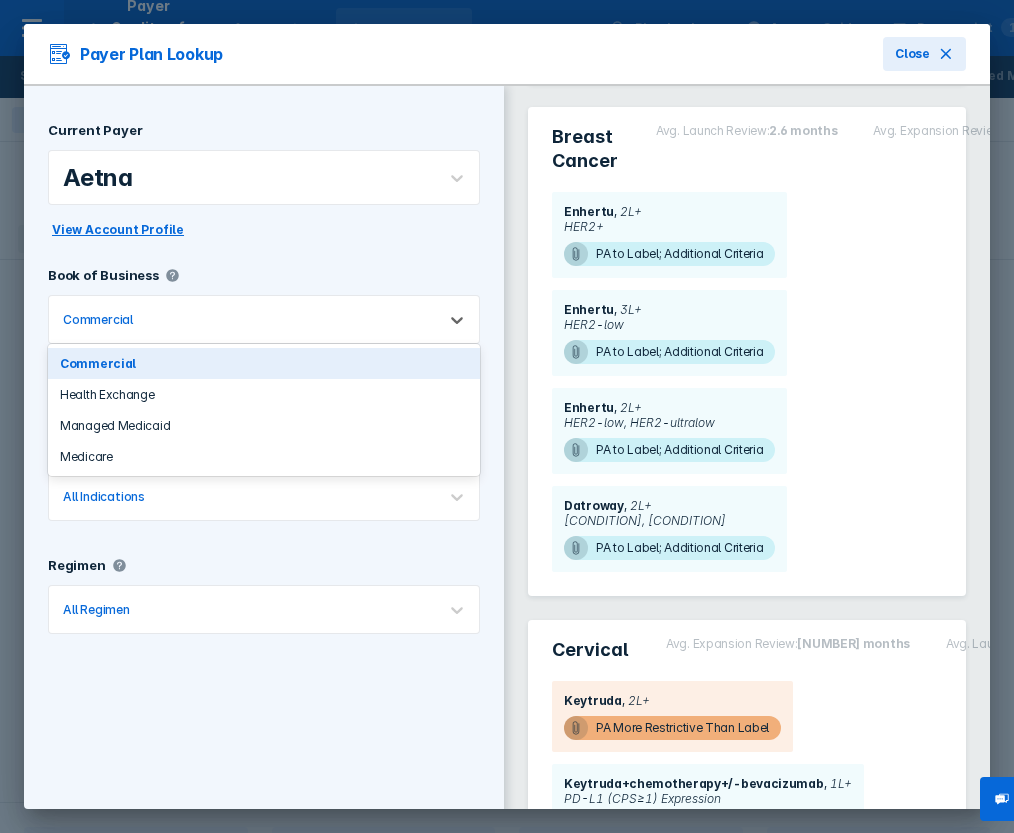scroll, scrollTop: 267, scrollLeft: 0, axis: vertical 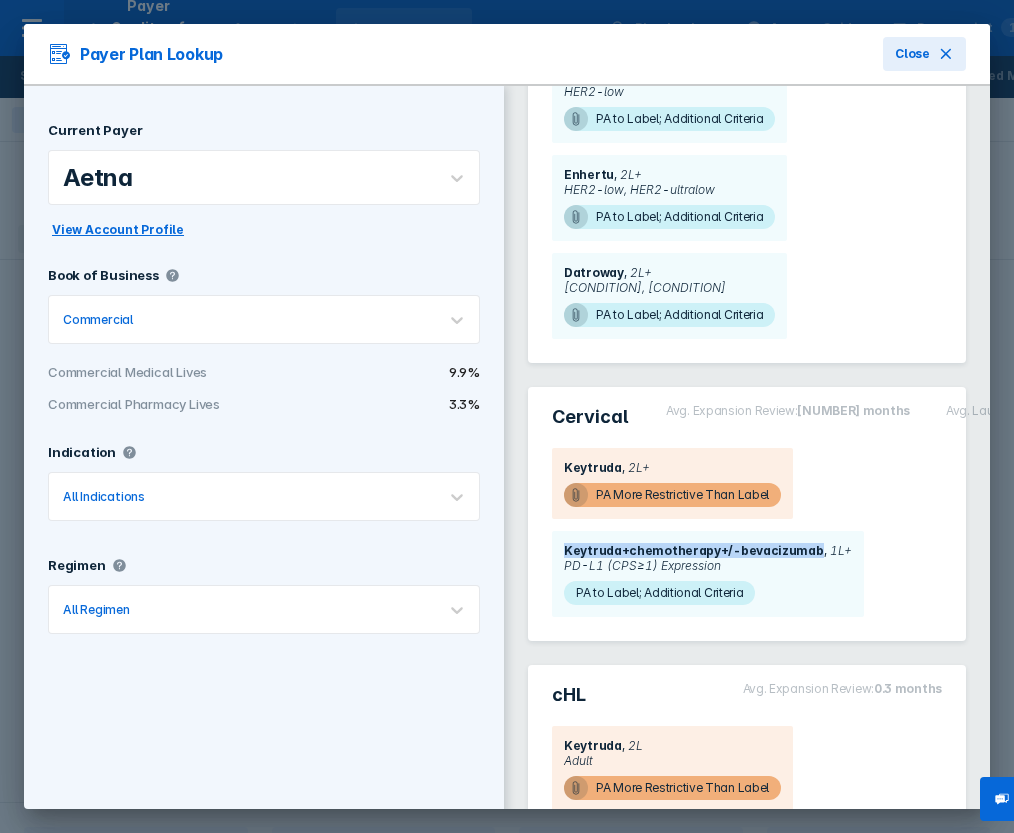 drag, startPoint x: 564, startPoint y: 551, endPoint x: 803, endPoint y: 548, distance: 239.01883 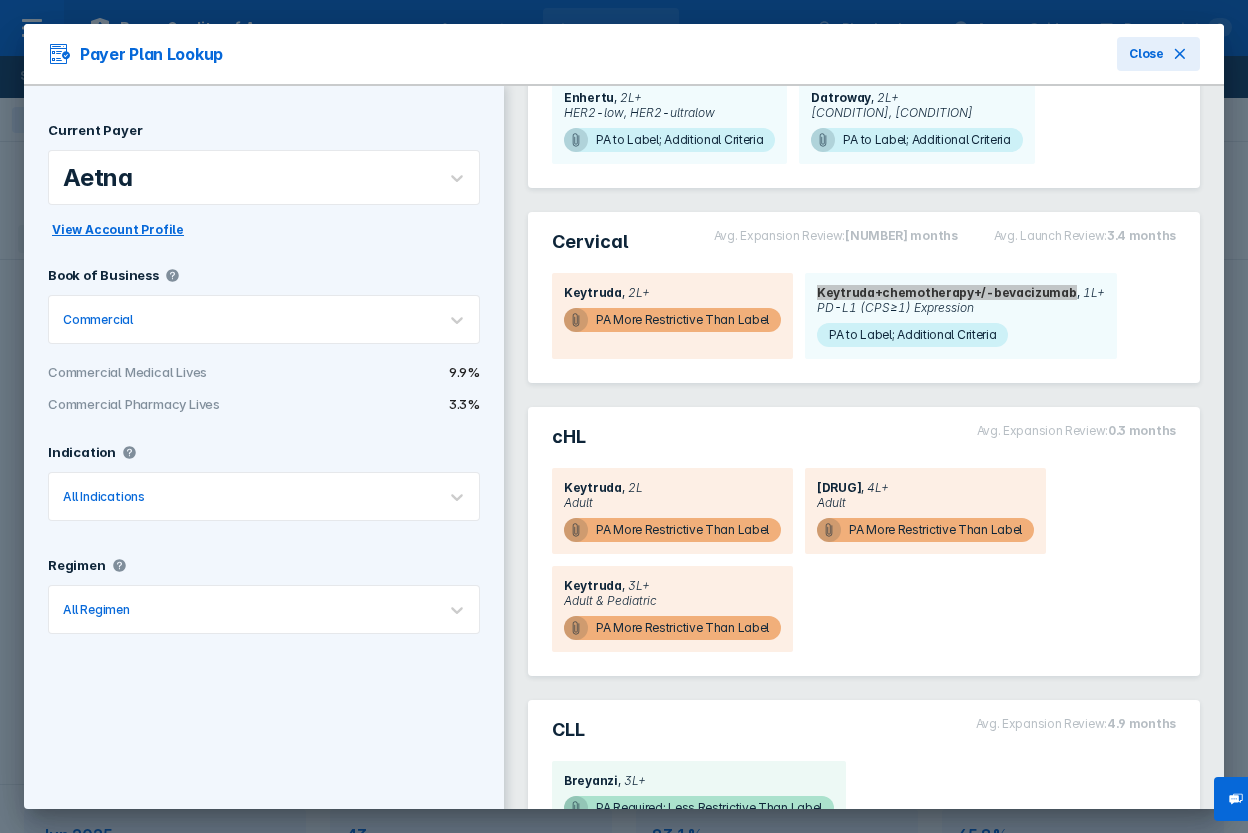 scroll, scrollTop: 380, scrollLeft: 0, axis: vertical 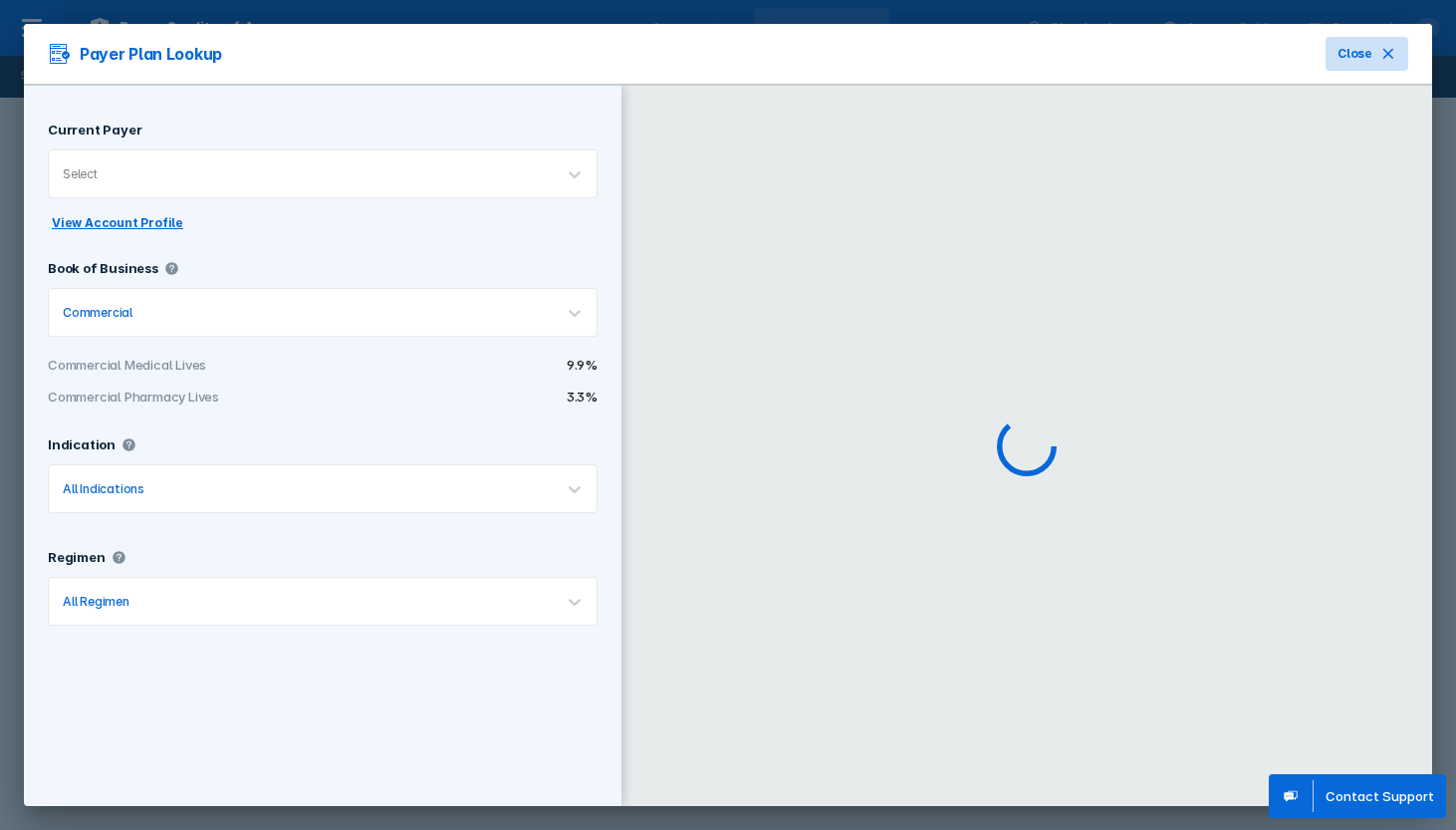click on "Close" at bounding box center [1354, 54] 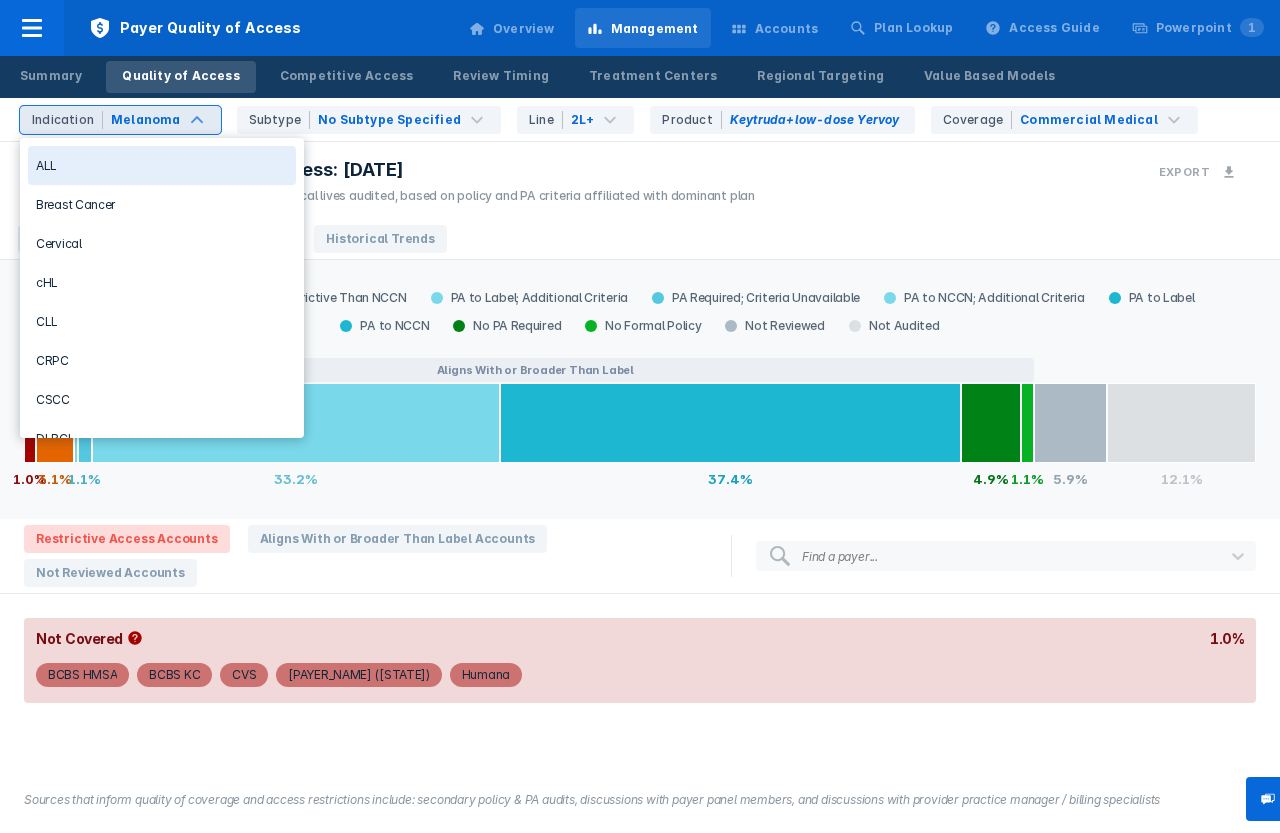 click on "ALL" at bounding box center [162, 165] 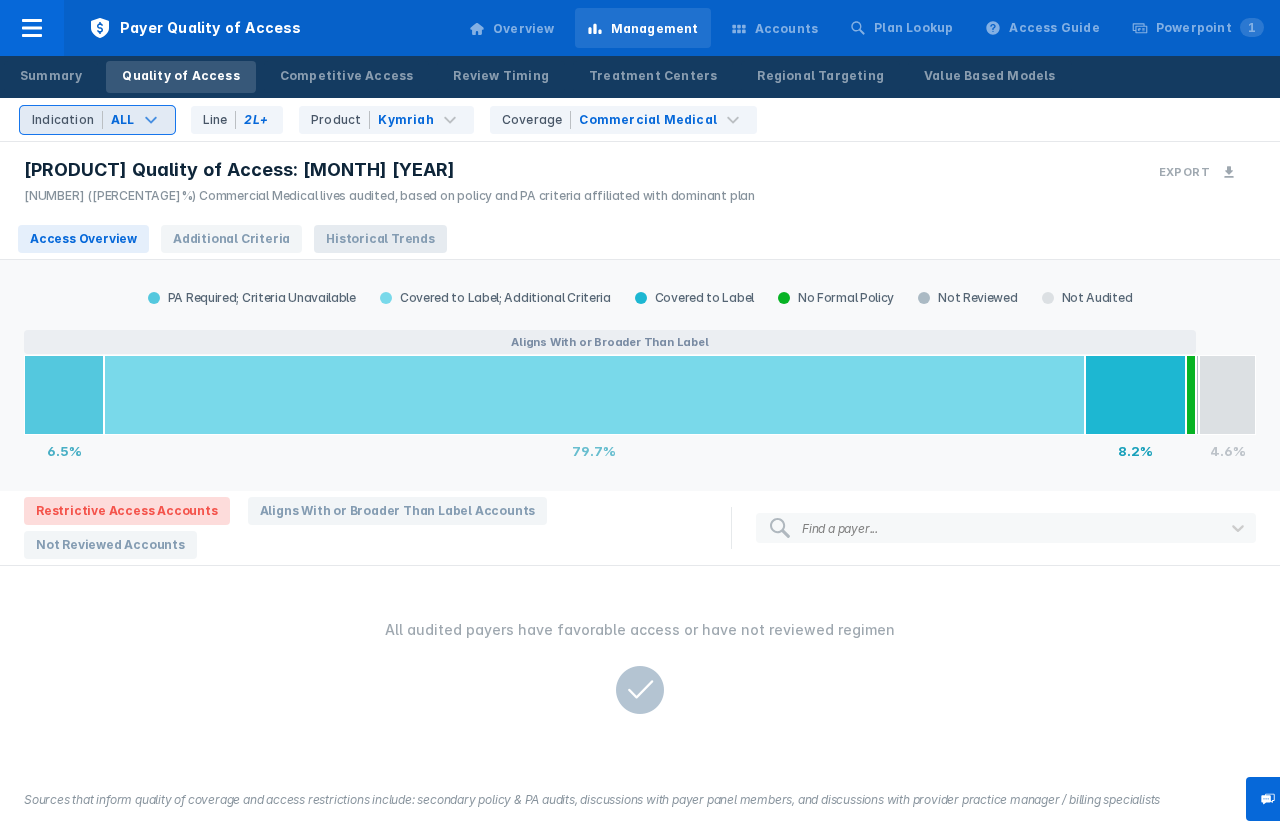 click on "Historical Trends" at bounding box center [380, 239] 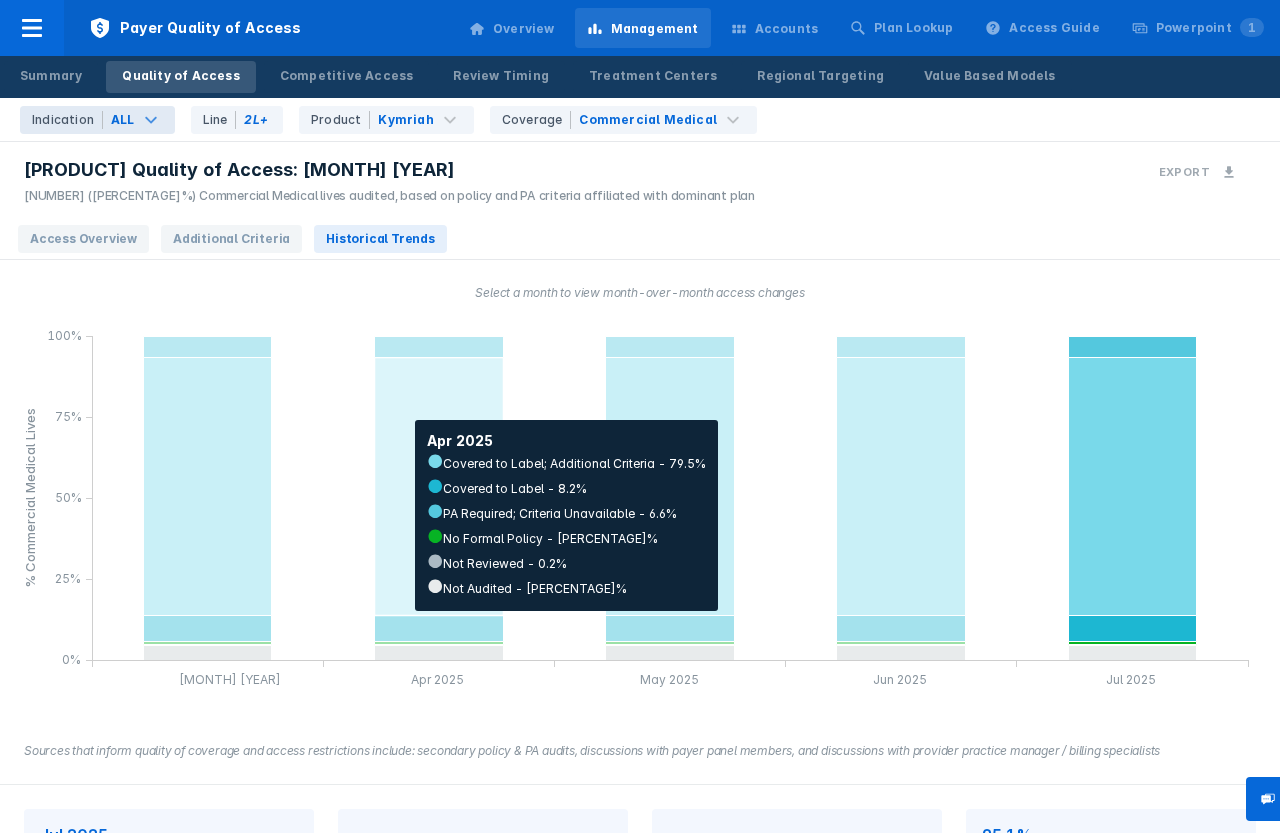 scroll, scrollTop: 335, scrollLeft: 0, axis: vertical 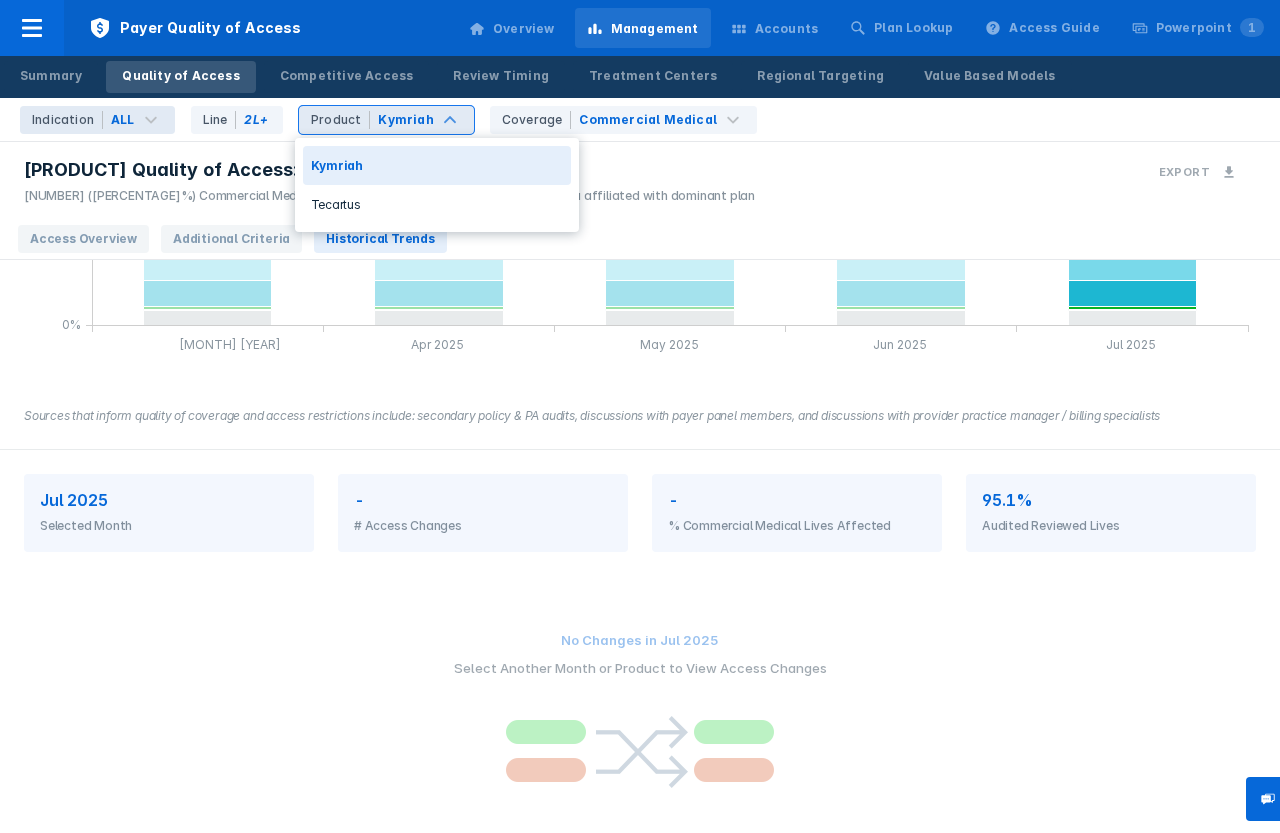 click on "Kymriah" at bounding box center (405, 120) 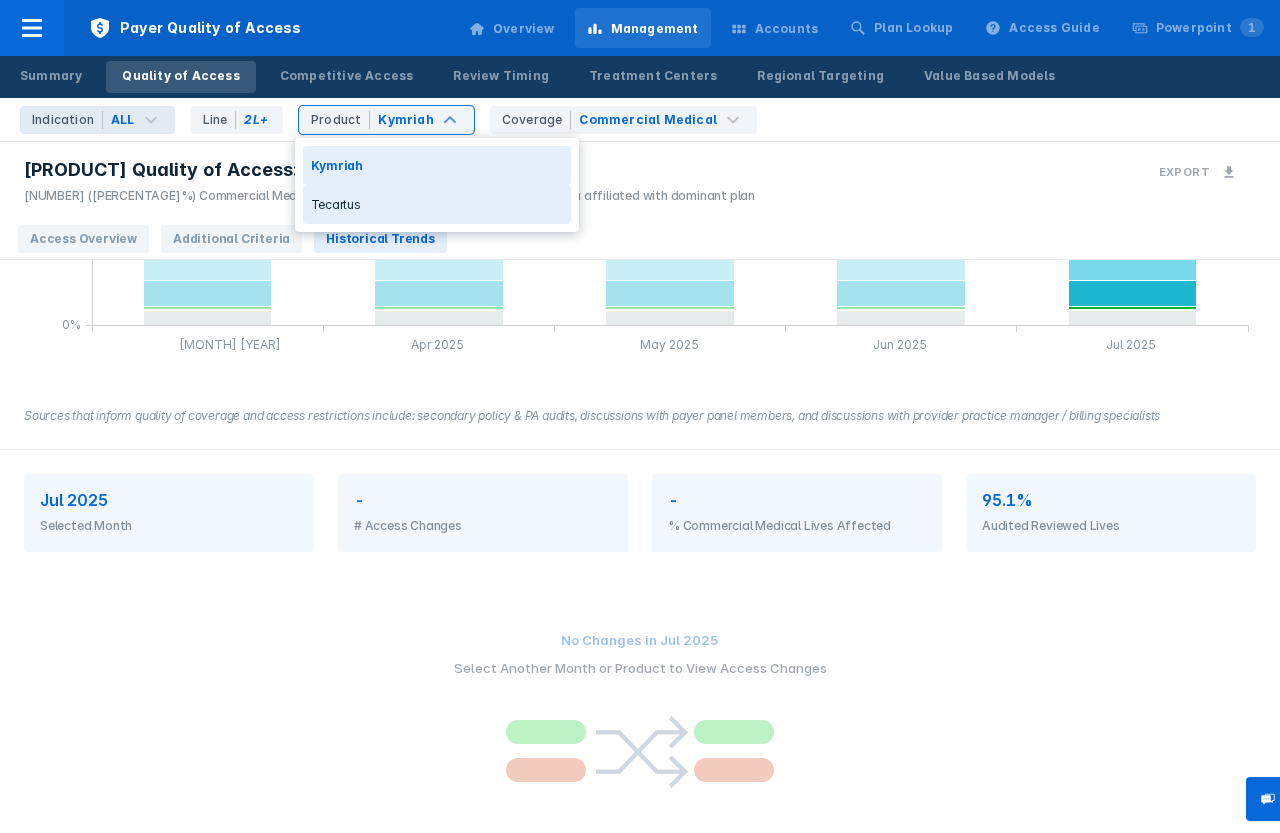 click on "Tecartus" at bounding box center [437, 204] 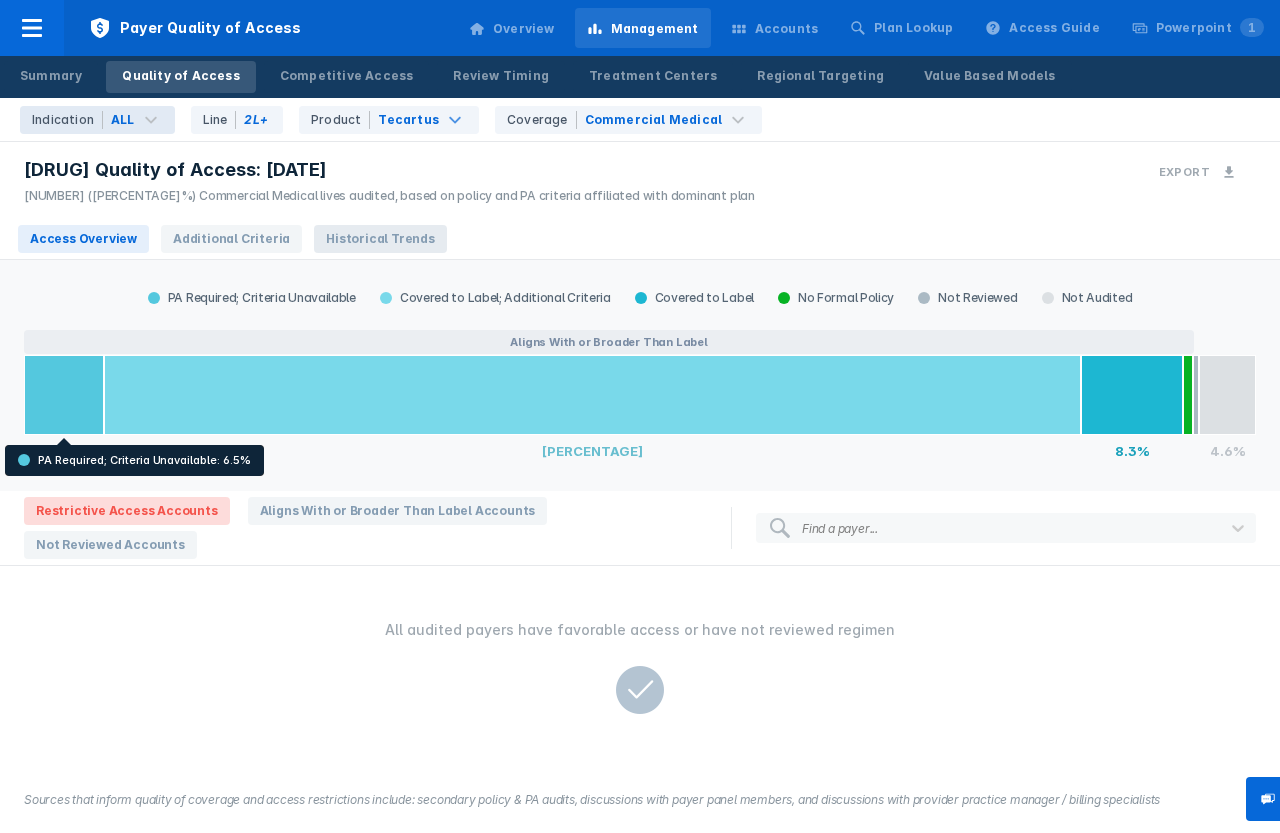 click on "Historical Trends" at bounding box center (380, 239) 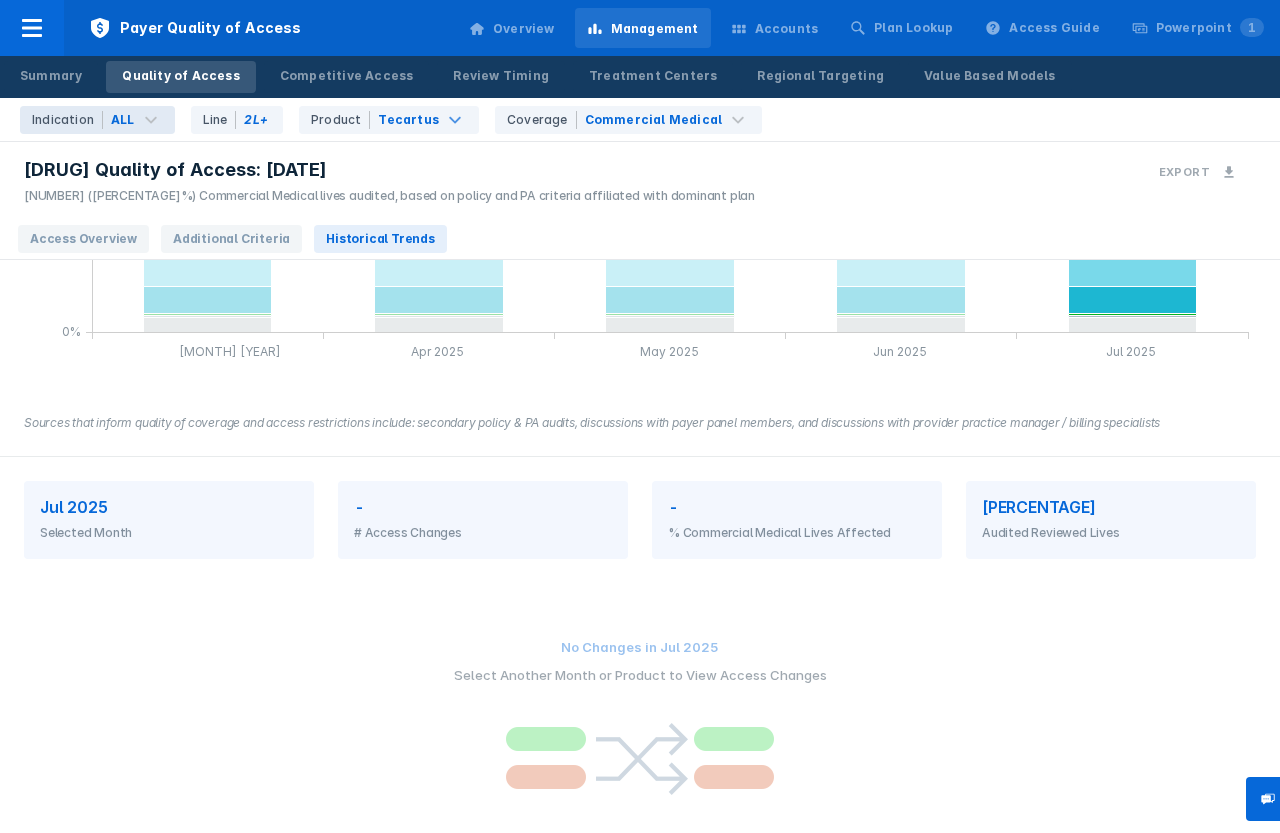 scroll, scrollTop: 335, scrollLeft: 0, axis: vertical 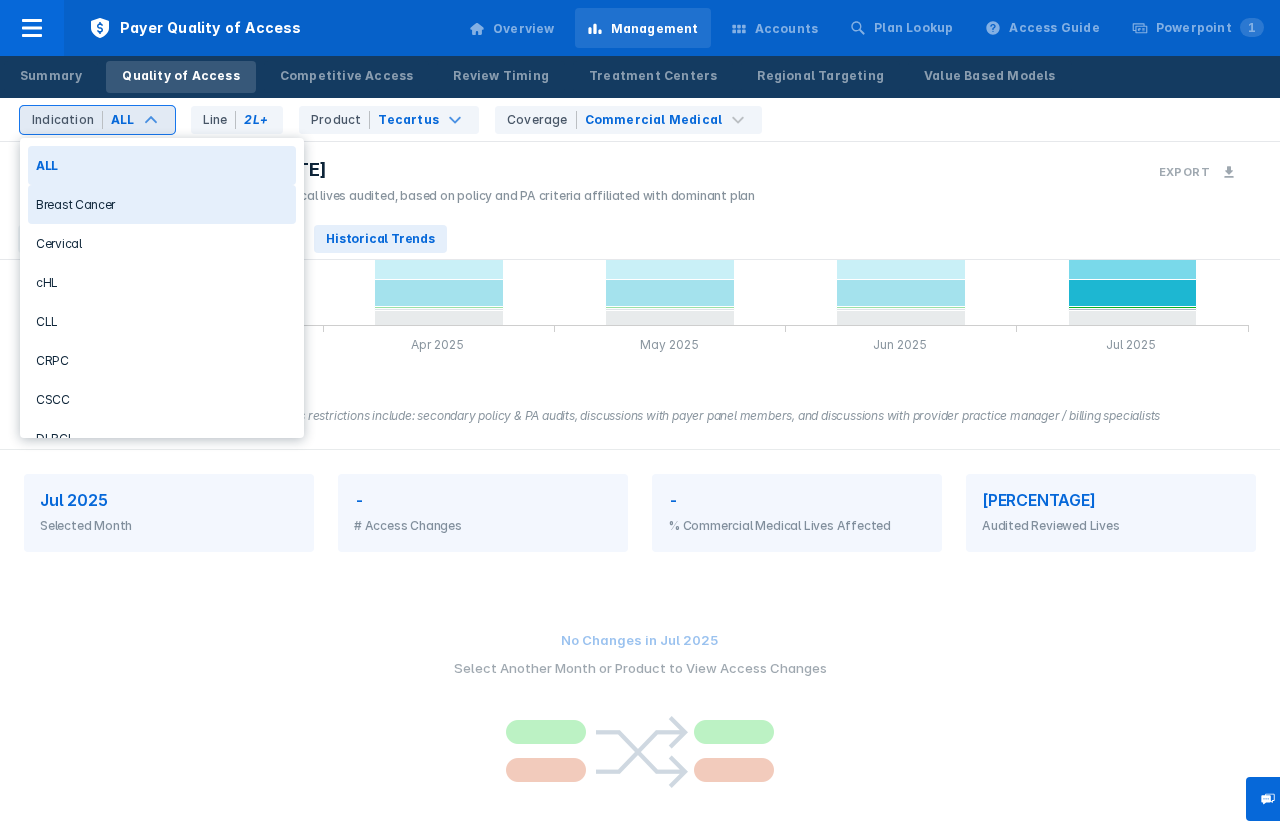 click on "Breast Cancer" at bounding box center [162, 204] 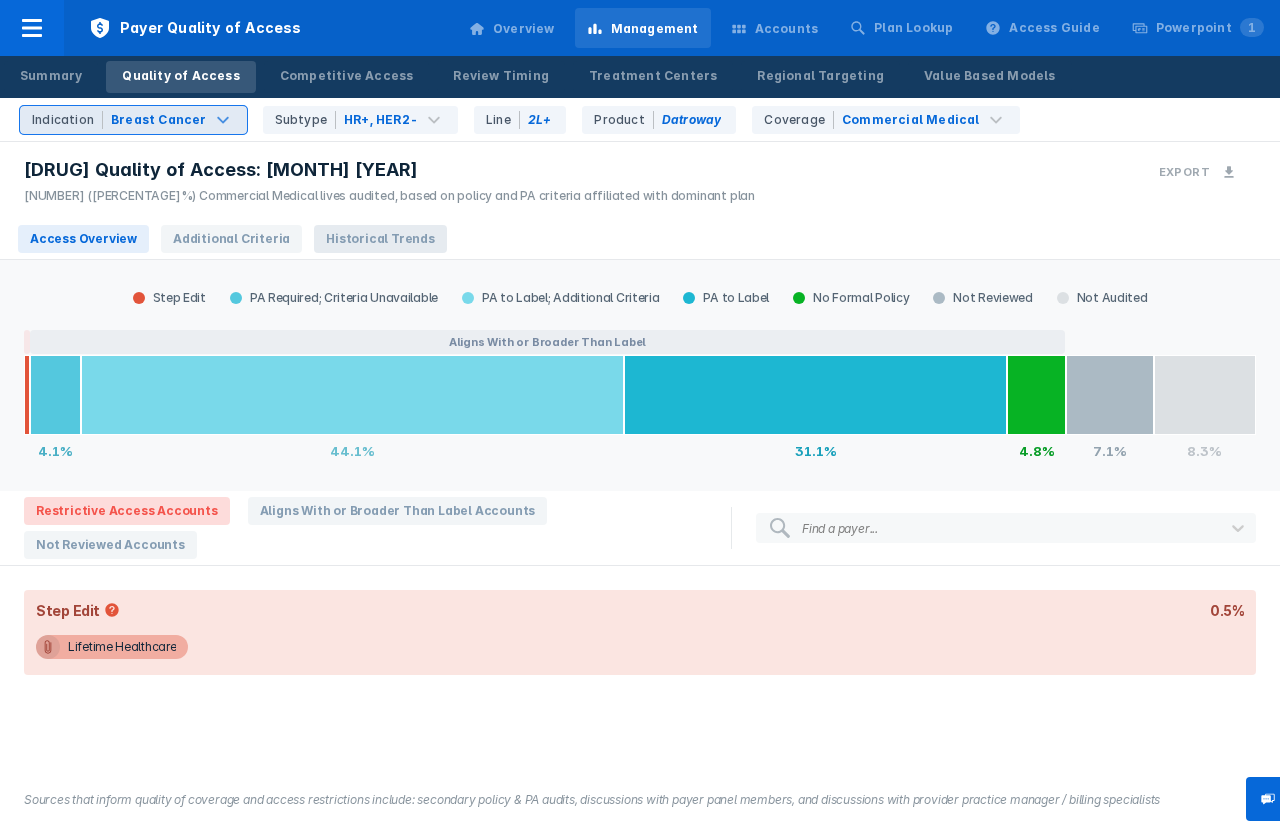 click on "Historical Trends" at bounding box center (380, 239) 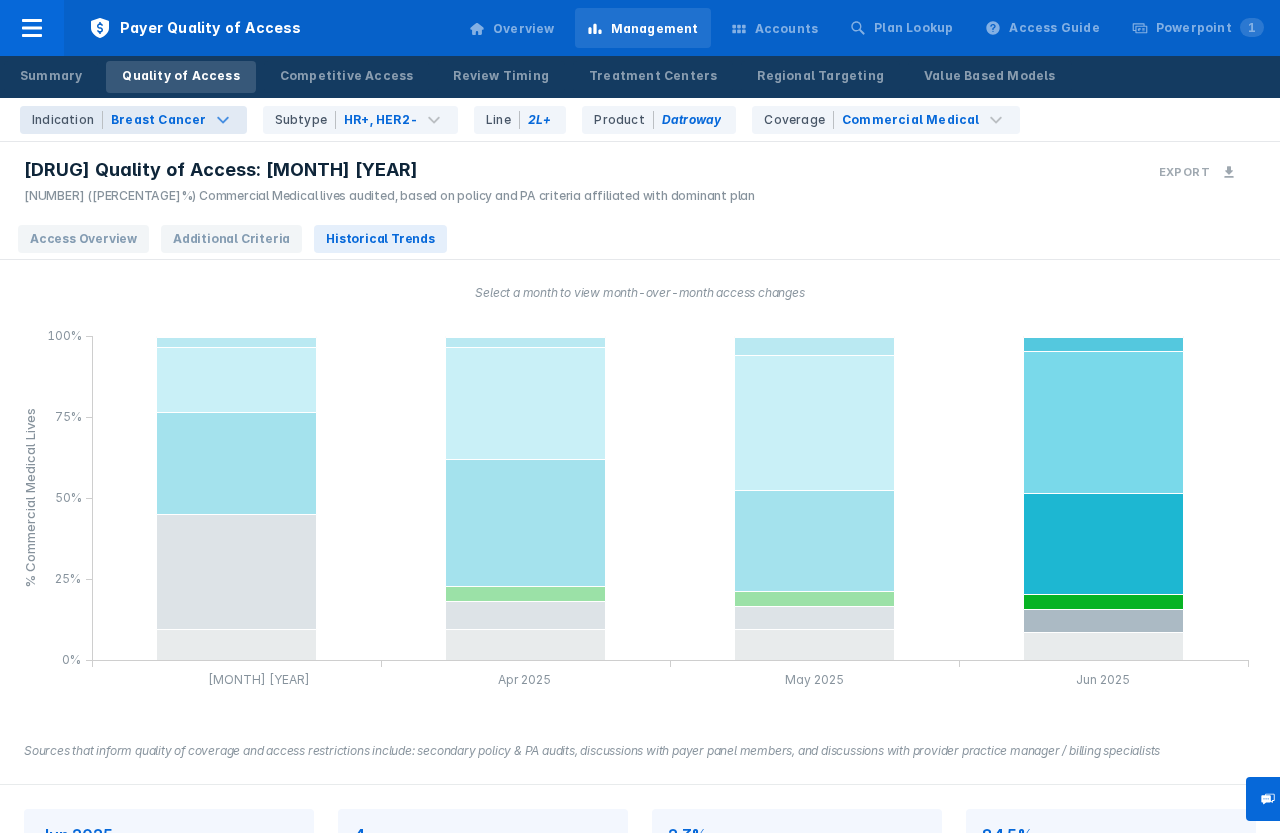 scroll, scrollTop: 351, scrollLeft: 0, axis: vertical 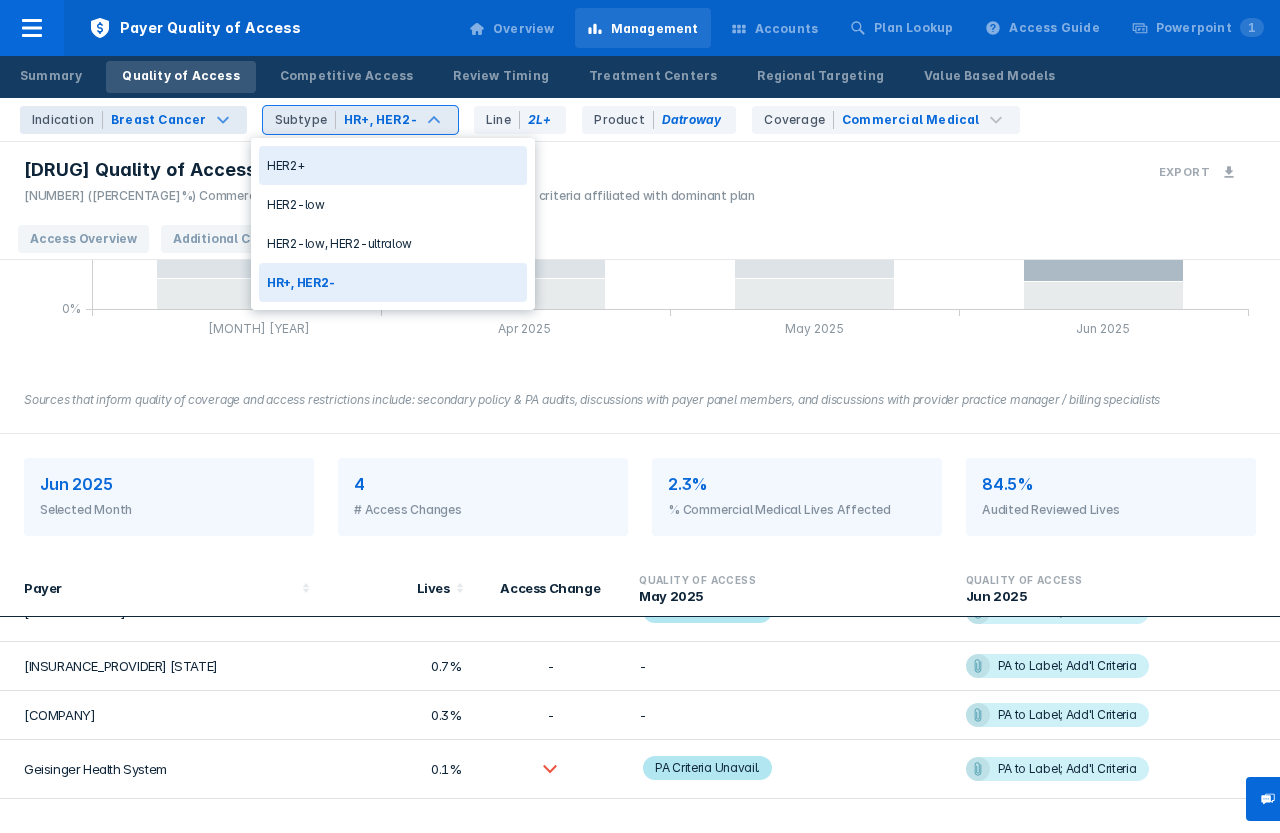 click on "HER2+" at bounding box center [393, 165] 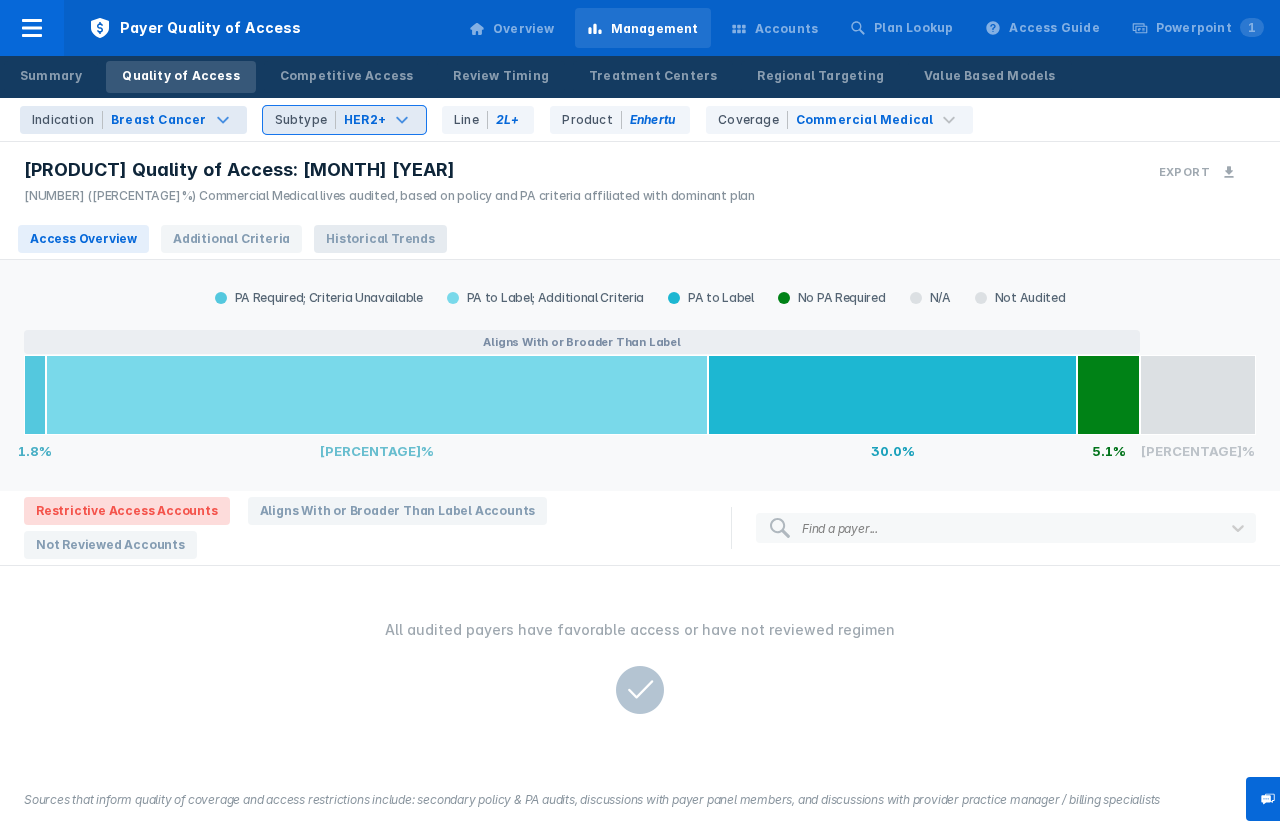 click on "Historical Trends" at bounding box center (380, 239) 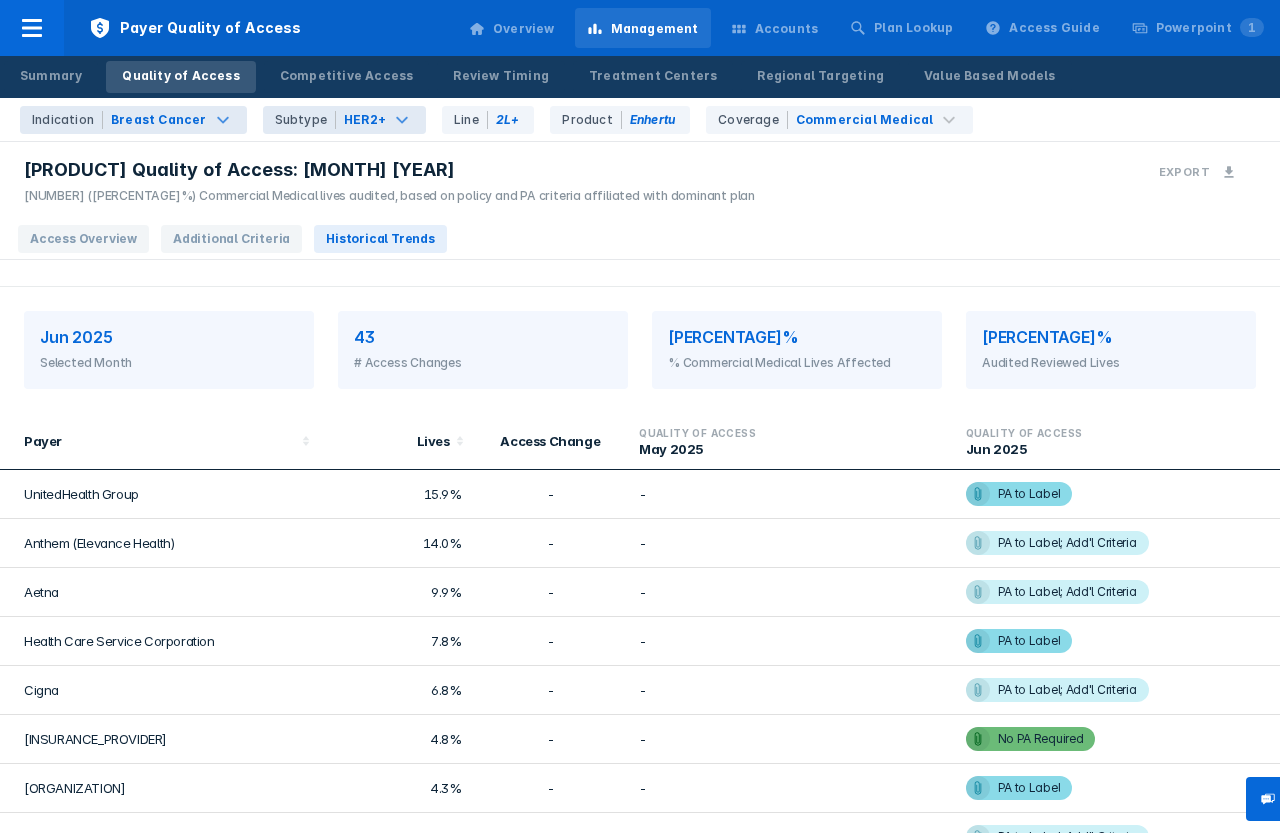 scroll, scrollTop: 377, scrollLeft: 0, axis: vertical 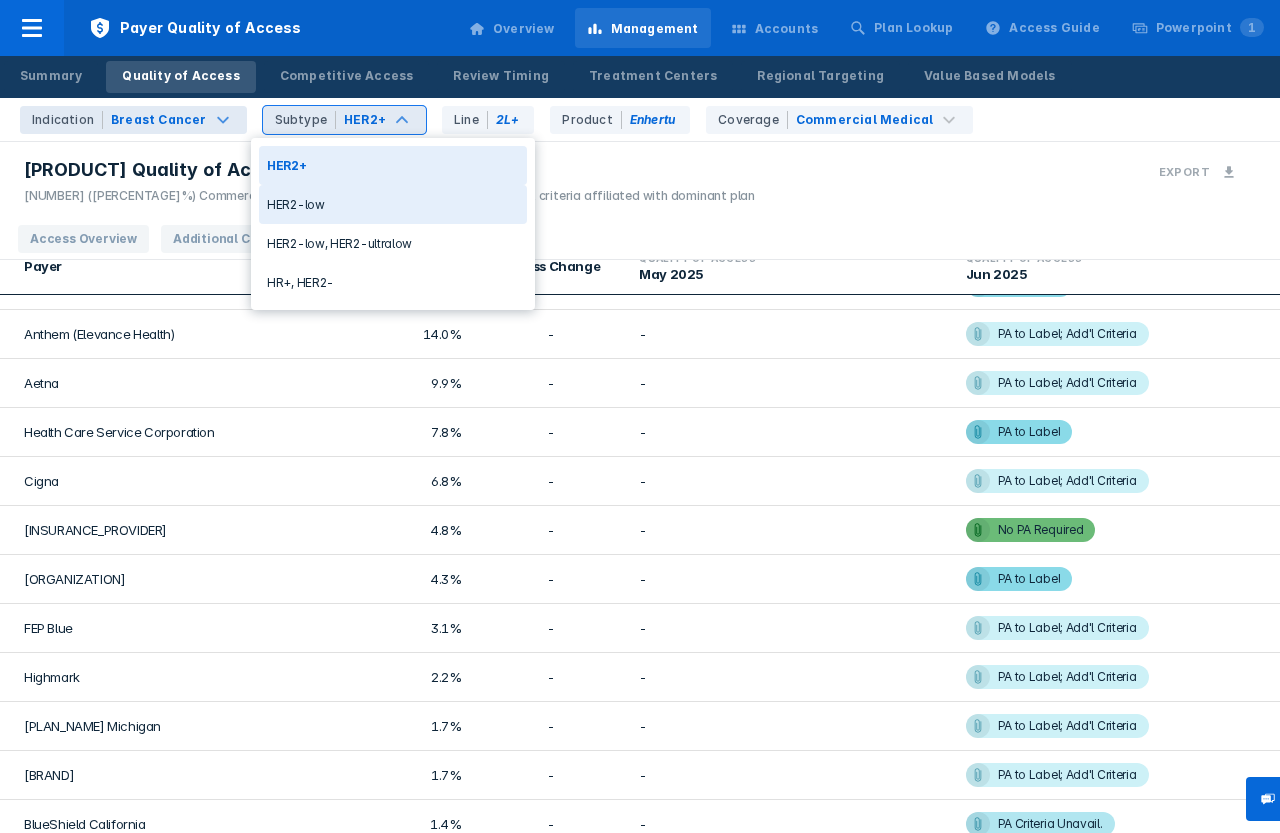 click on "HER2-low" at bounding box center (393, 204) 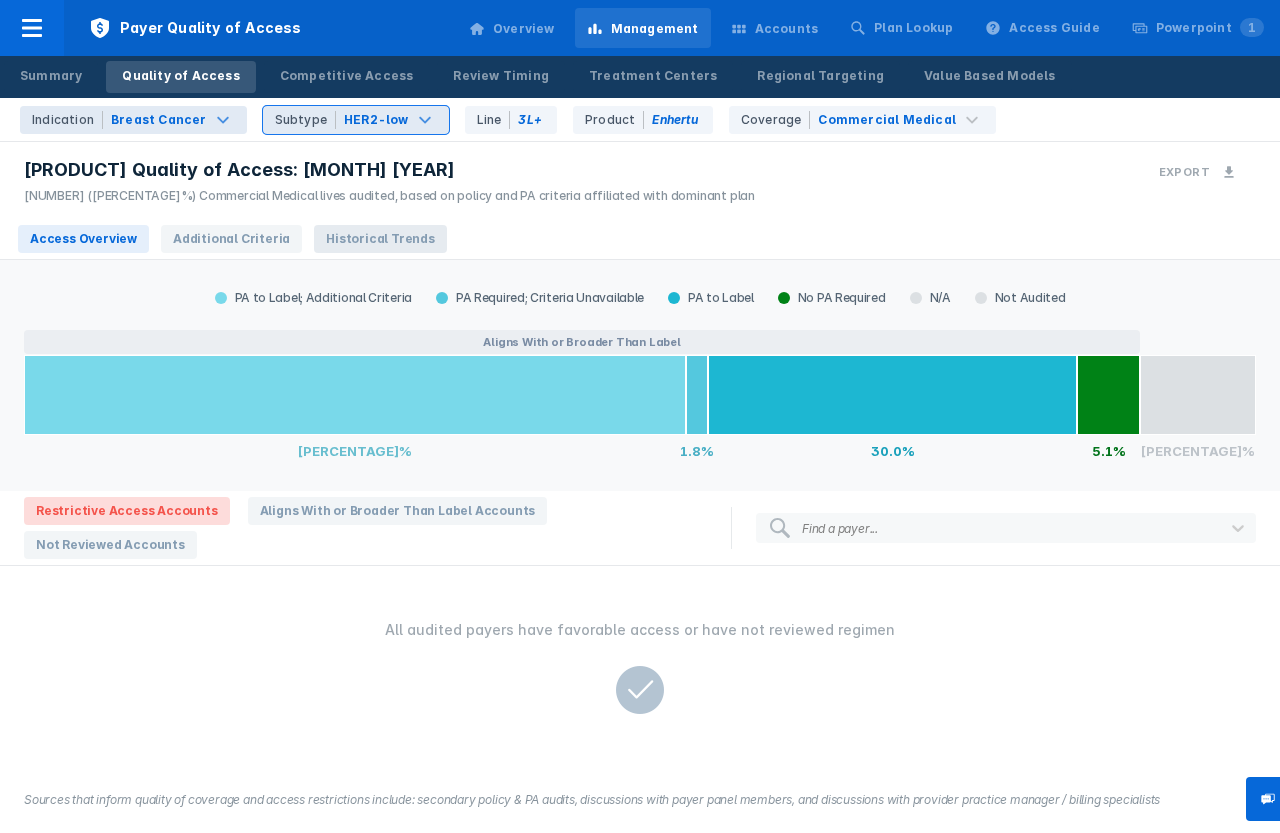 click on "Historical Trends" at bounding box center (380, 239) 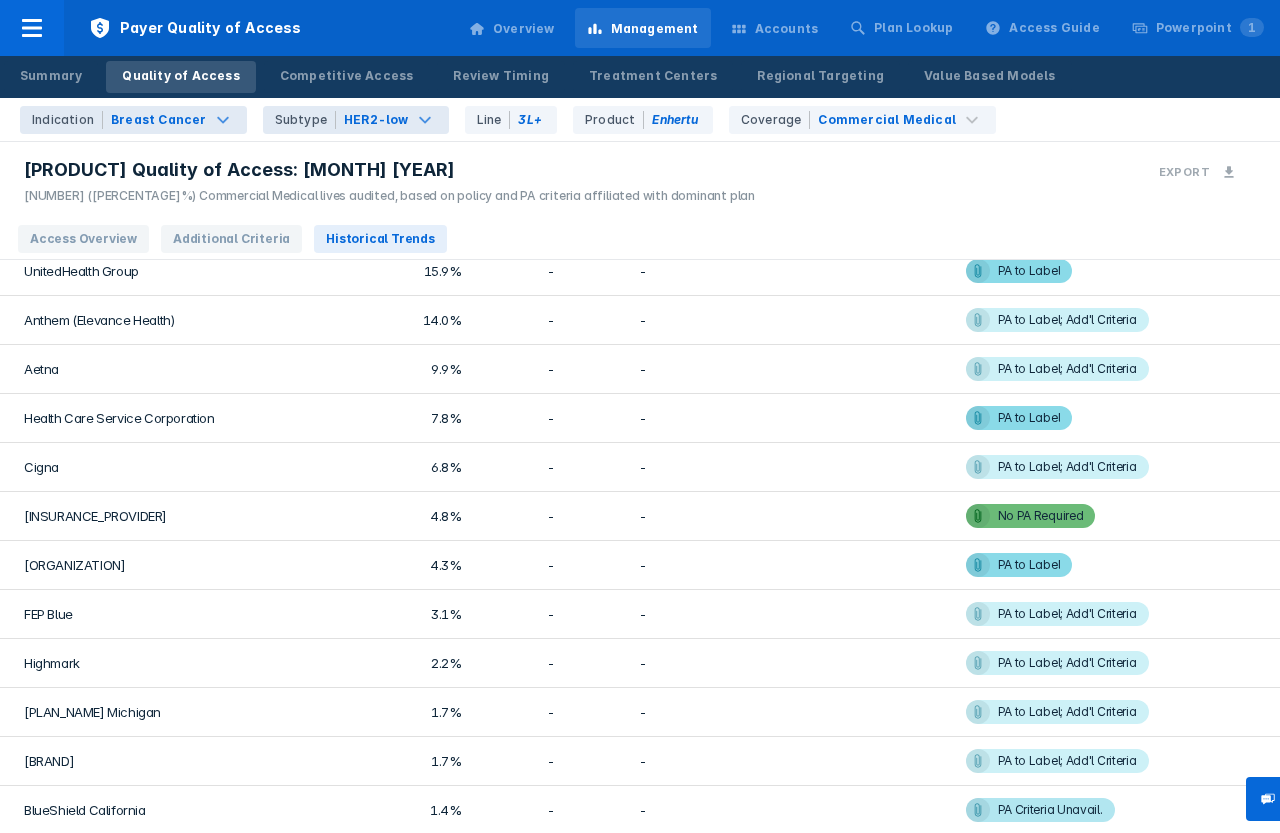 scroll, scrollTop: 728, scrollLeft: 0, axis: vertical 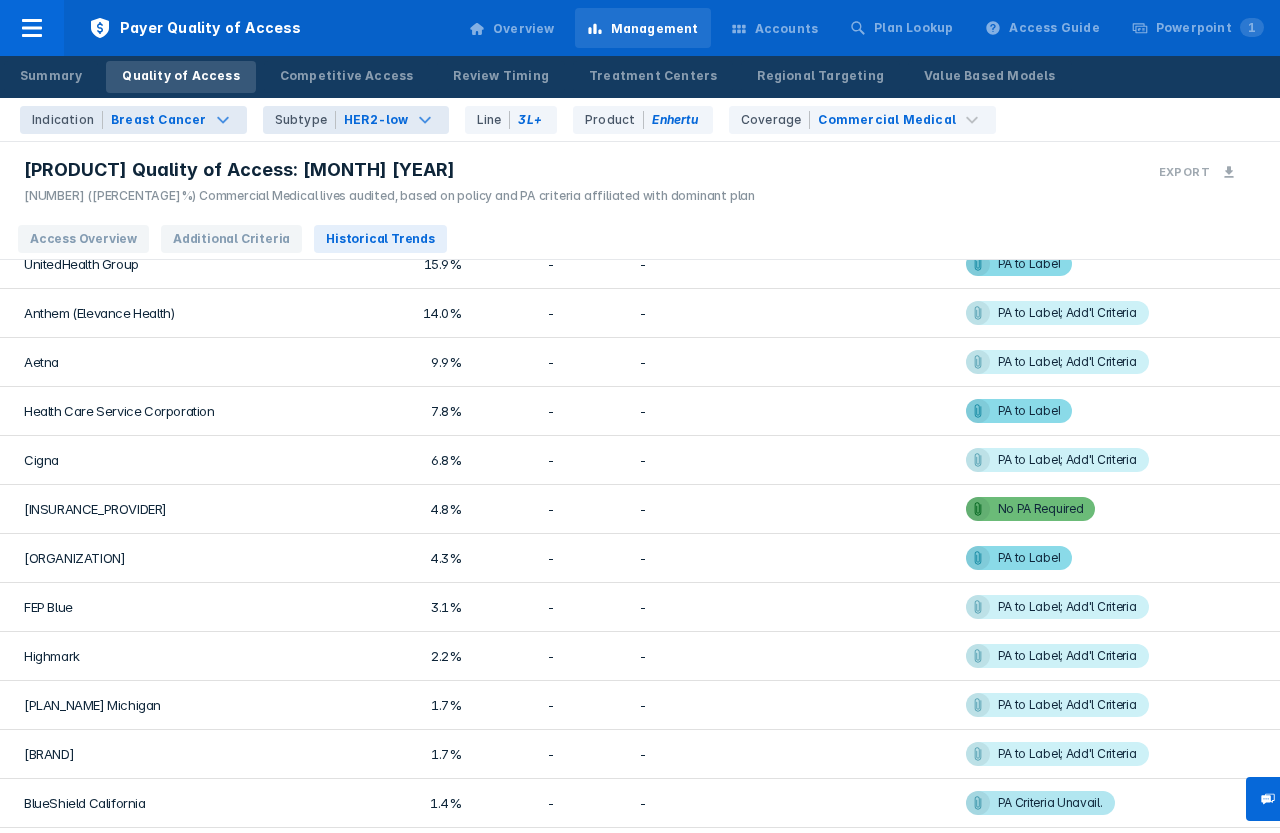 click on "HER2-low" at bounding box center [376, 120] 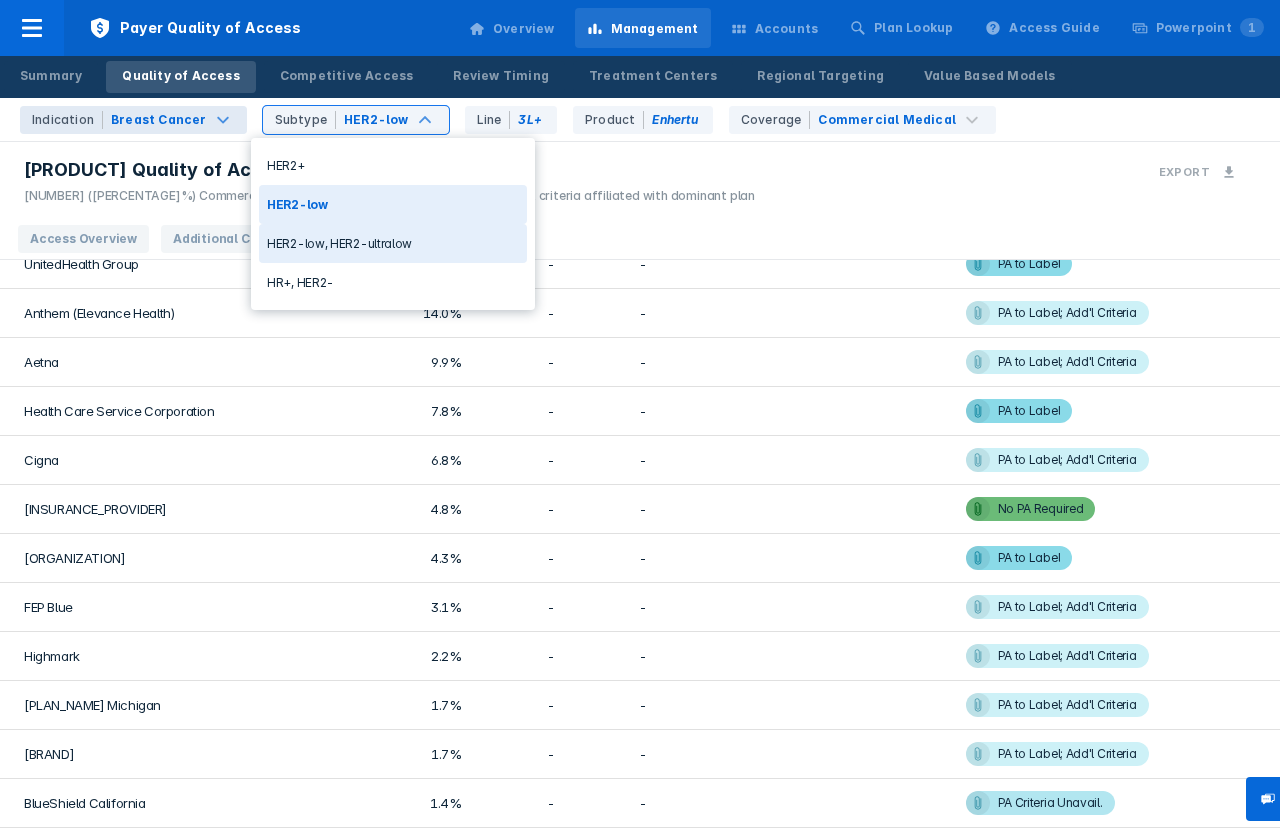 click on "HER2-low, HER2-ultralow" at bounding box center [393, 243] 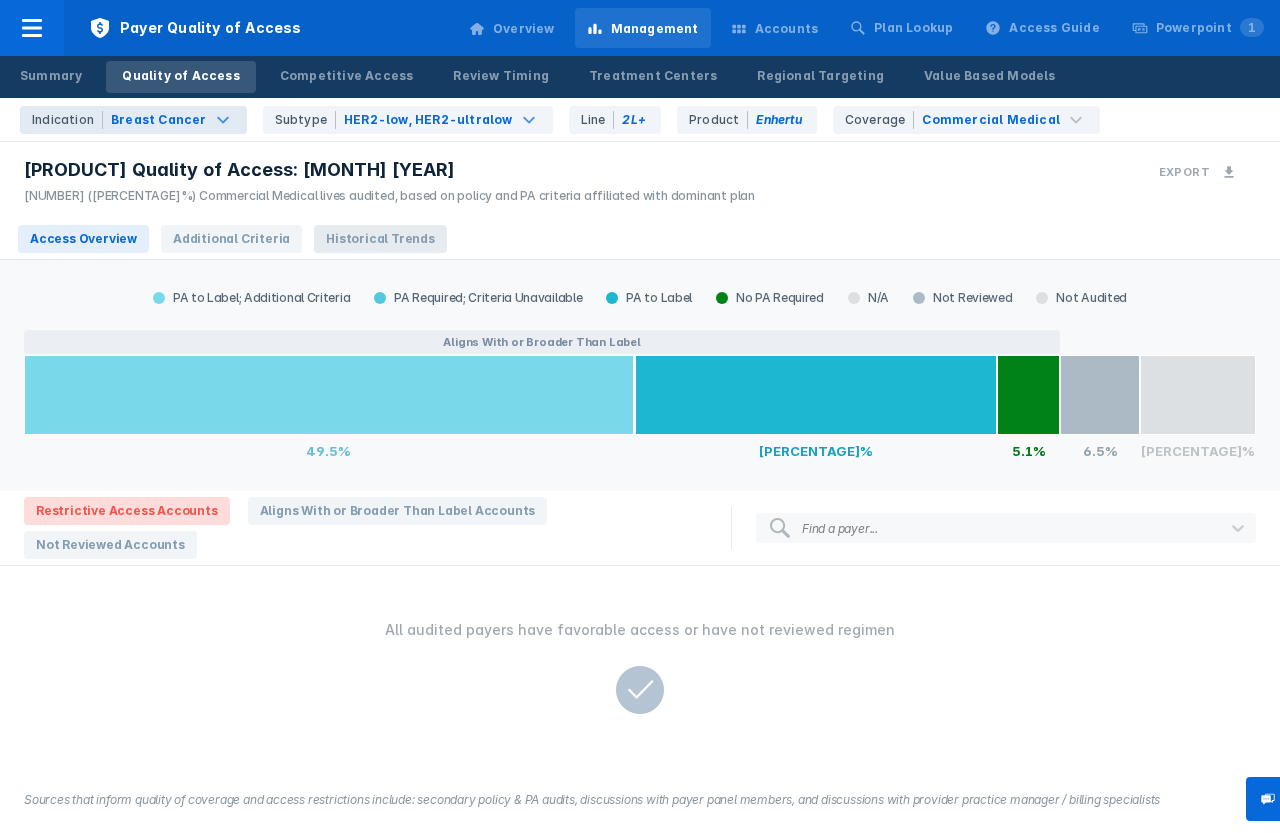 click on "Historical Trends" at bounding box center (380, 239) 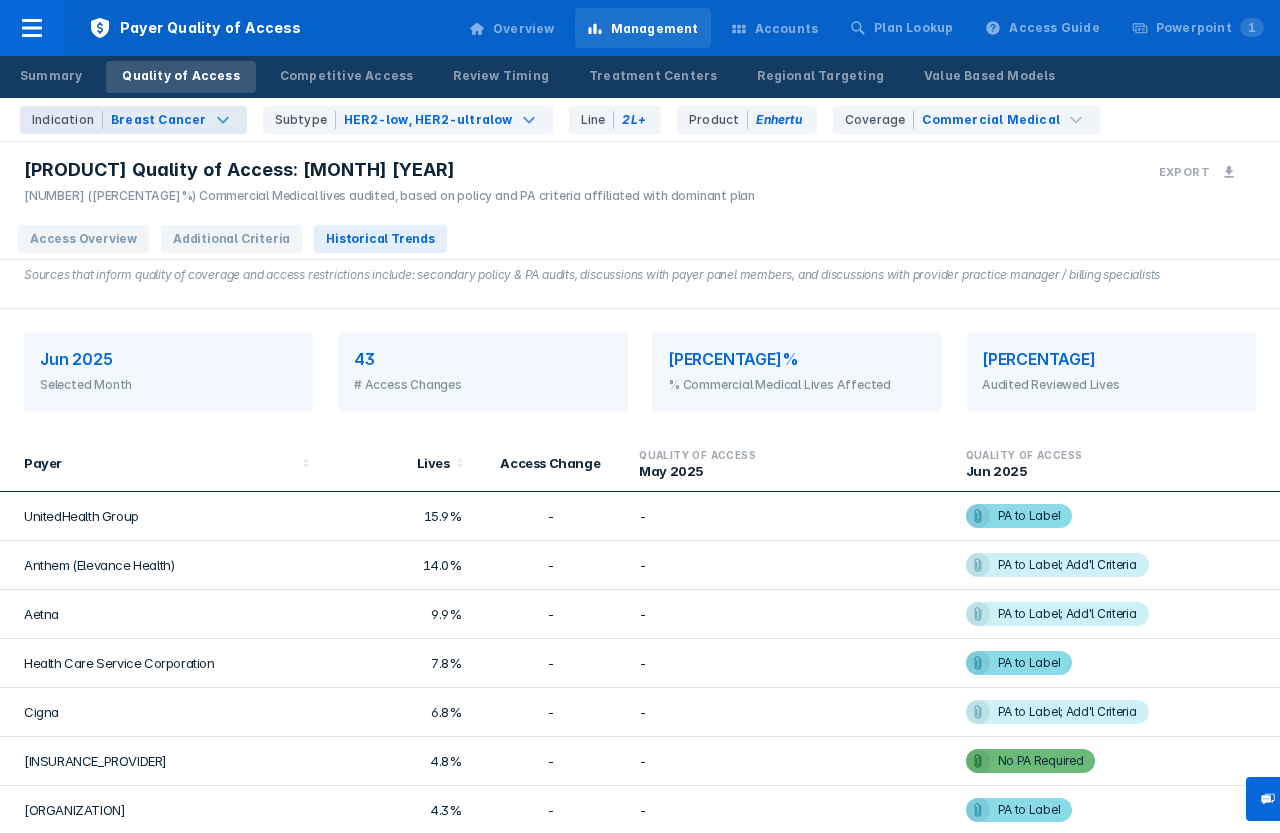scroll, scrollTop: 811, scrollLeft: 0, axis: vertical 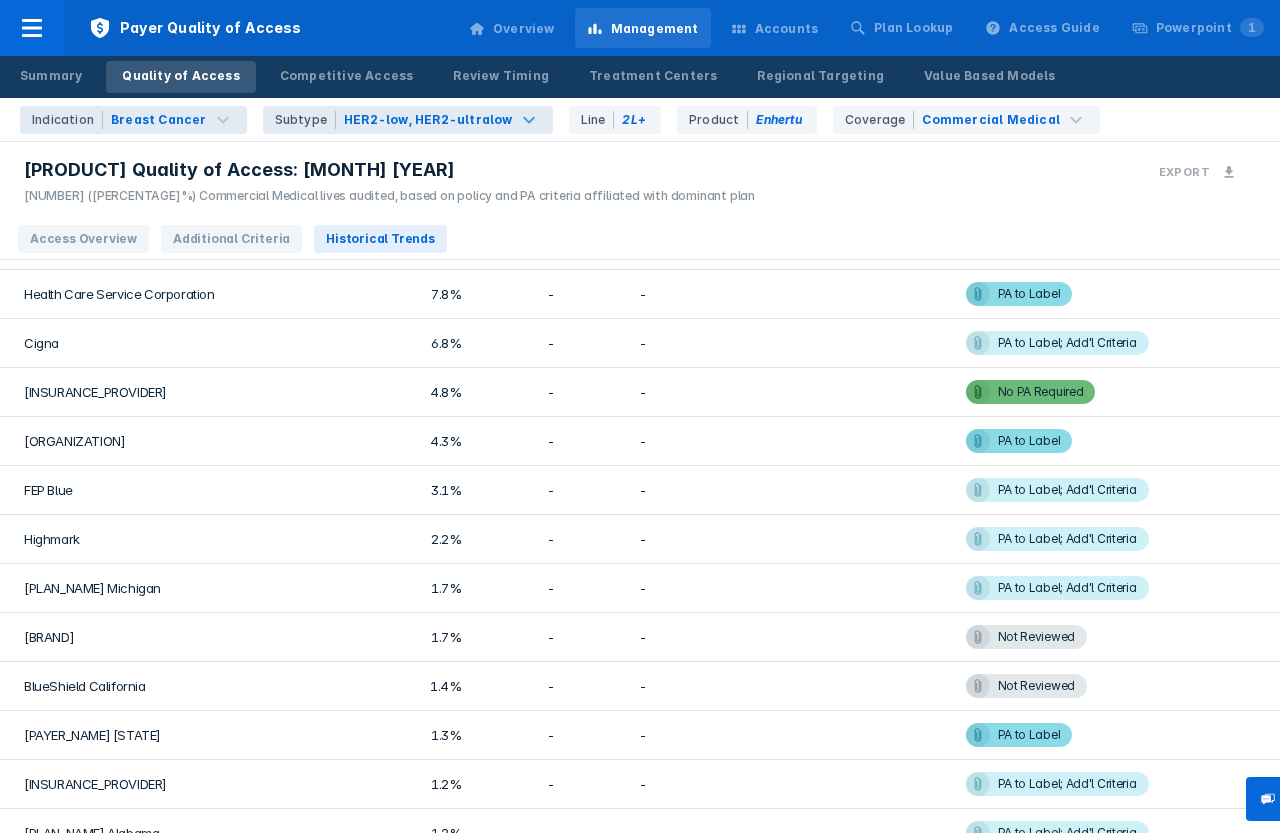 click on "HER2-low, HER2-ultralow" at bounding box center [428, 120] 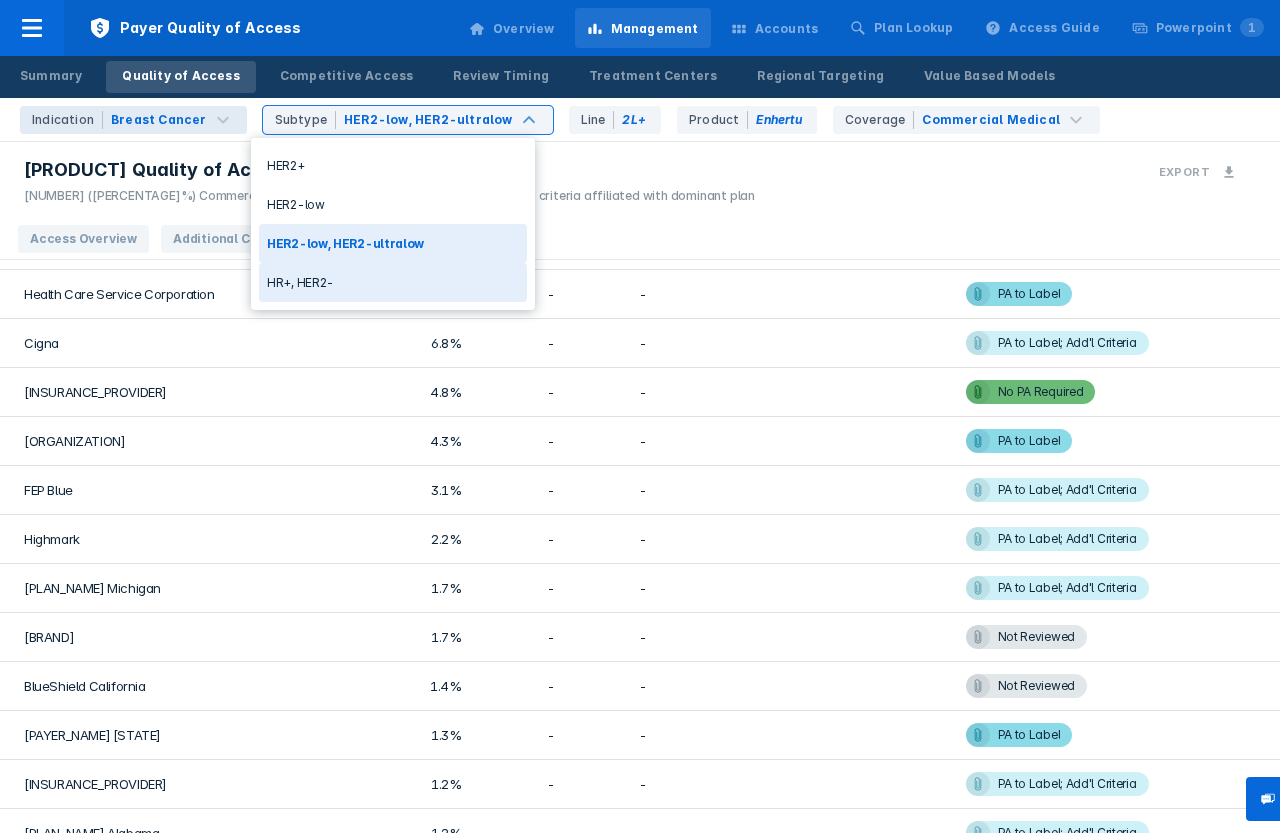 click on "HER2+ HER2-low HER2-low, HER2-ultralow HR+, HER2-" at bounding box center (393, 224) 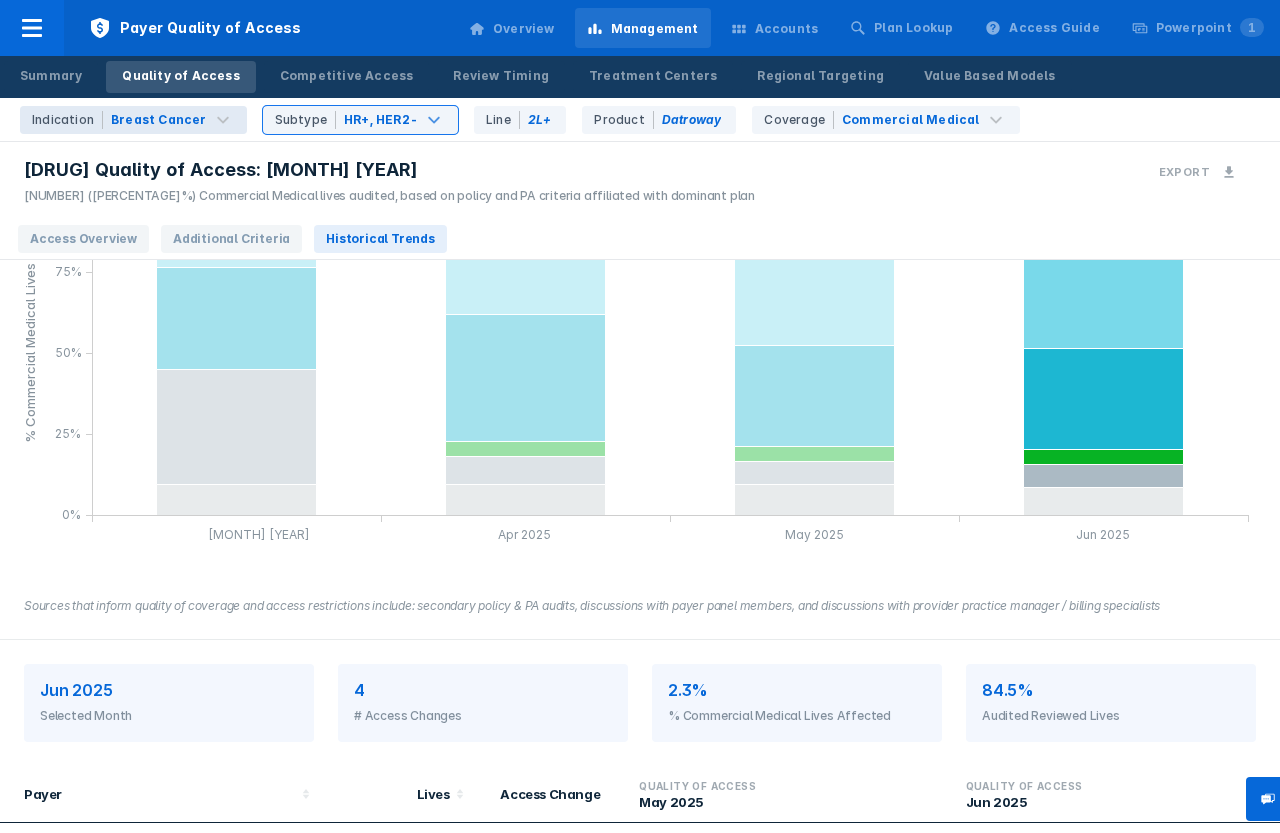 scroll, scrollTop: 351, scrollLeft: 0, axis: vertical 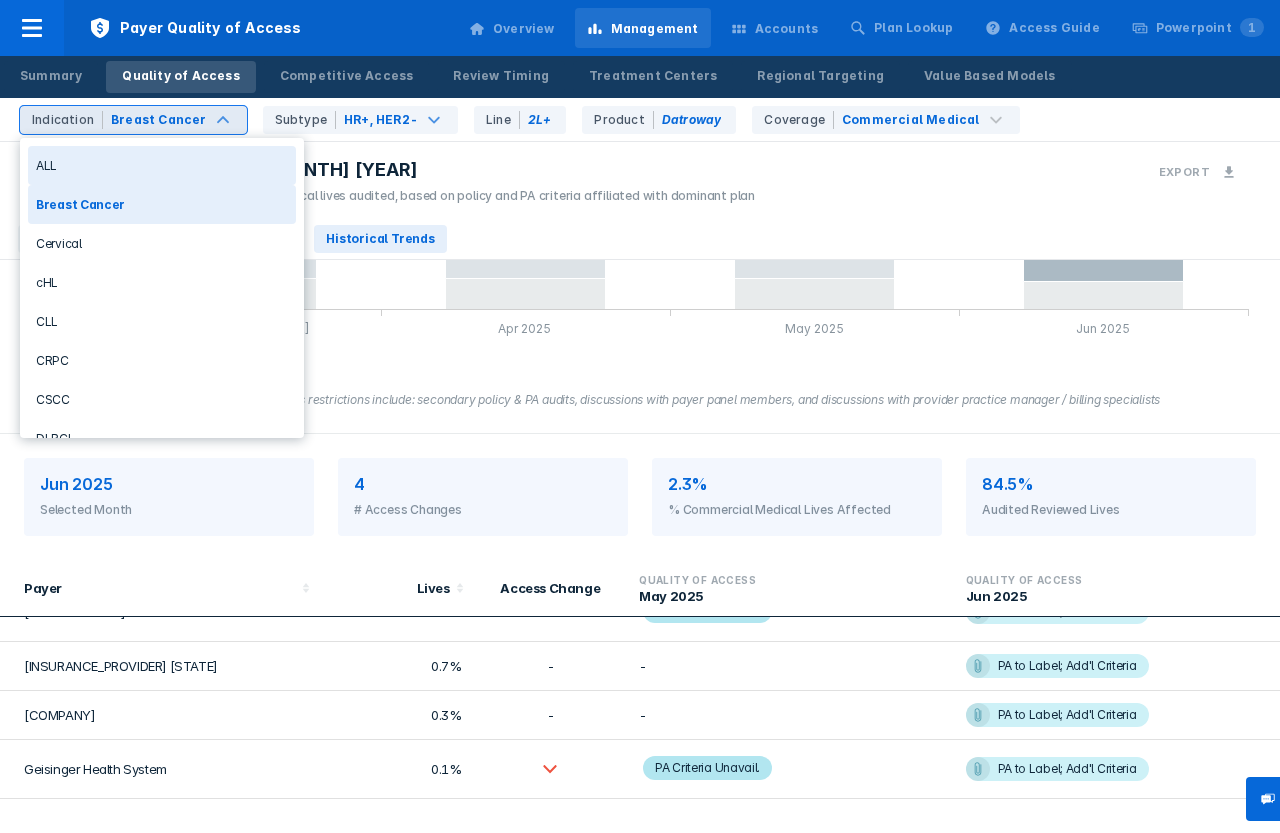 click on "Breast Cancer" at bounding box center [159, 120] 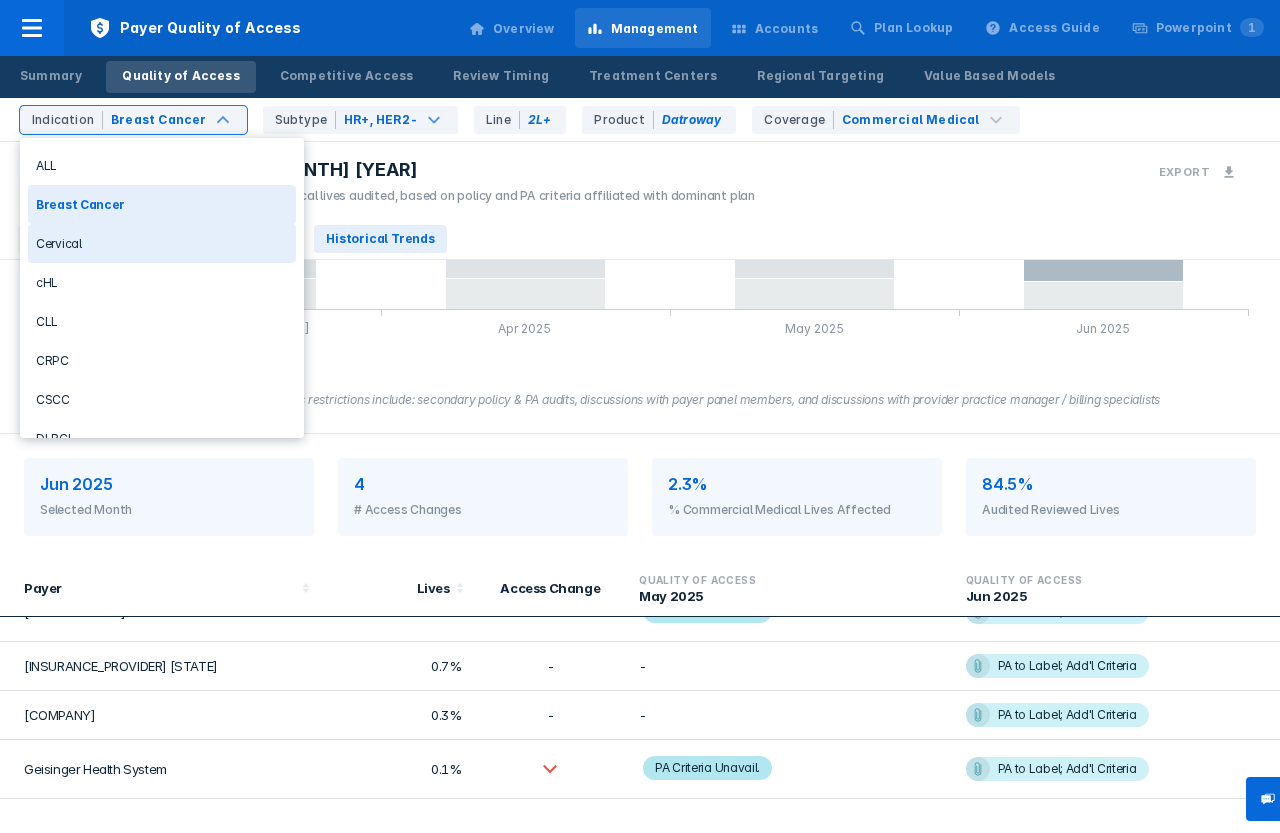 click on "Cervical" at bounding box center (162, 243) 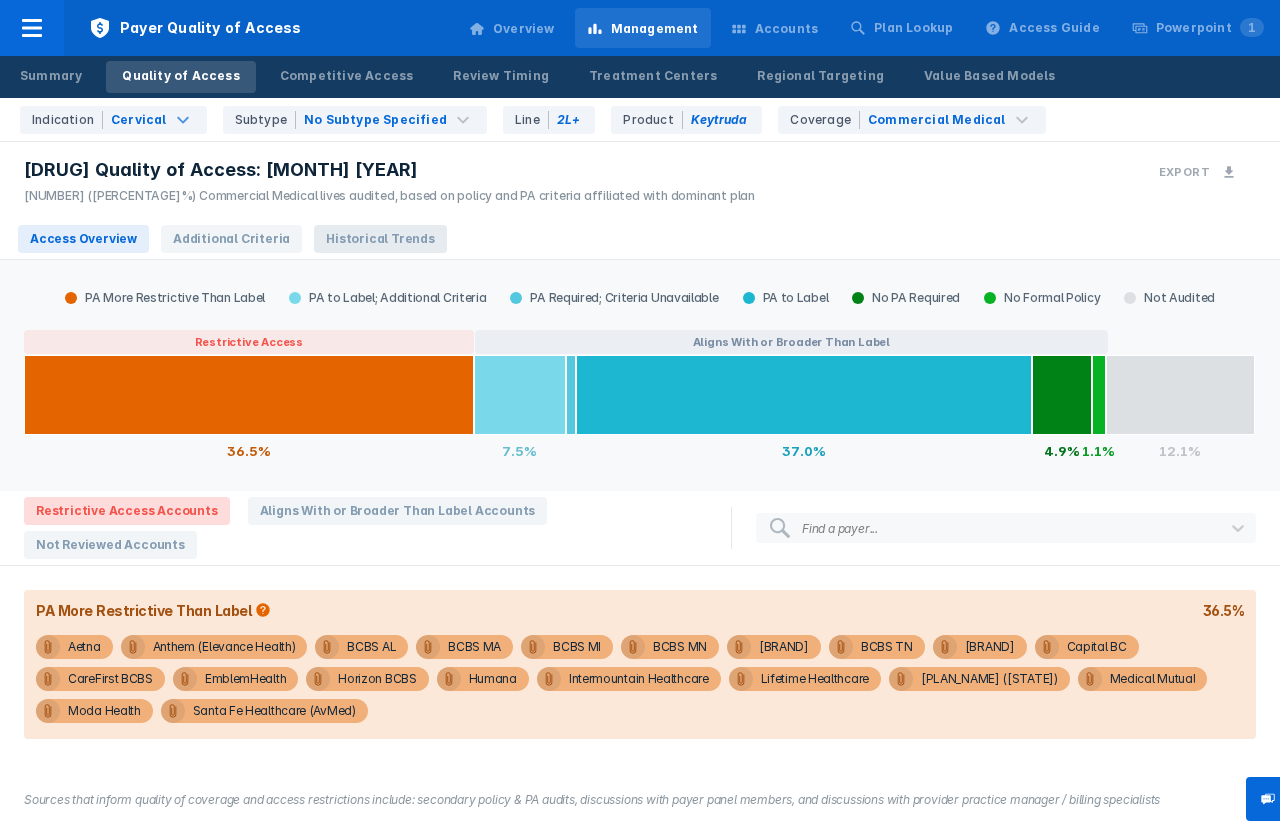 click on "Historical Trends" at bounding box center [380, 239] 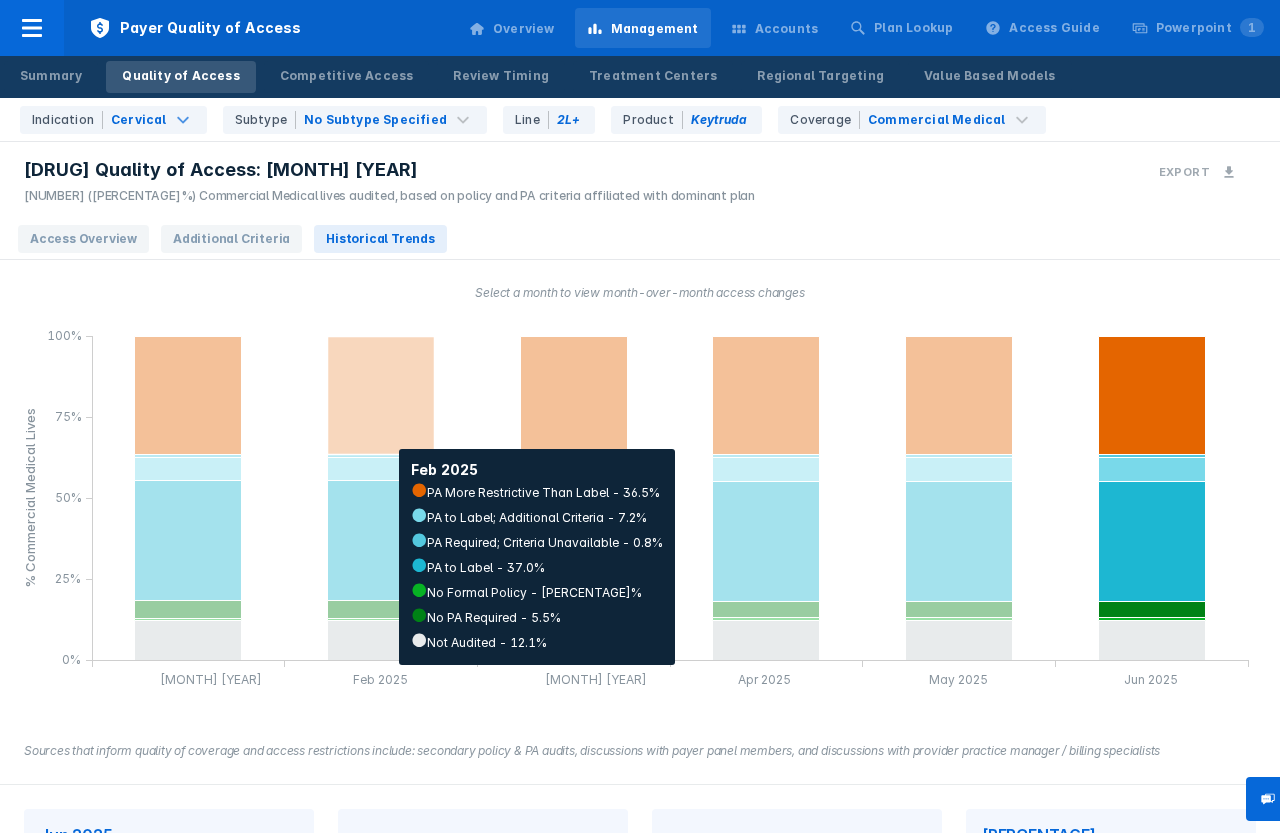 scroll, scrollTop: 335, scrollLeft: 0, axis: vertical 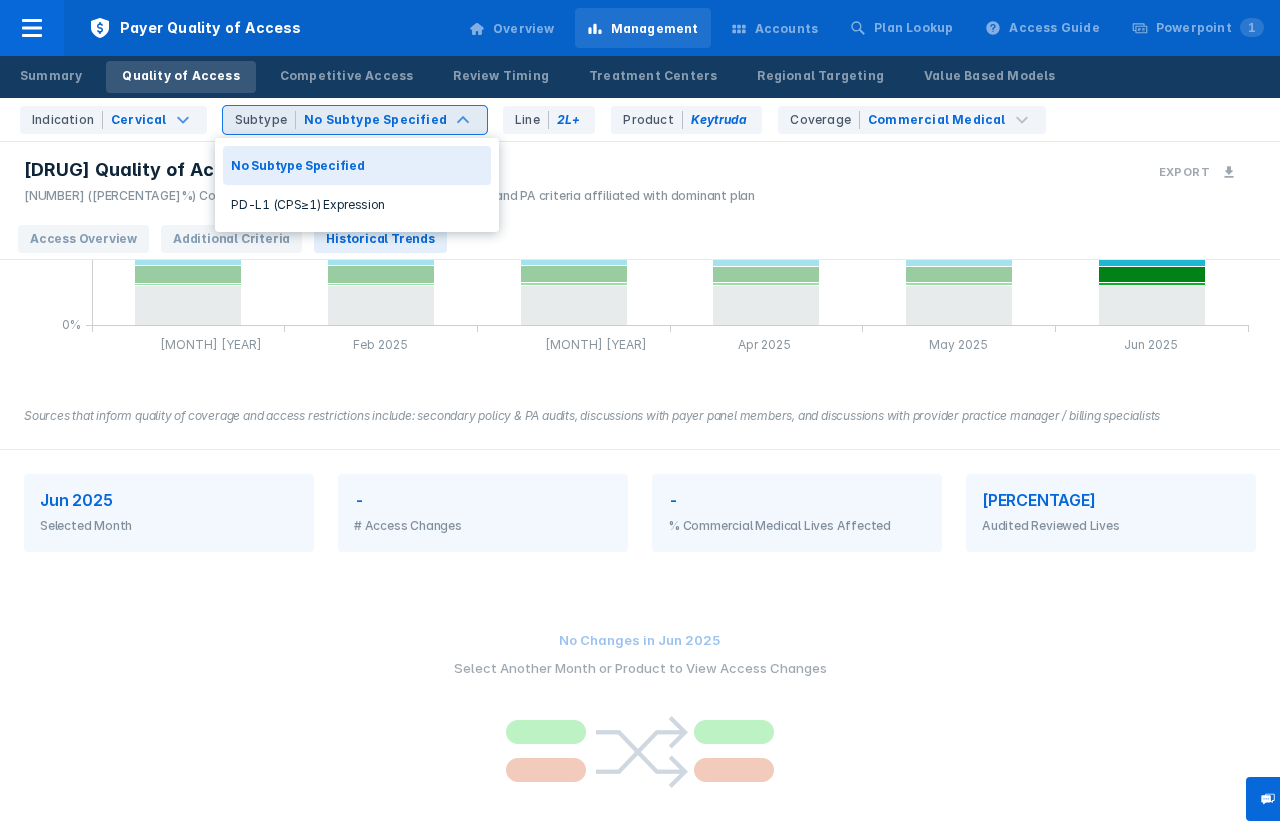 click on "No Subtype Specified" at bounding box center [375, 120] 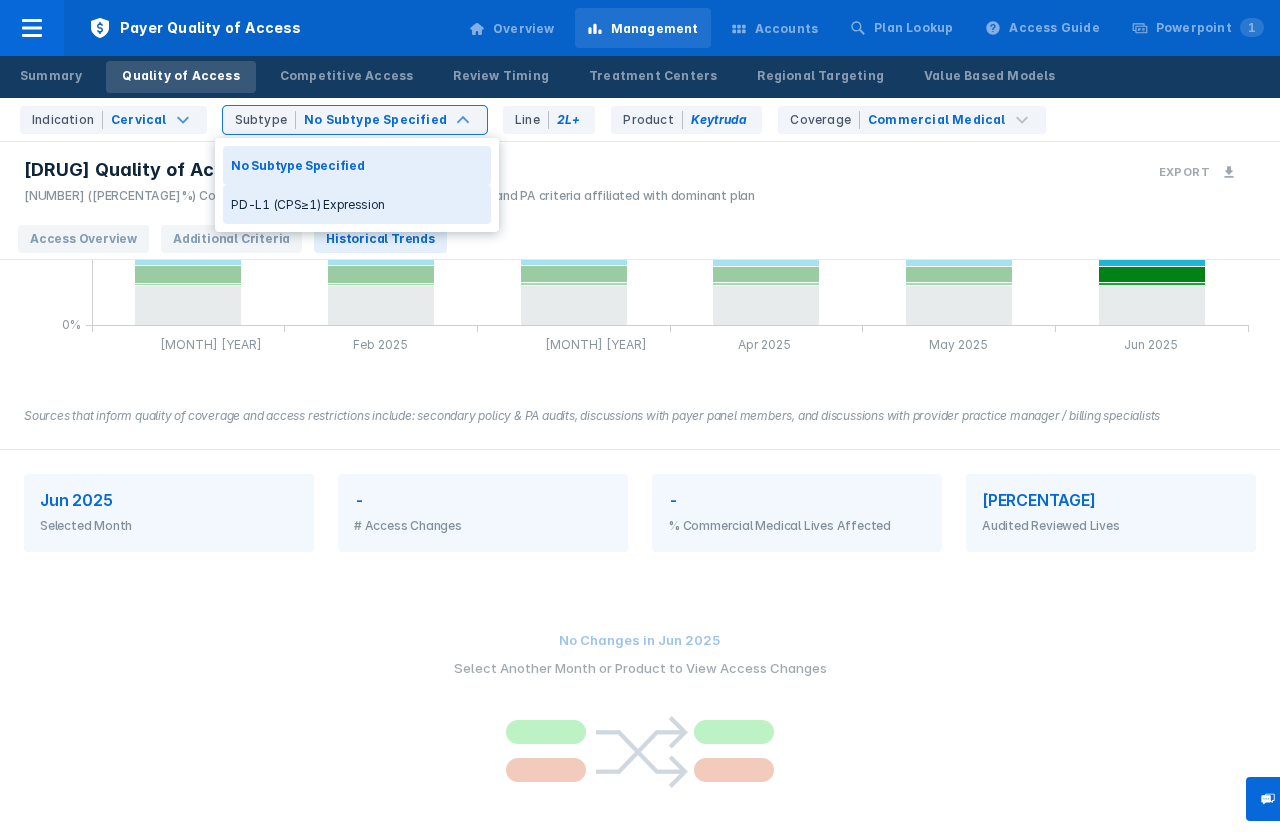 click on "PD-L1 (CPS≥1) Expression" at bounding box center [357, 204] 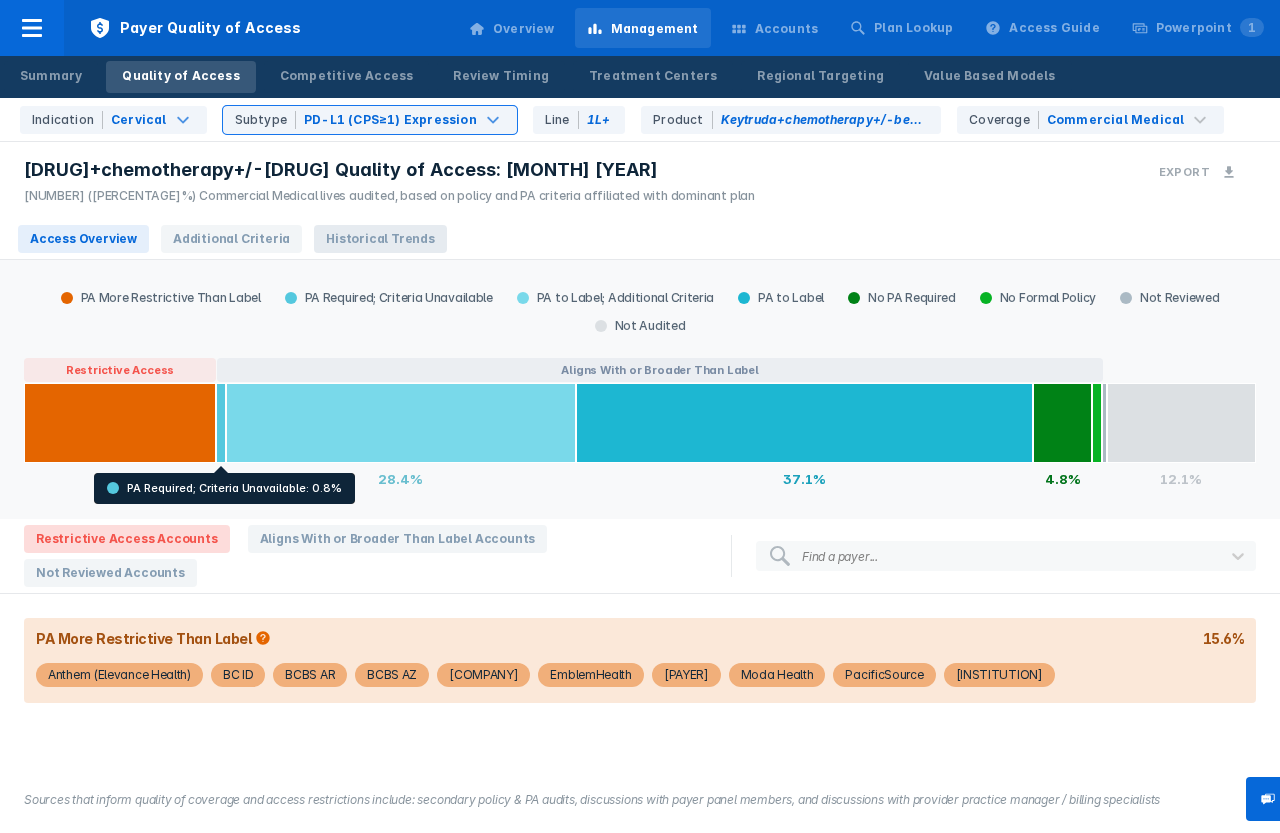 click on "Historical Trends" at bounding box center [380, 239] 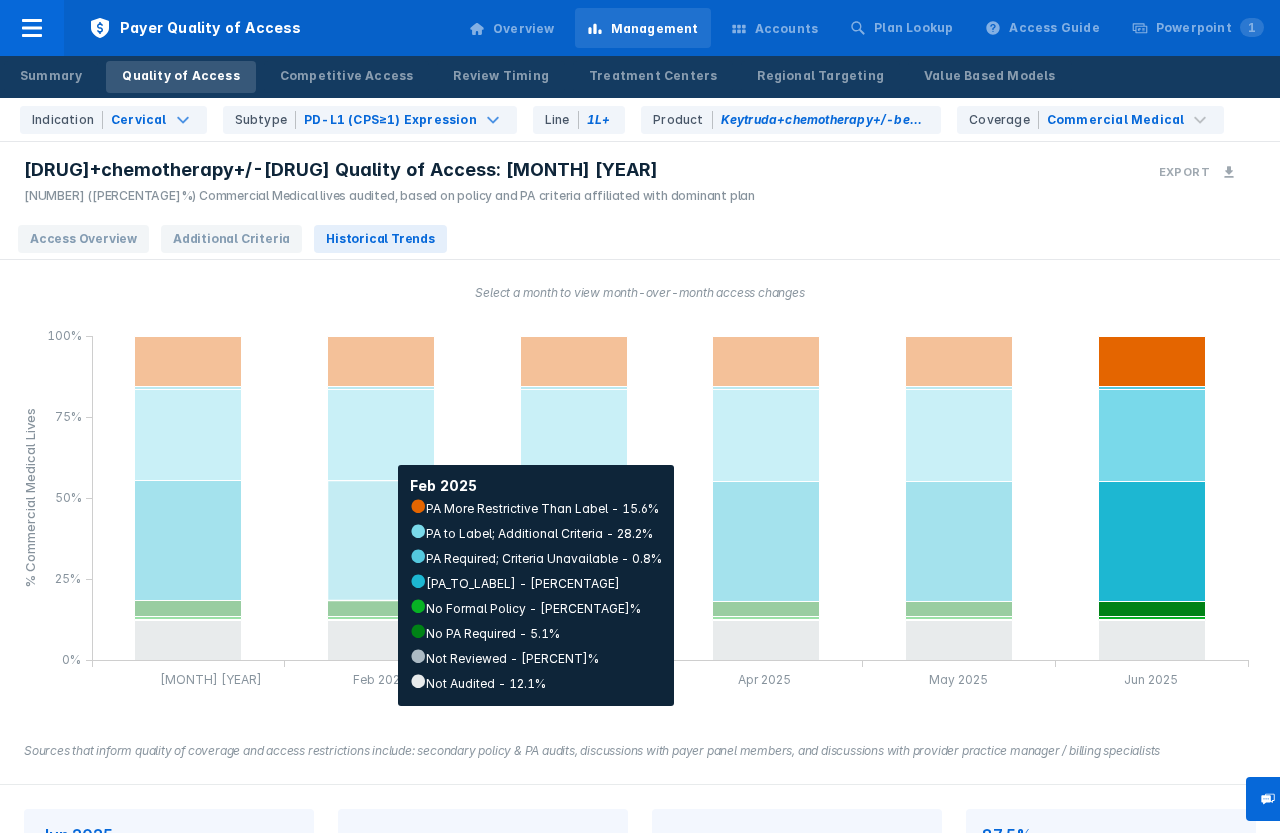 scroll, scrollTop: 335, scrollLeft: 0, axis: vertical 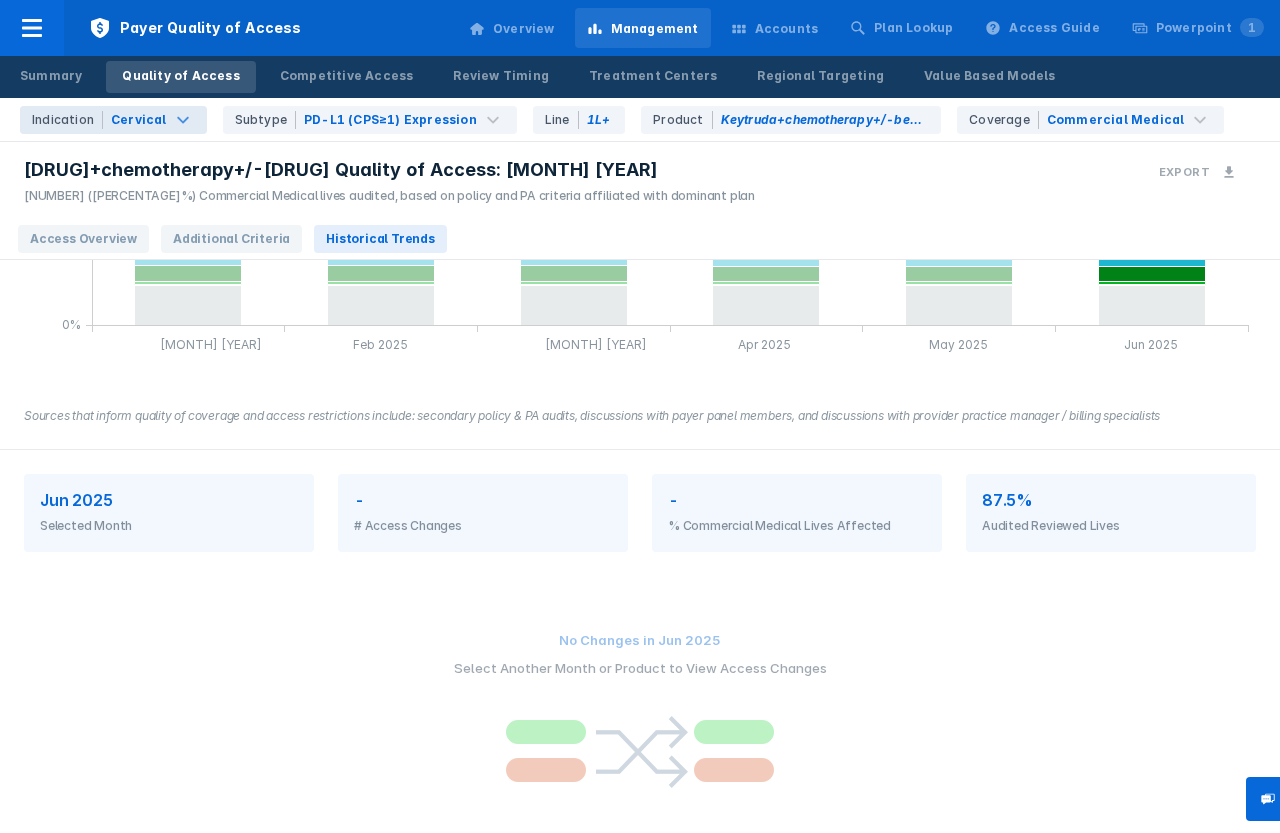 click on "Cervical" at bounding box center [139, 120] 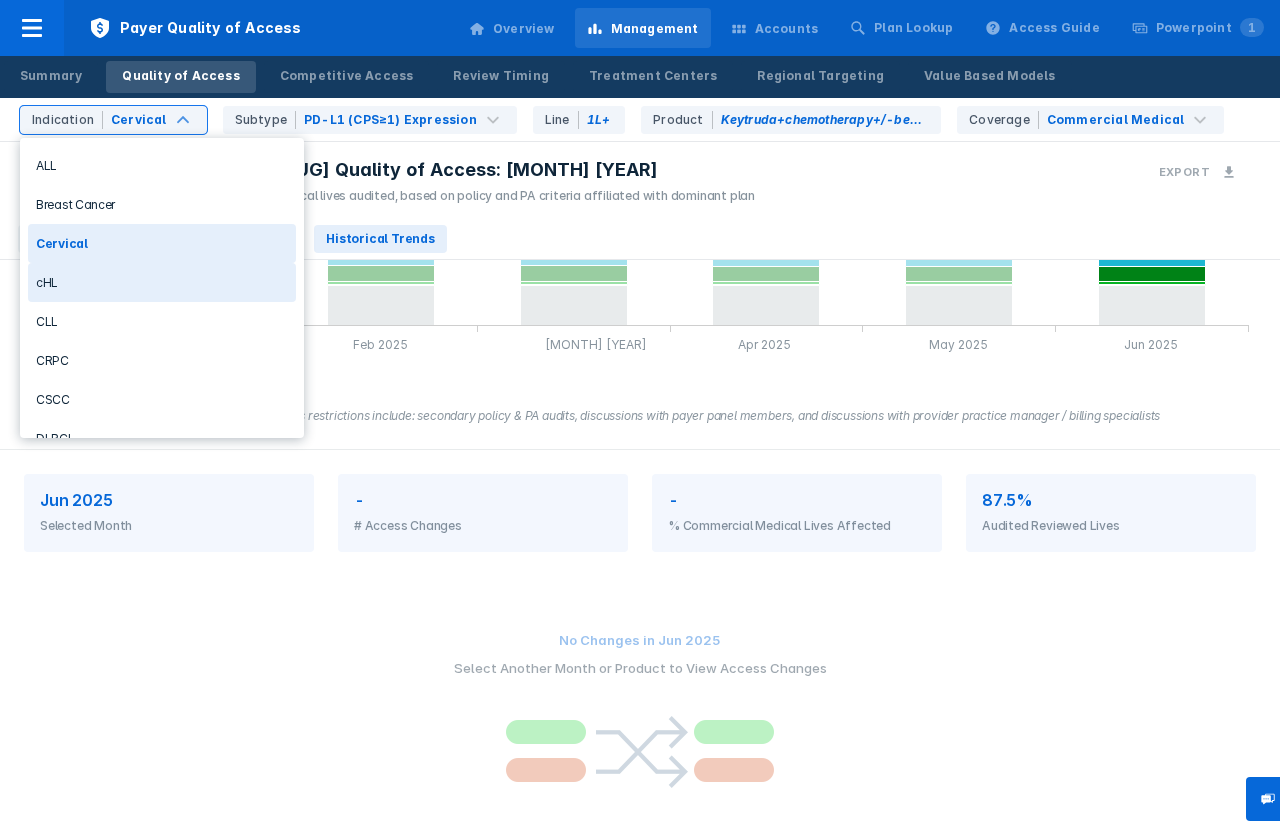 click on "cHL" at bounding box center [162, 282] 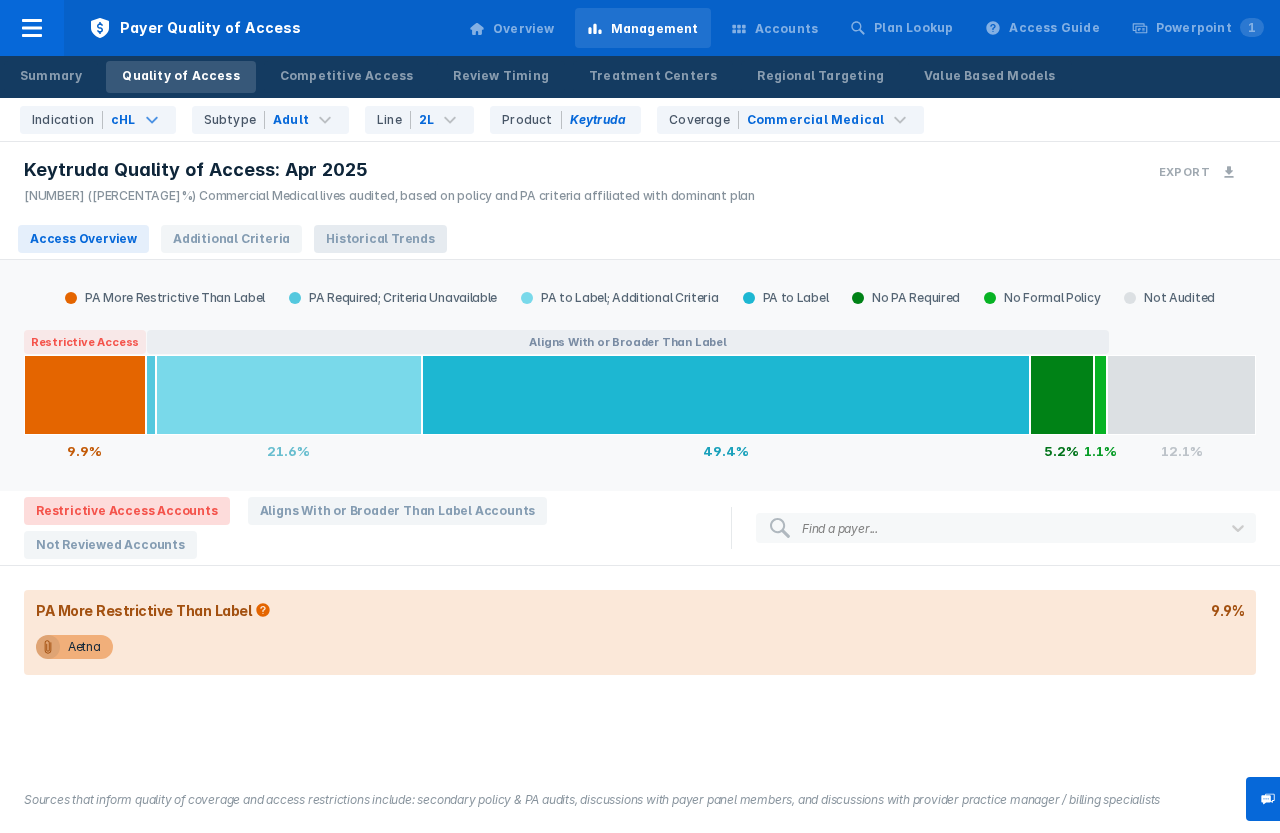 click on "Historical Trends" at bounding box center [380, 239] 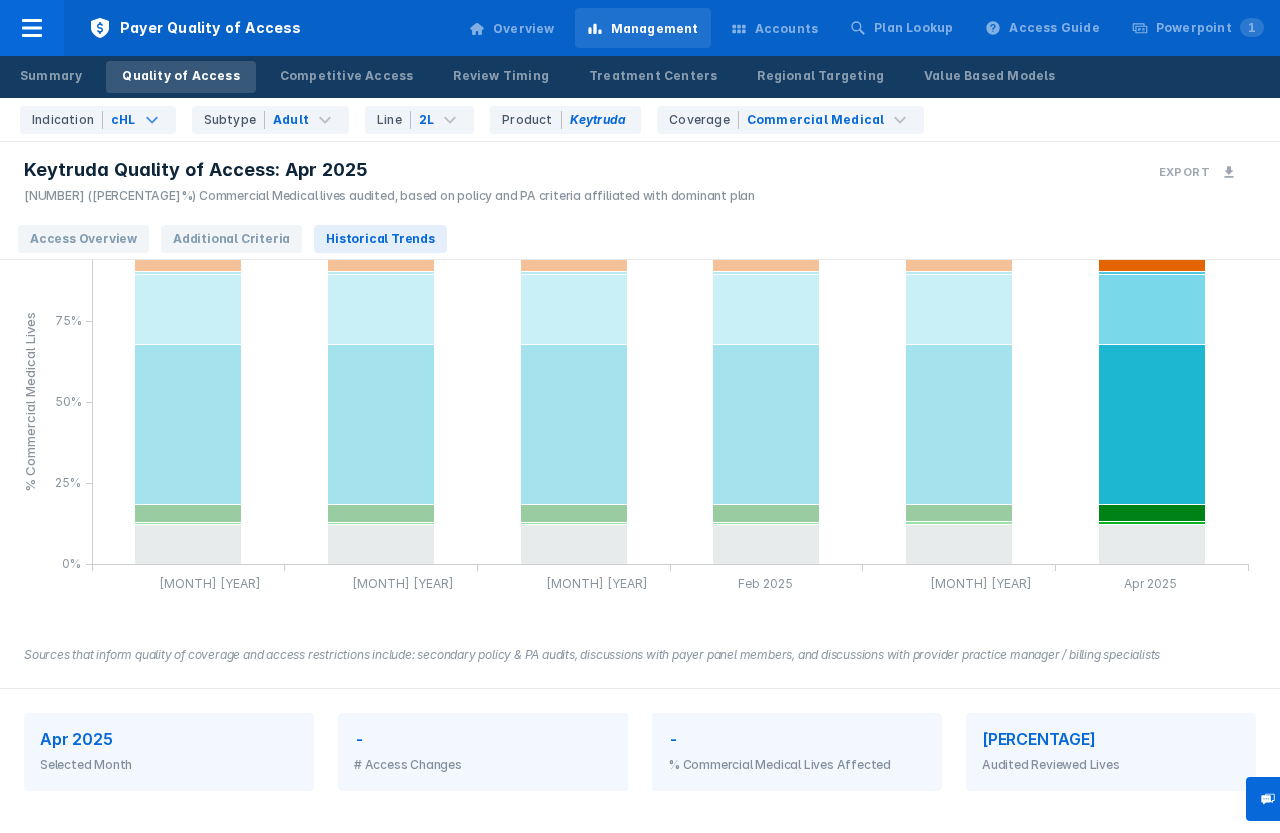 scroll, scrollTop: 0, scrollLeft: 0, axis: both 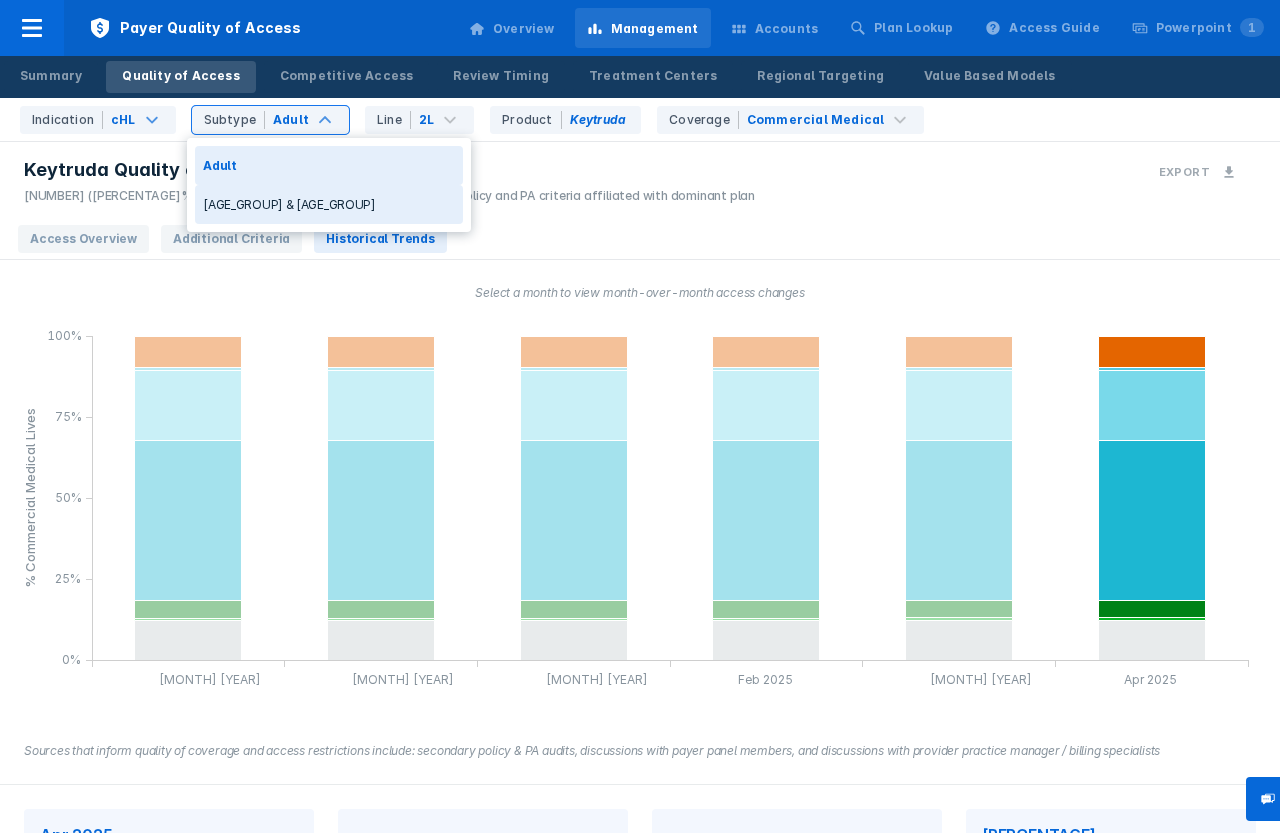 click on "[AGE_GROUP] & [AGE_GROUP]" at bounding box center (329, 204) 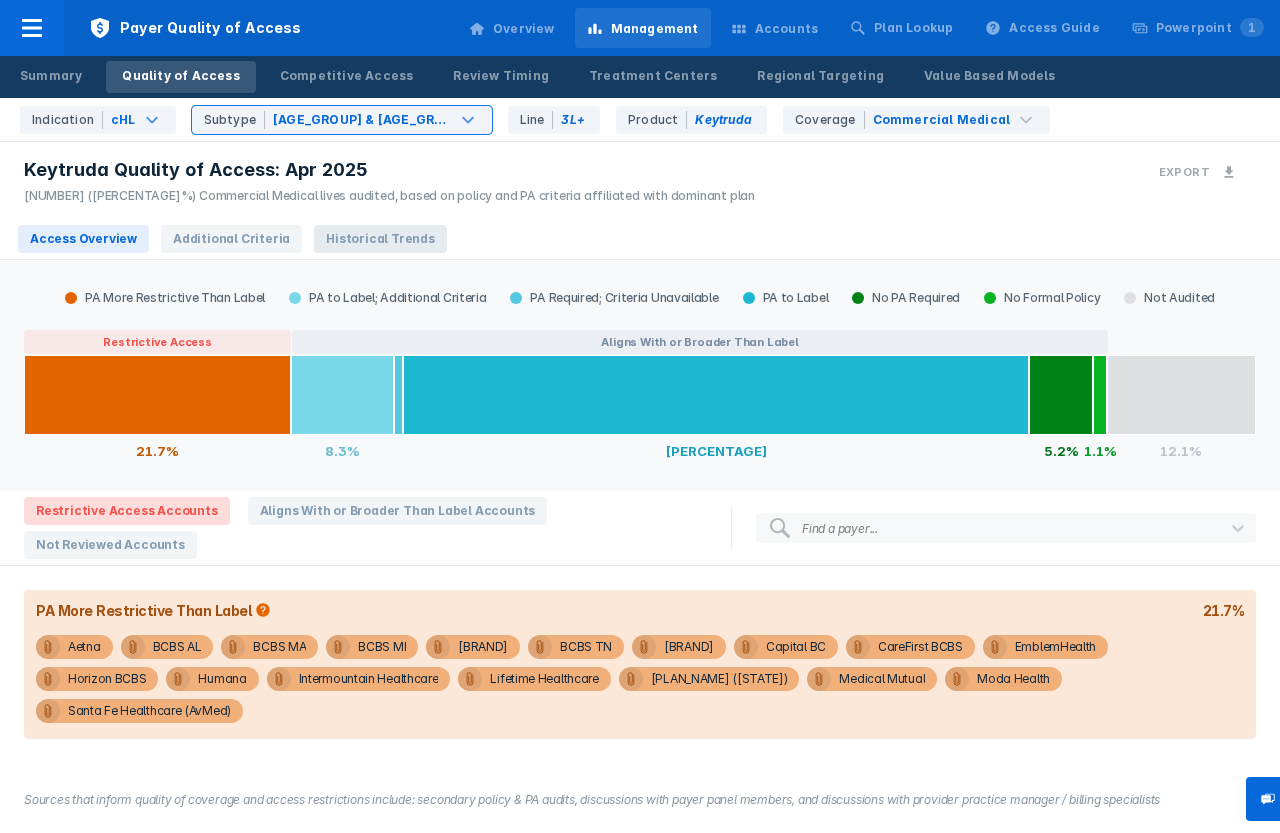 click on "Historical Trends" at bounding box center [380, 239] 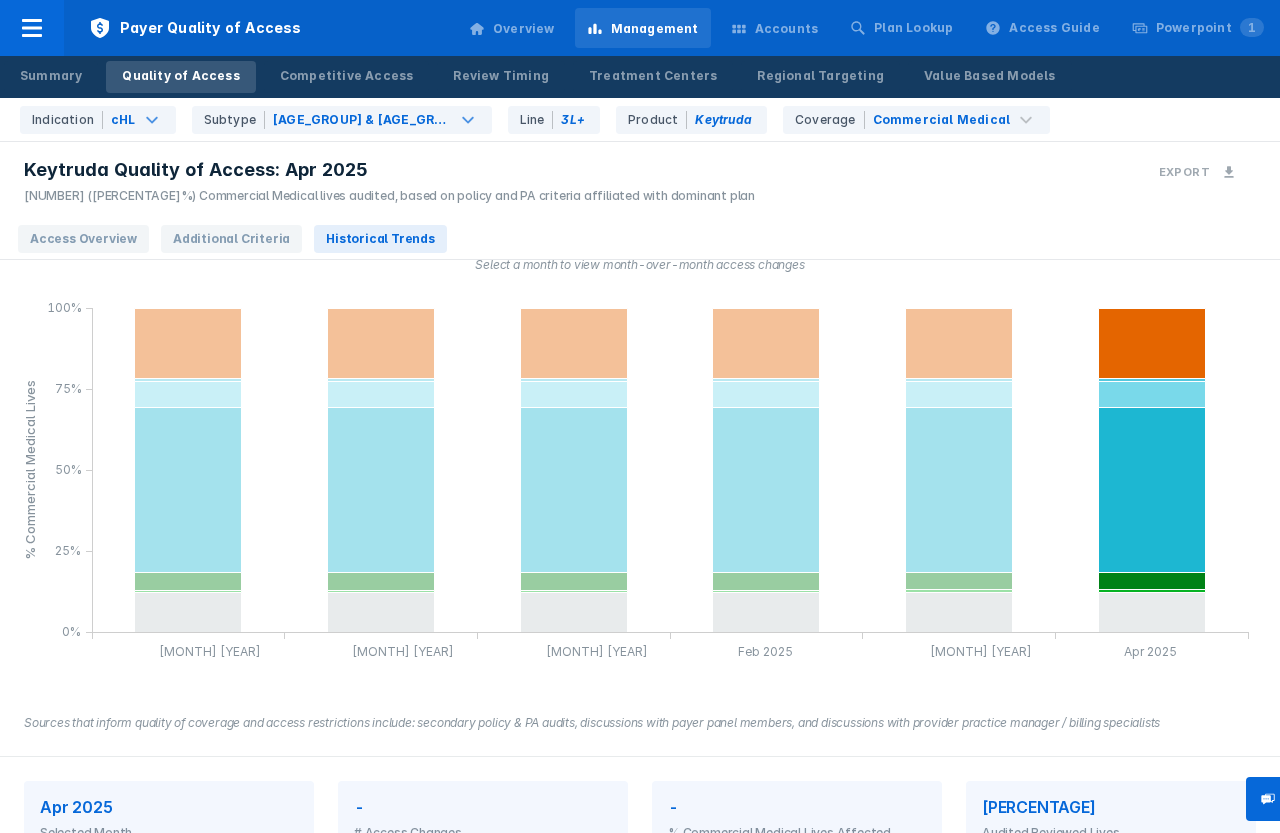 scroll, scrollTop: 0, scrollLeft: 0, axis: both 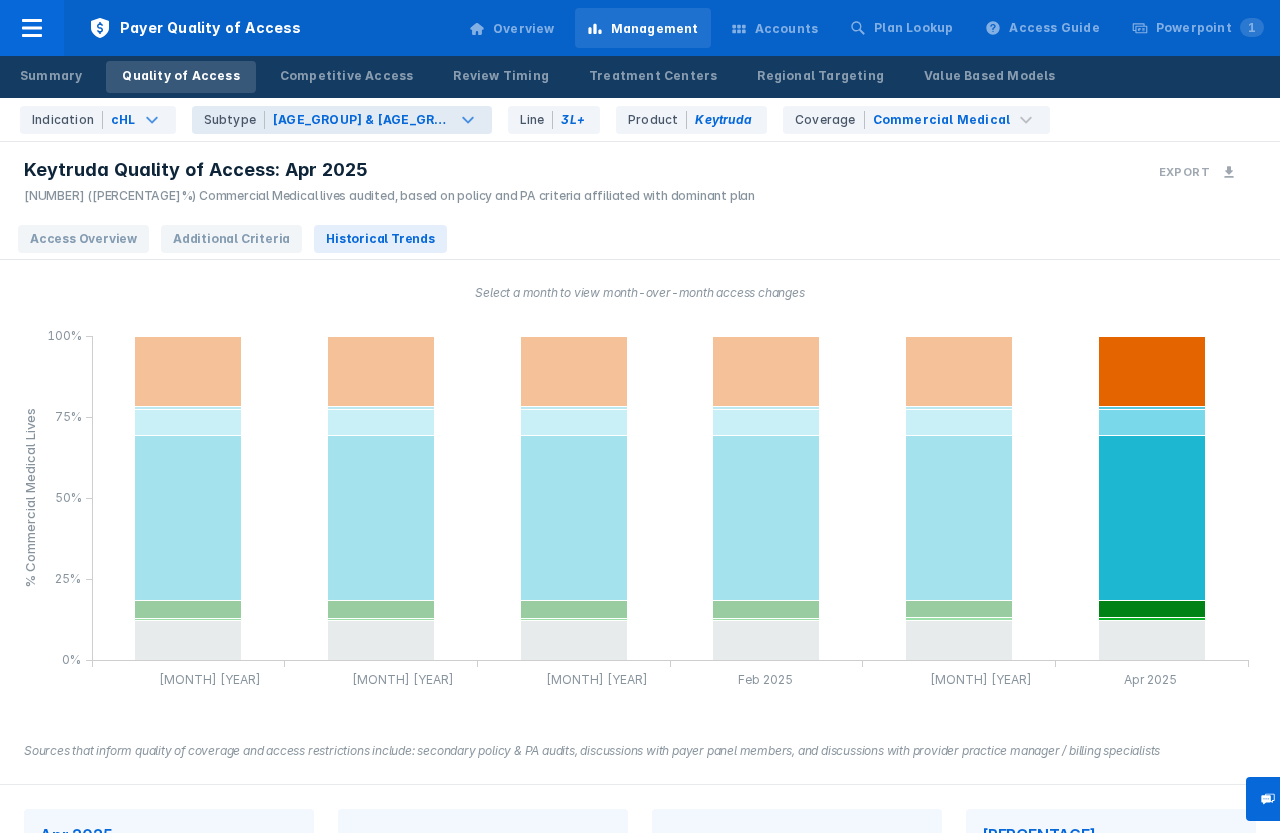 click on "[AGE_GROUP] & [AGE_GROUP]" at bounding box center (362, 120) 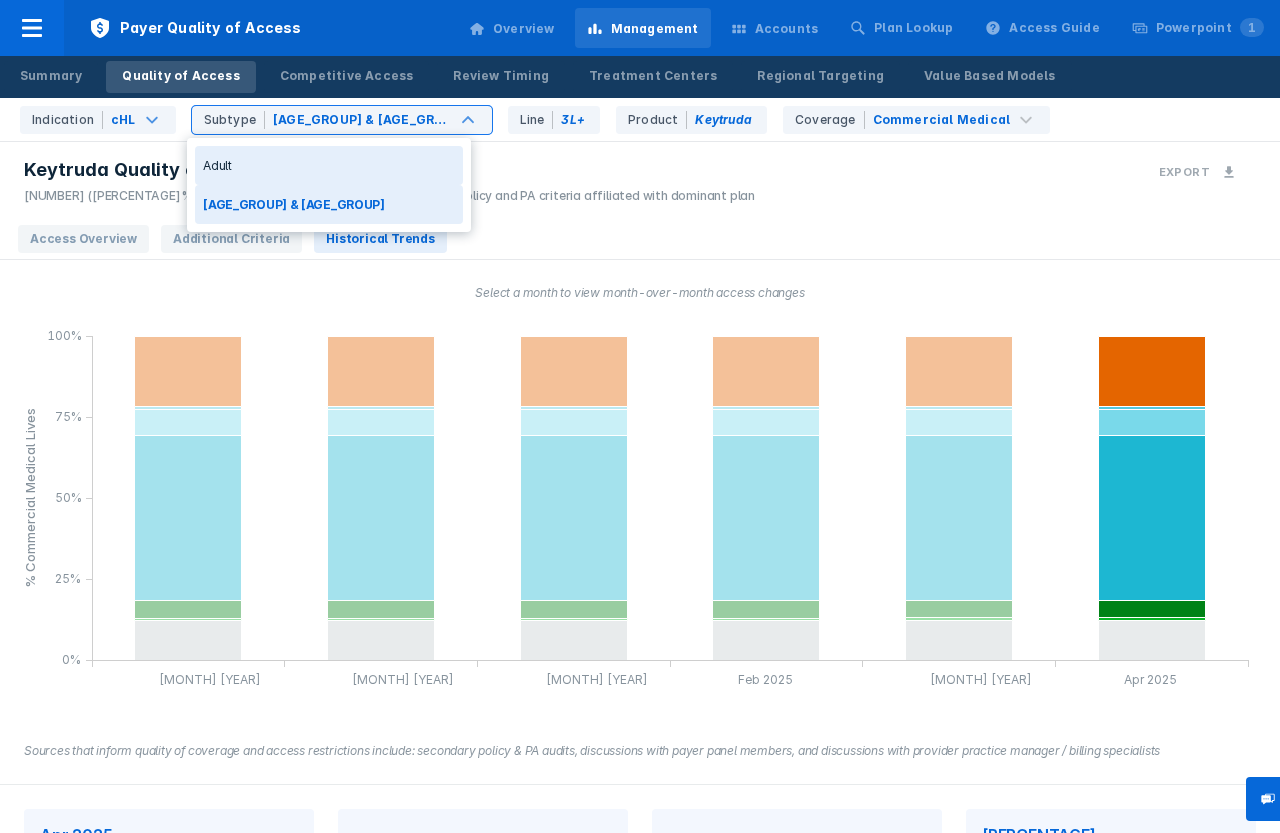 click on "Adult" at bounding box center (329, 165) 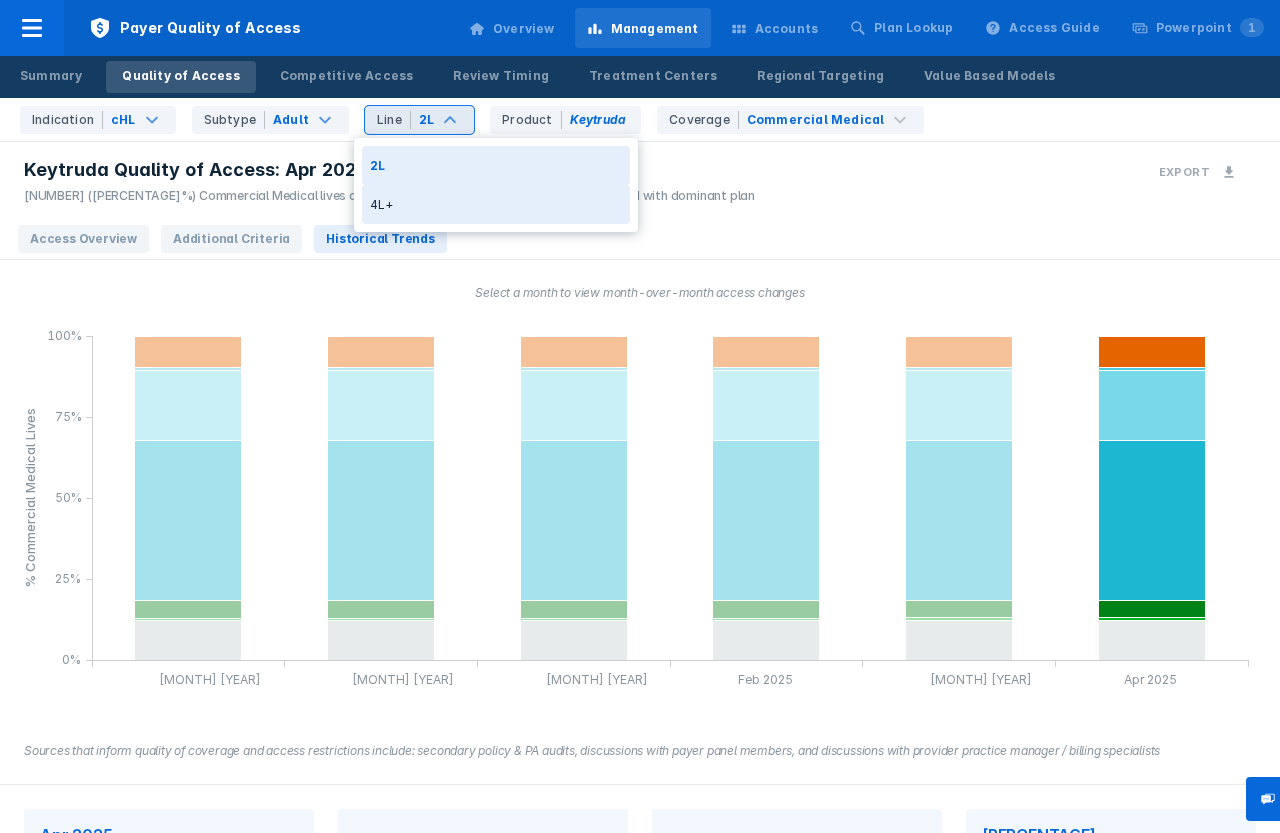 click on "4L+" at bounding box center [496, 204] 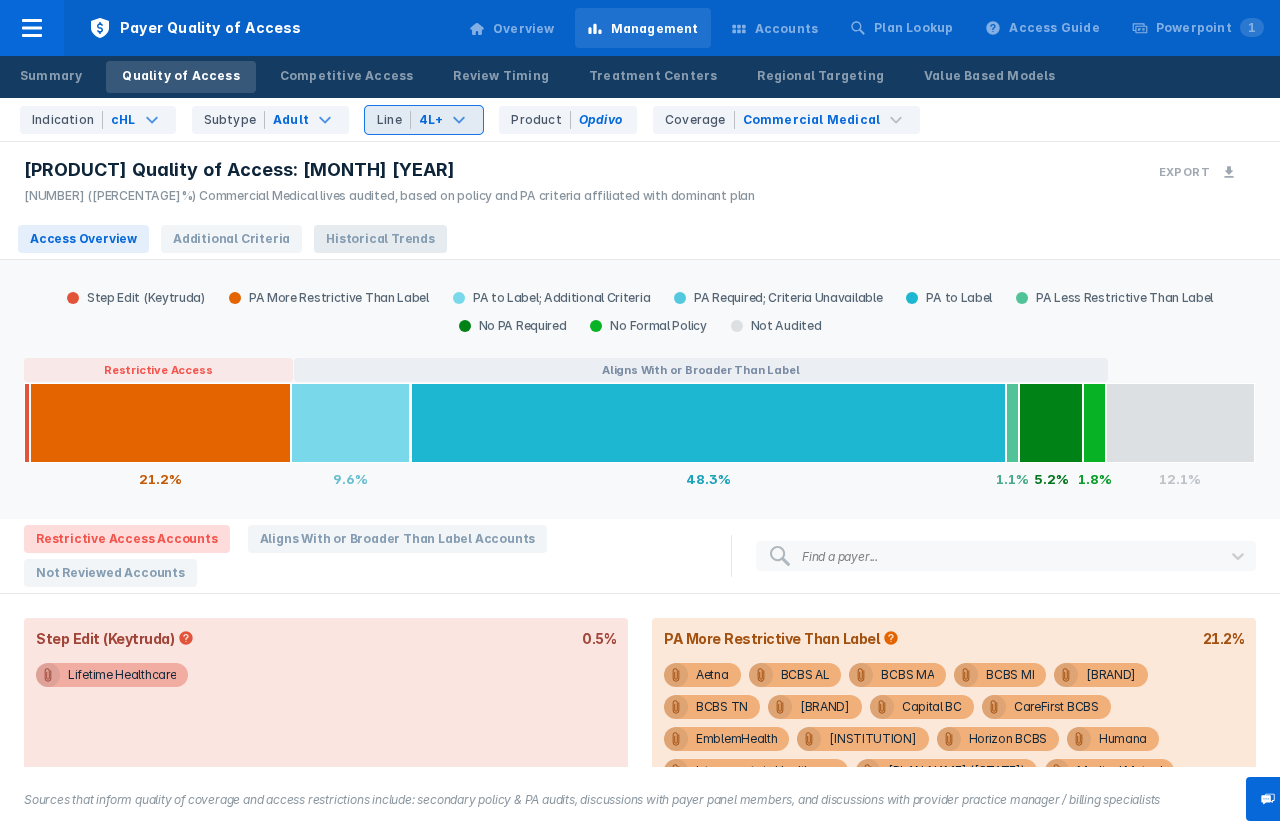 click on "Historical Trends" at bounding box center (380, 239) 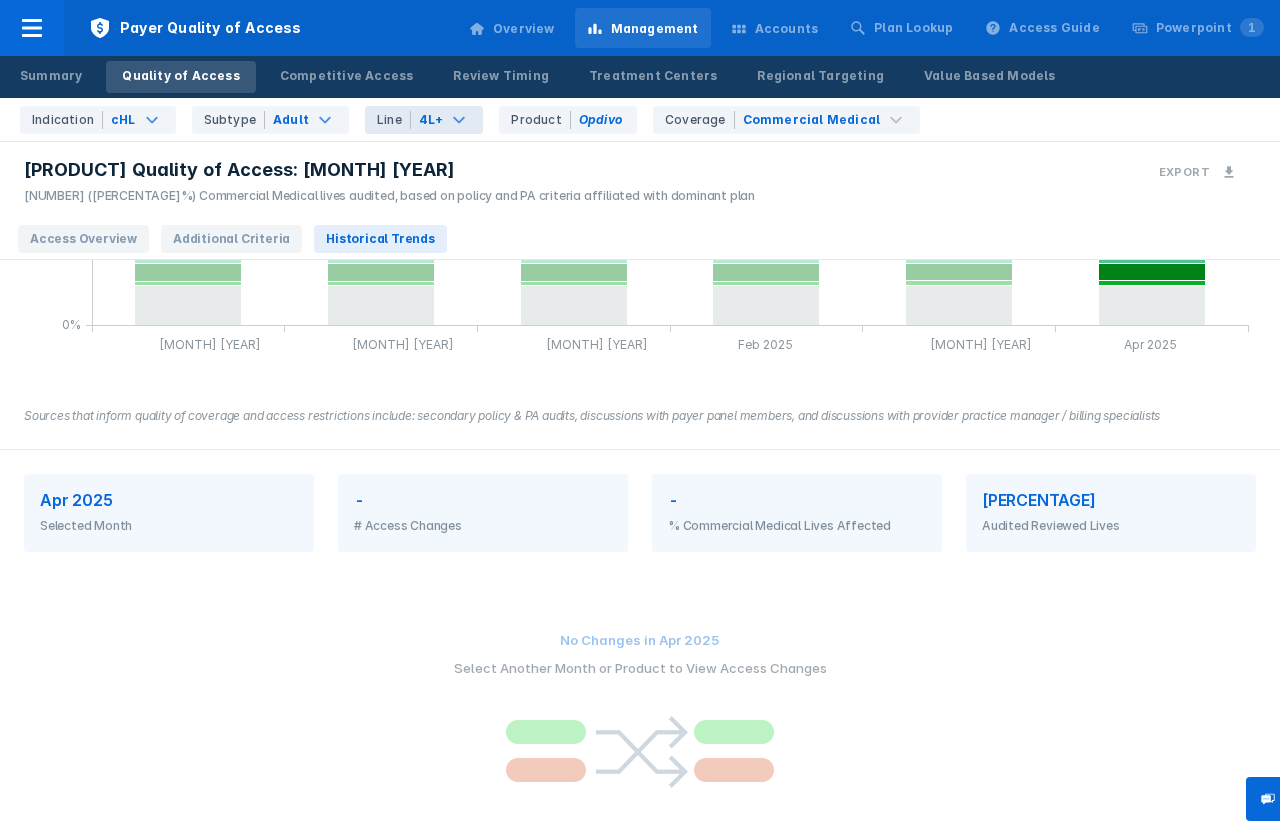 scroll, scrollTop: 0, scrollLeft: 0, axis: both 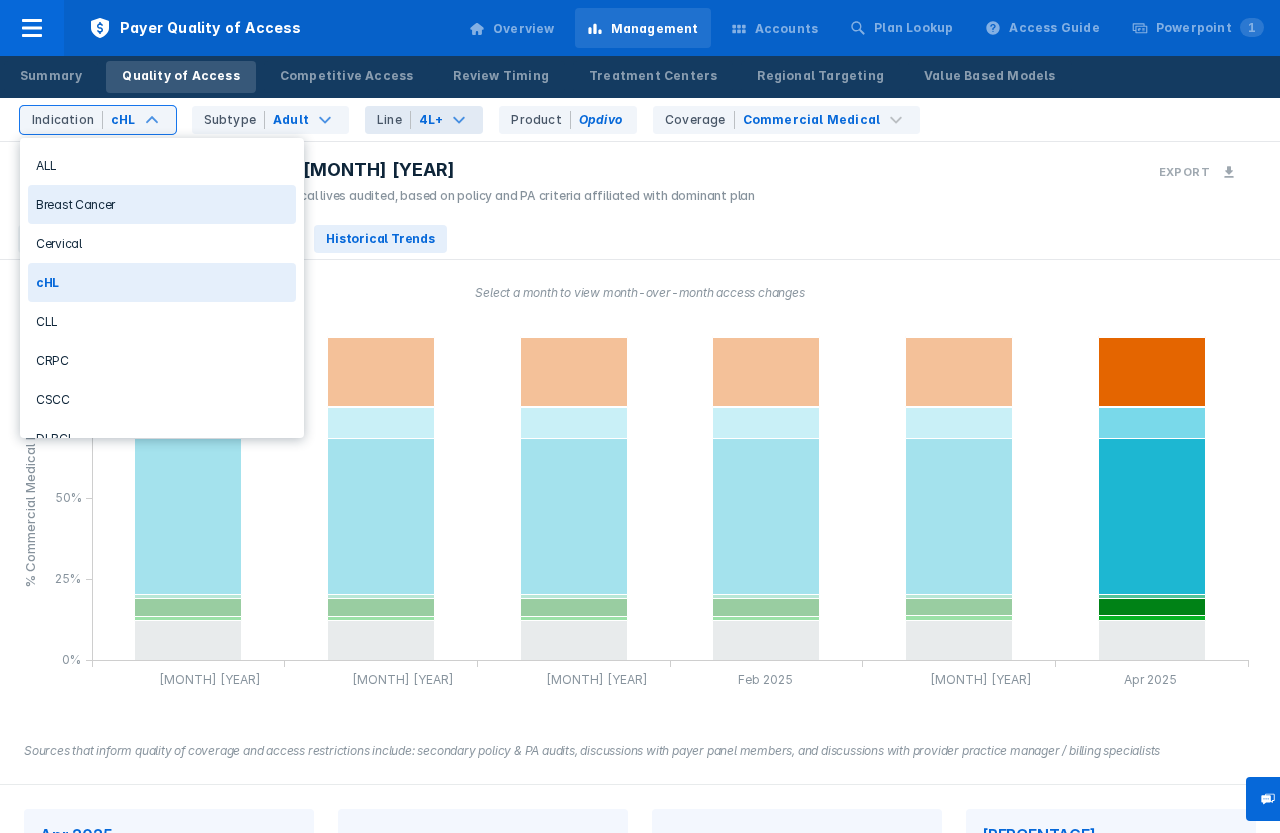 click on "Breast Cancer" at bounding box center (162, 204) 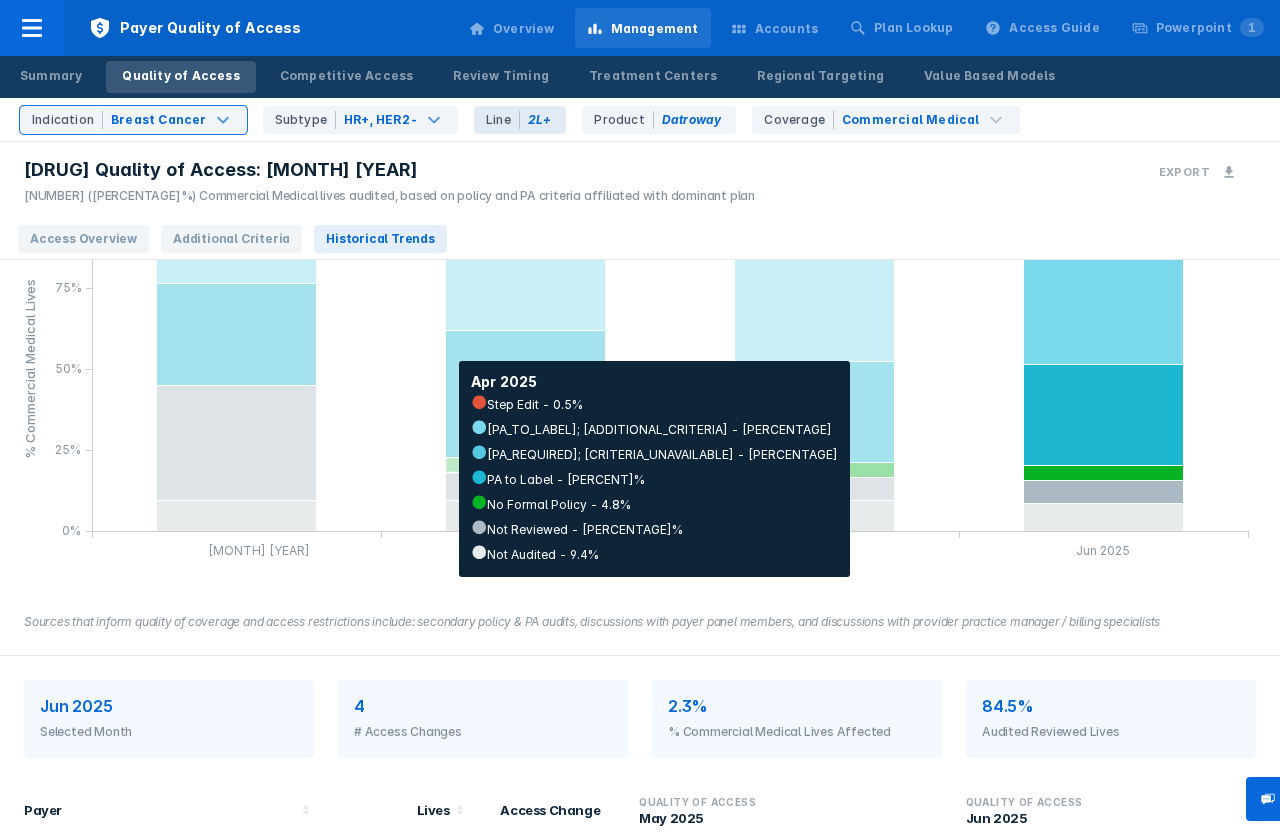 scroll, scrollTop: 351, scrollLeft: 0, axis: vertical 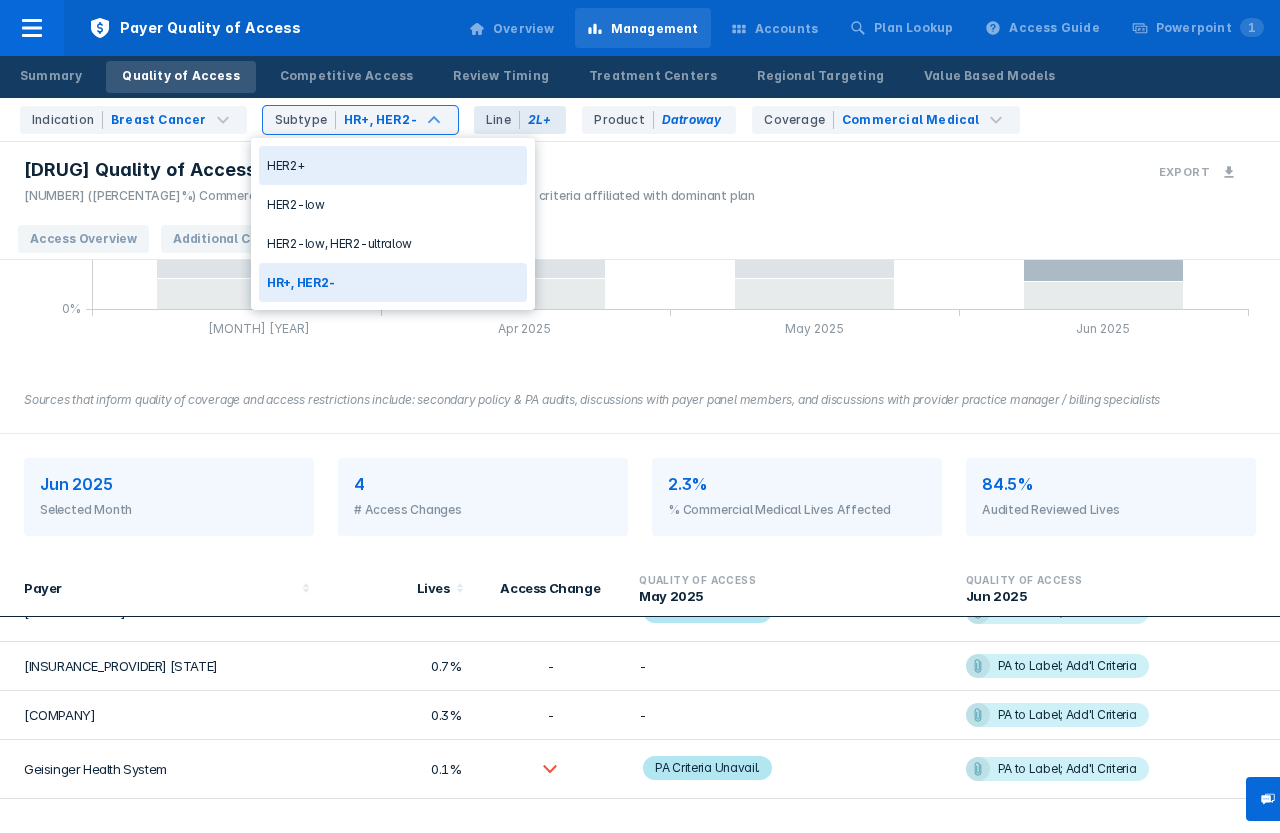 click on "HER2+" at bounding box center [393, 165] 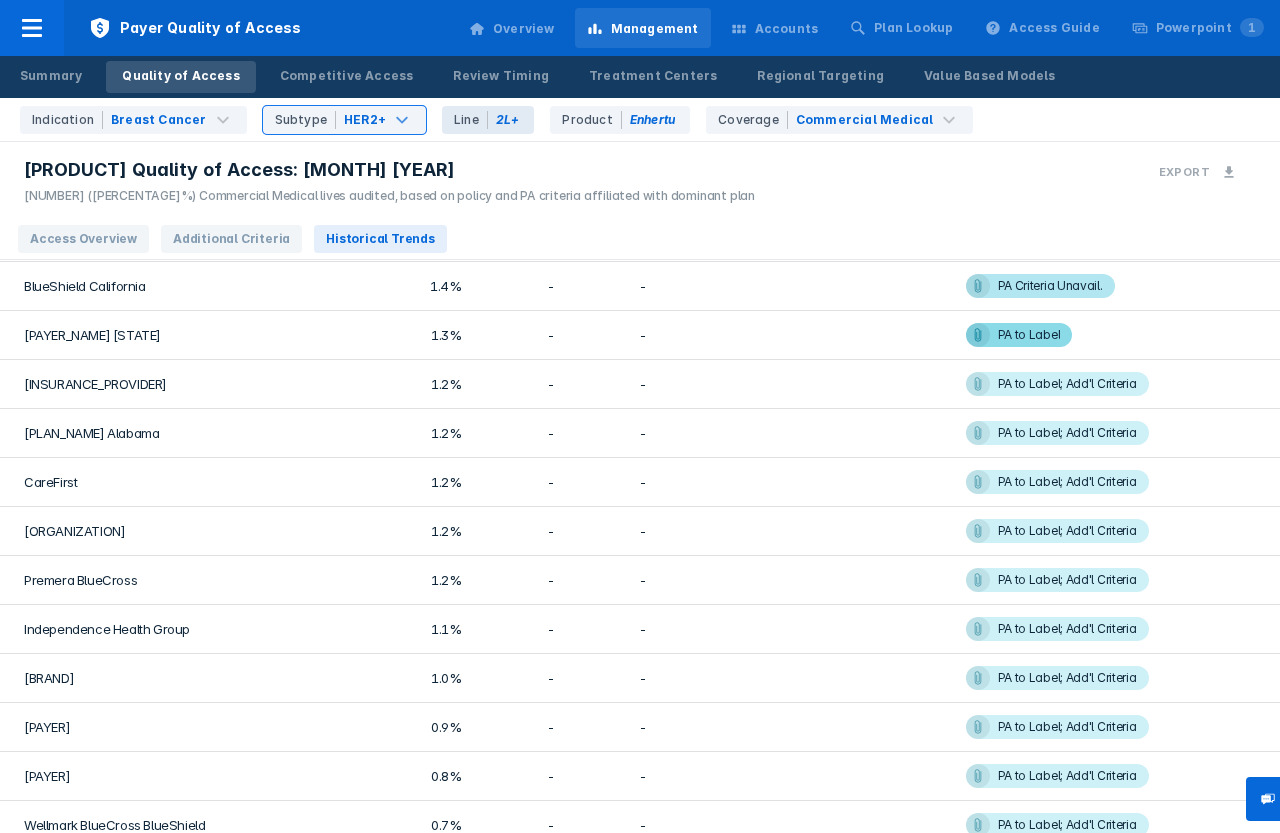 scroll, scrollTop: 842, scrollLeft: 0, axis: vertical 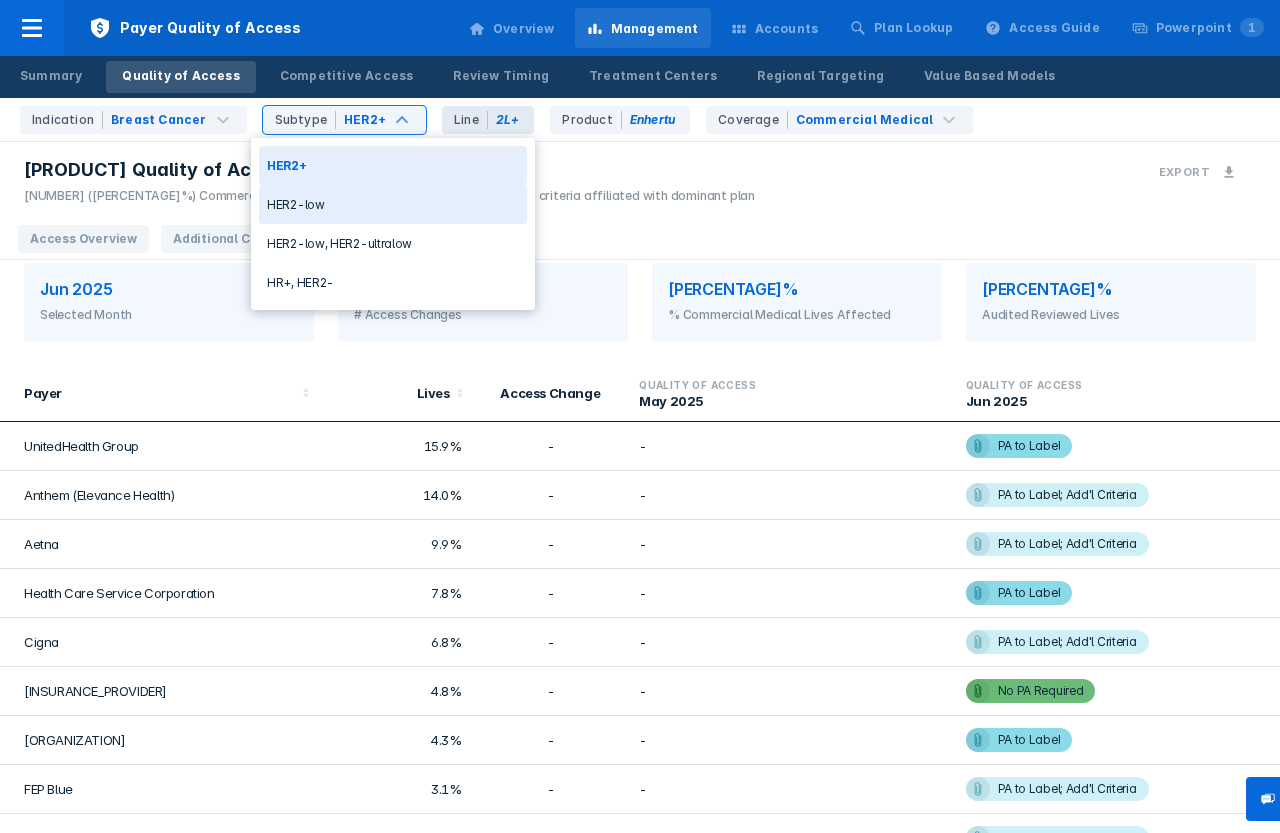 click on "HER2-low" at bounding box center [393, 204] 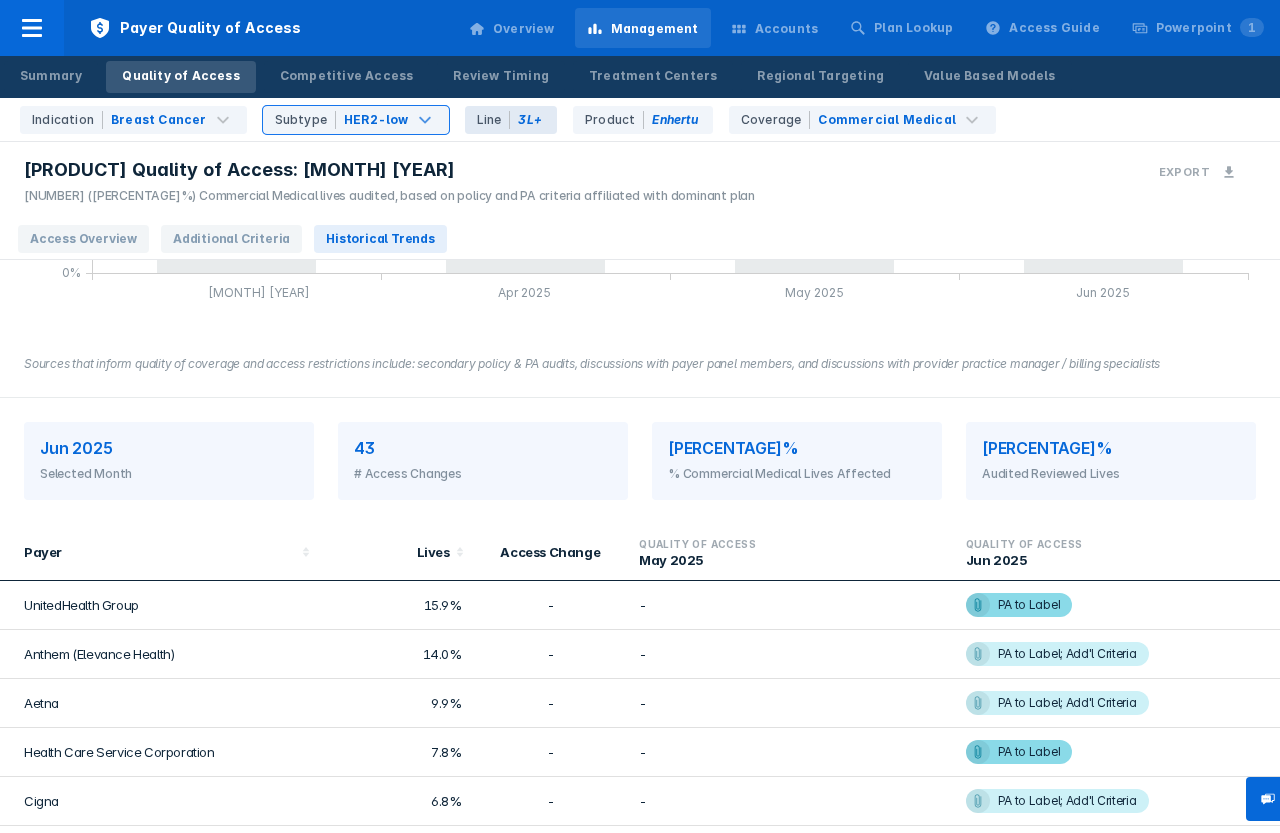 scroll, scrollTop: 467, scrollLeft: 0, axis: vertical 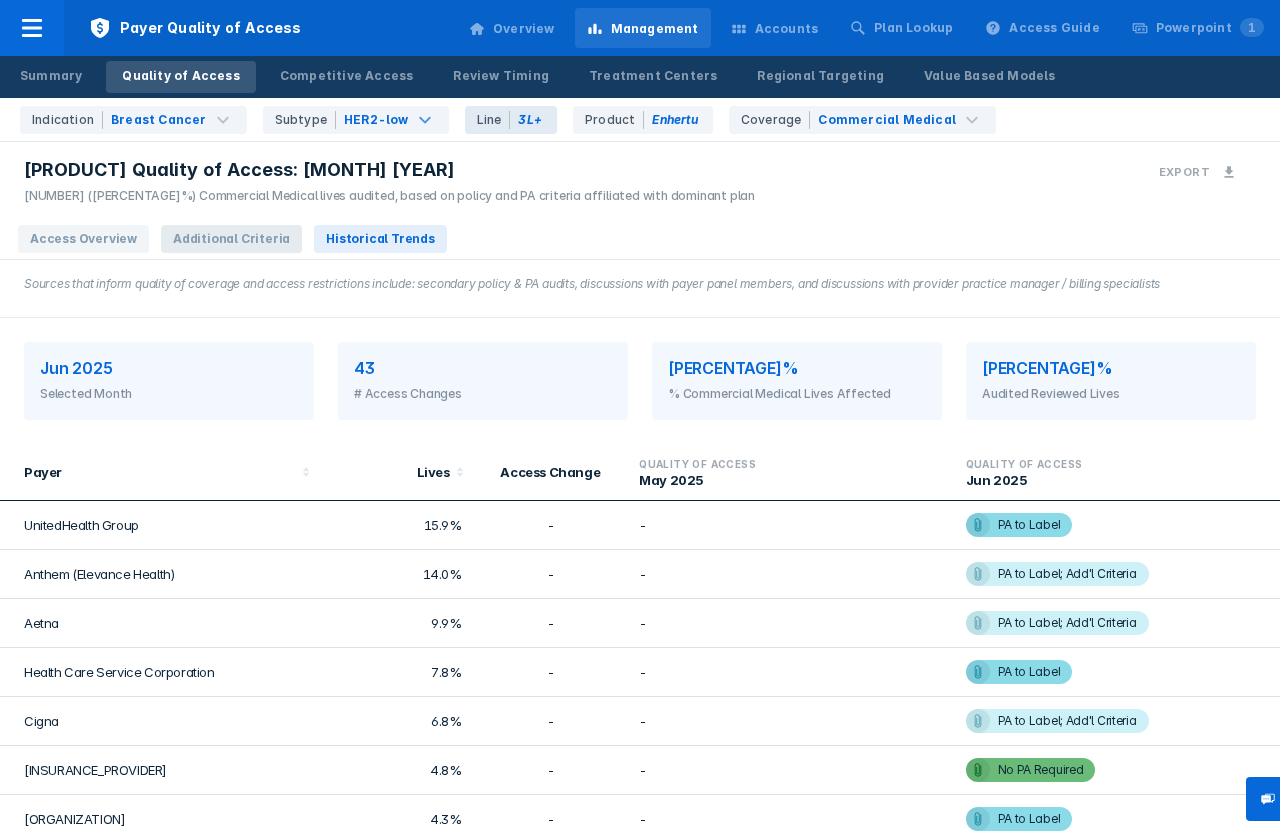 click on "Additional Criteria" at bounding box center [231, 239] 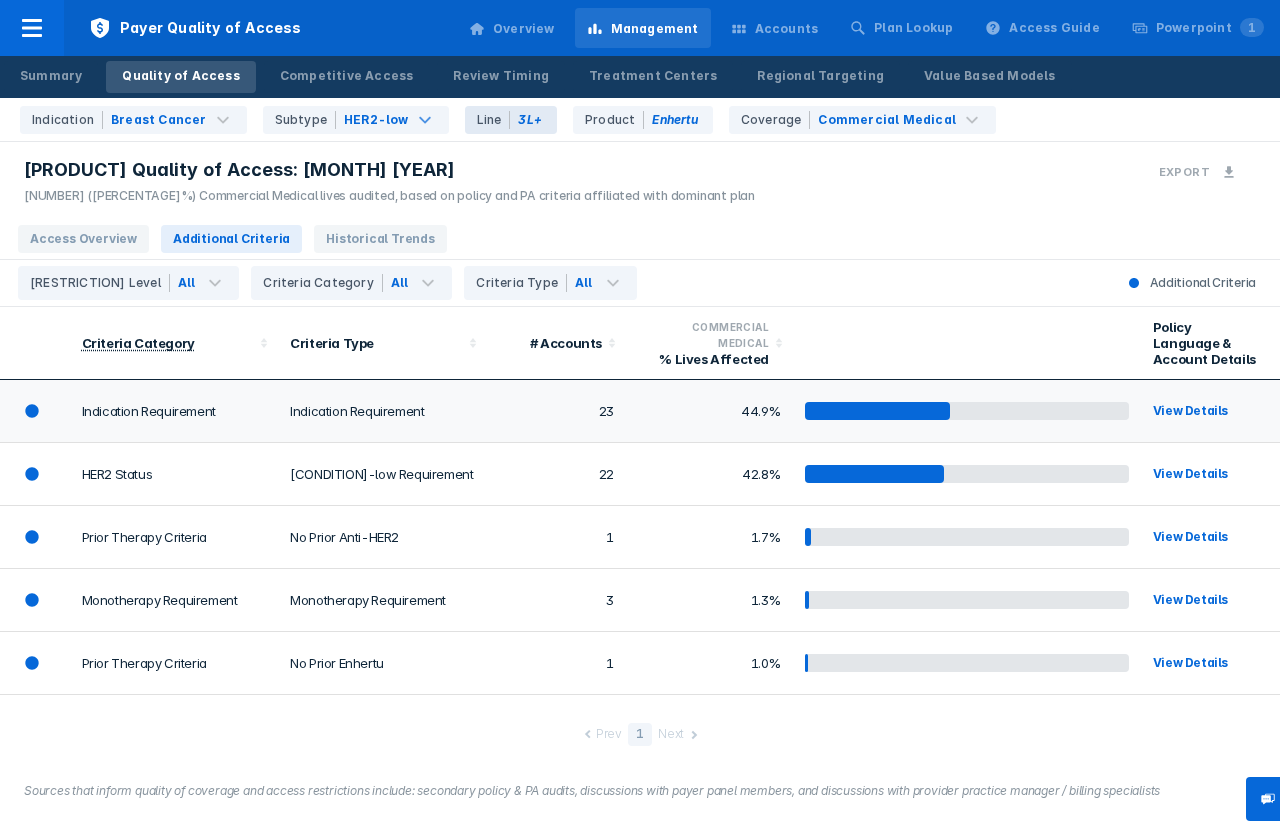 click on "View Details" at bounding box center [1198, 411] 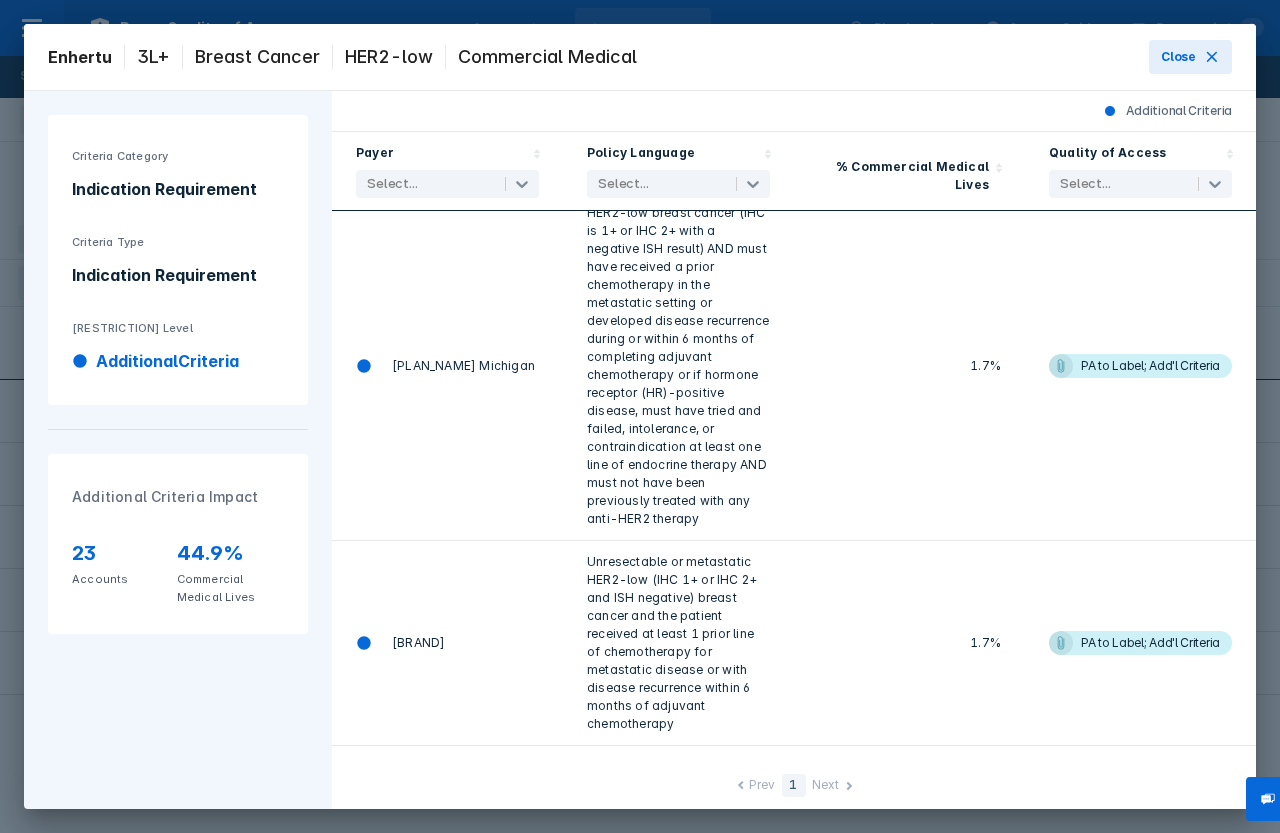 scroll, scrollTop: 0, scrollLeft: 0, axis: both 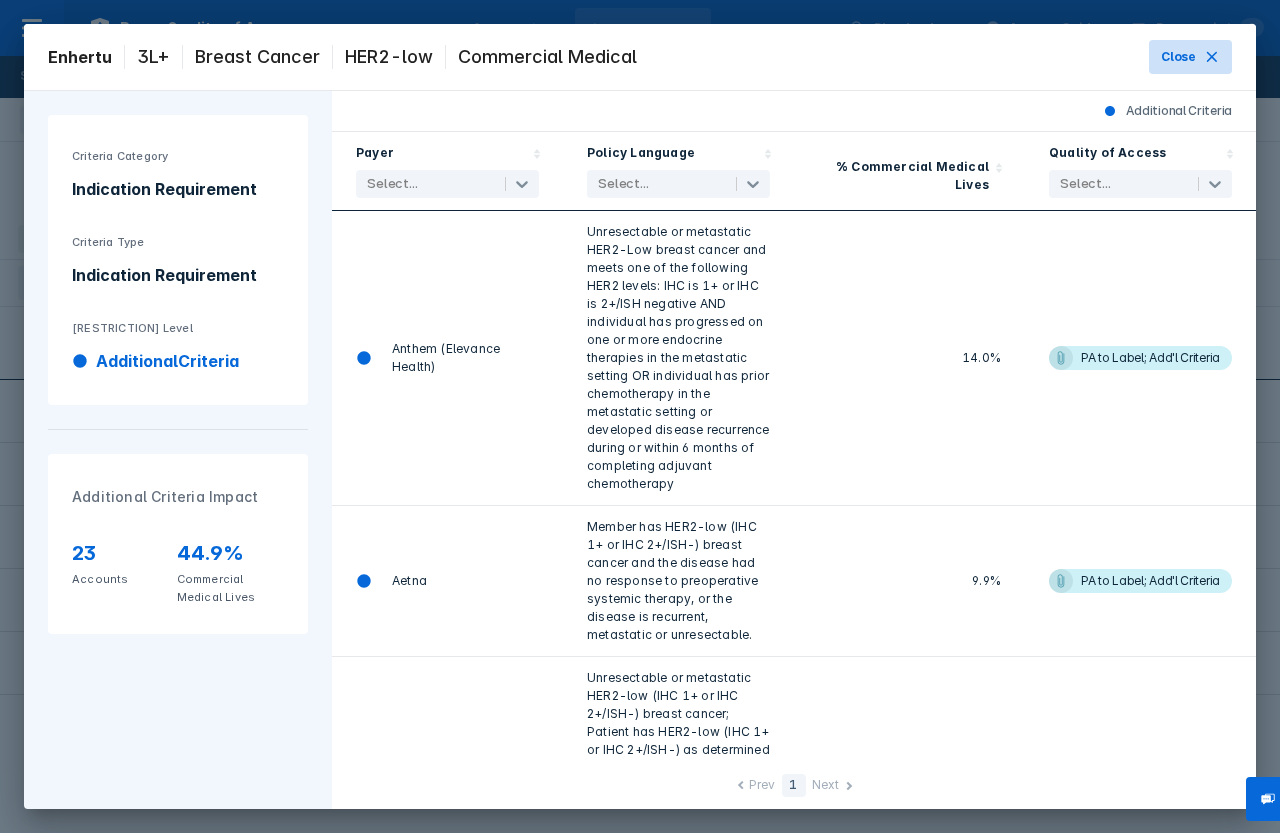 click on "Close" at bounding box center [1190, 57] 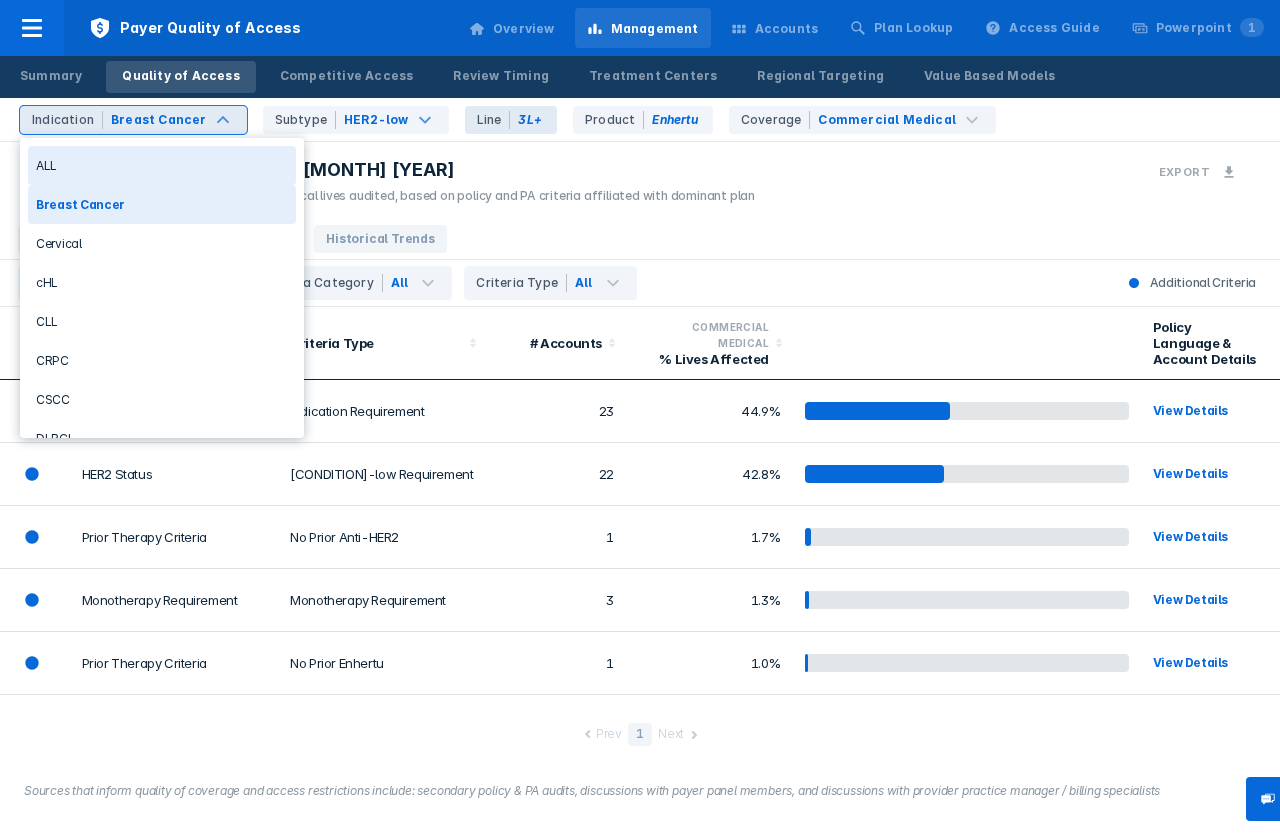 click on "Breast Cancer" at bounding box center [159, 120] 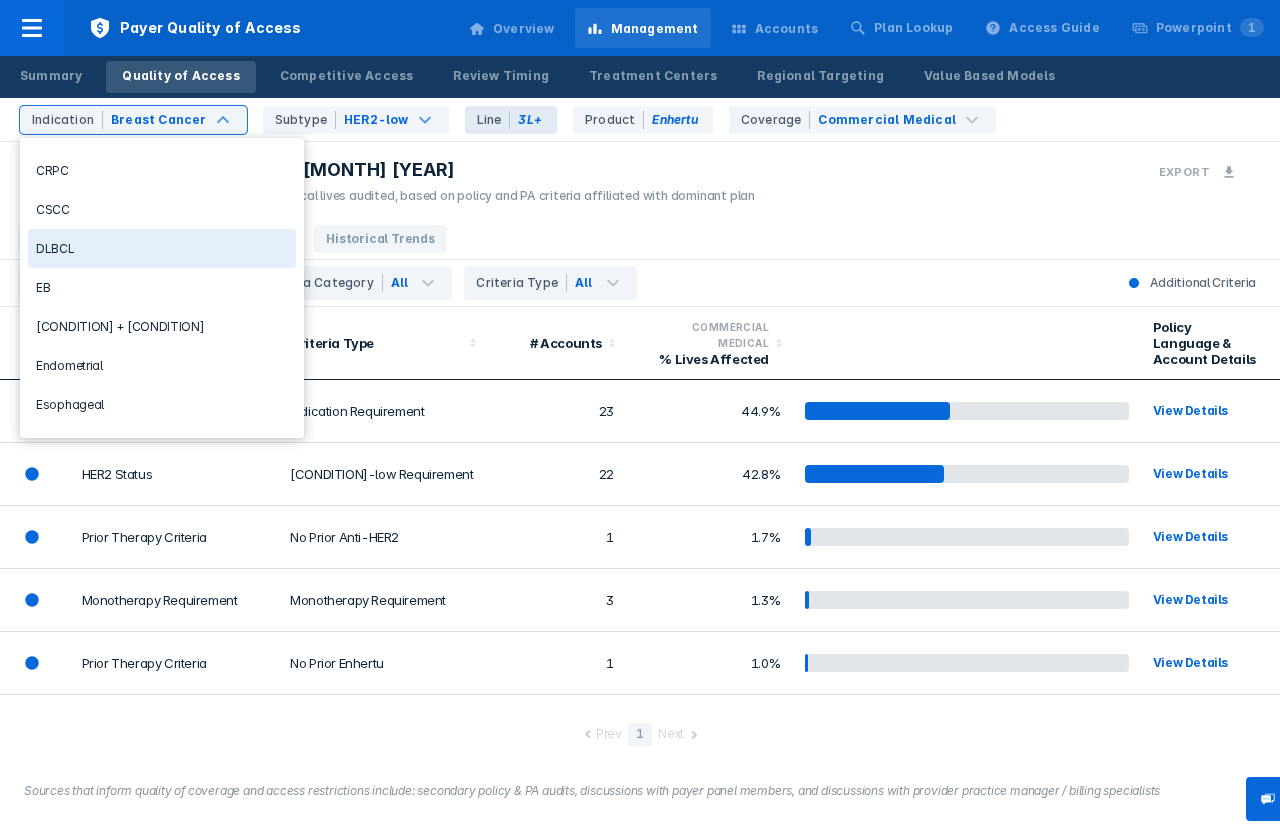 scroll, scrollTop: 201, scrollLeft: 0, axis: vertical 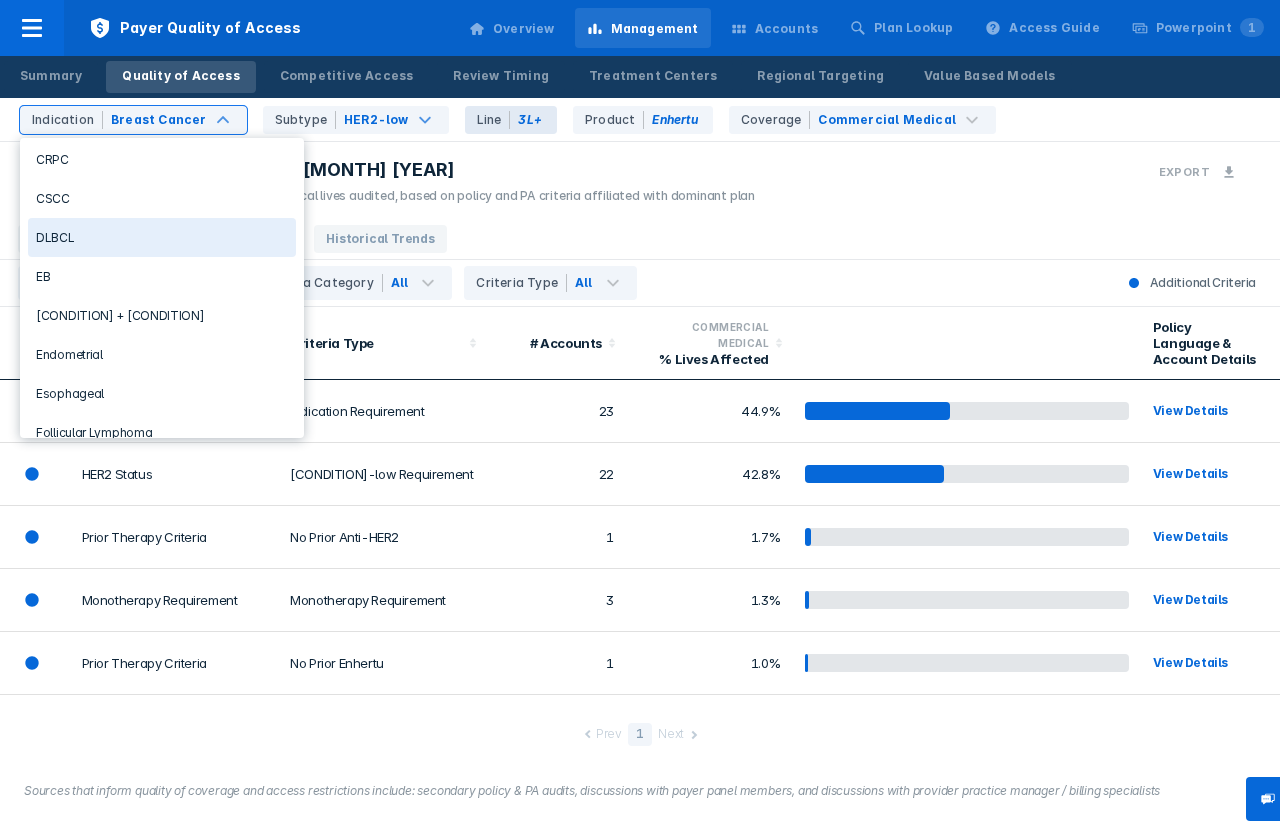click on "DLBCL" at bounding box center [162, 237] 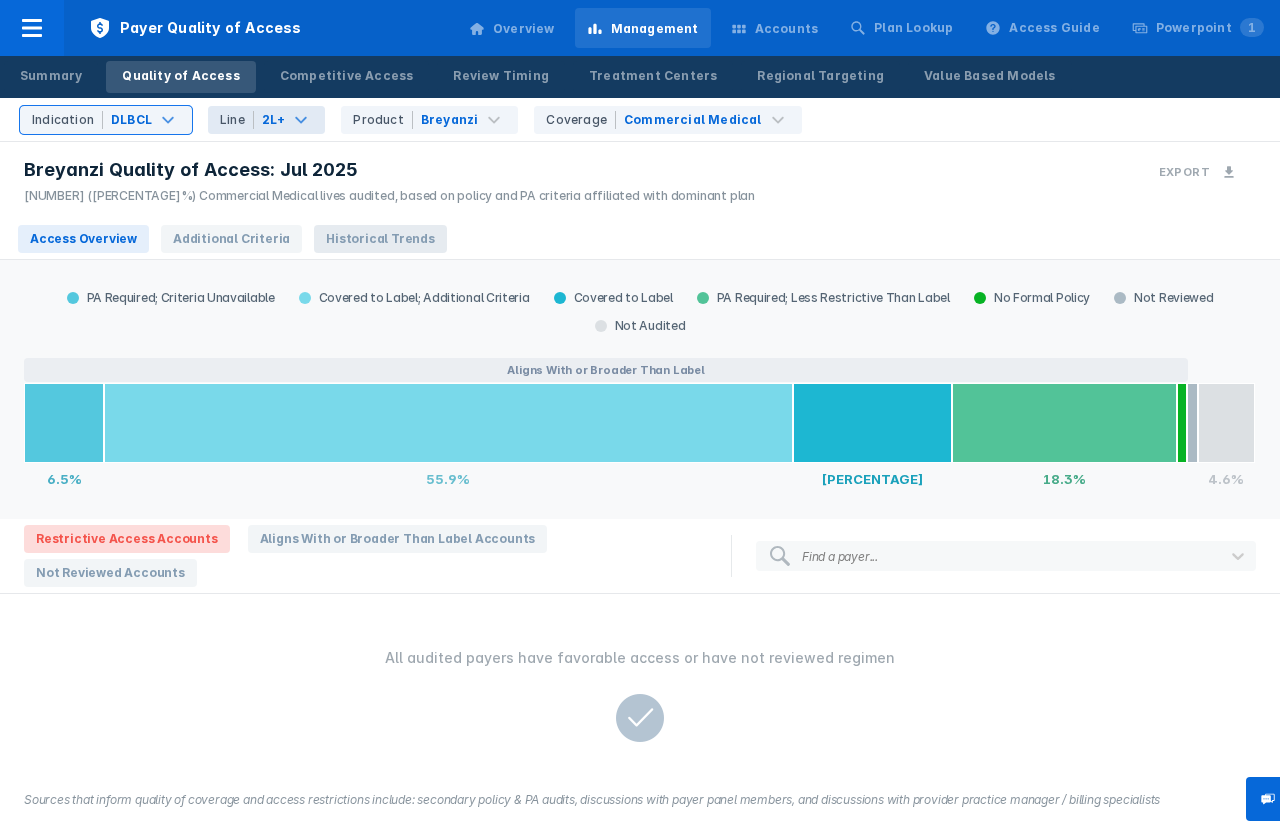 click on "Historical Trends" at bounding box center (380, 239) 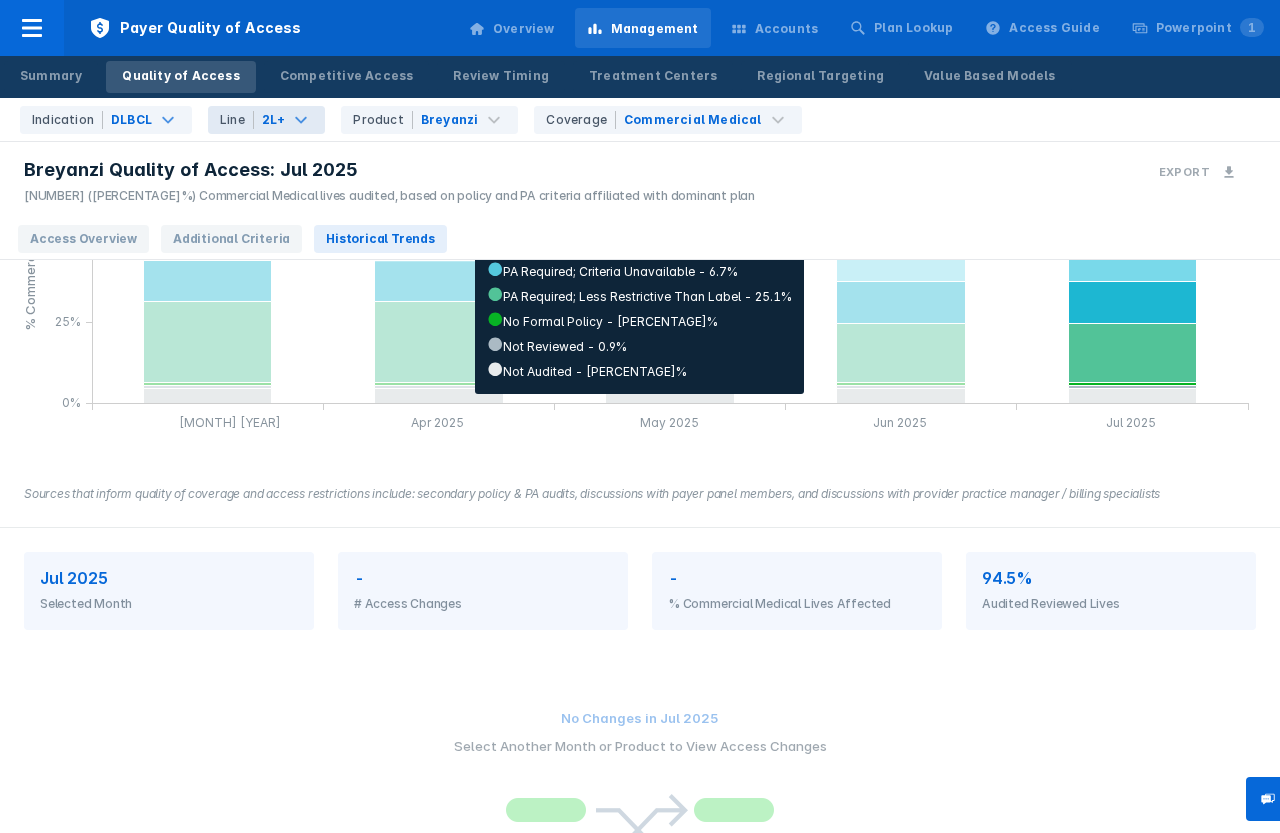 scroll, scrollTop: 335, scrollLeft: 0, axis: vertical 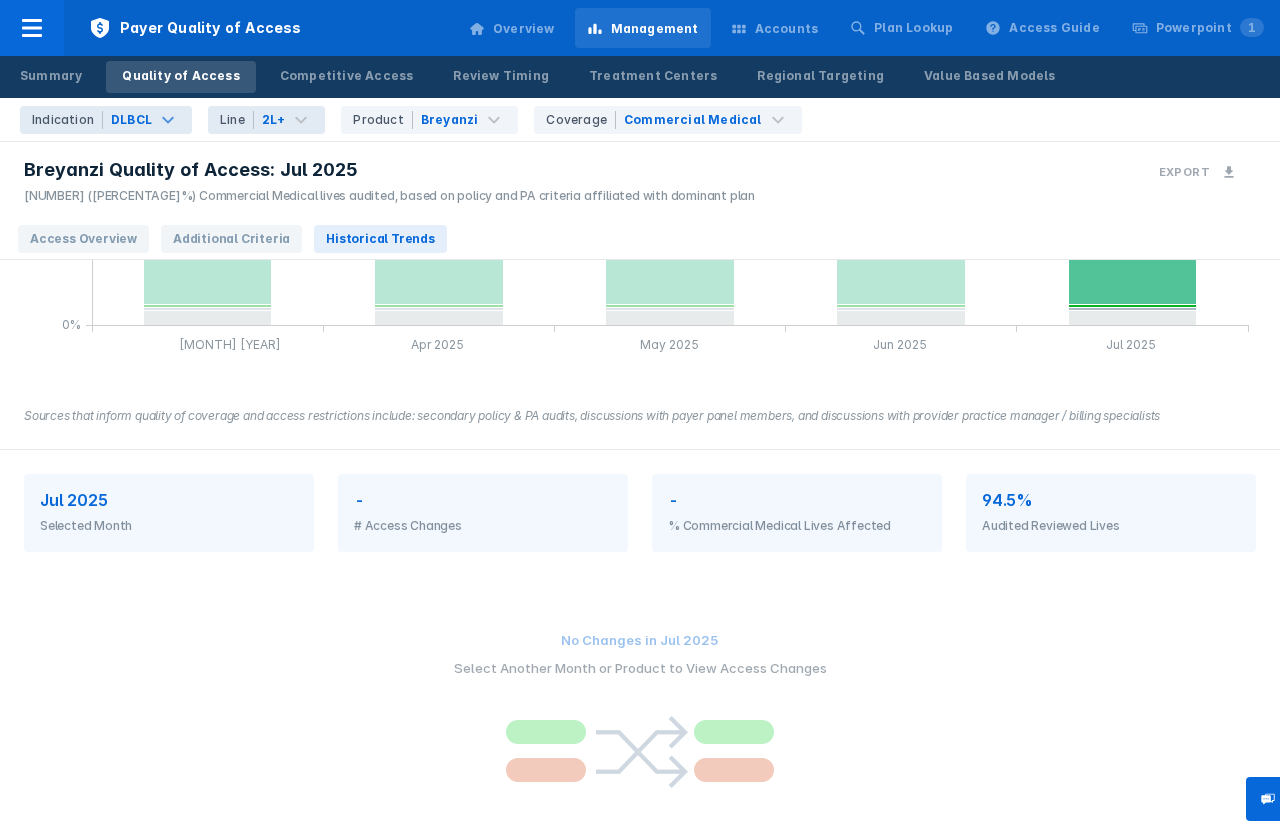 click on "Indication DLBCL" at bounding box center [106, 120] 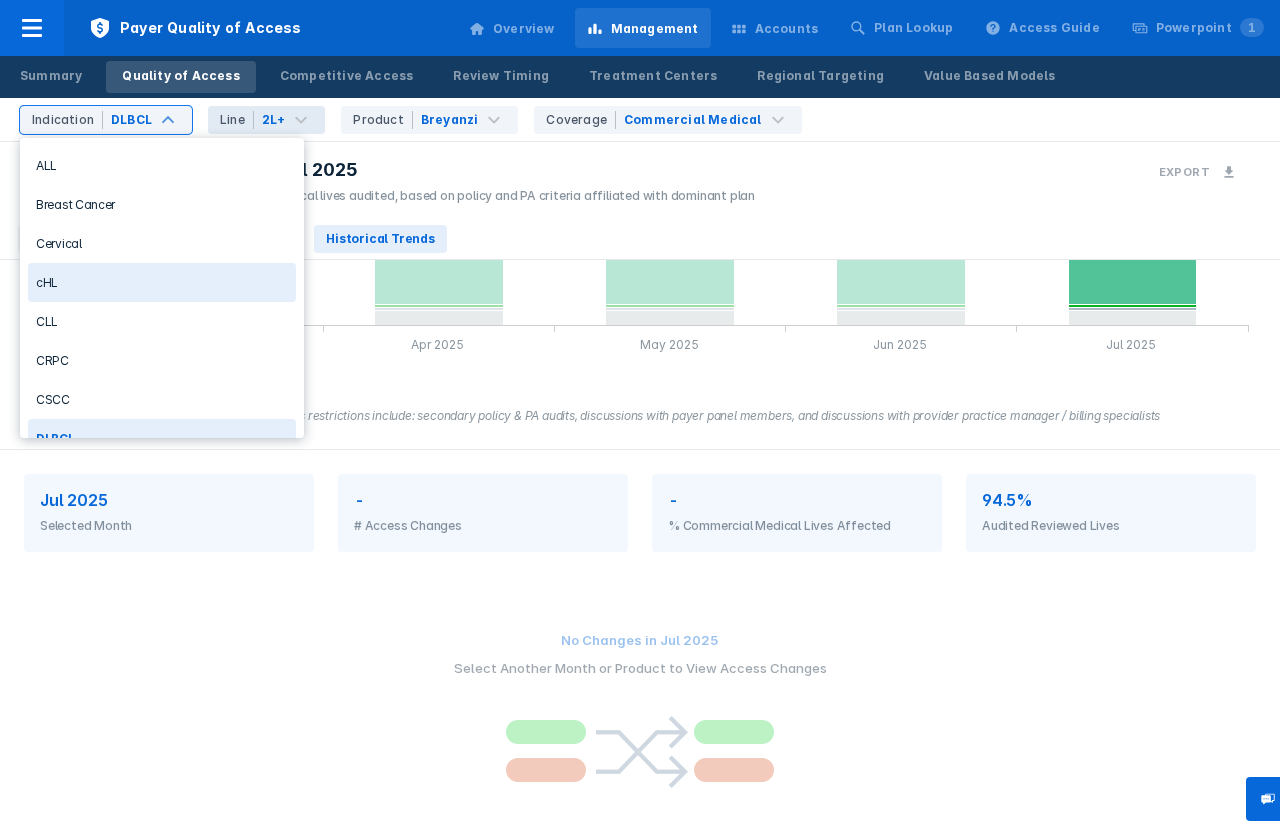 click on "cHL" at bounding box center (162, 282) 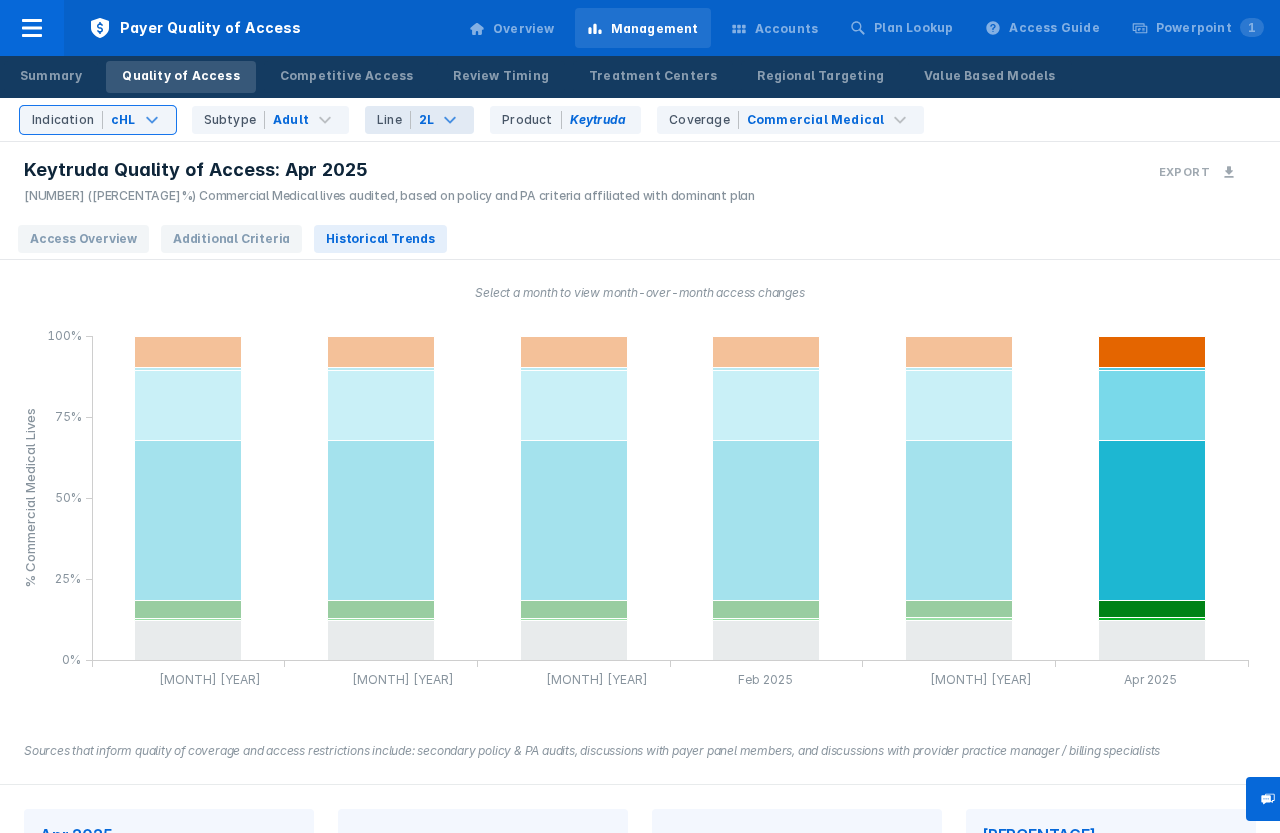 click on "2L" at bounding box center (426, 120) 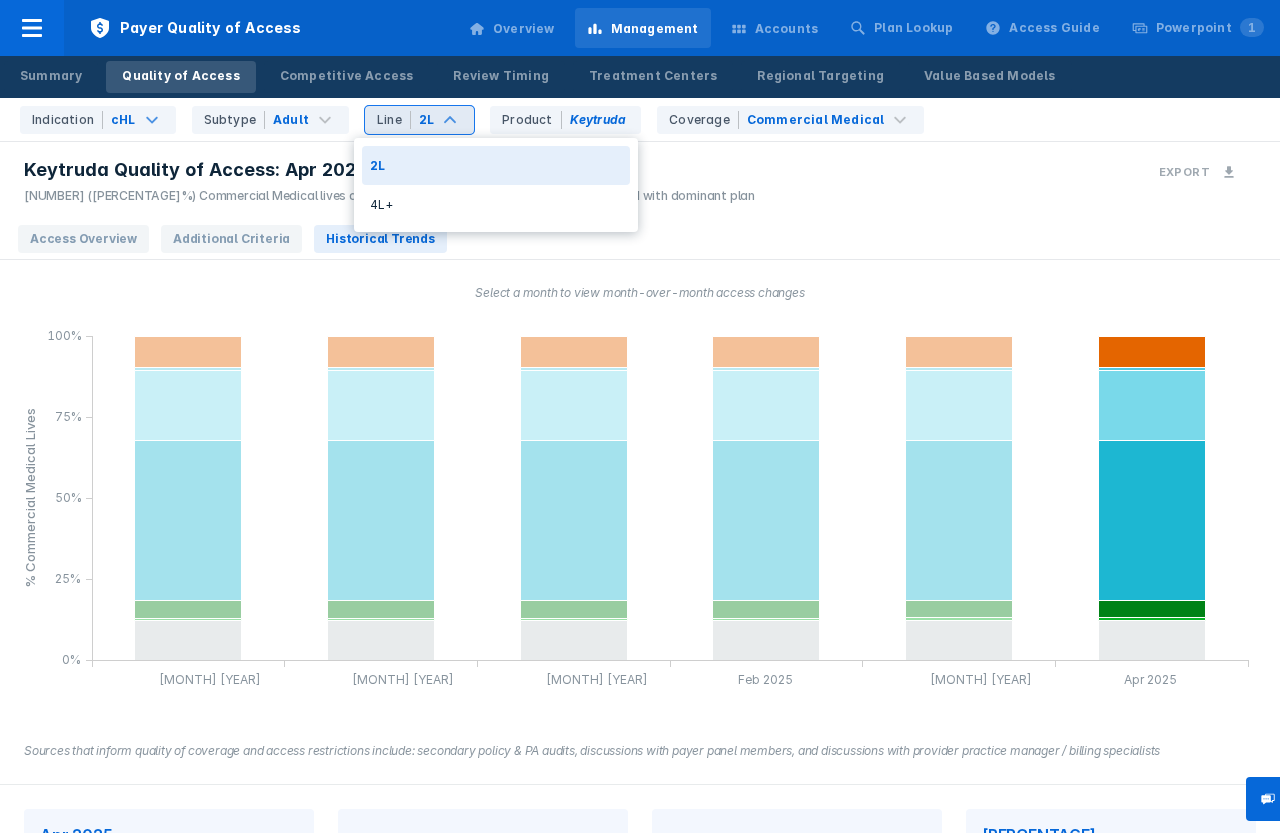 click on "2L" at bounding box center [426, 120] 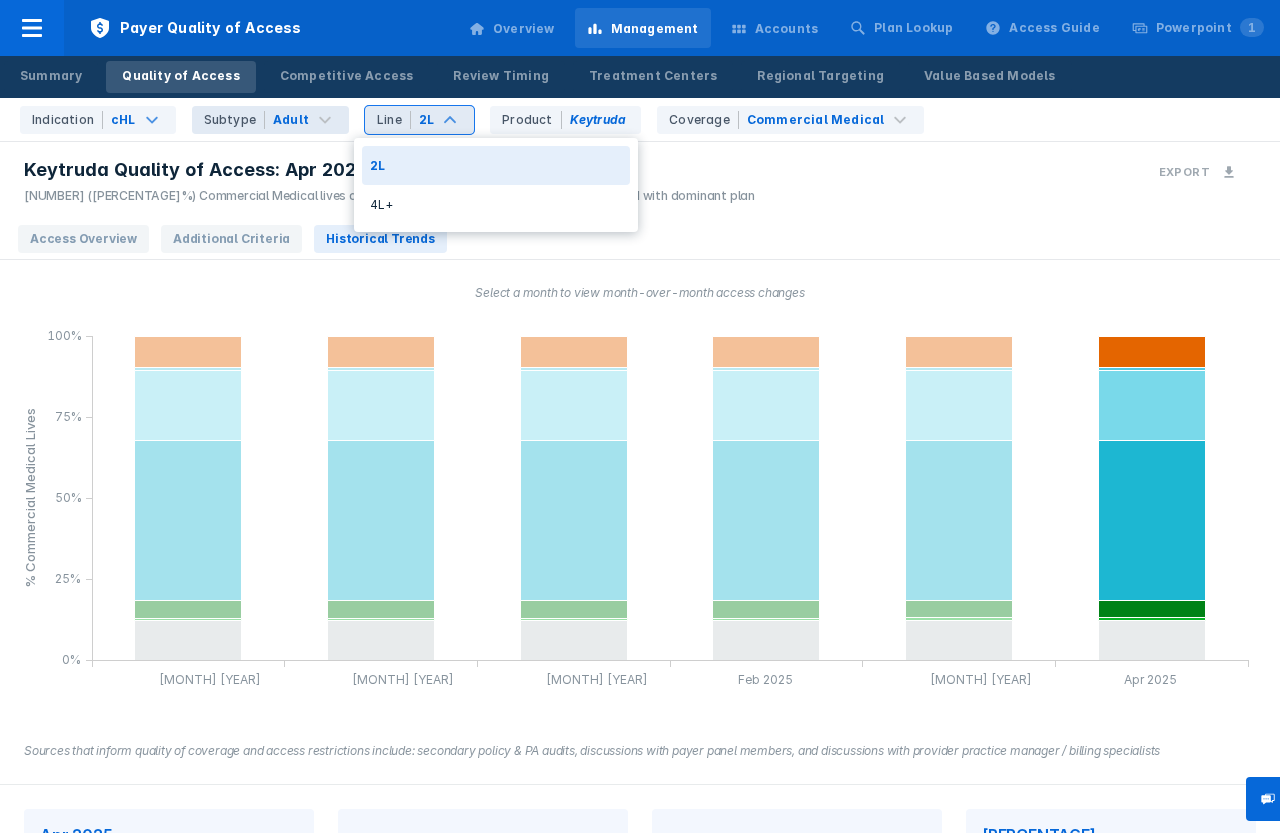 click on "Line 2L" at bounding box center [419, 120] 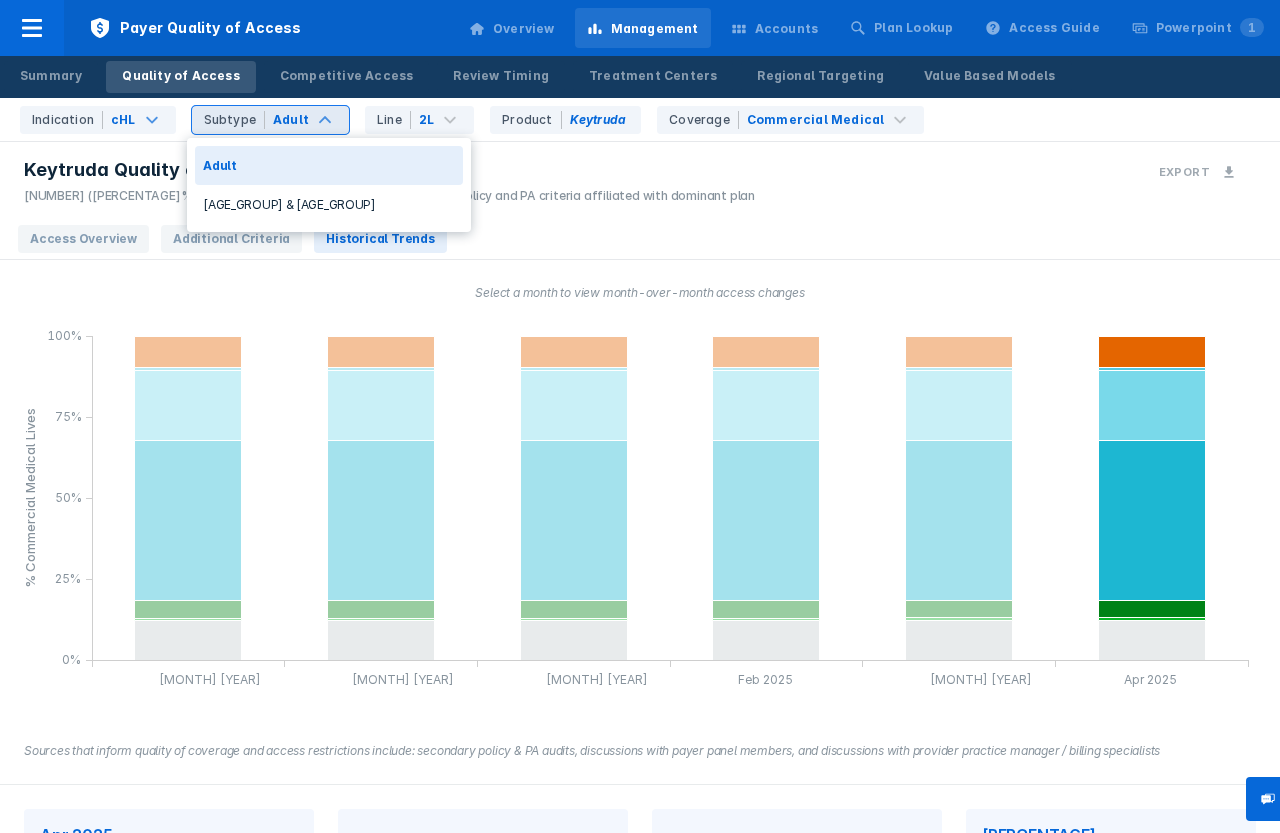 click on "Subtype" at bounding box center [234, 120] 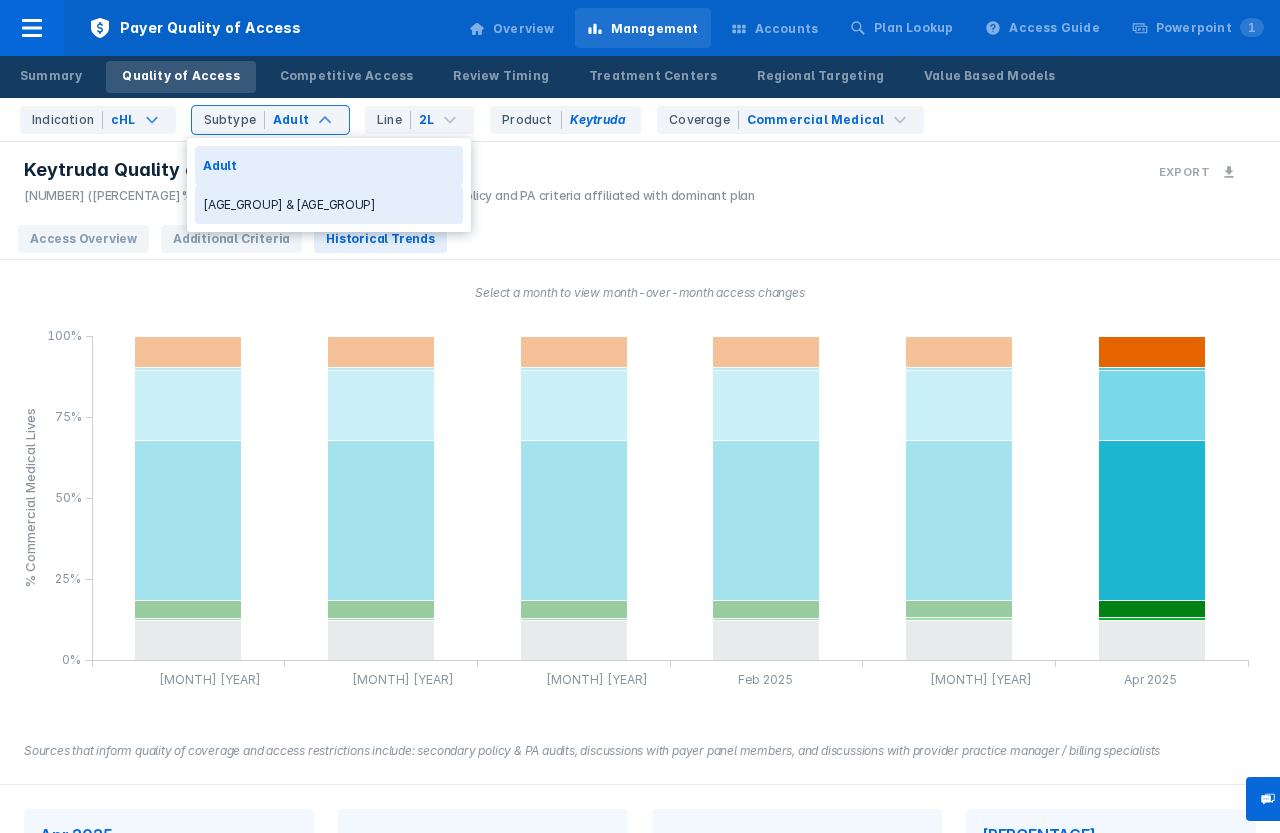 click on "[AGE_GROUP] & [AGE_GROUP]" at bounding box center [329, 204] 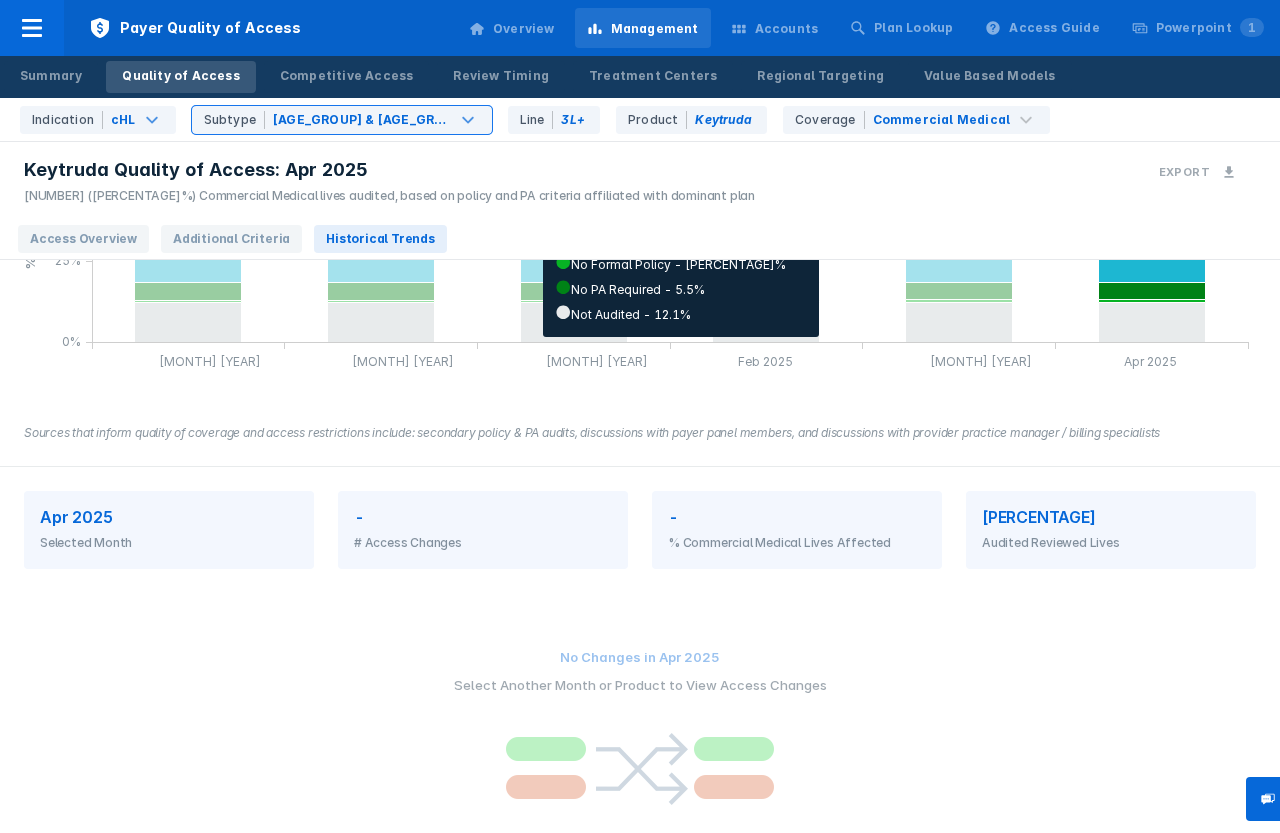 scroll, scrollTop: 335, scrollLeft: 0, axis: vertical 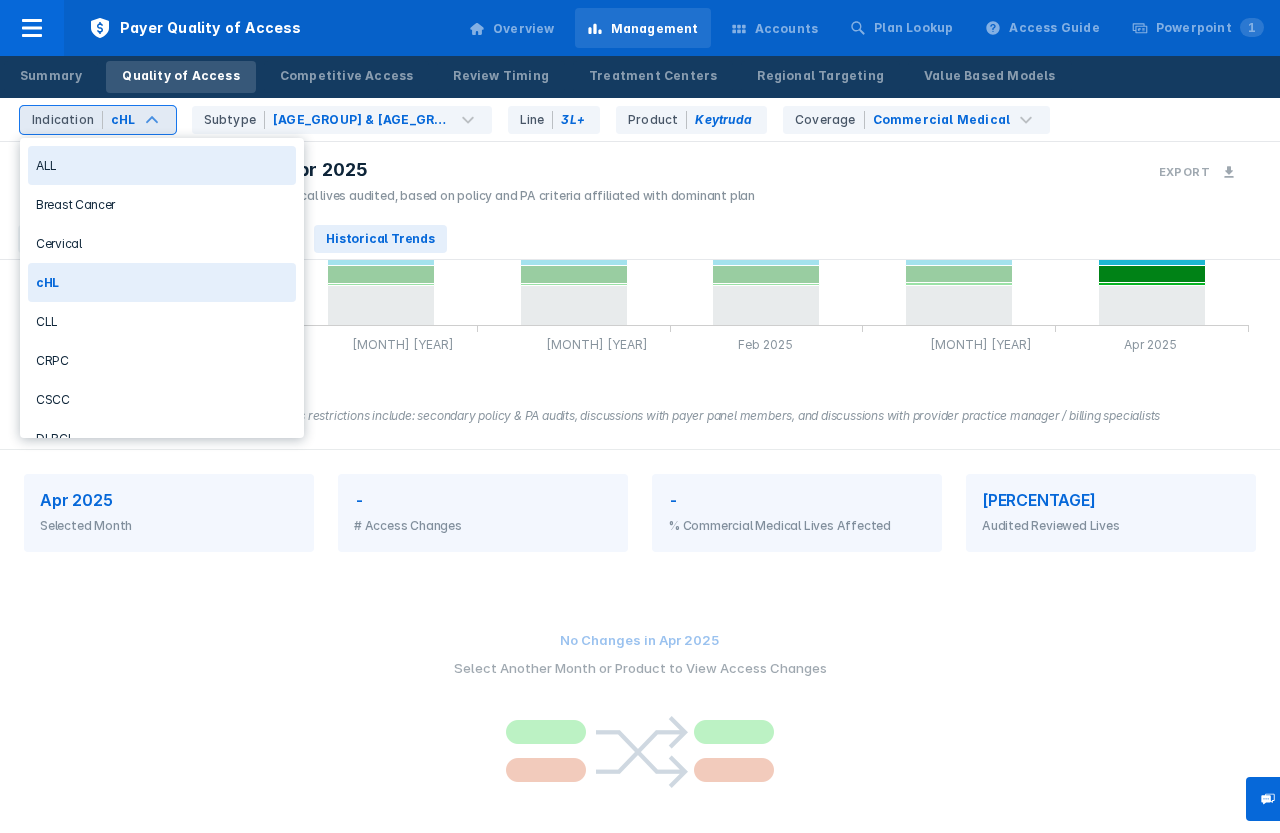 click on "Indication cHL" at bounding box center [98, 120] 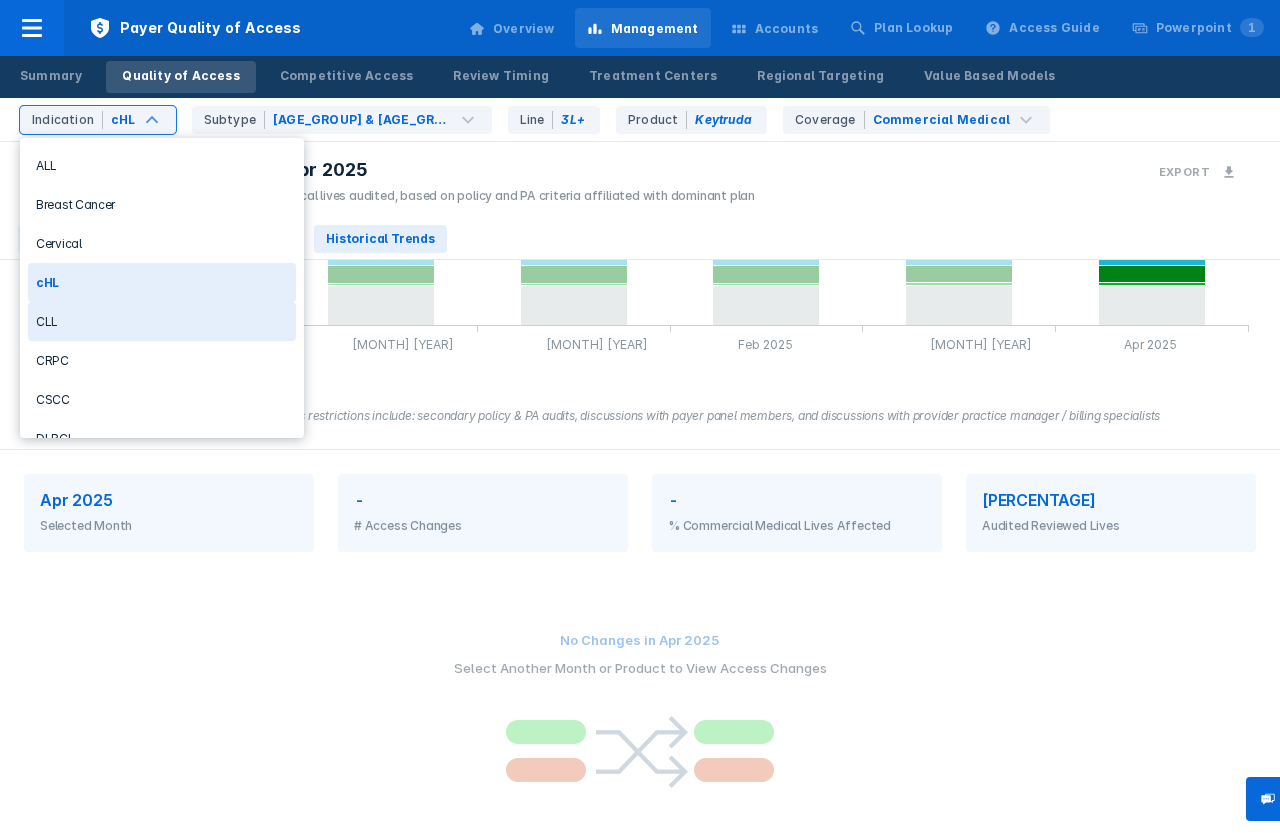 click on "CLL" at bounding box center (162, 321) 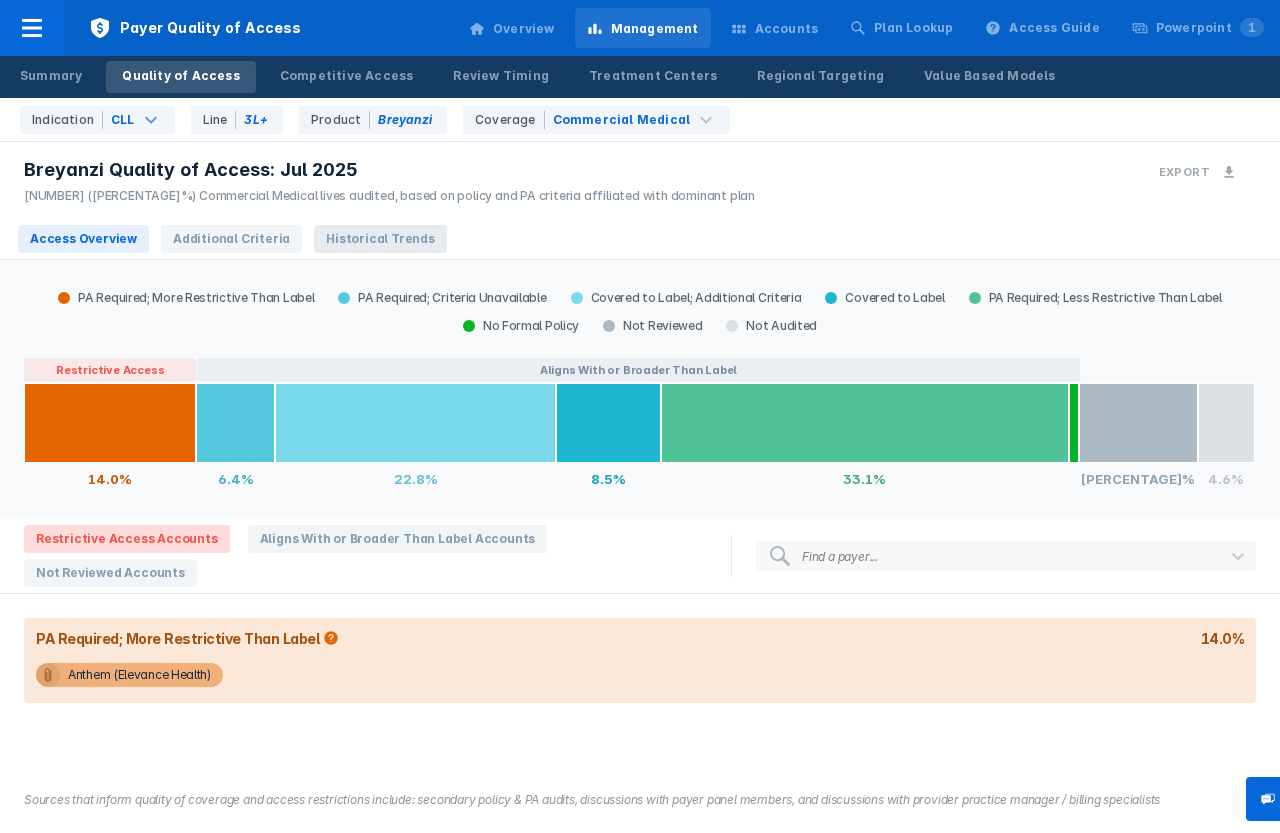 click on "Historical Trends" at bounding box center [380, 239] 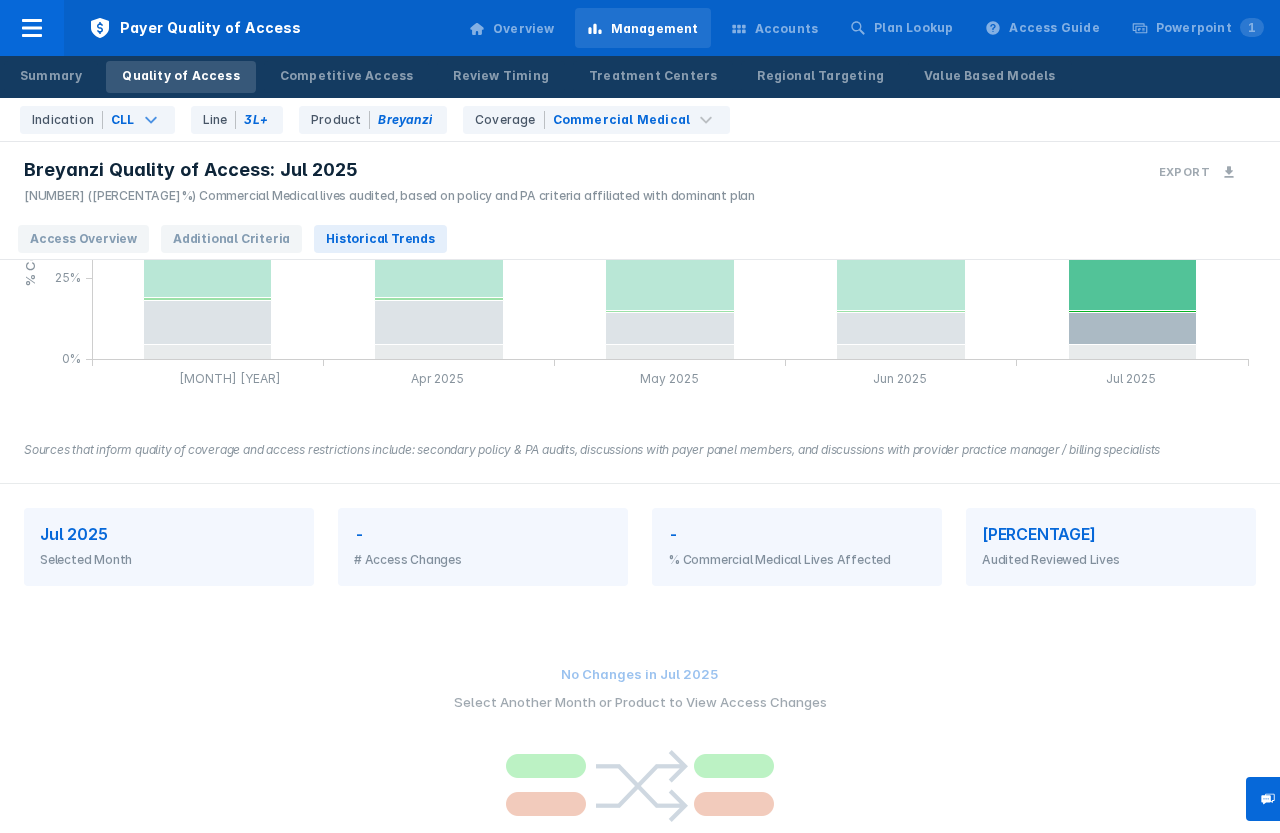 scroll, scrollTop: 335, scrollLeft: 0, axis: vertical 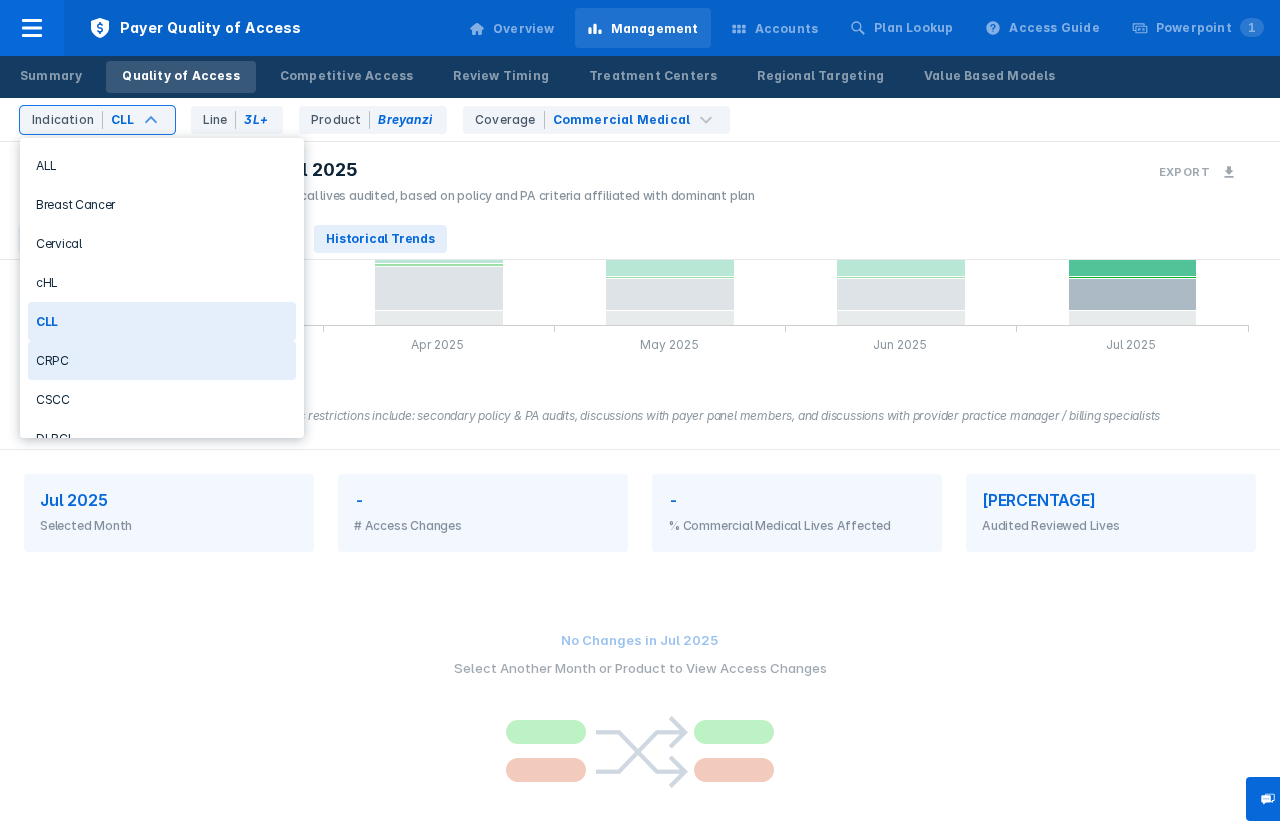 click on "CRPC" at bounding box center [162, 360] 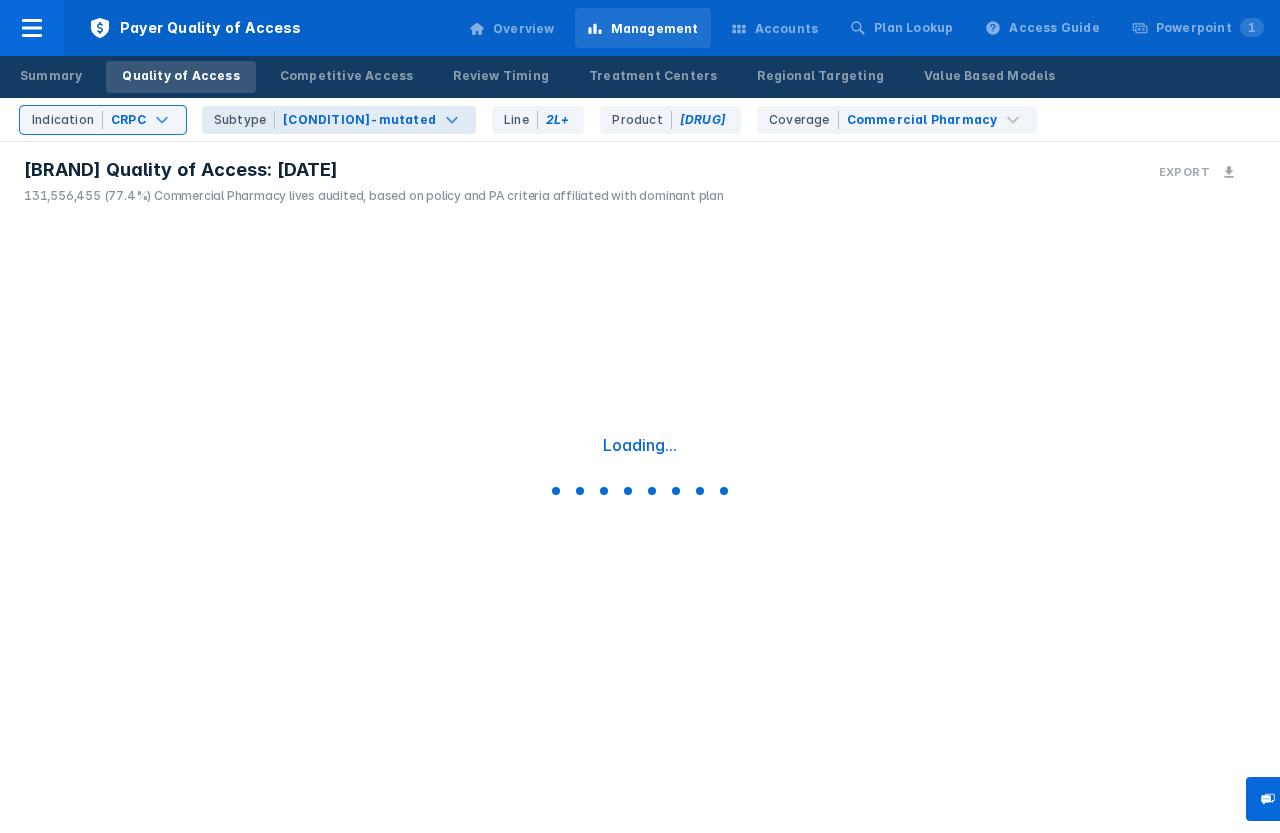 click on "[CONDITION]-mutated" at bounding box center (359, 120) 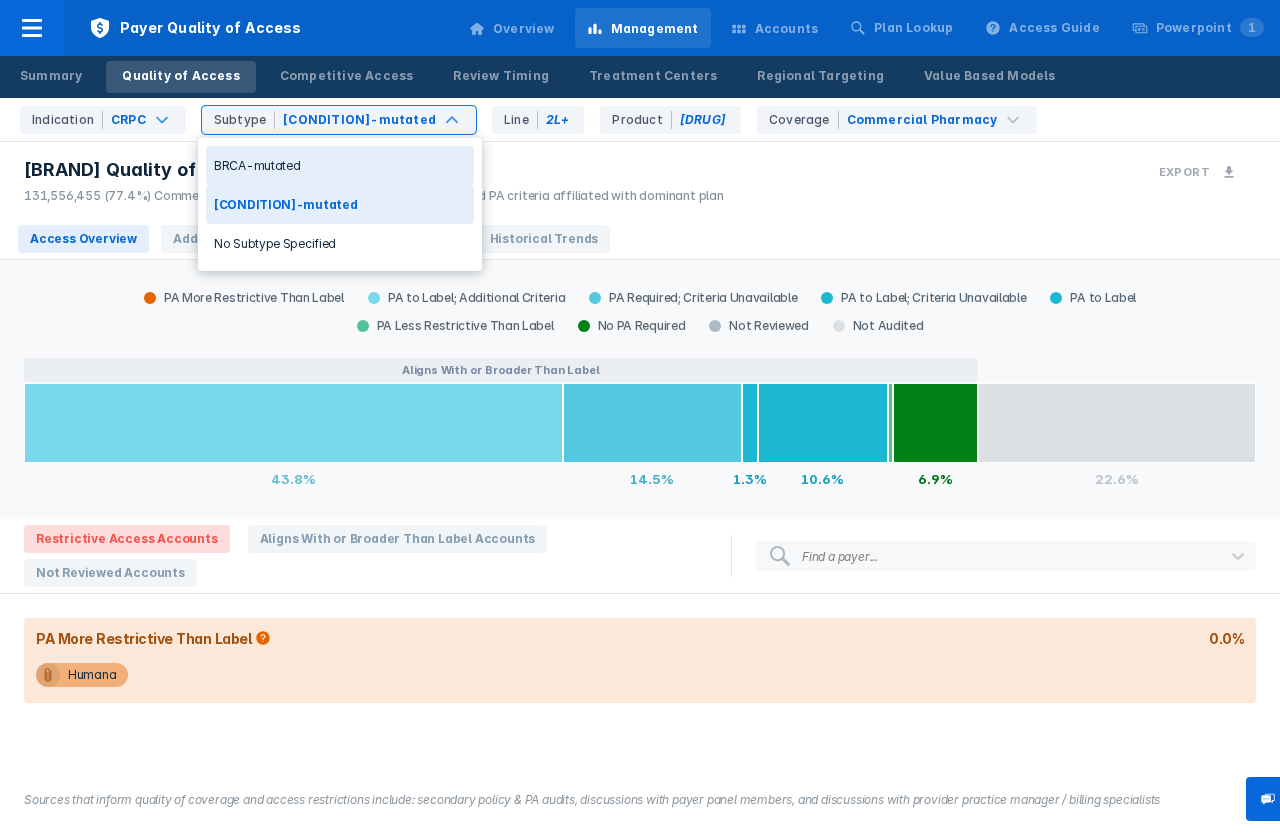 click on "BRCA-mutated" at bounding box center [340, 165] 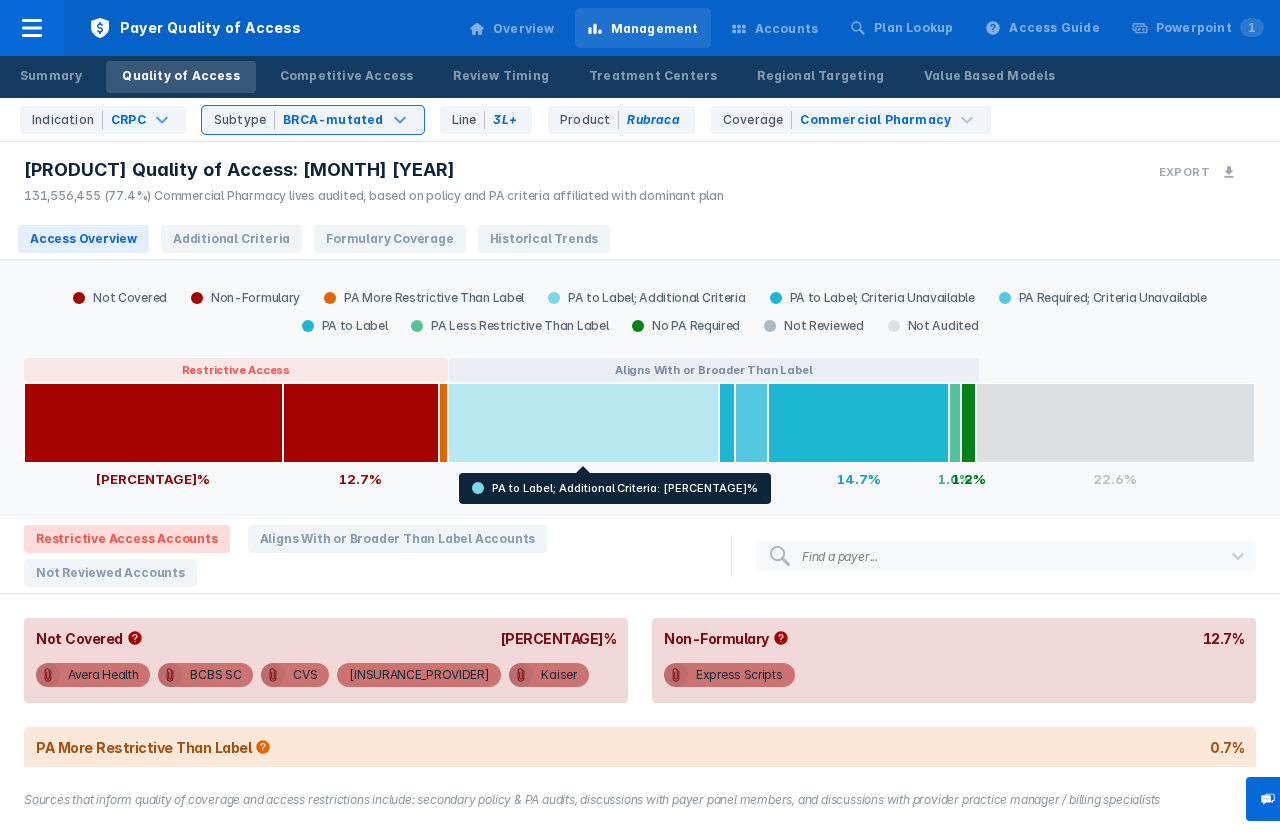 scroll, scrollTop: 37, scrollLeft: 0, axis: vertical 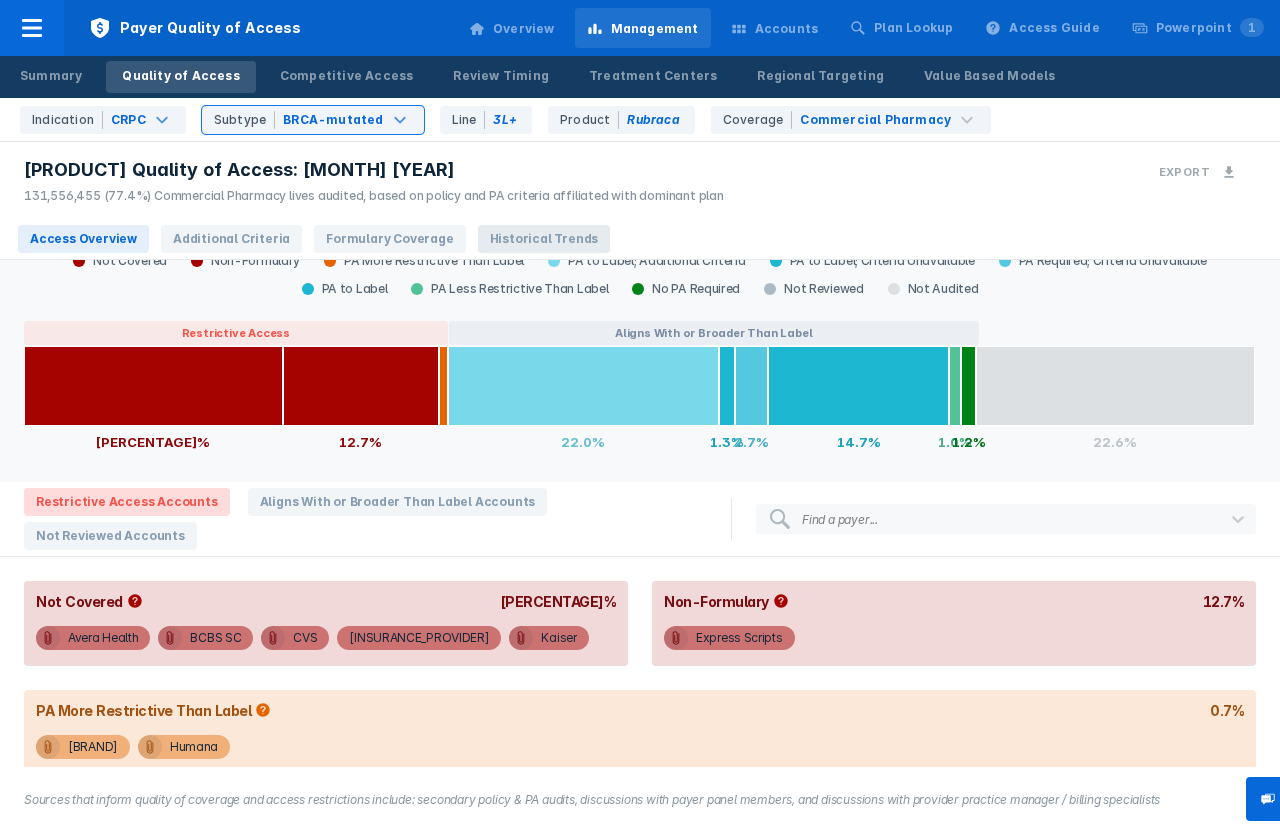 click on "Historical Trends" at bounding box center (544, 239) 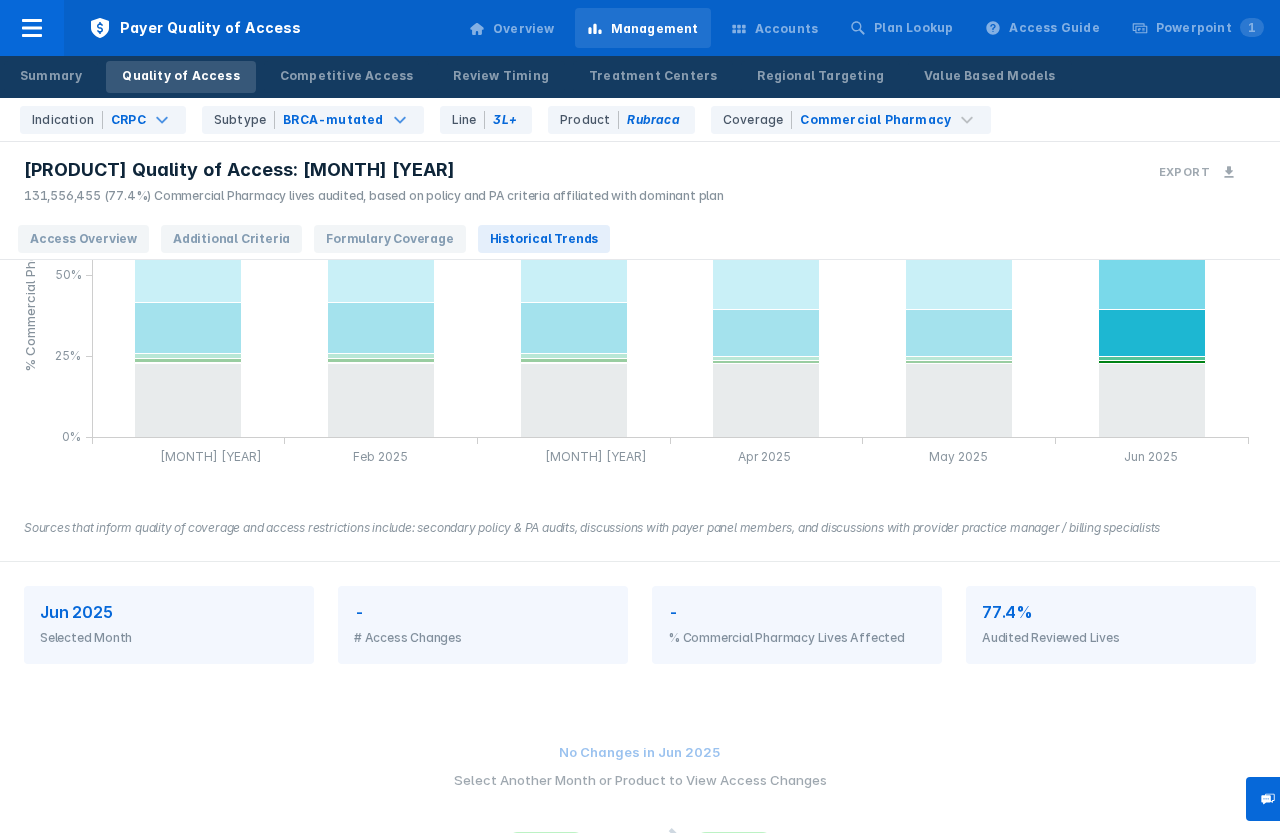 scroll, scrollTop: 335, scrollLeft: 0, axis: vertical 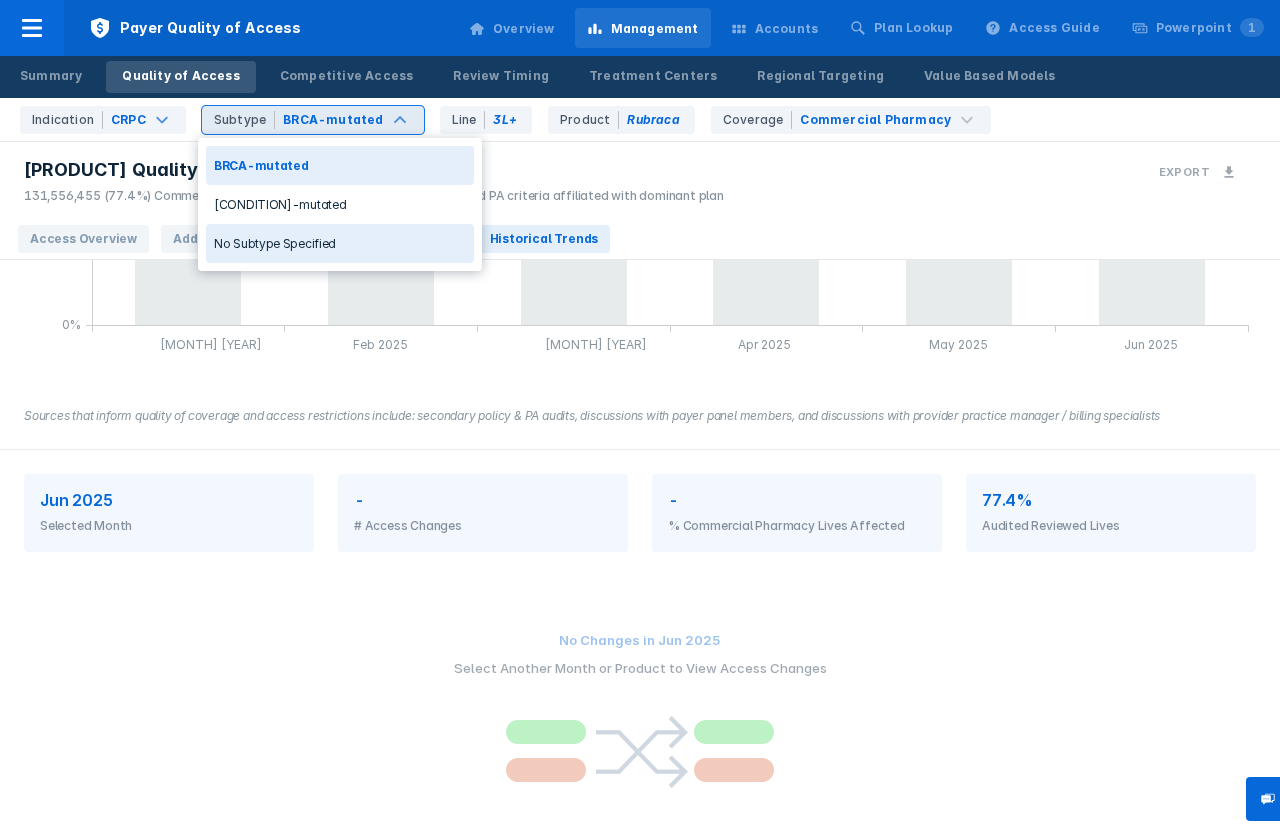 click on "No Subtype Specified" at bounding box center (340, 243) 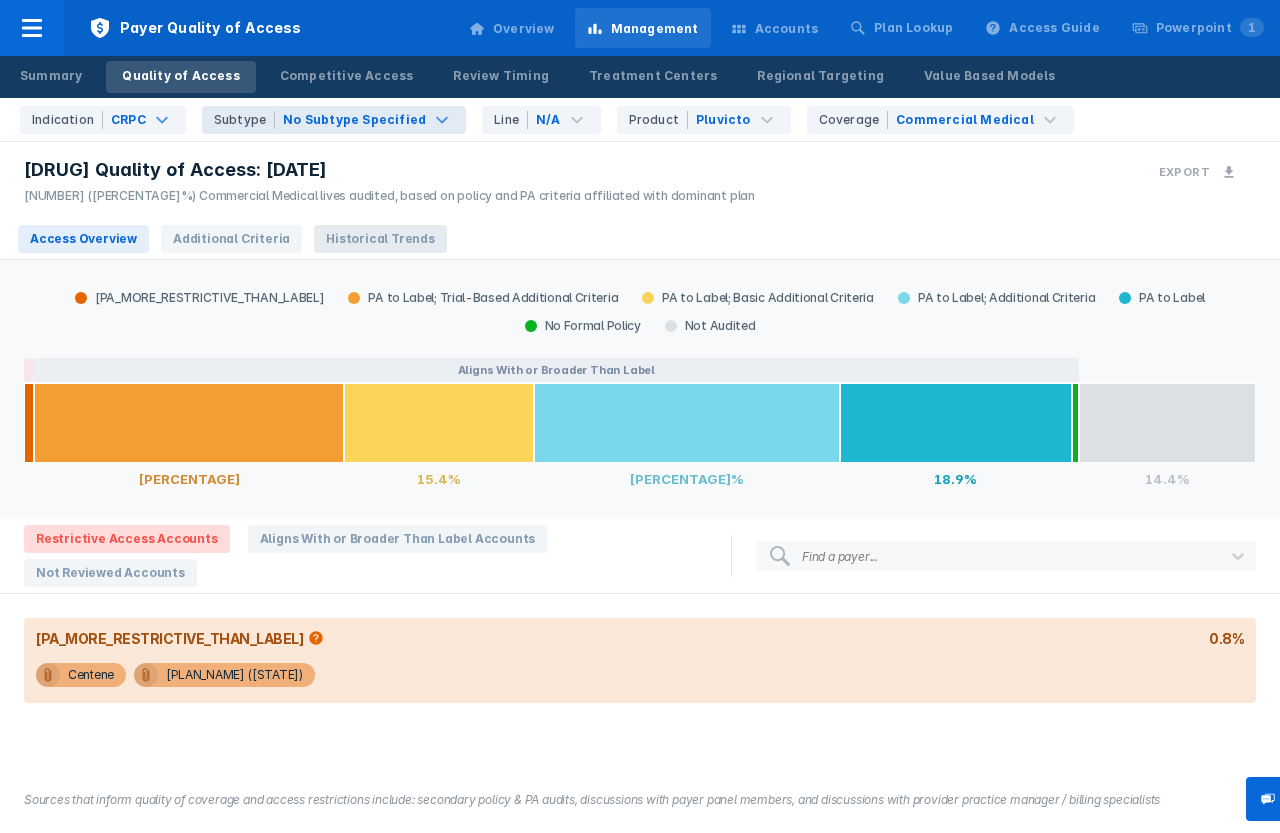 click on "Historical Trends" at bounding box center (380, 239) 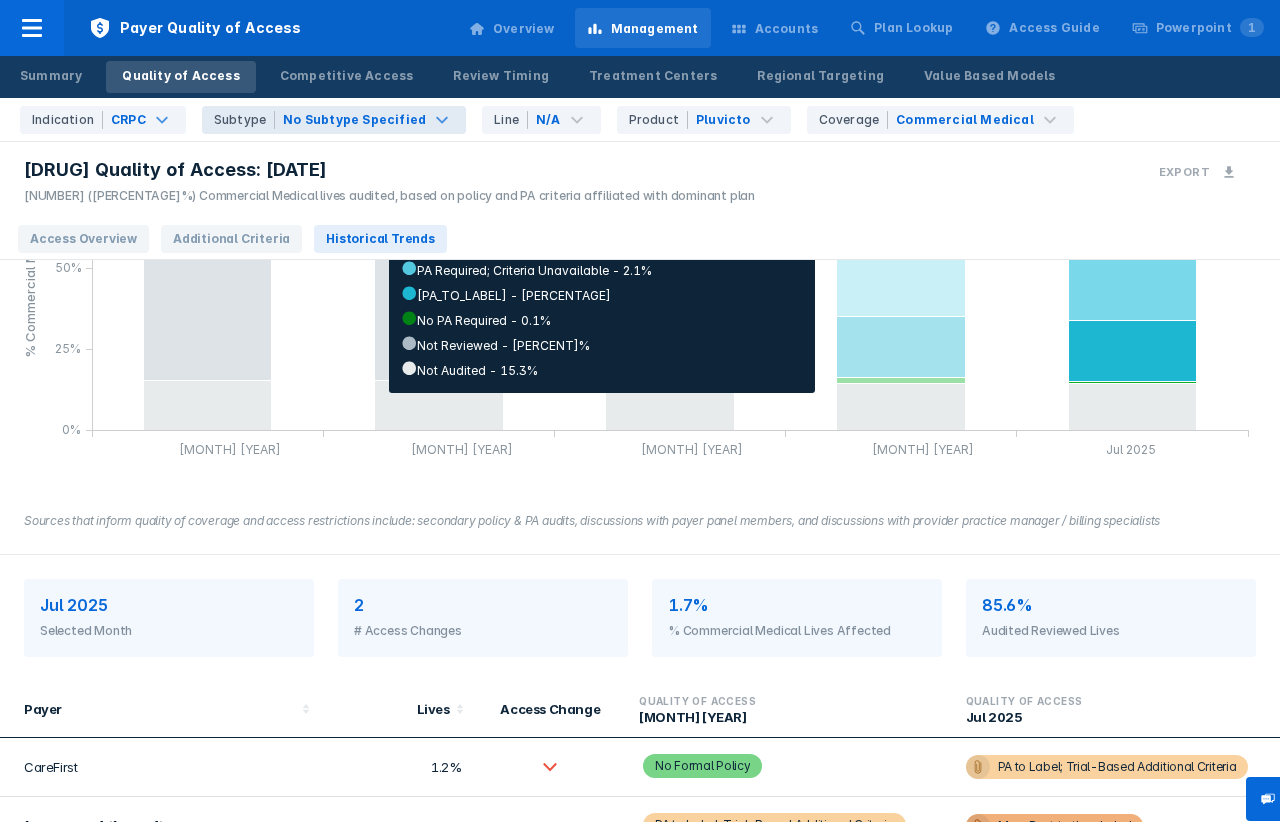 scroll, scrollTop: 253, scrollLeft: 0, axis: vertical 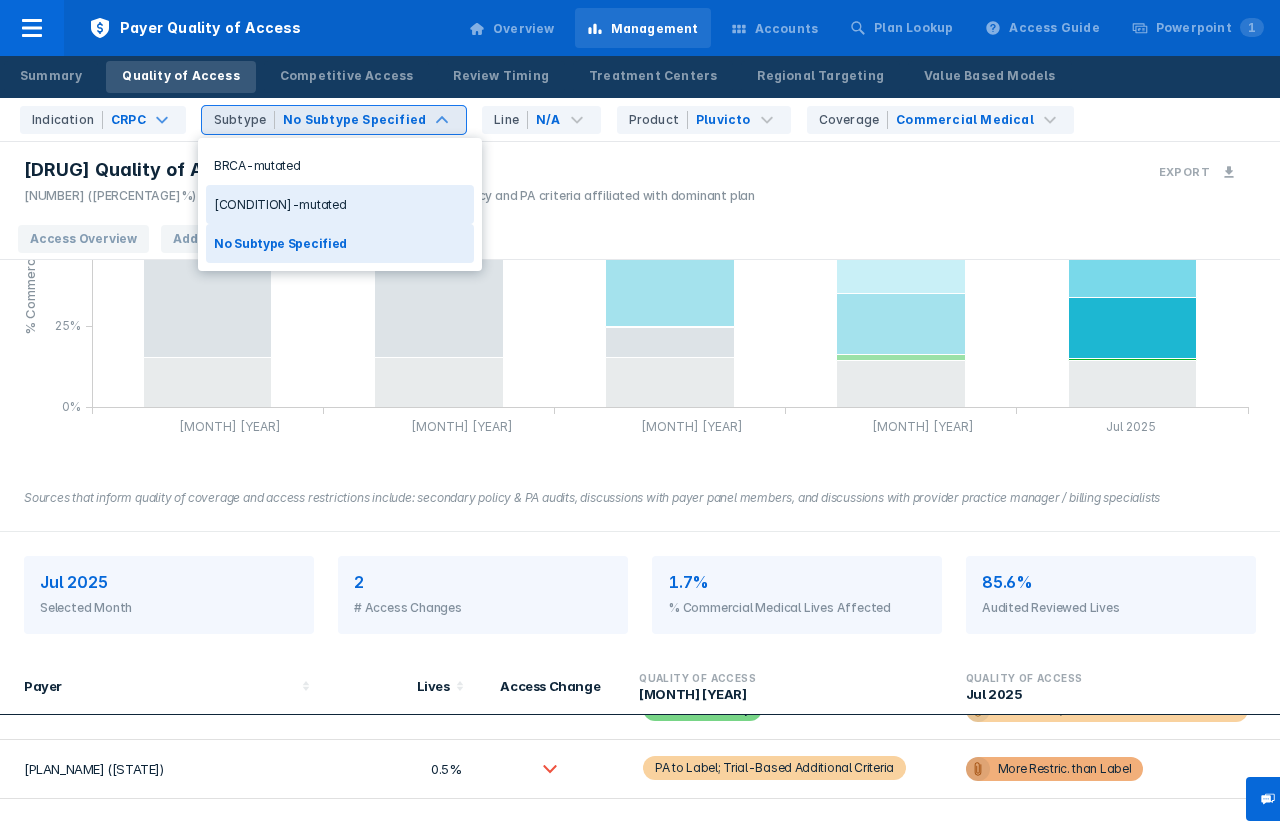 click on "[CONDITION]-mutated" at bounding box center (340, 204) 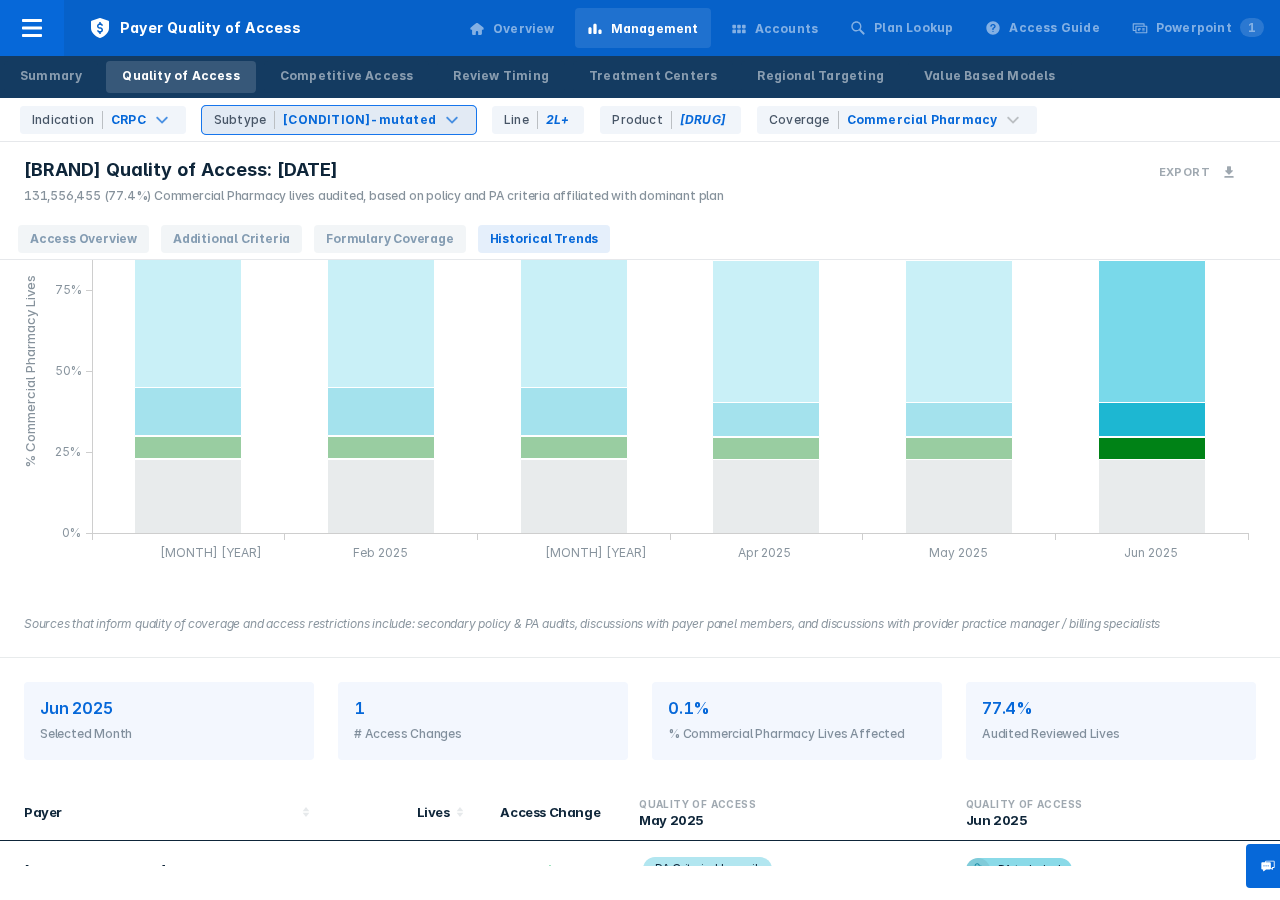 scroll, scrollTop: 127, scrollLeft: 0, axis: vertical 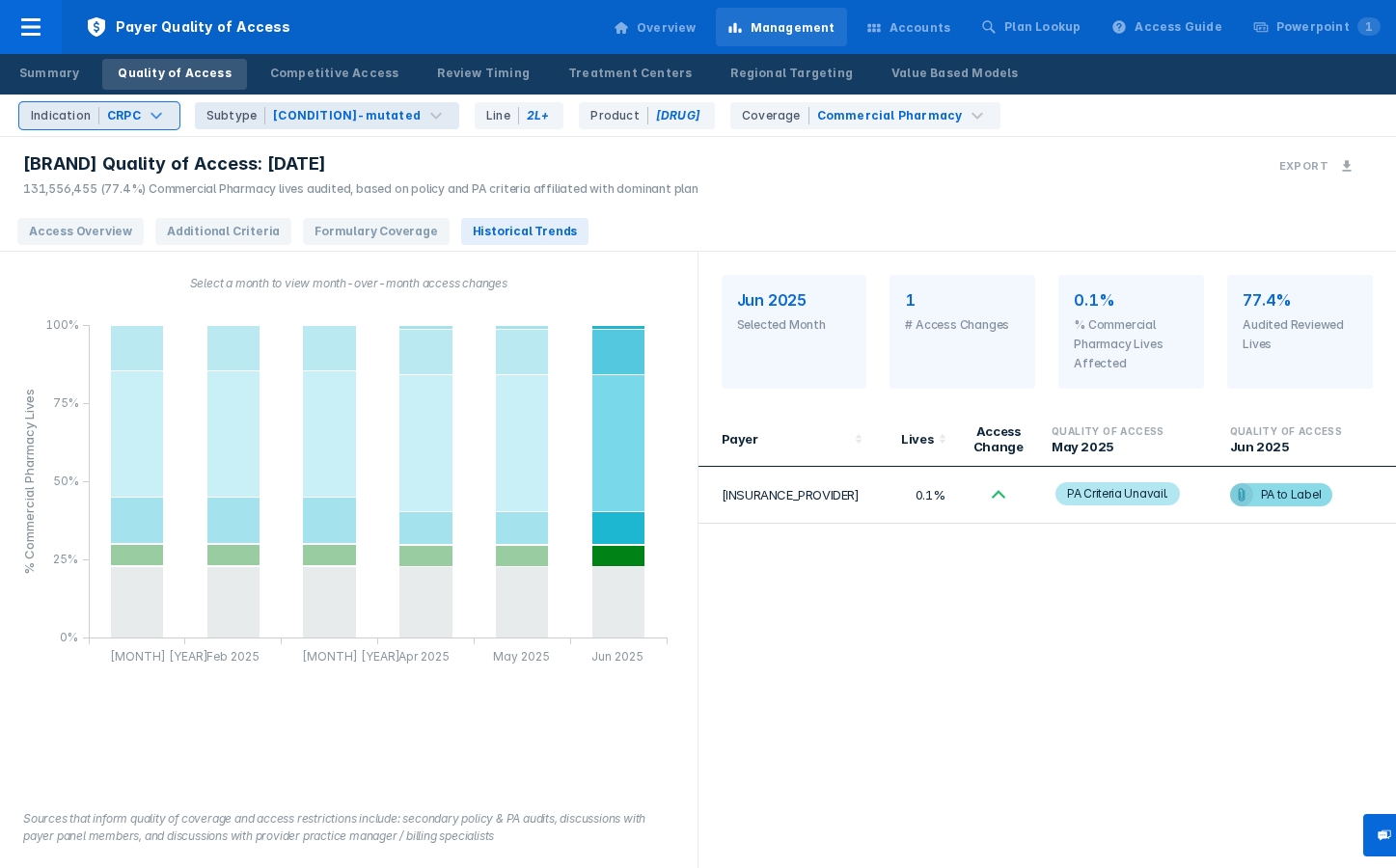 click on "CRPC" at bounding box center (123, 116) 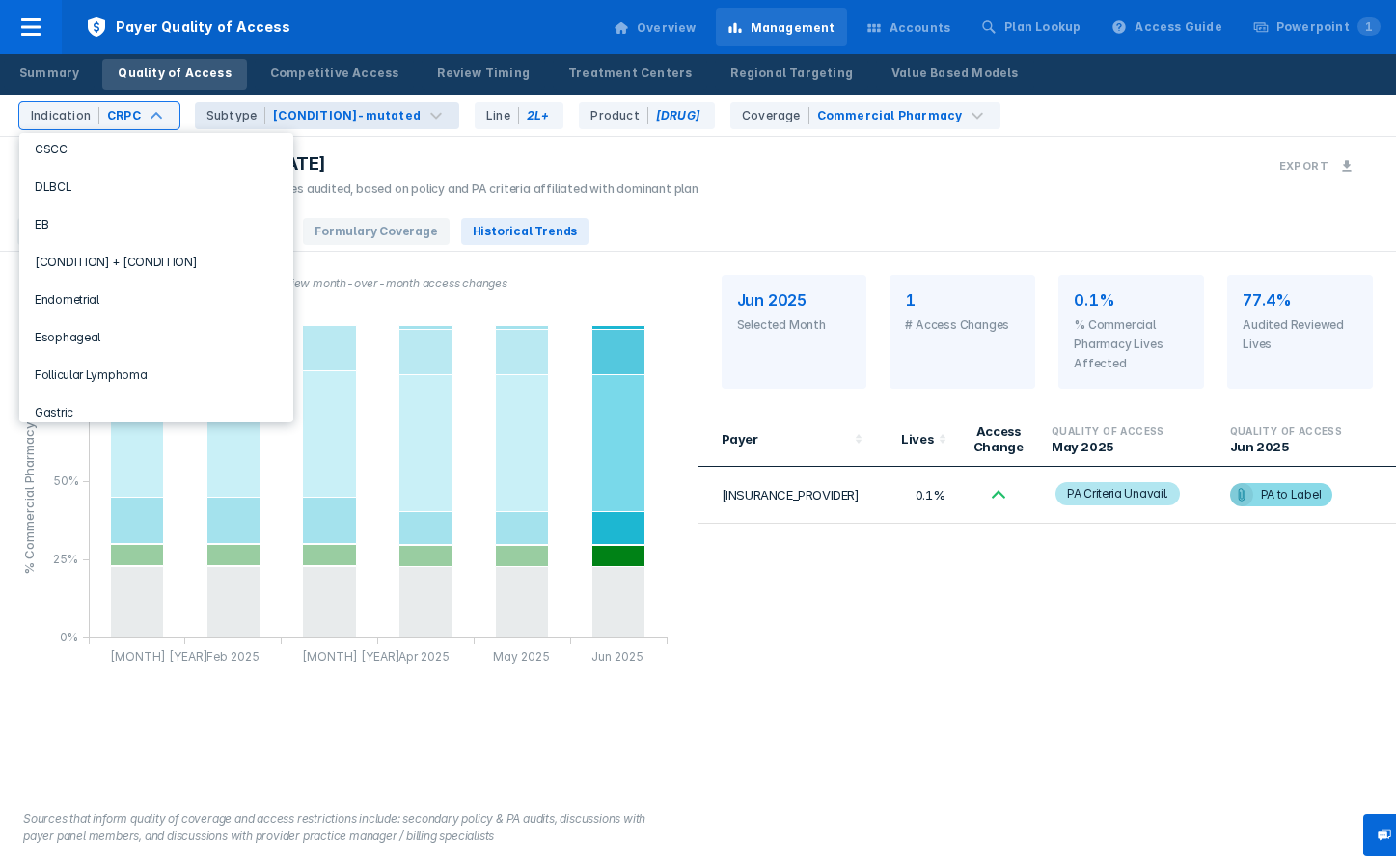 scroll, scrollTop: 252, scrollLeft: 0, axis: vertical 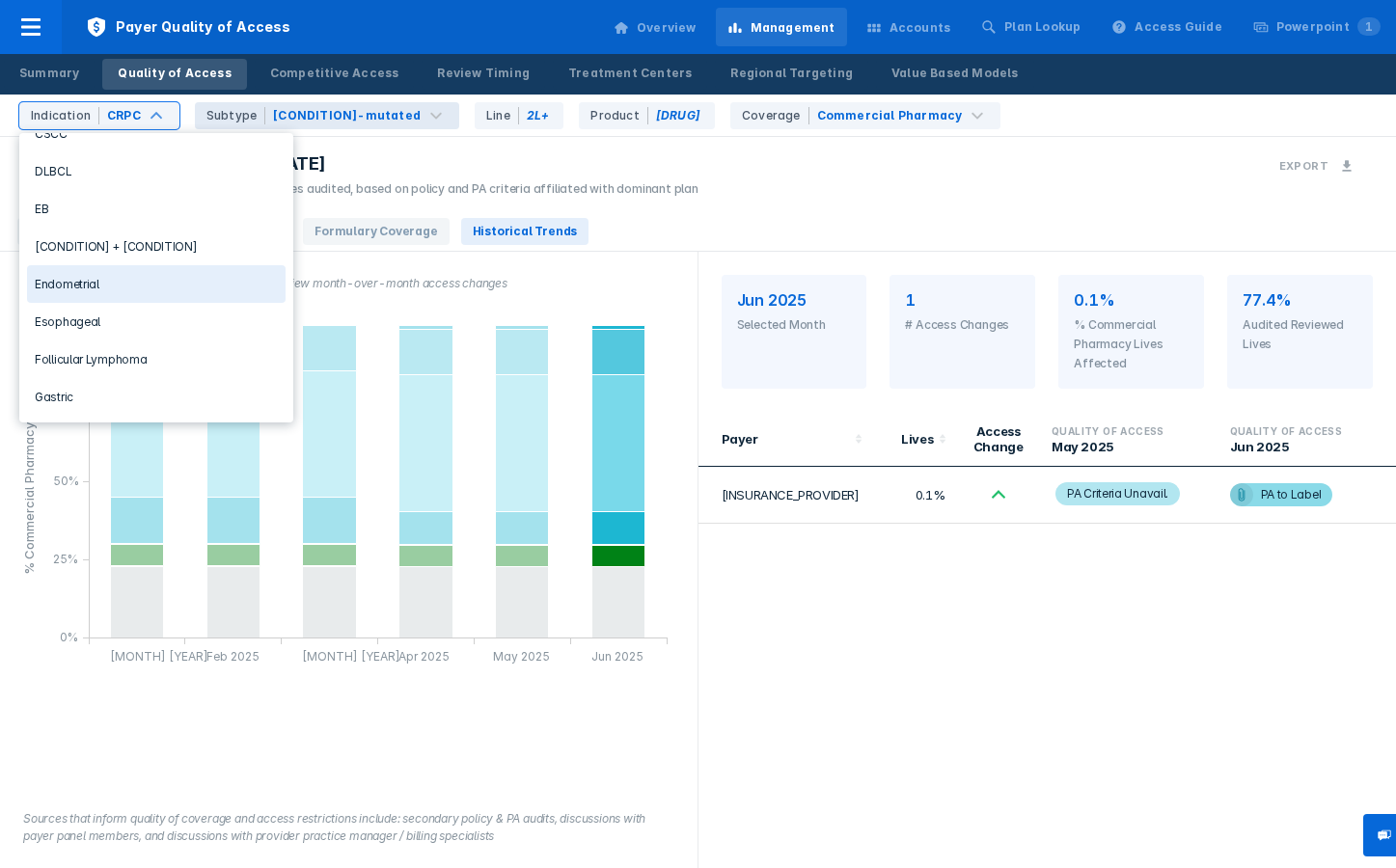 click on "Endometrial" at bounding box center (156, 284) 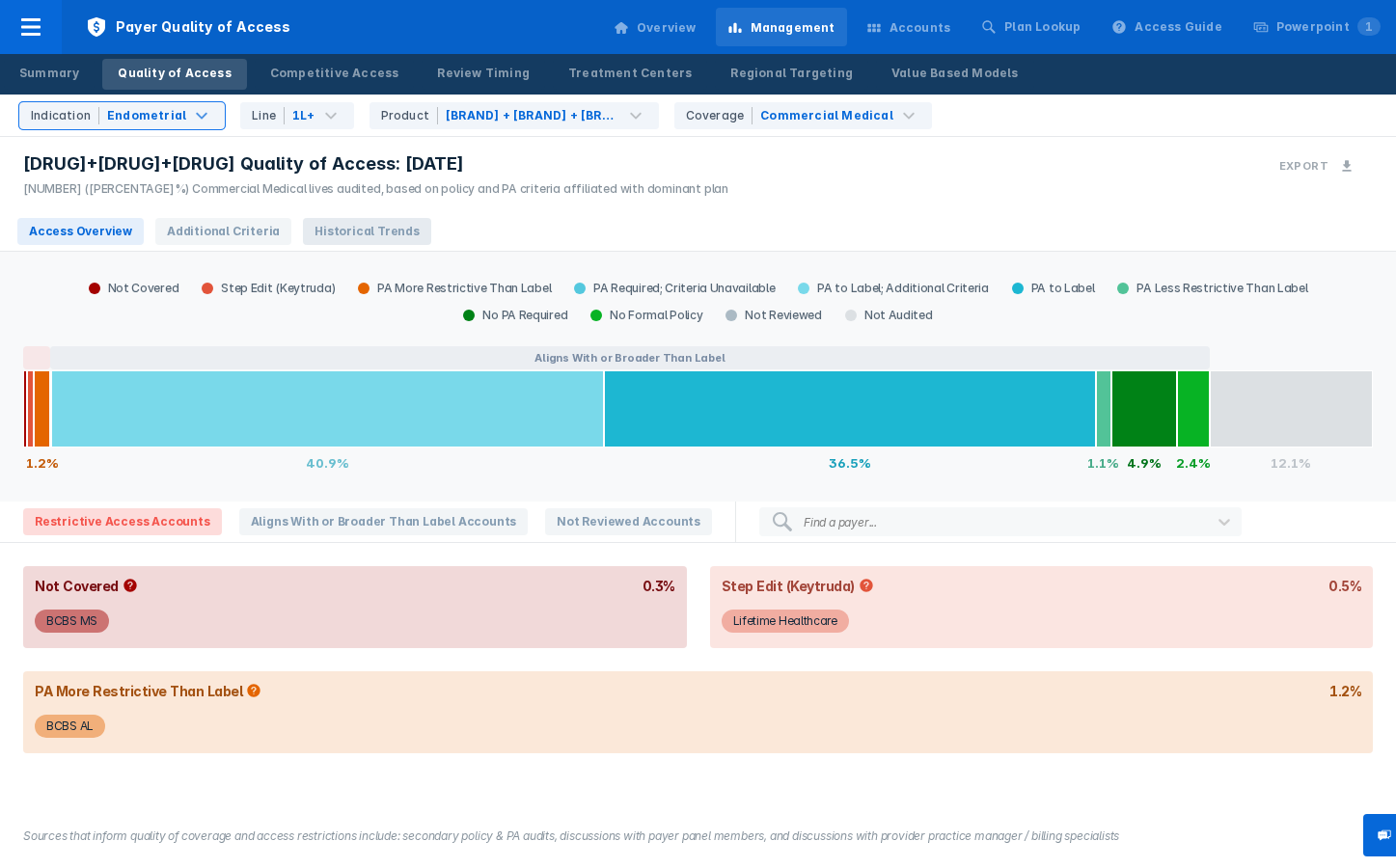 click on "Historical Trends" at bounding box center [367, 231] 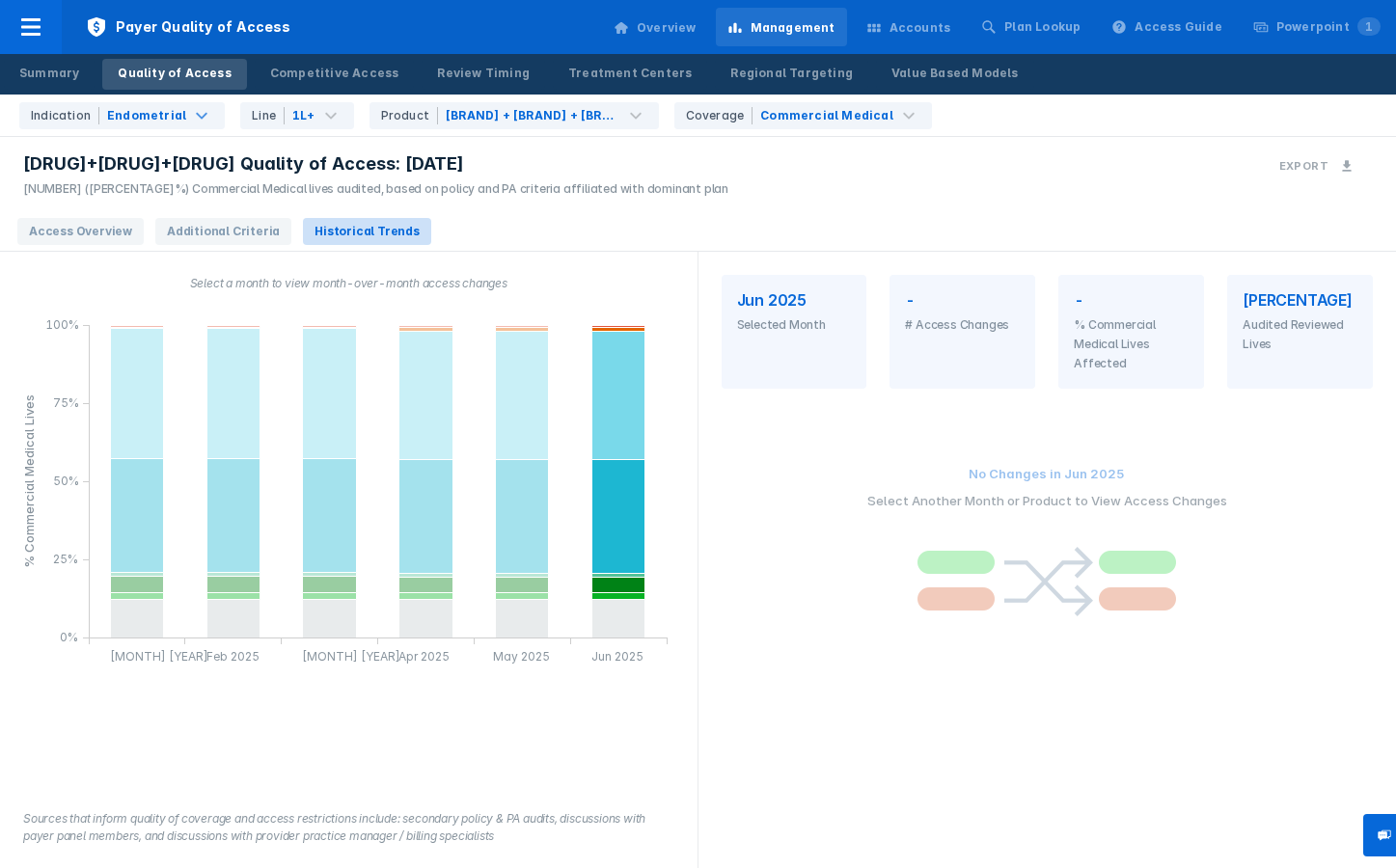 click on "Historical Trends" at bounding box center [367, 231] 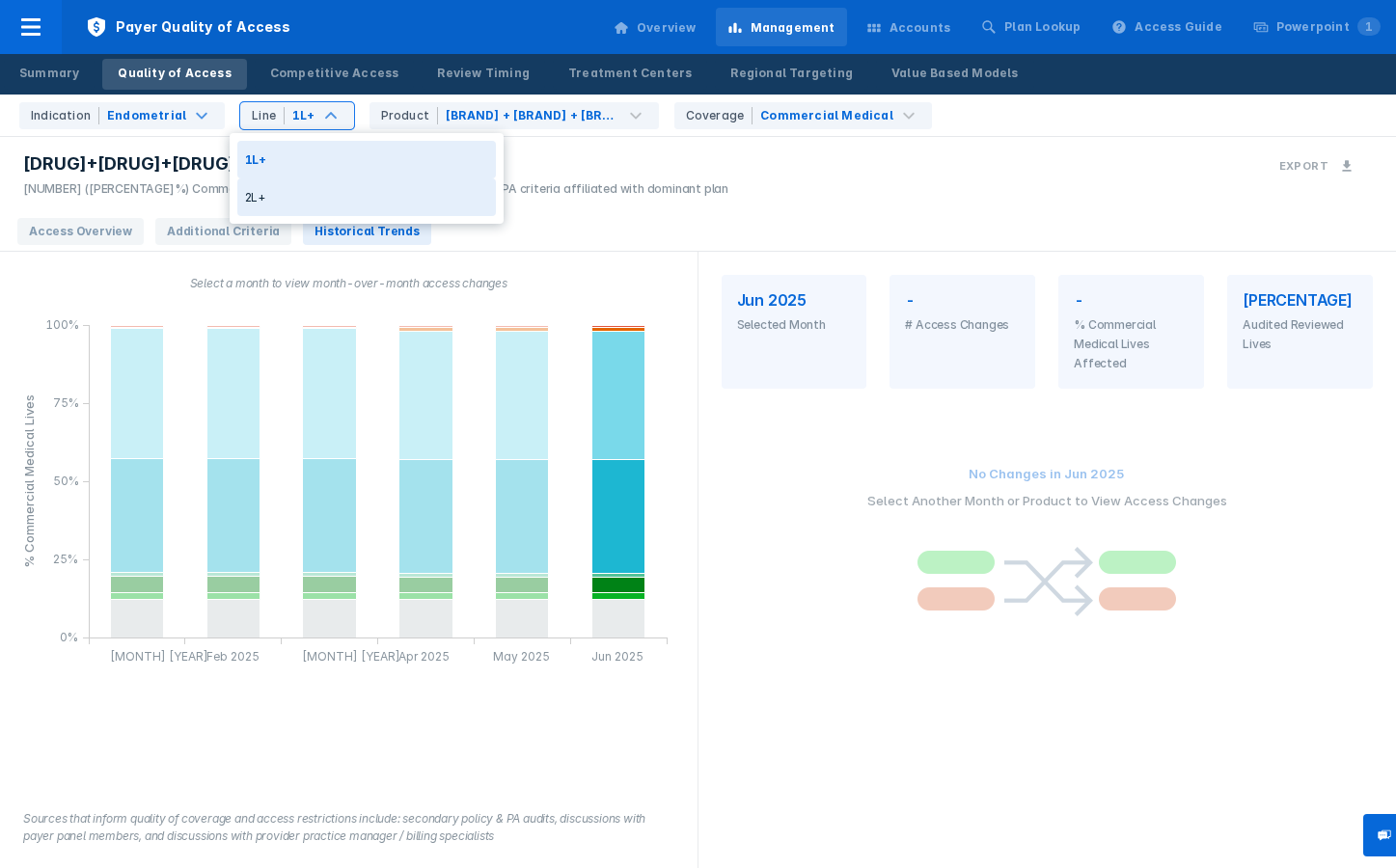 click on "2L+" at bounding box center (367, 197) 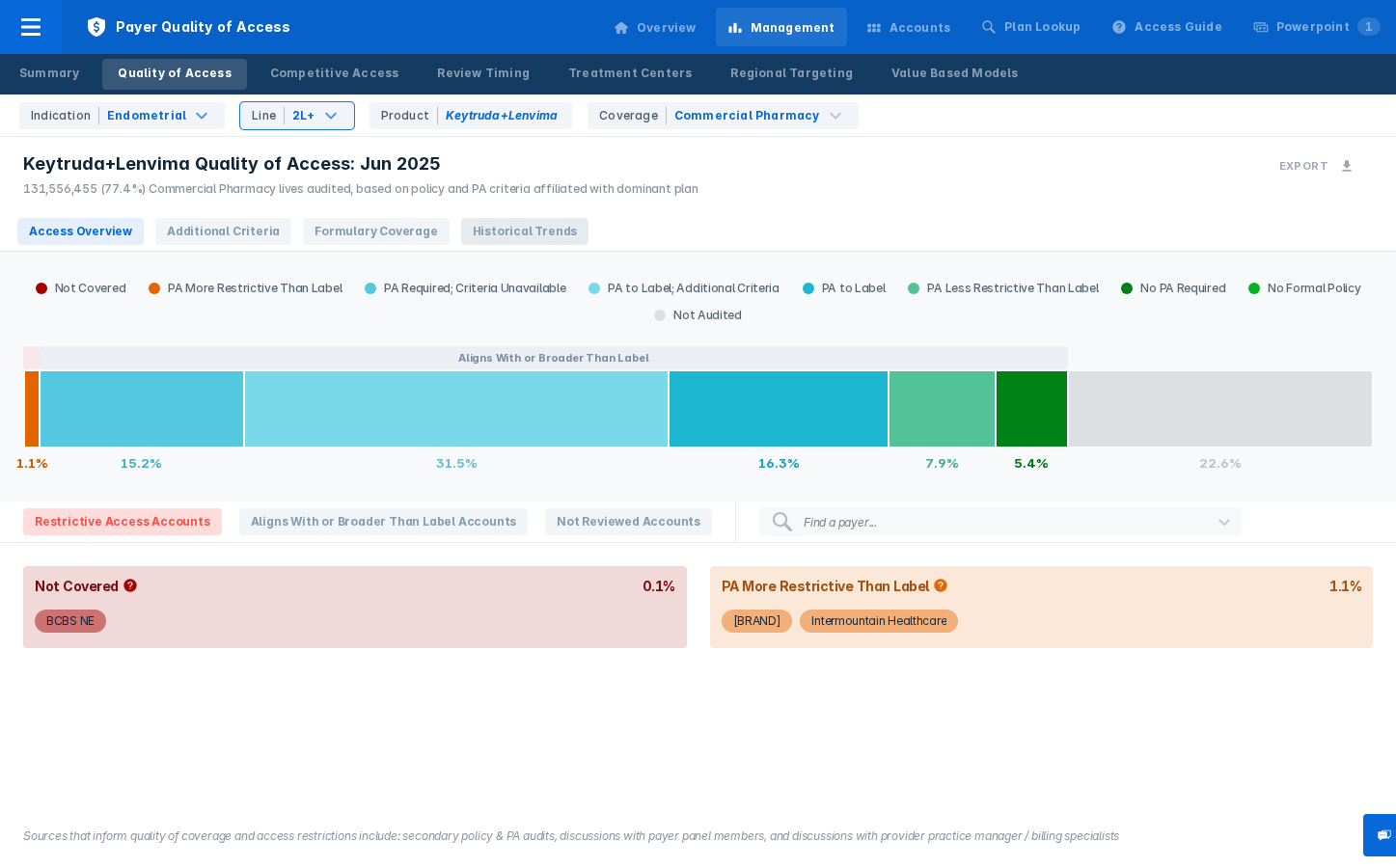 click on "Historical Trends" at bounding box center [525, 231] 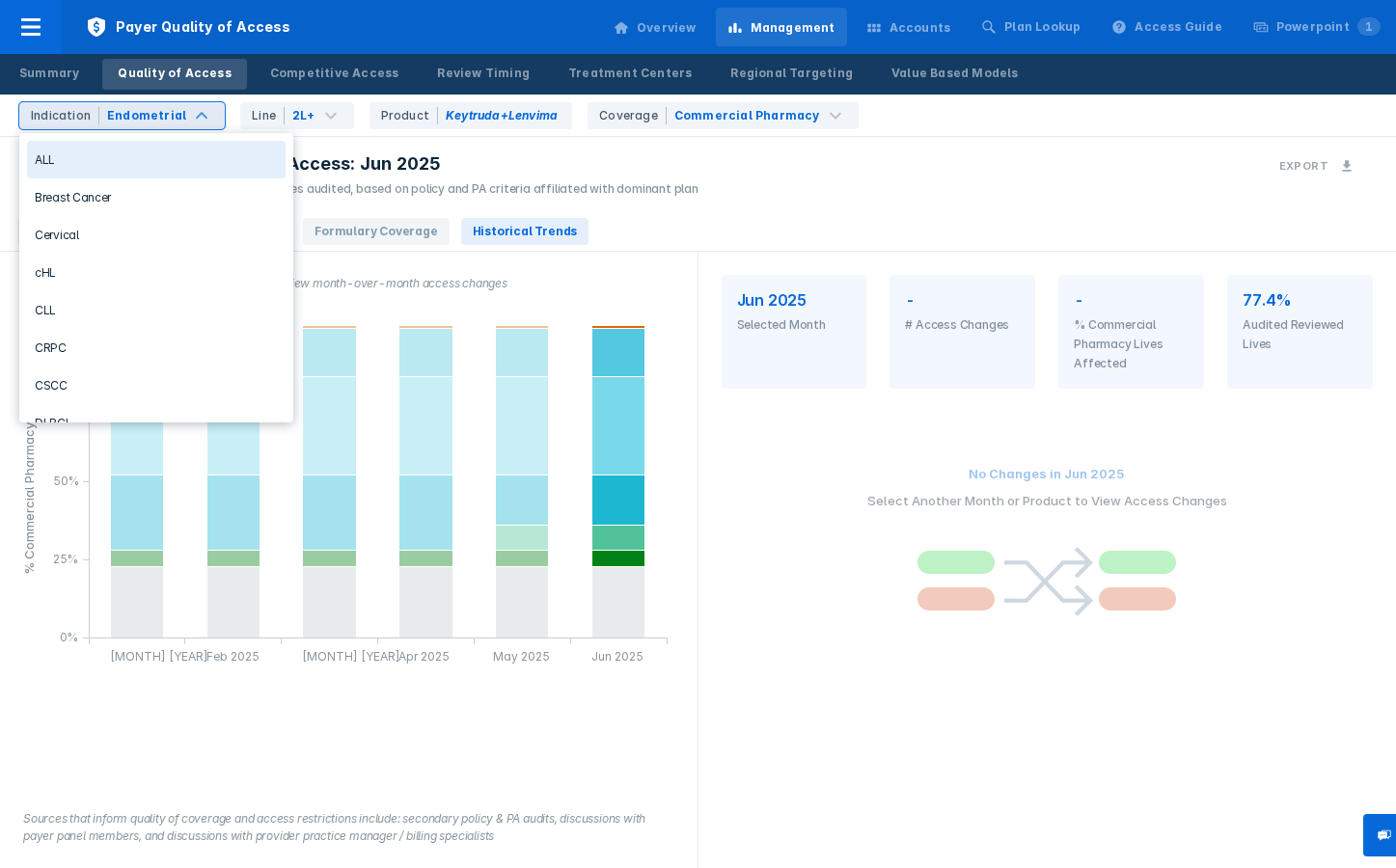 click on "Endometrial" at bounding box center (147, 116) 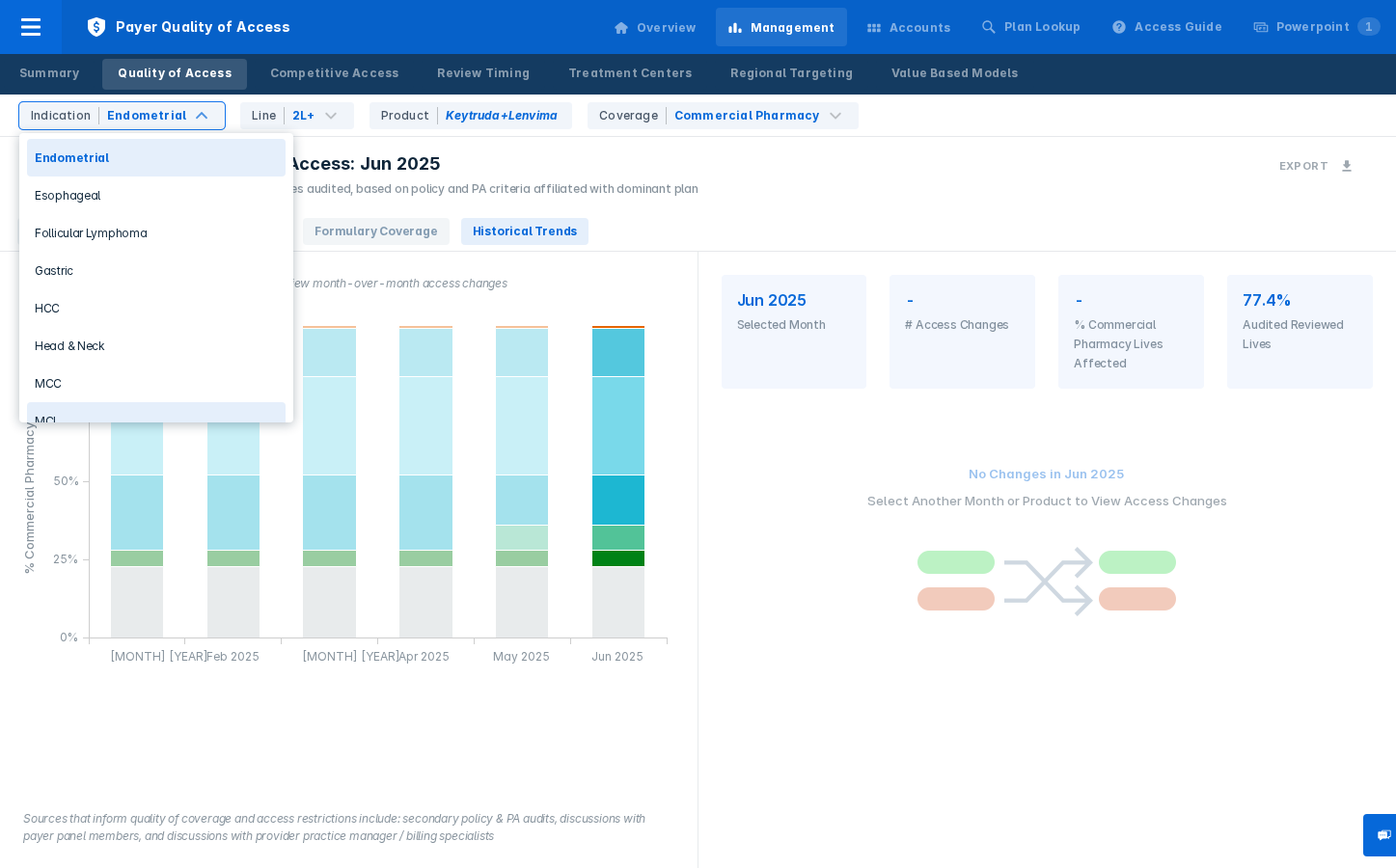 scroll, scrollTop: 289, scrollLeft: 0, axis: vertical 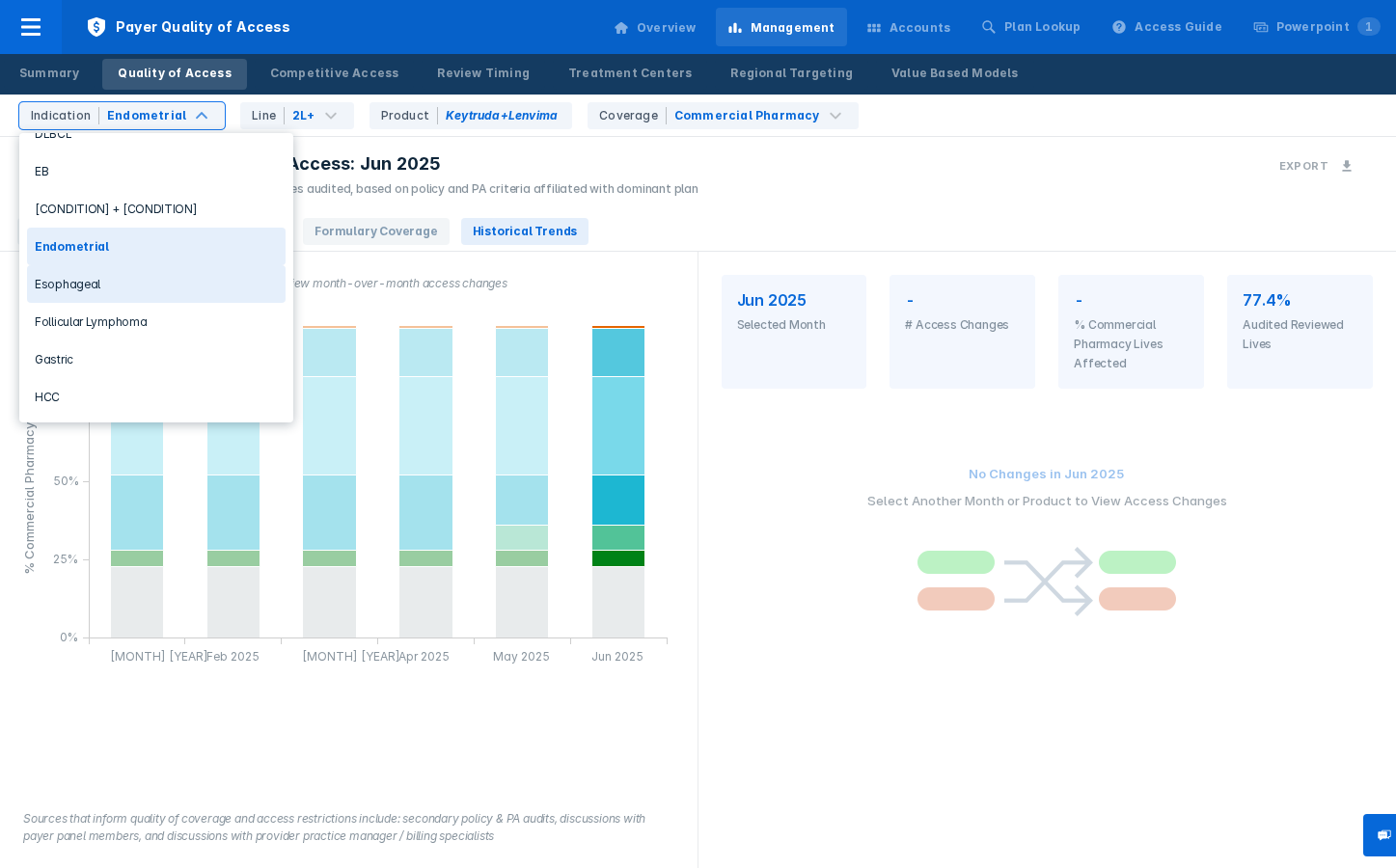 click on "Esophageal" at bounding box center (156, 284) 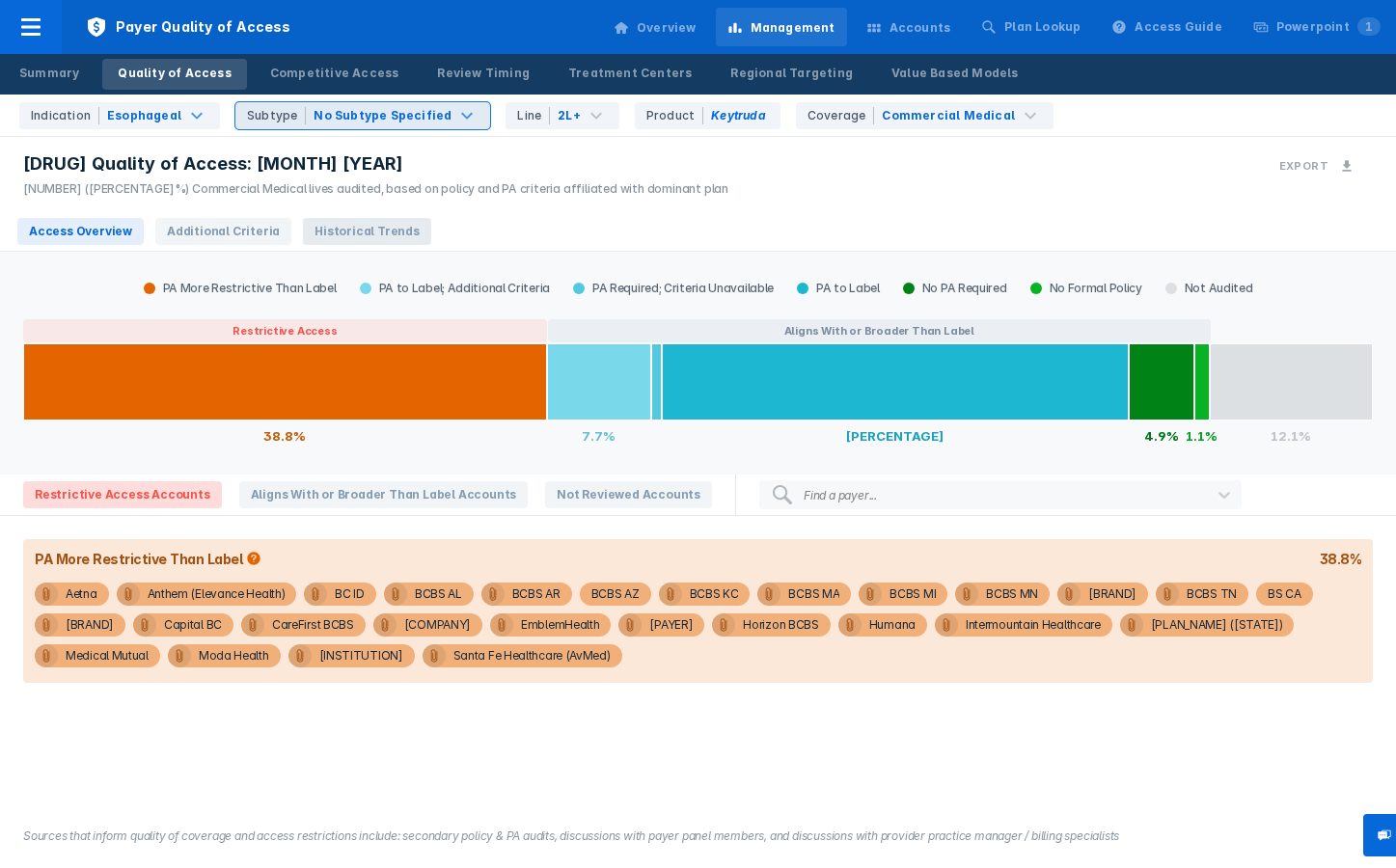 click on "Historical Trends" at bounding box center (367, 231) 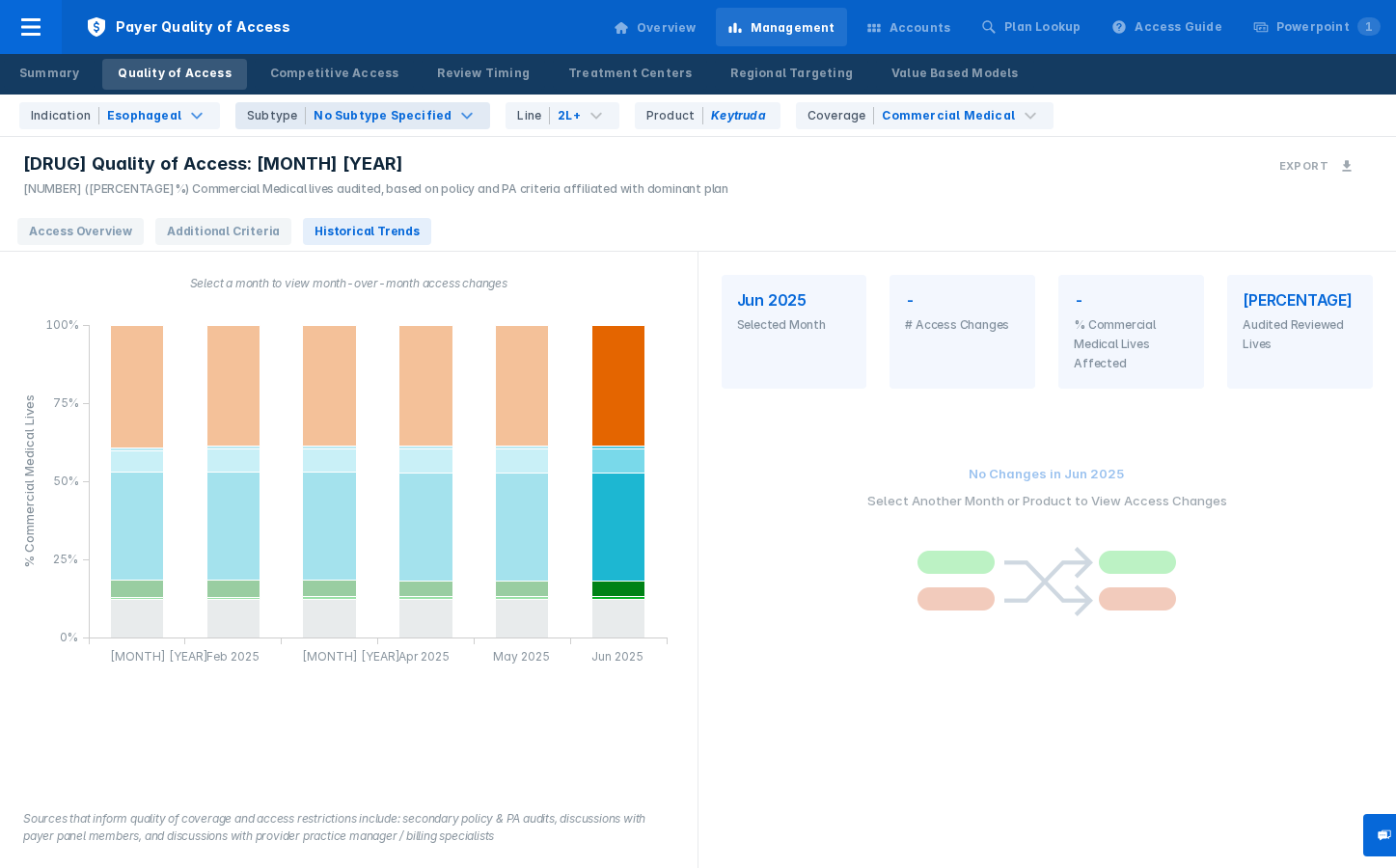 click on "No Subtype Specified" at bounding box center [382, 116] 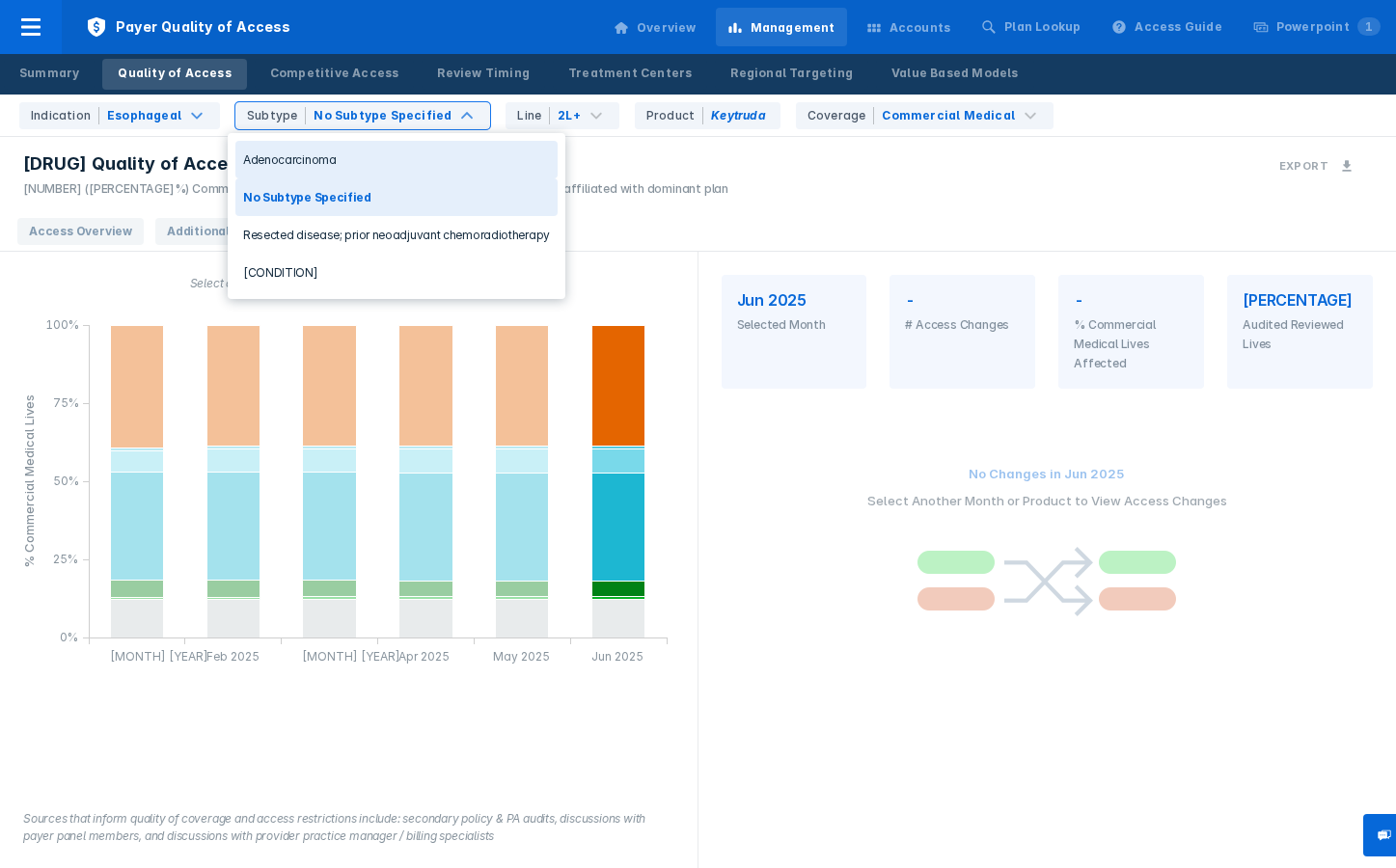 click on "Adenocarcinoma" at bounding box center [397, 159] 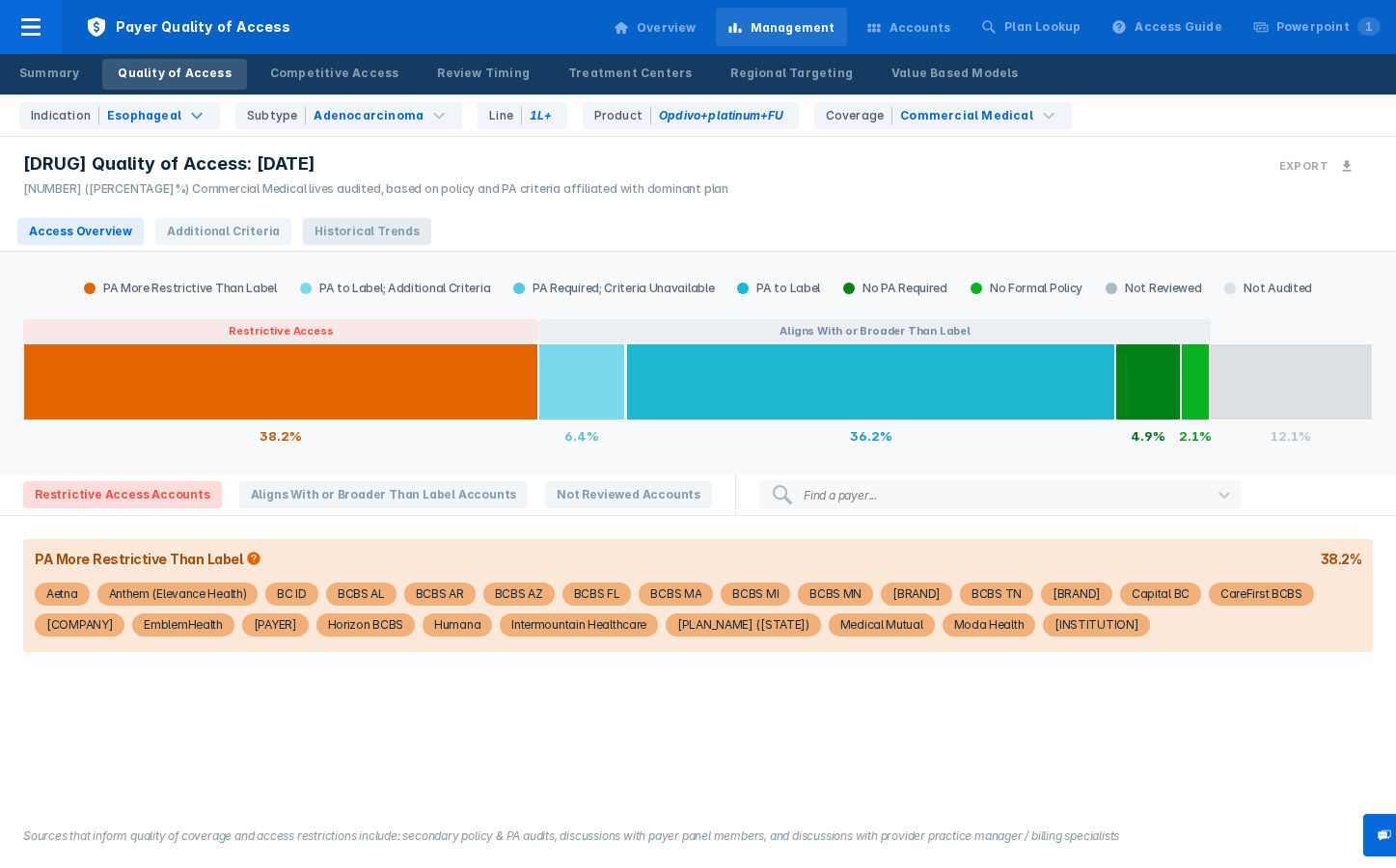 click on "Historical Trends" at bounding box center (367, 231) 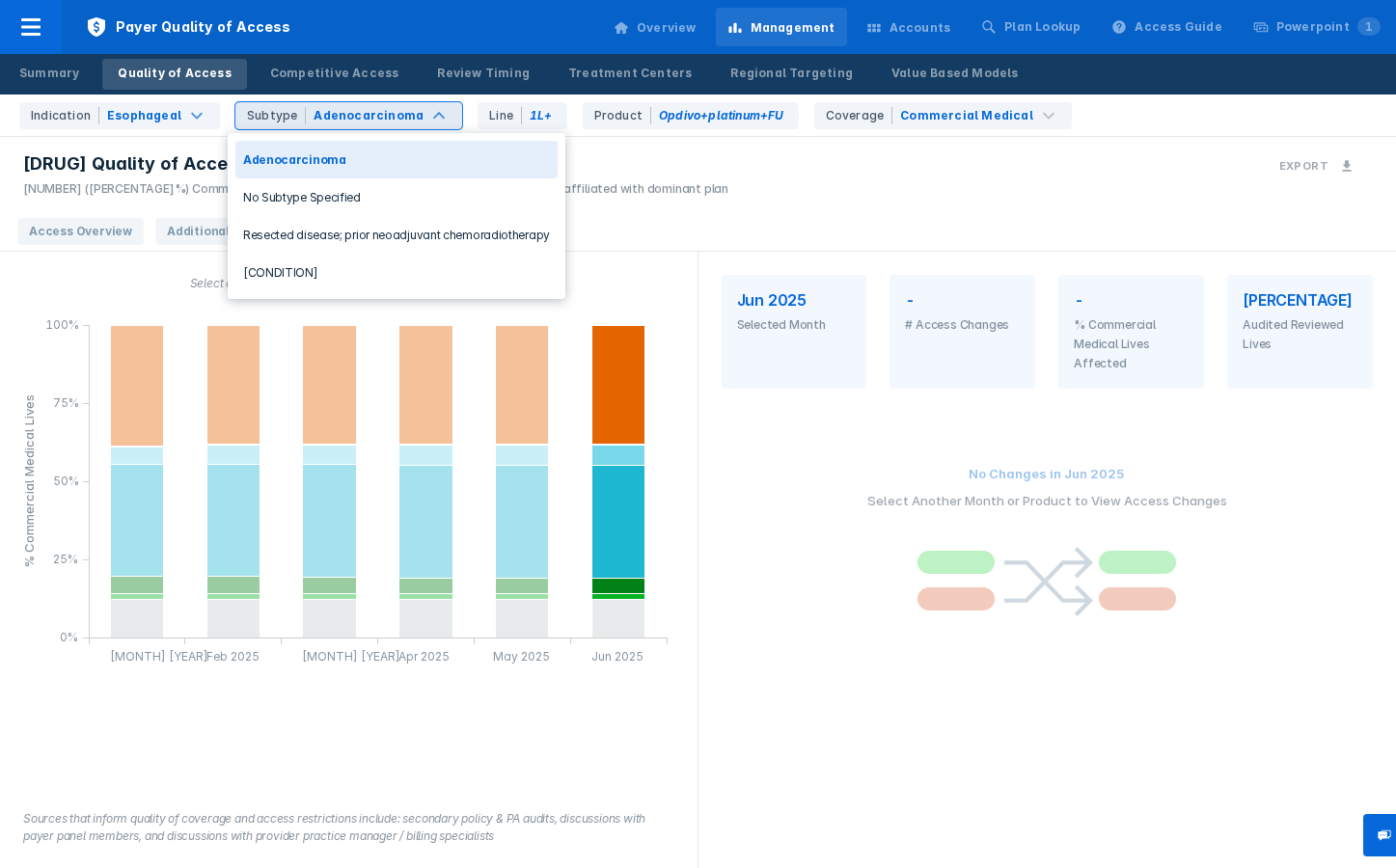 click on "Adenocarcinoma" at bounding box center (369, 116) 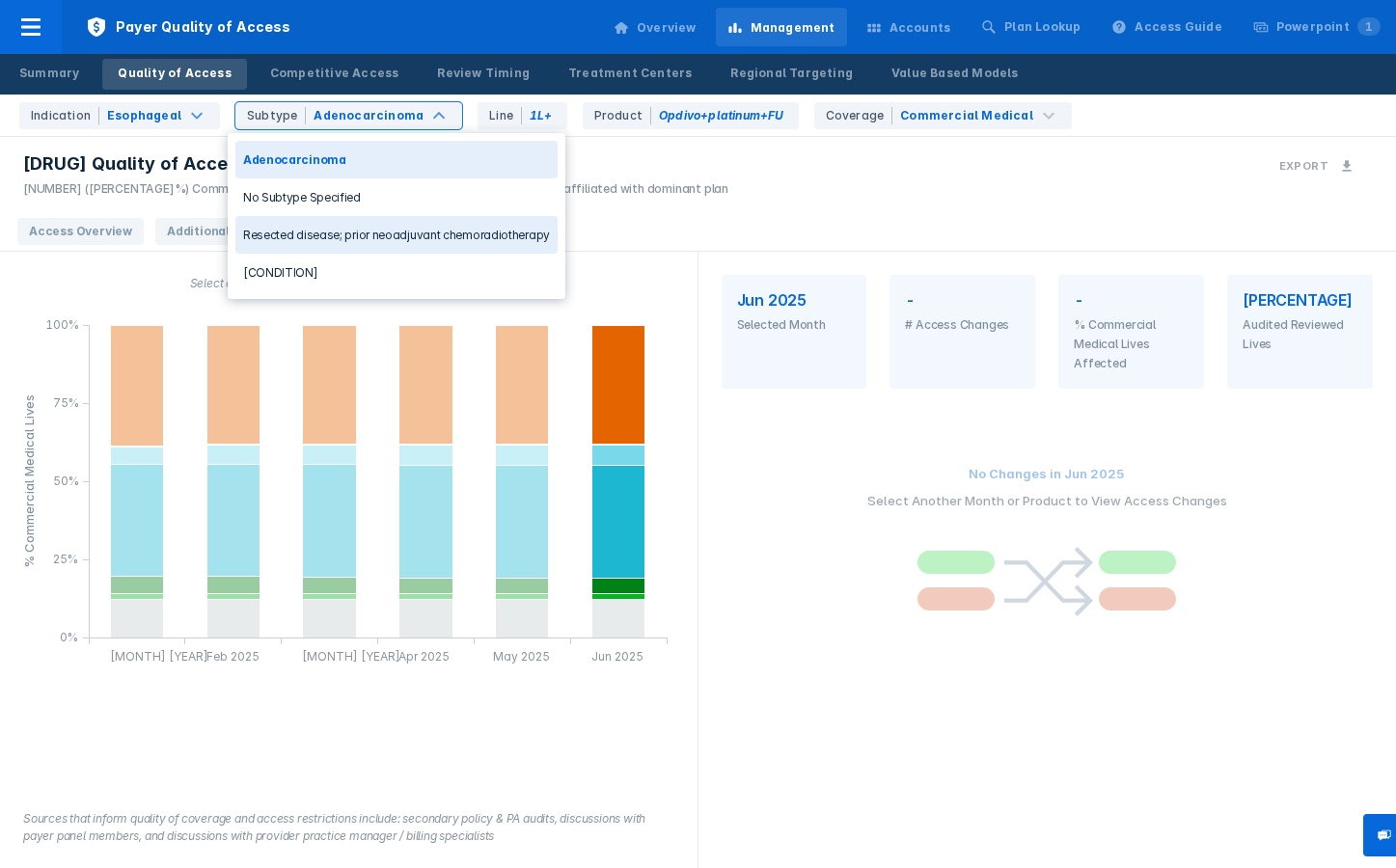 click on "Resected disease; prior neoadjuvant chemoradiotherapy" at bounding box center [397, 234] 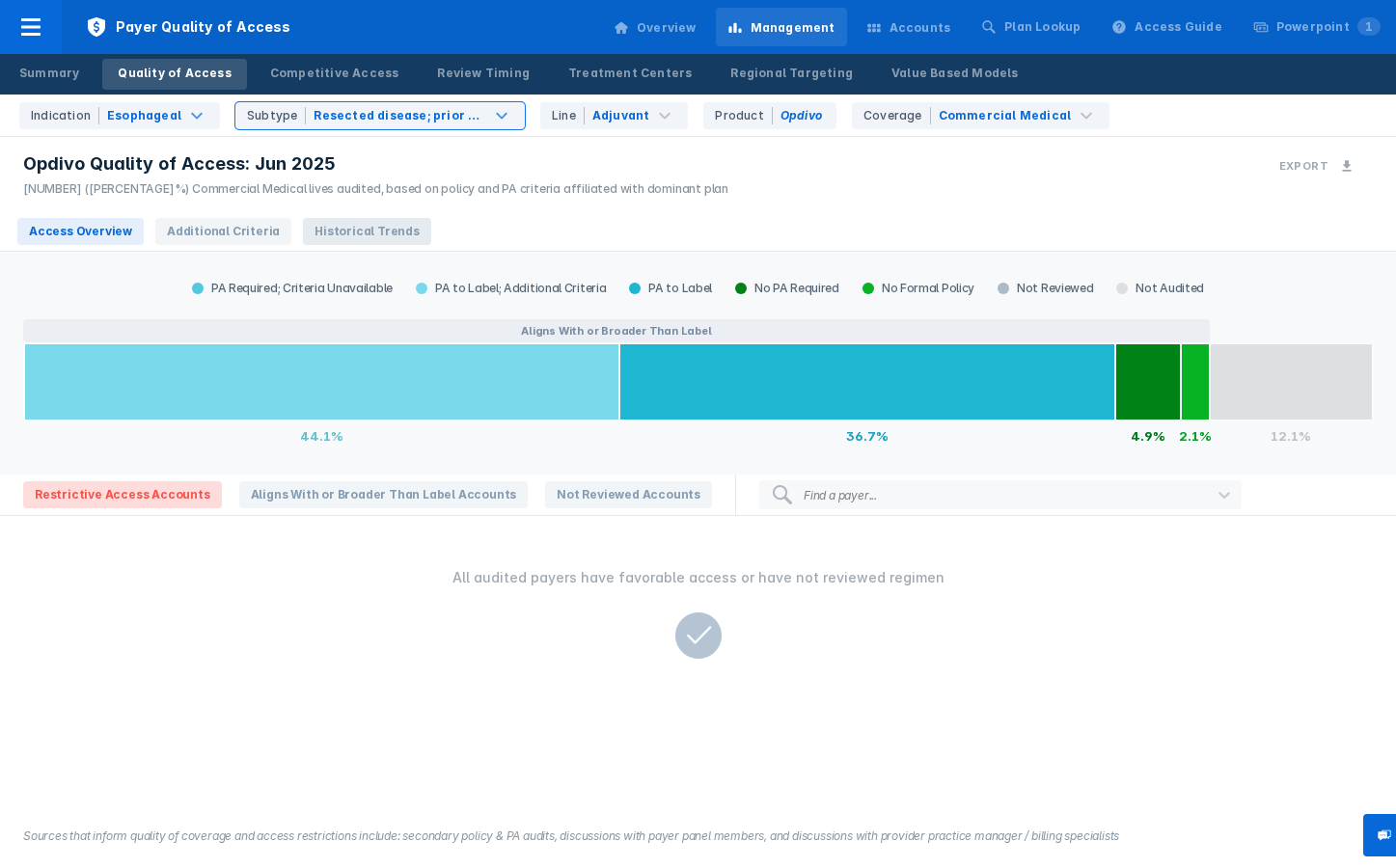 click on "Historical Trends" at bounding box center (367, 231) 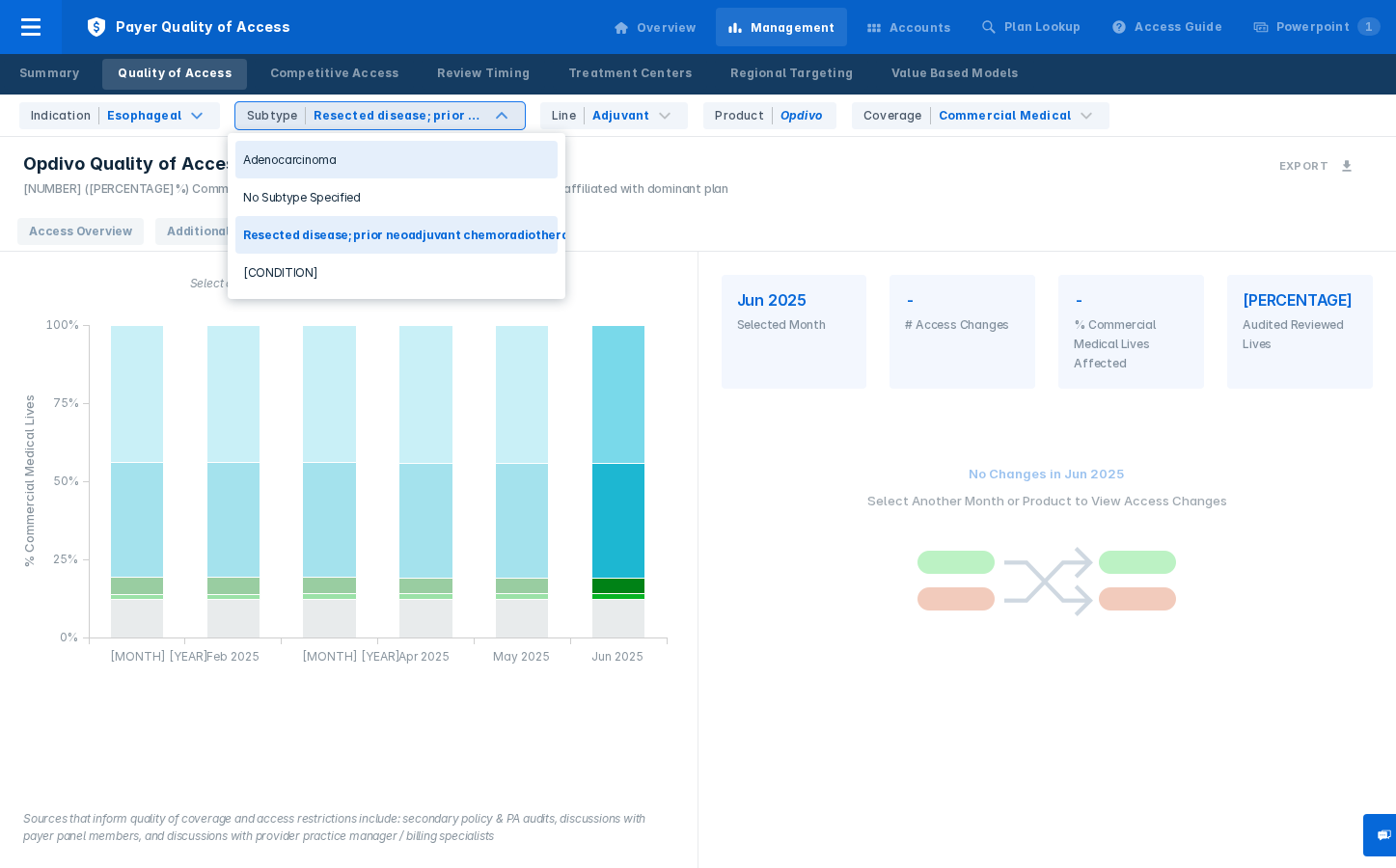 click on "Resected disease; prior neoadjuvant chemoradiotherapy" at bounding box center (399, 116) 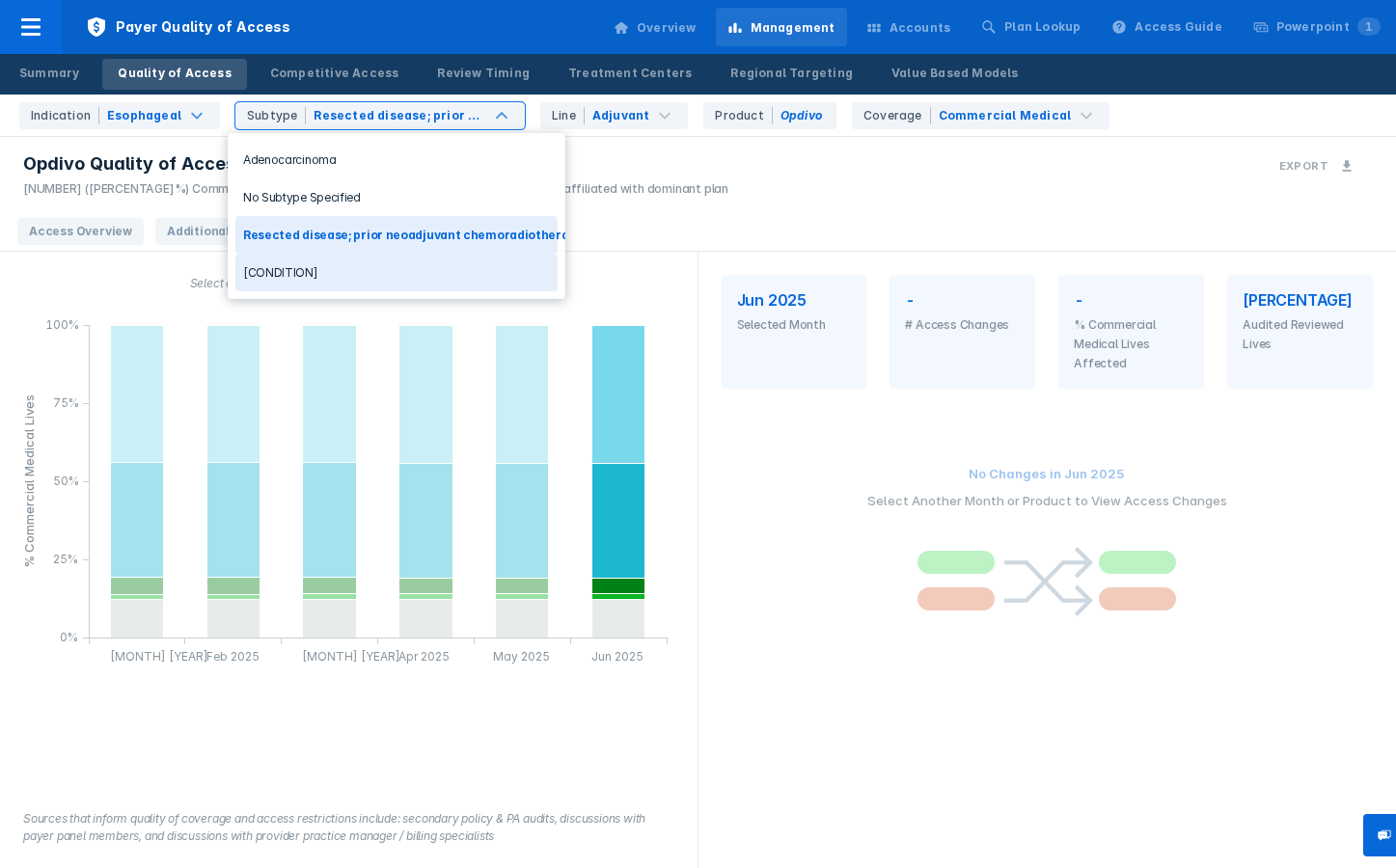 click on "[CONDITION]" at bounding box center (397, 272) 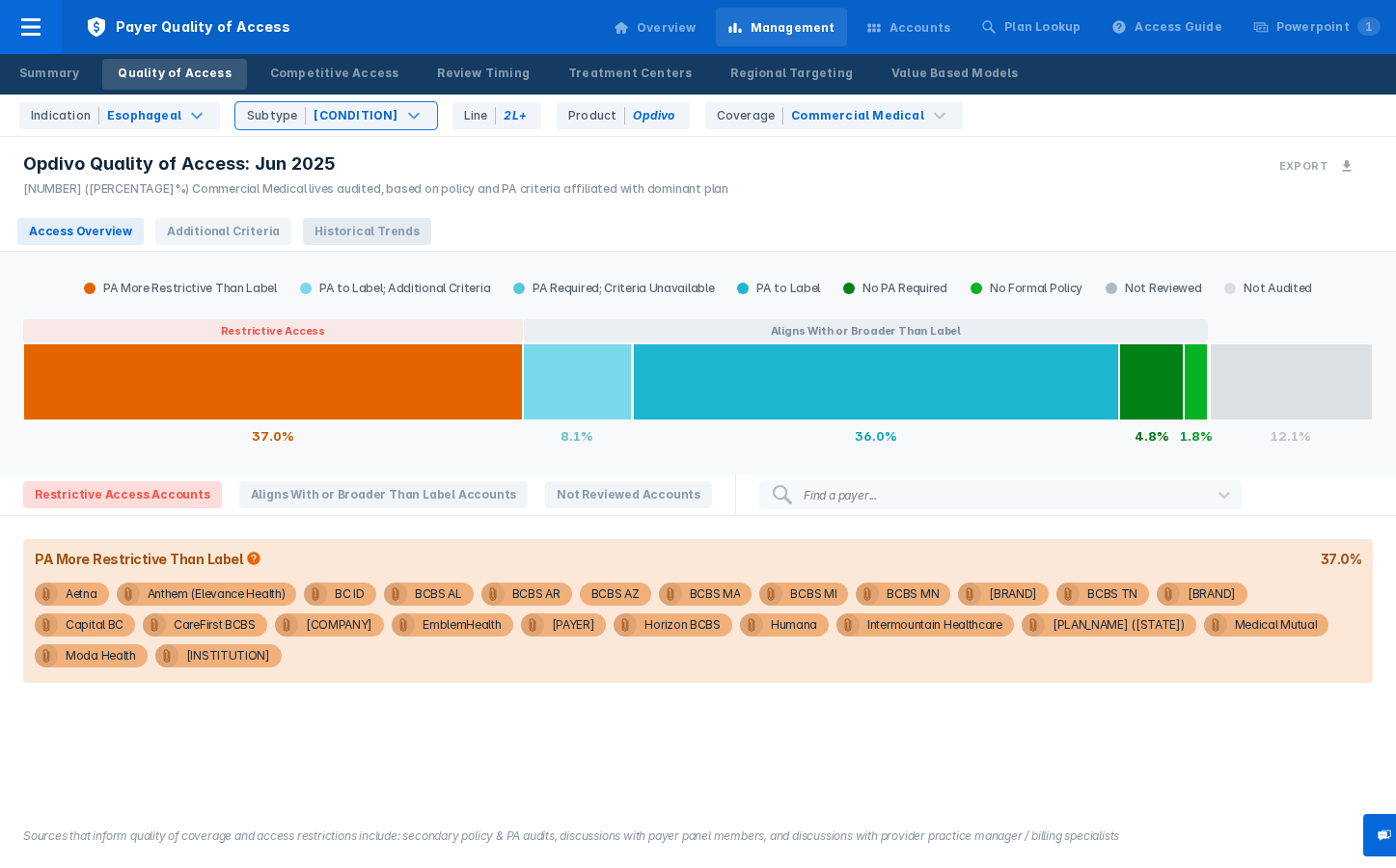 click on "Historical Trends" at bounding box center [367, 231] 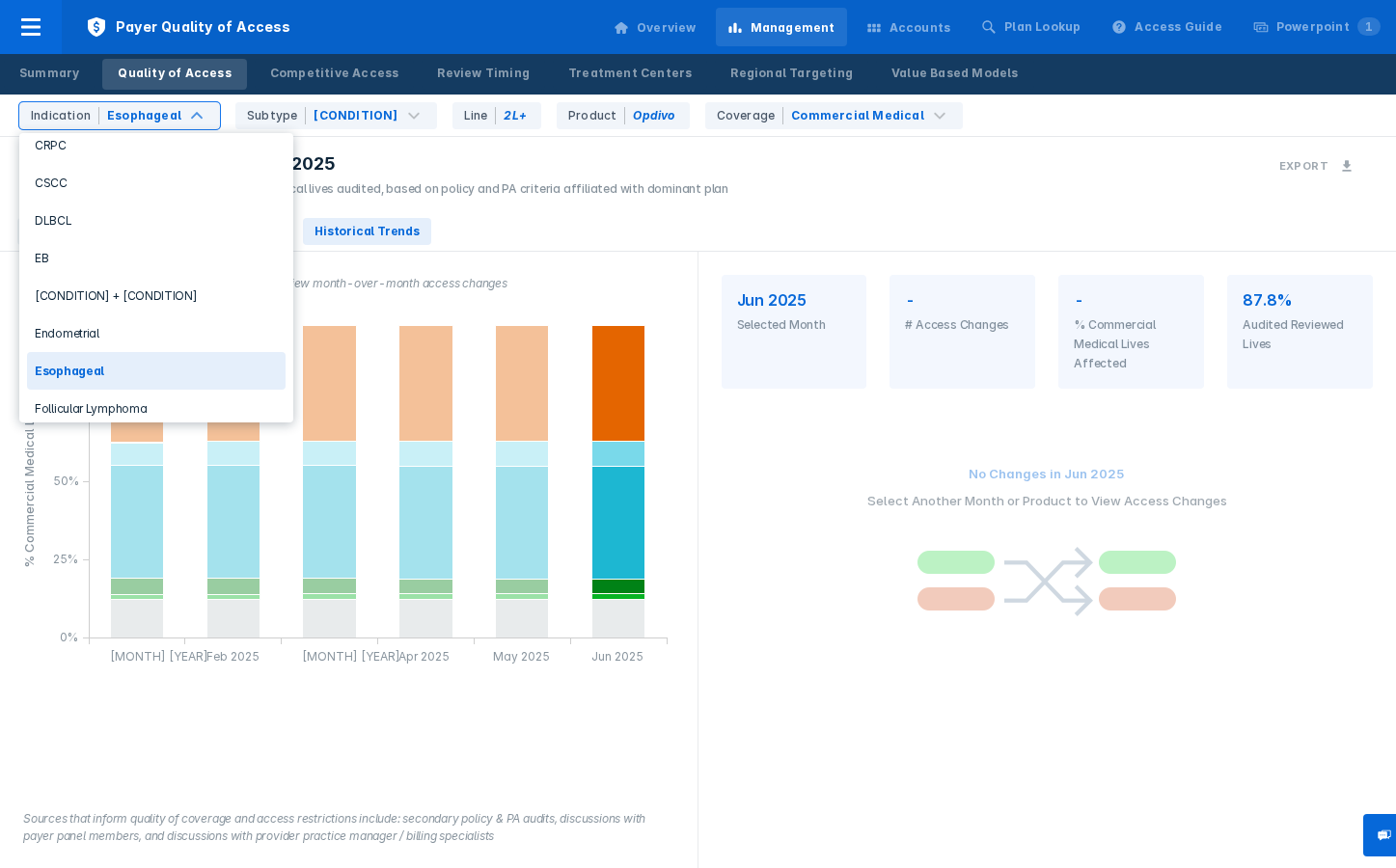 scroll, scrollTop: 370, scrollLeft: 0, axis: vertical 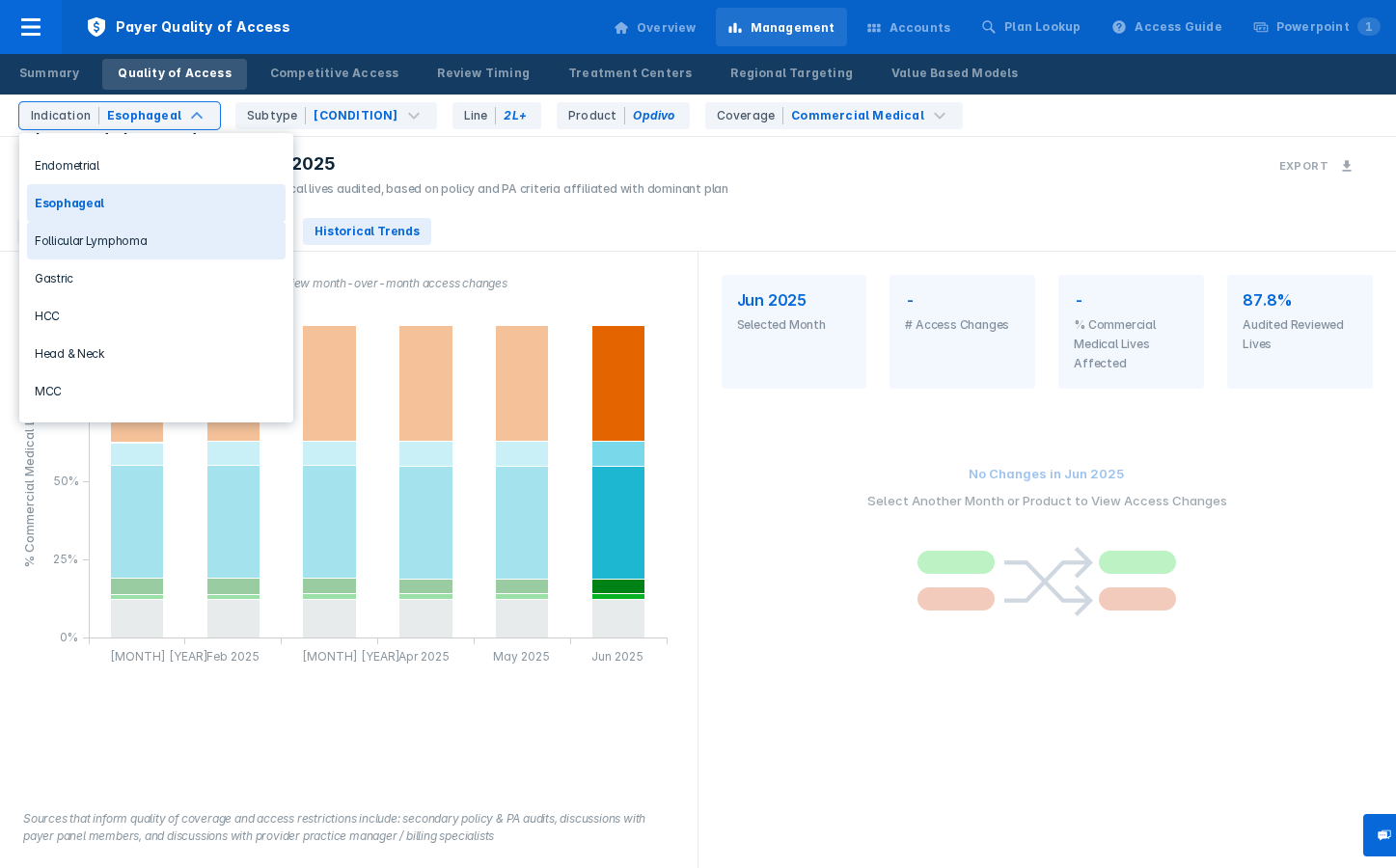 click on "Follicular Lymphoma" at bounding box center [156, 240] 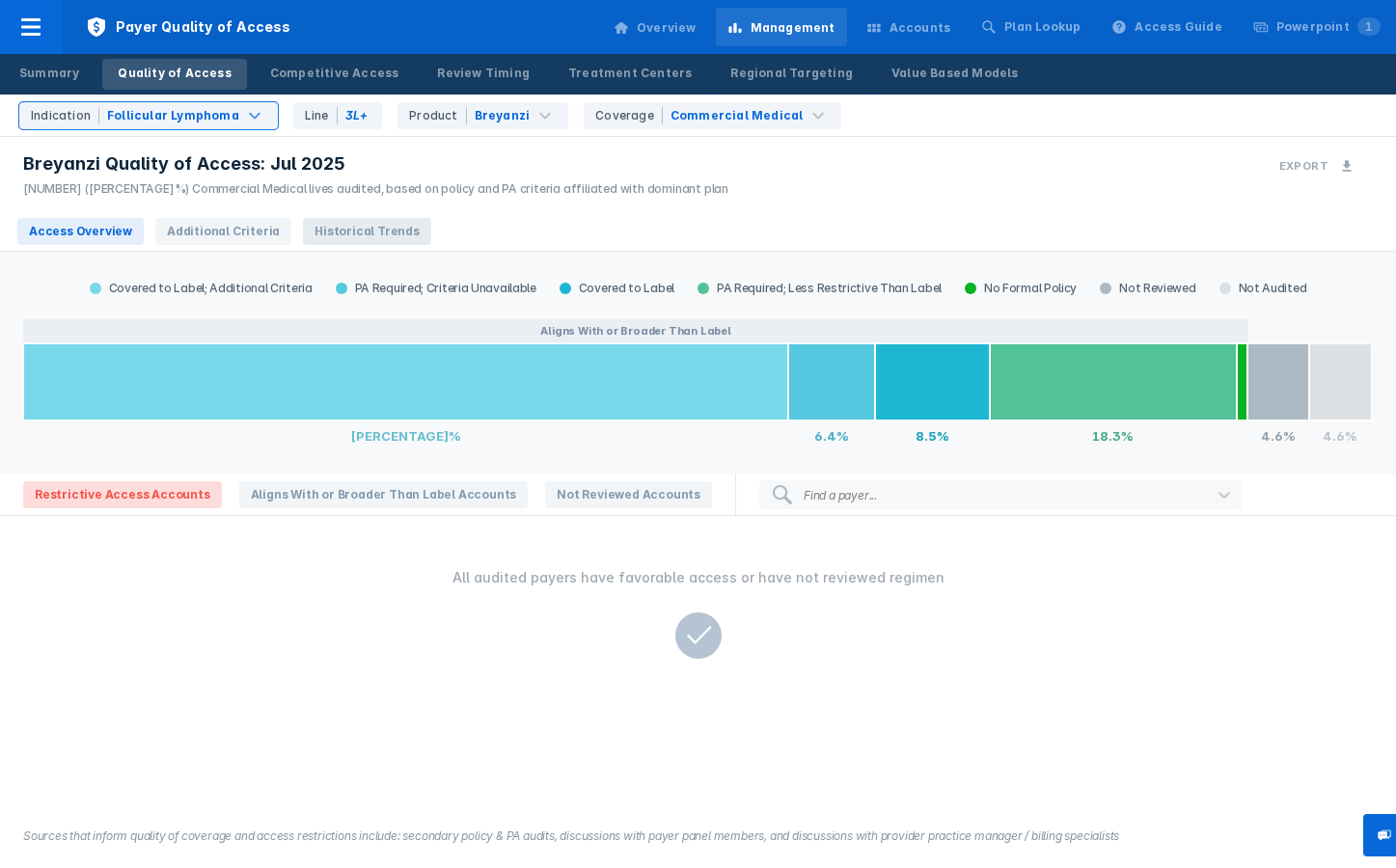 click on "Historical Trends" at bounding box center (367, 231) 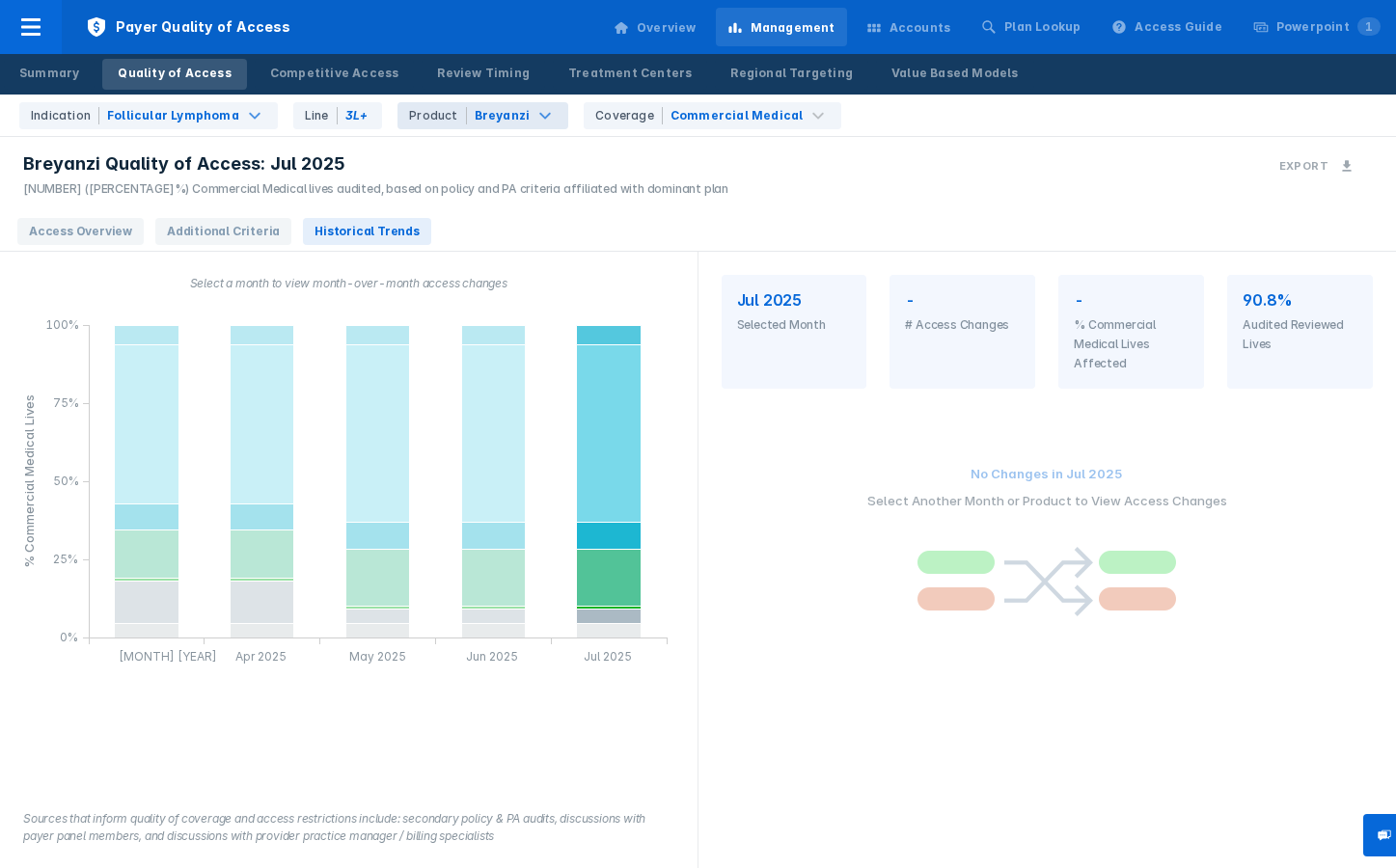 click on "Breyanzi" at bounding box center (503, 116) 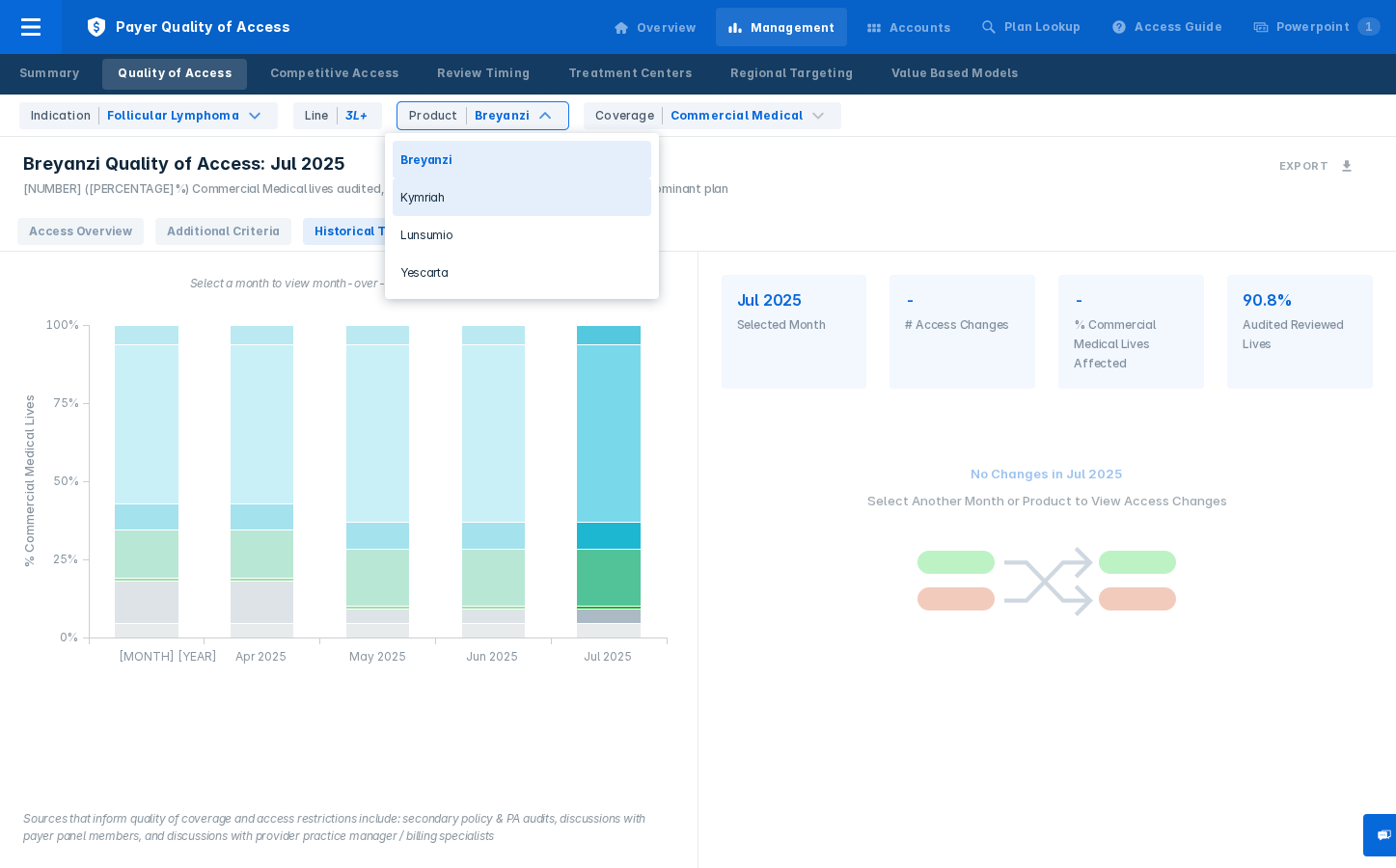 click on "Kymriah" at bounding box center [522, 197] 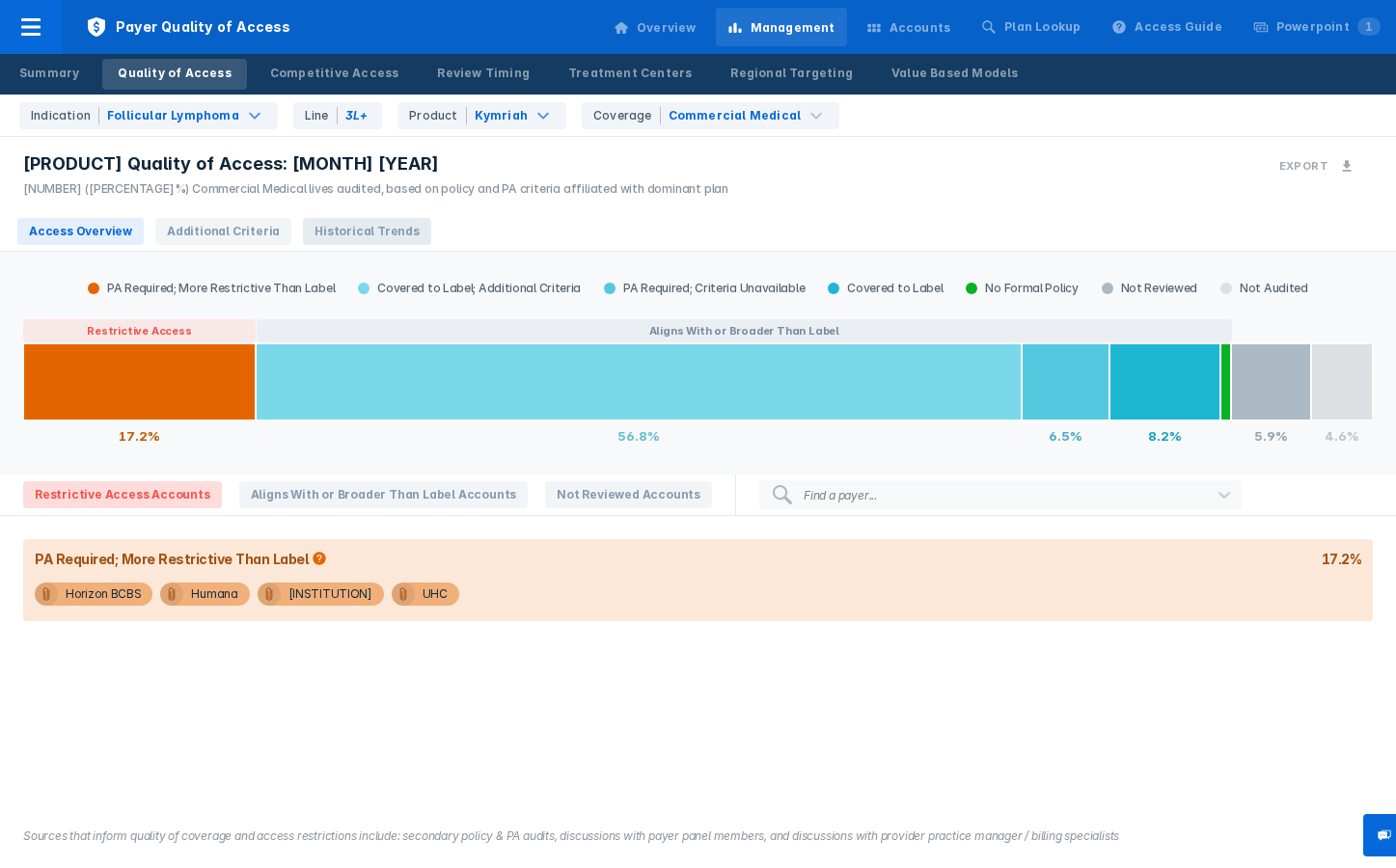 click on "Historical Trends" at bounding box center [367, 231] 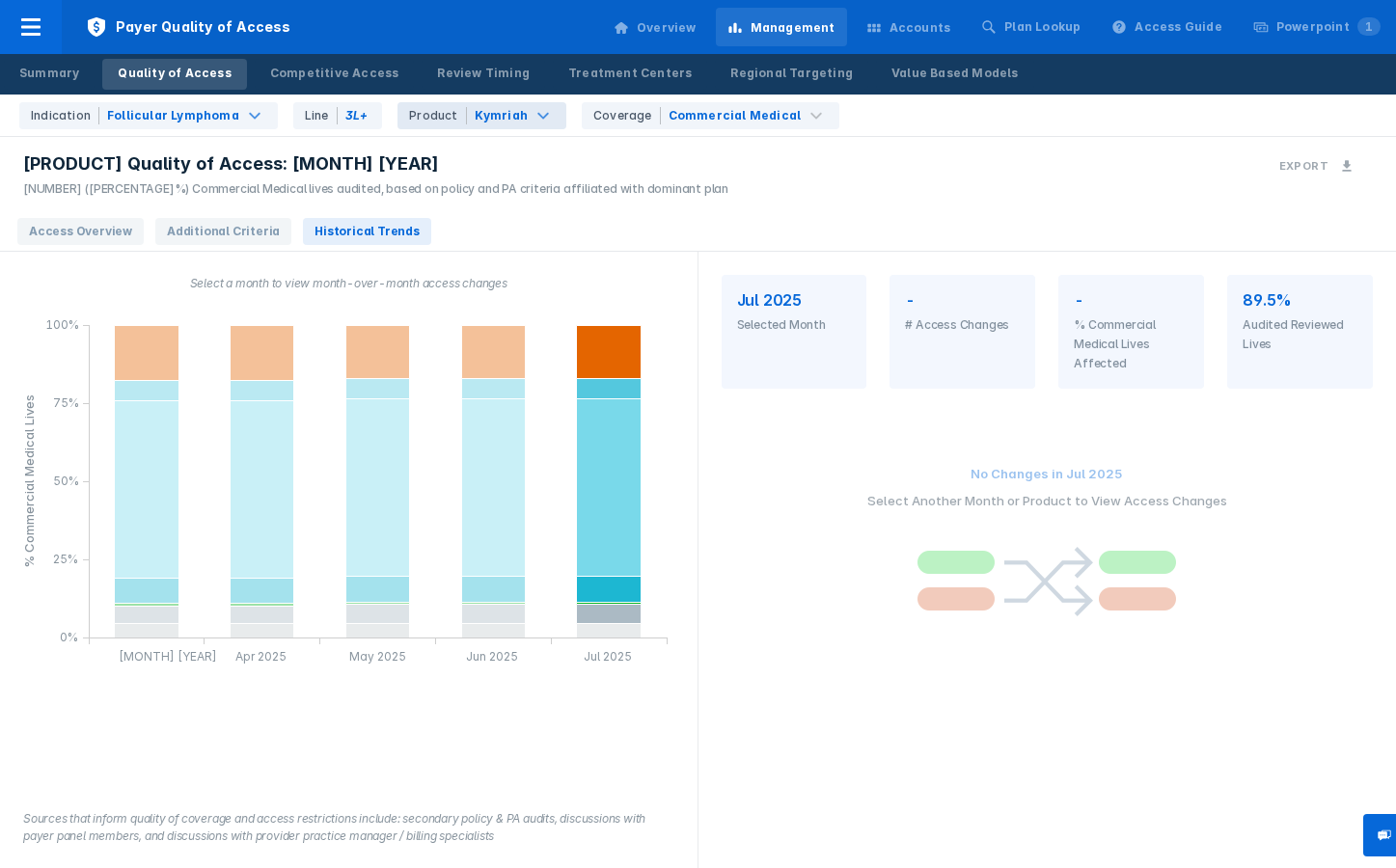 click on "Product" at bounding box center [437, 116] 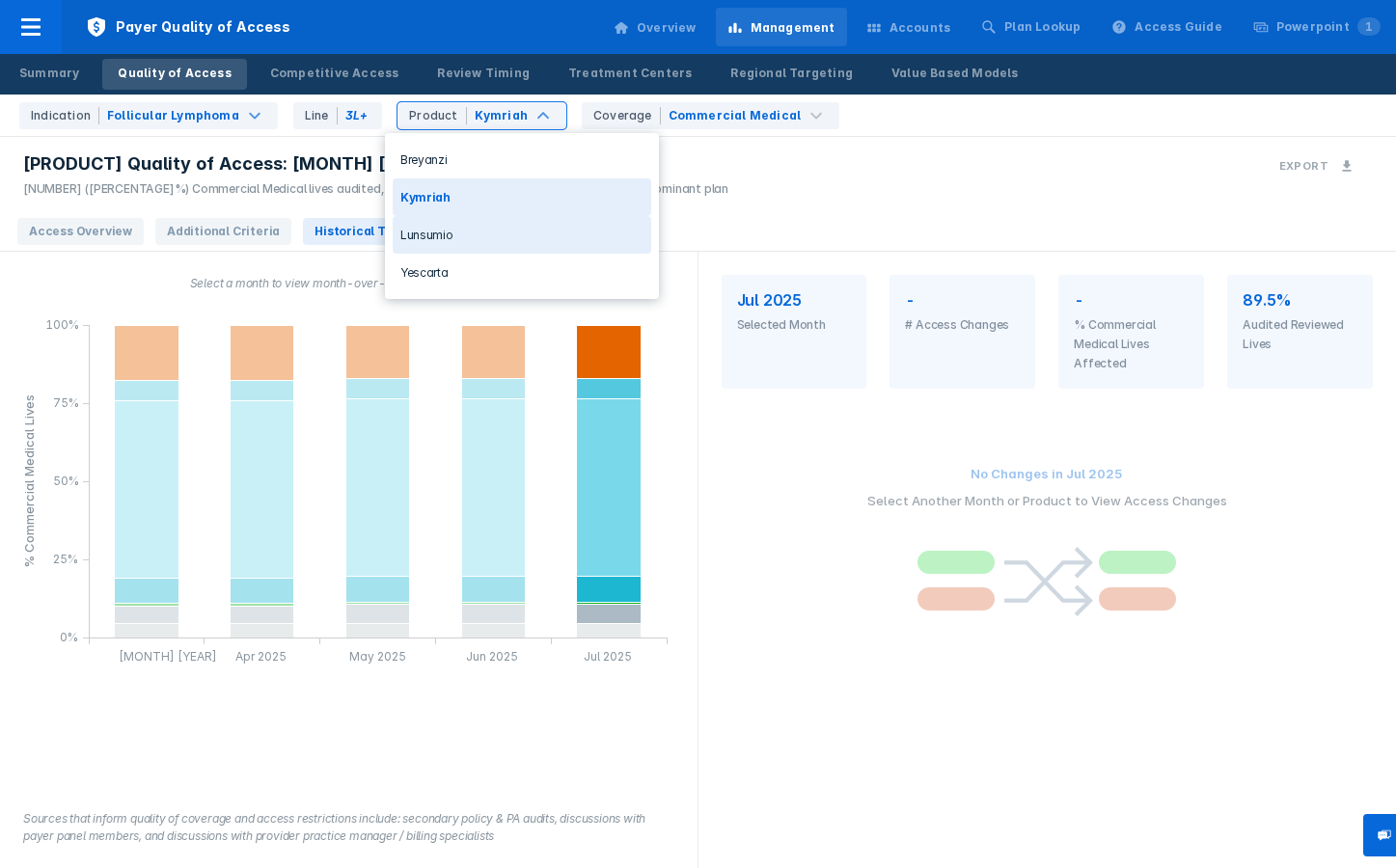 click on "Lunsumio" at bounding box center (522, 234) 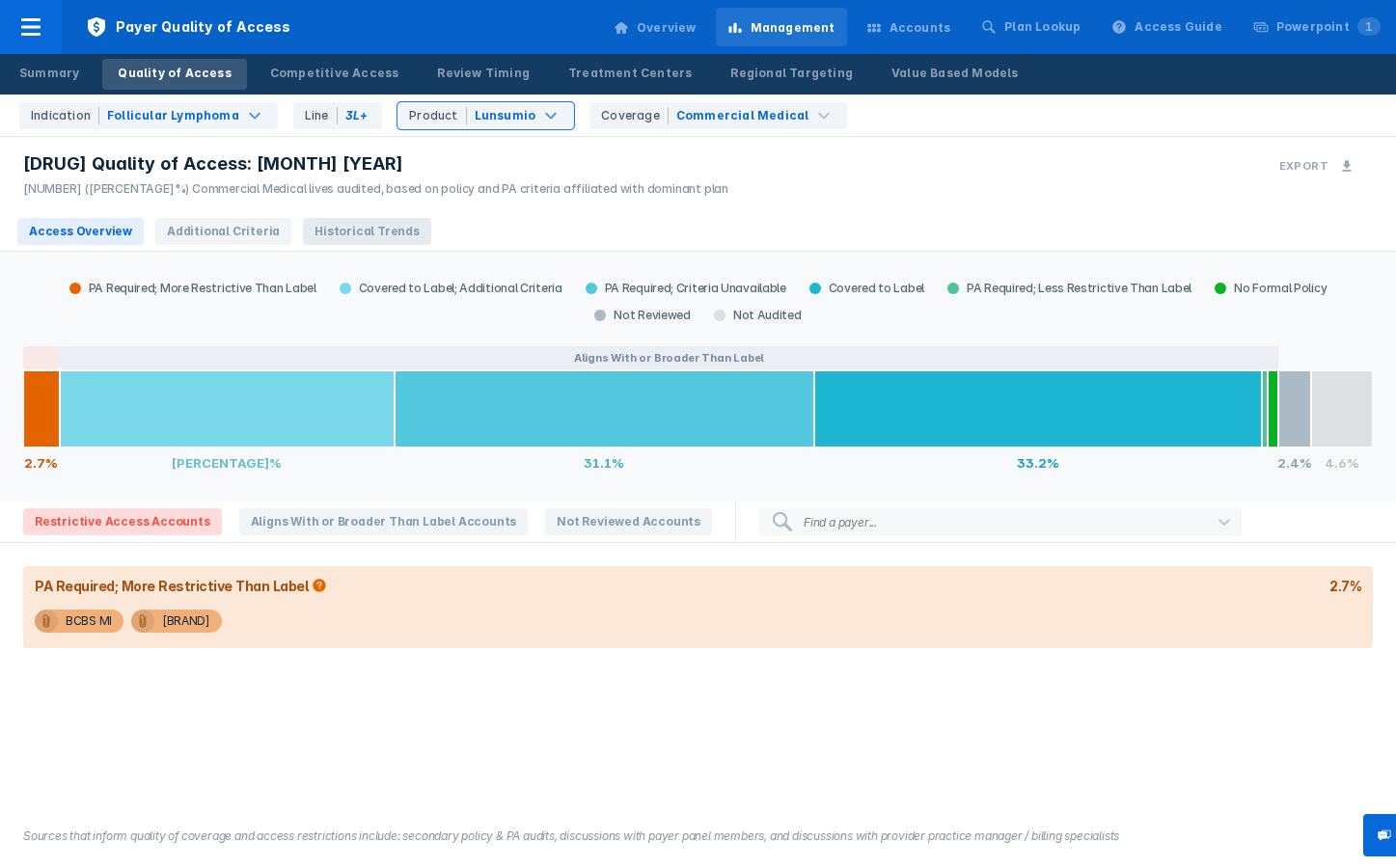 click on "Historical Trends" at bounding box center (367, 231) 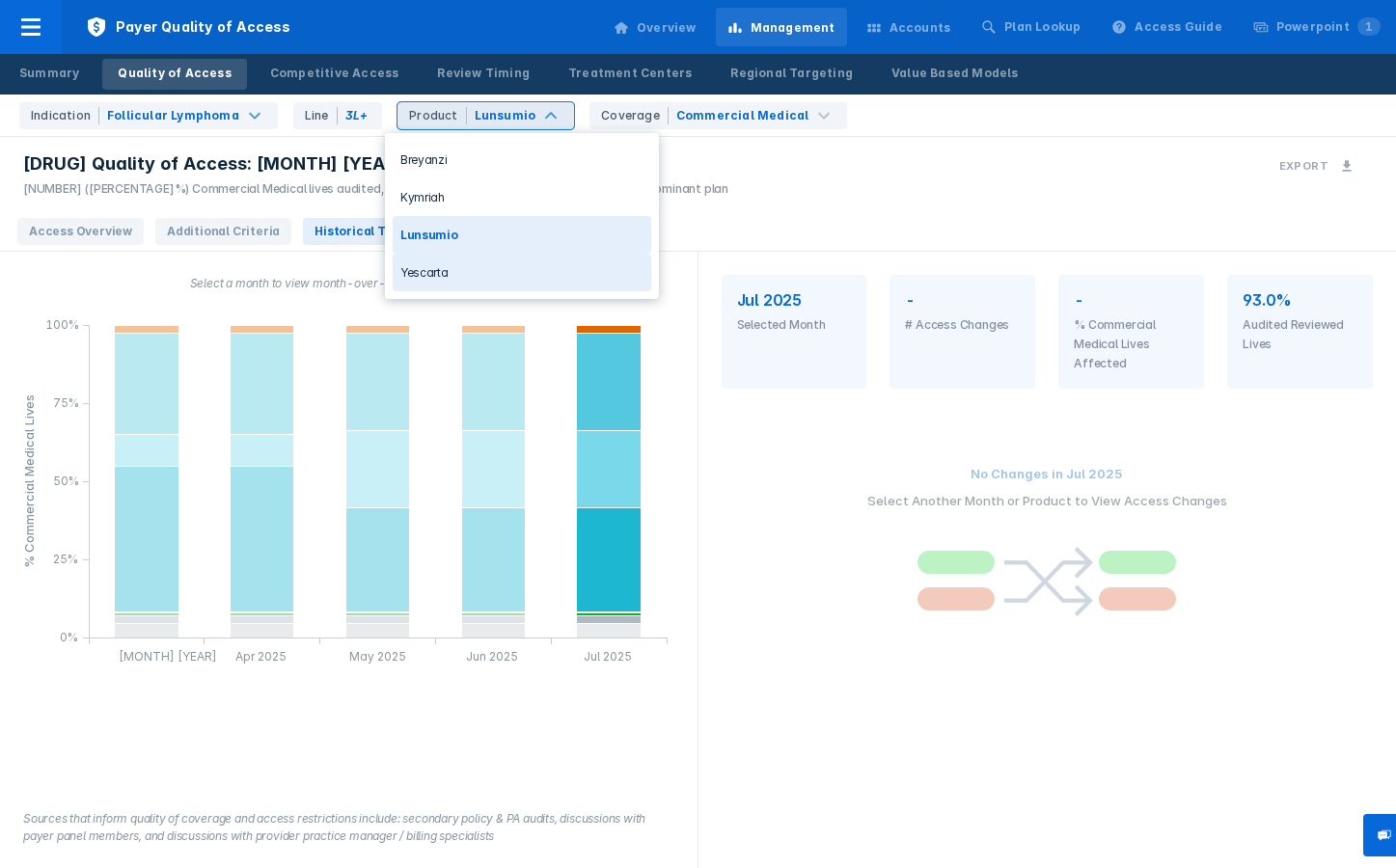 click on "Yescarta" at bounding box center (522, 272) 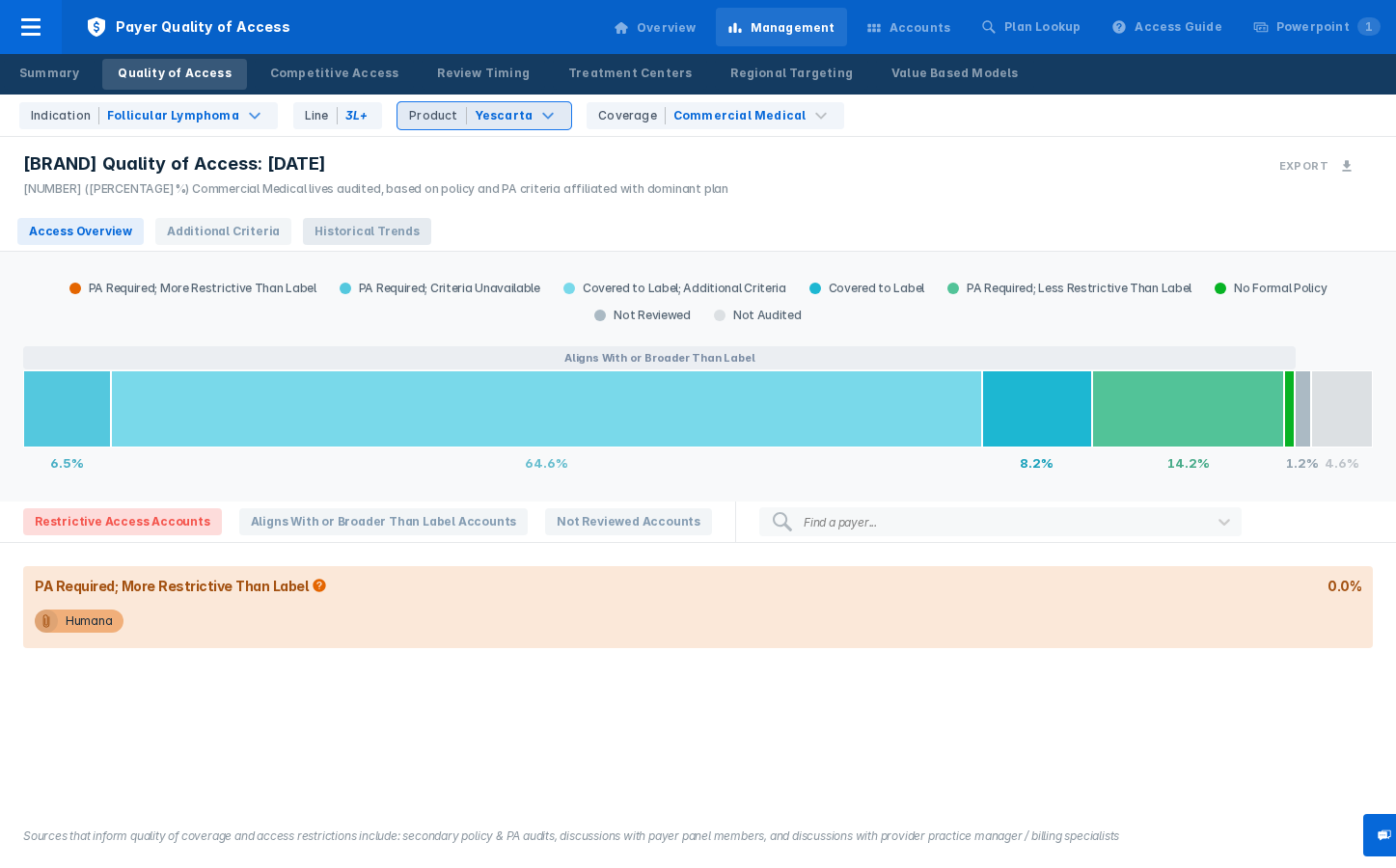 click on "Historical Trends" at bounding box center [367, 231] 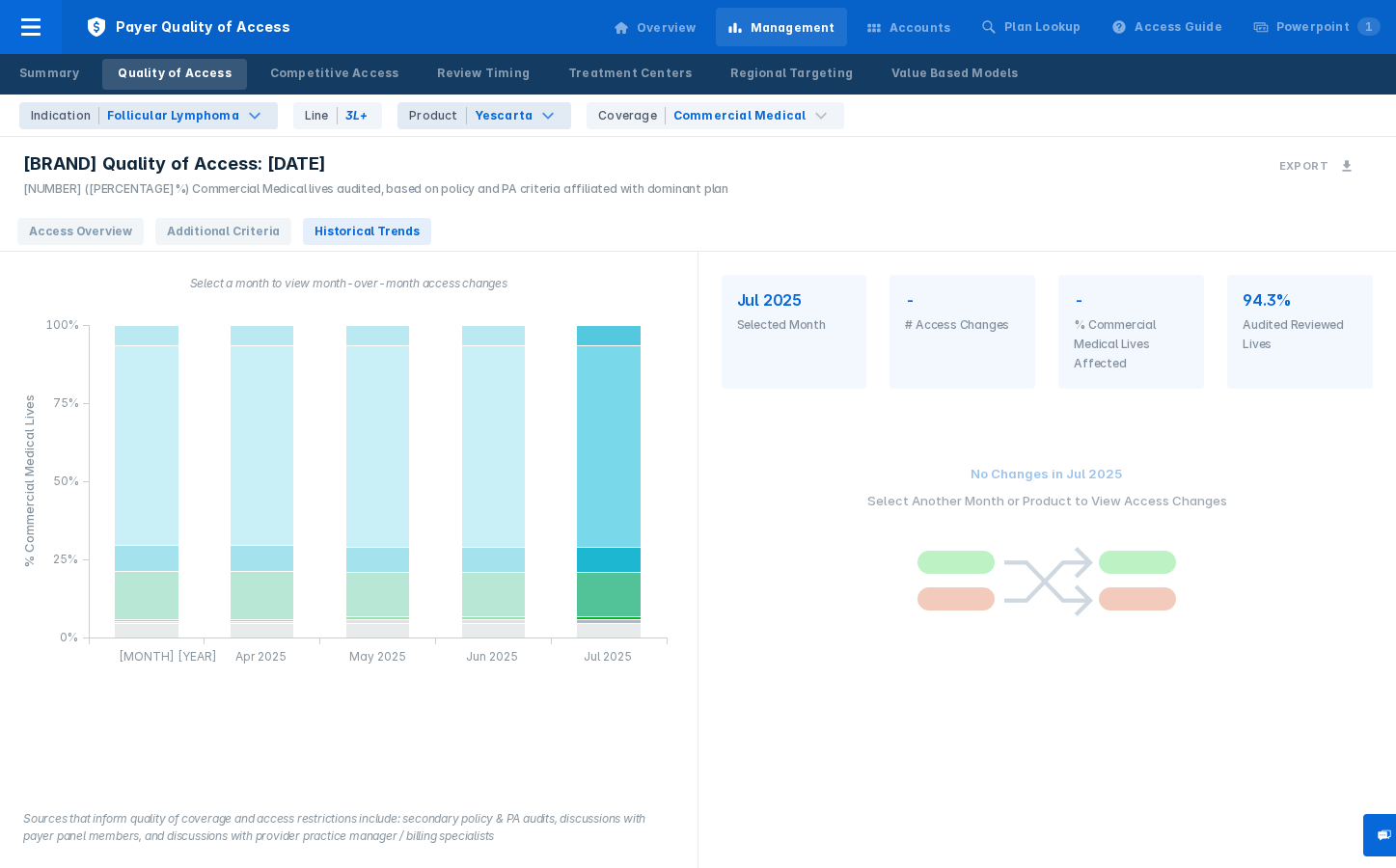 click on "Indication Follicular Lymphoma" at bounding box center [149, 116] 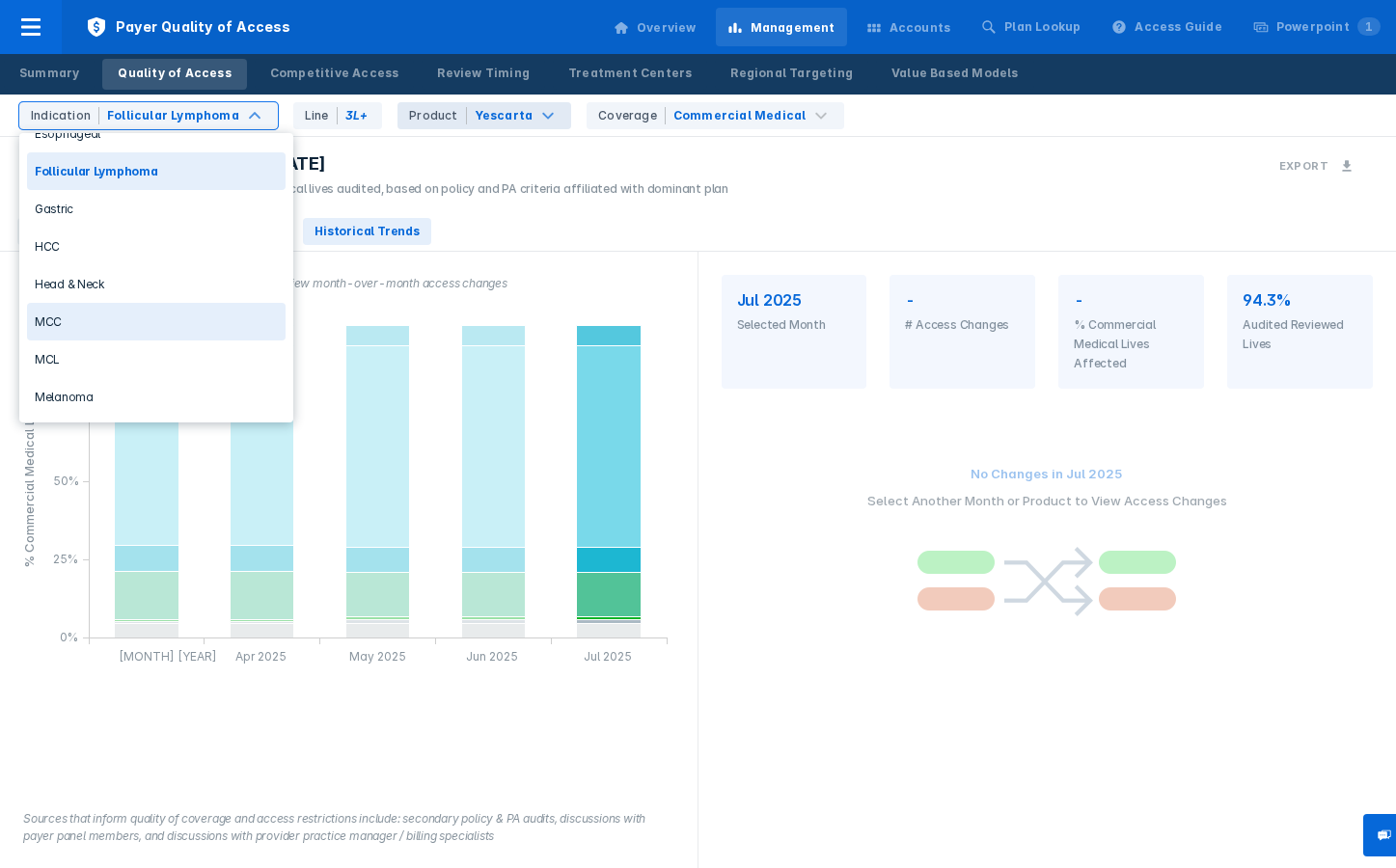 scroll, scrollTop: 434, scrollLeft: 0, axis: vertical 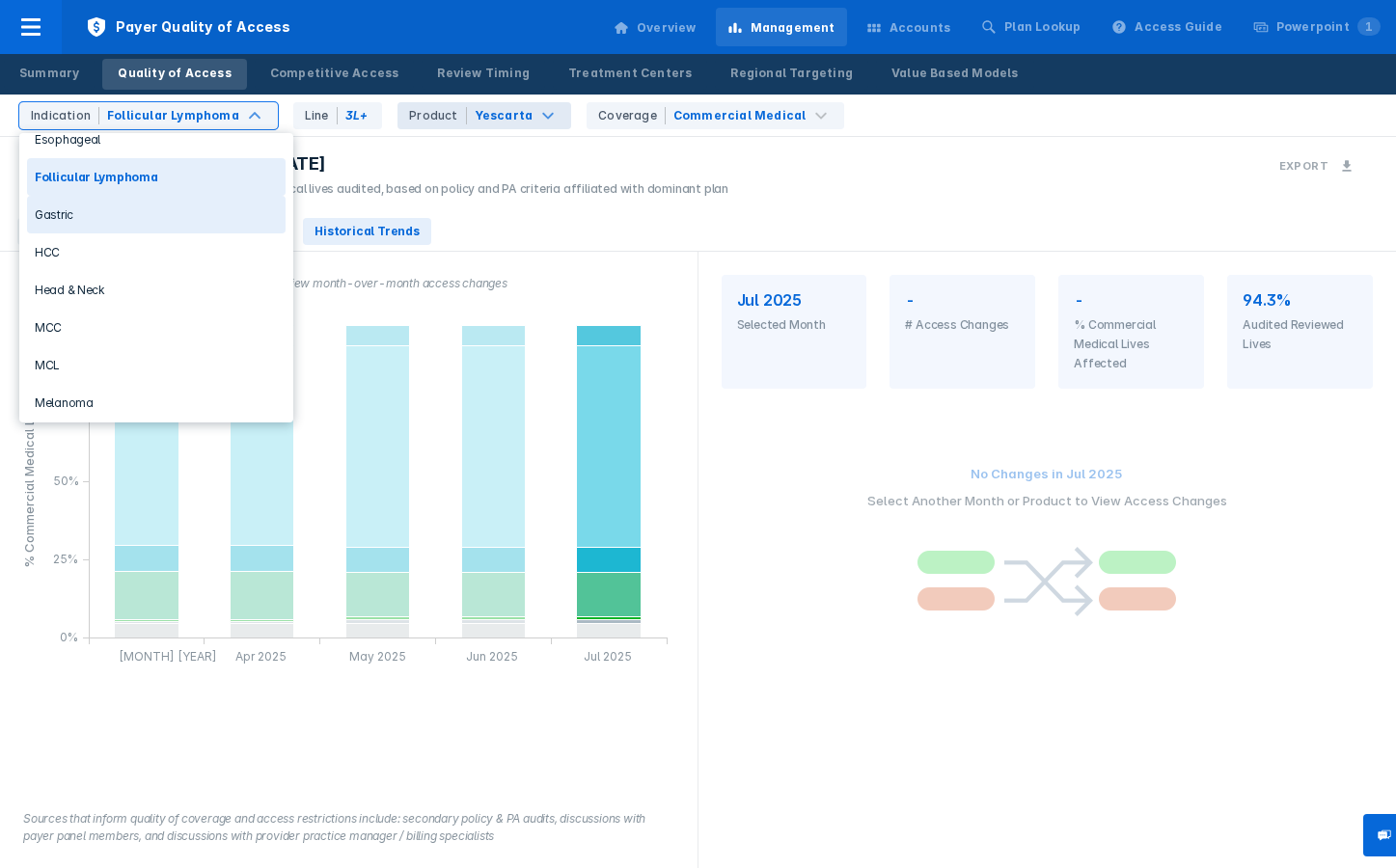 click on "Gastric" at bounding box center [156, 214] 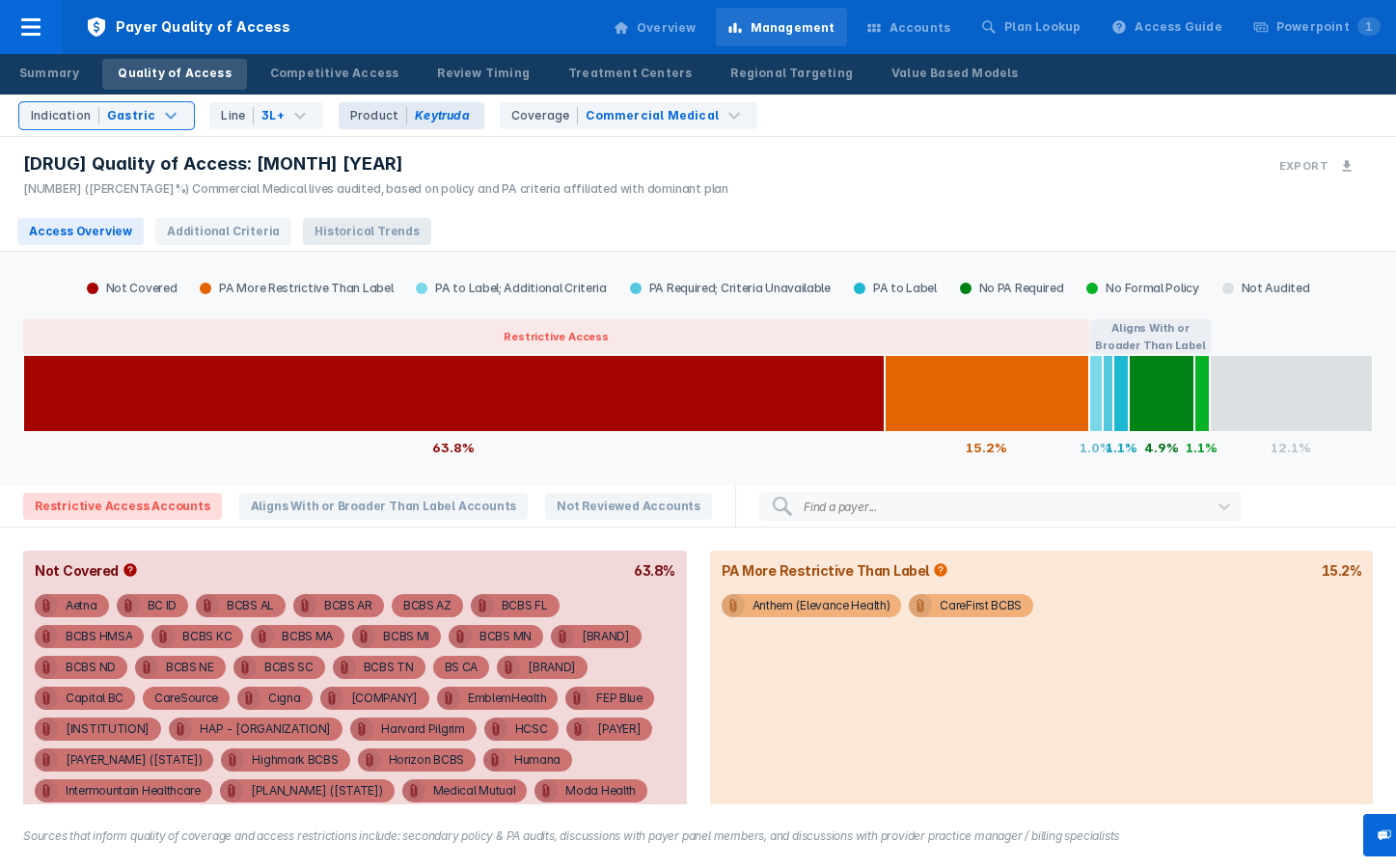 click on "Historical Trends" at bounding box center (367, 231) 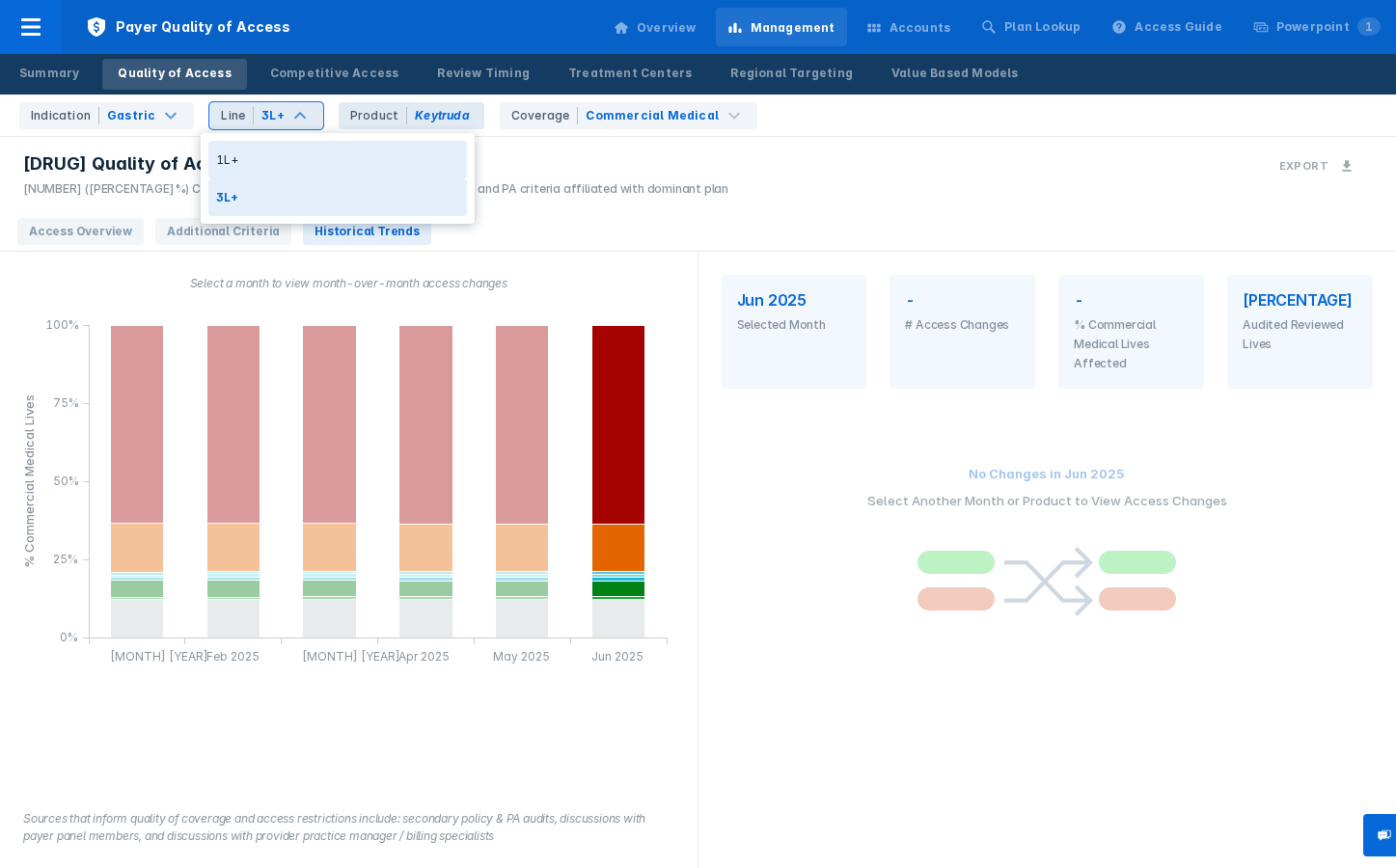 click on "3L+" at bounding box center (270, 116) 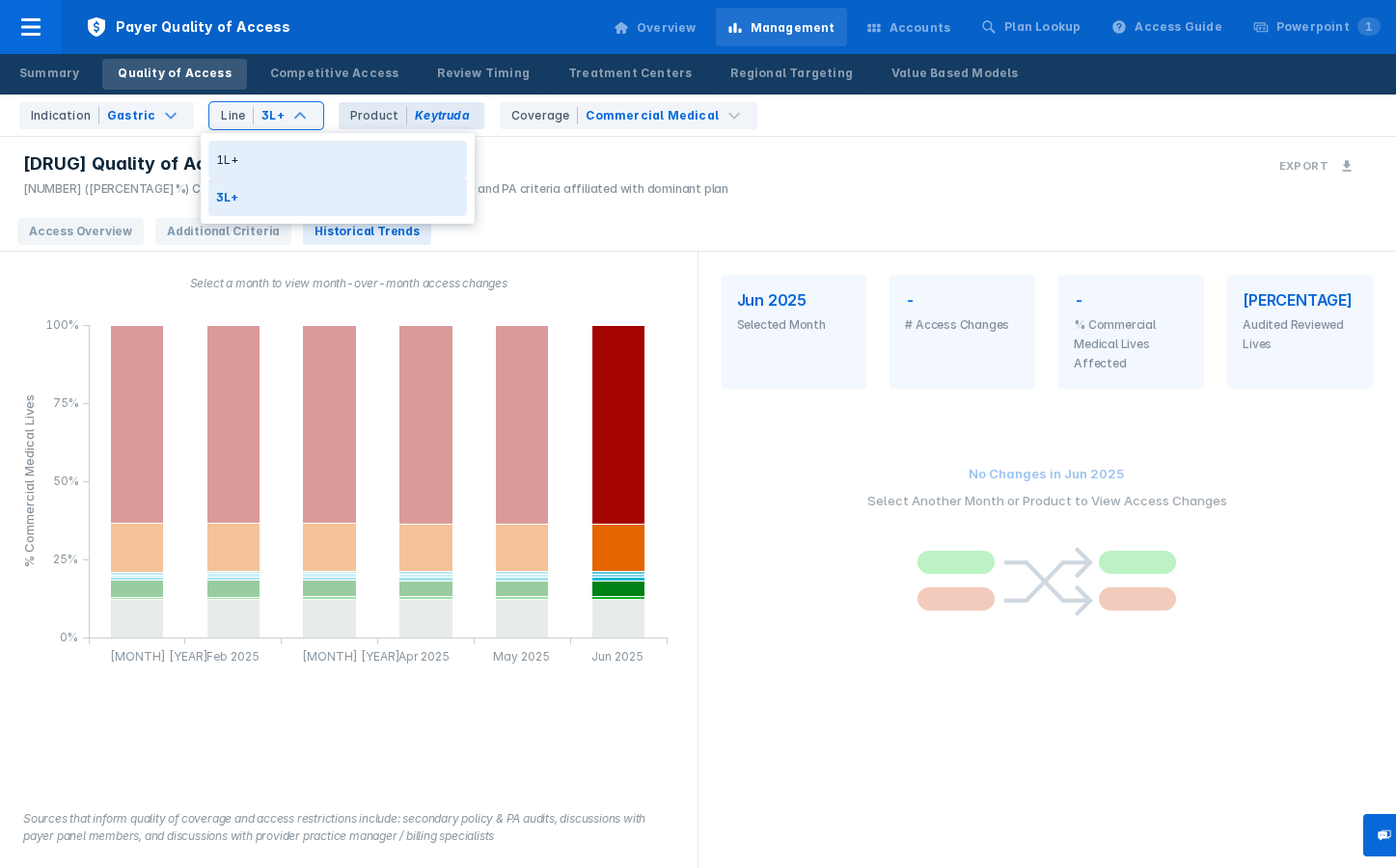 click on "1L+" at bounding box center [338, 159] 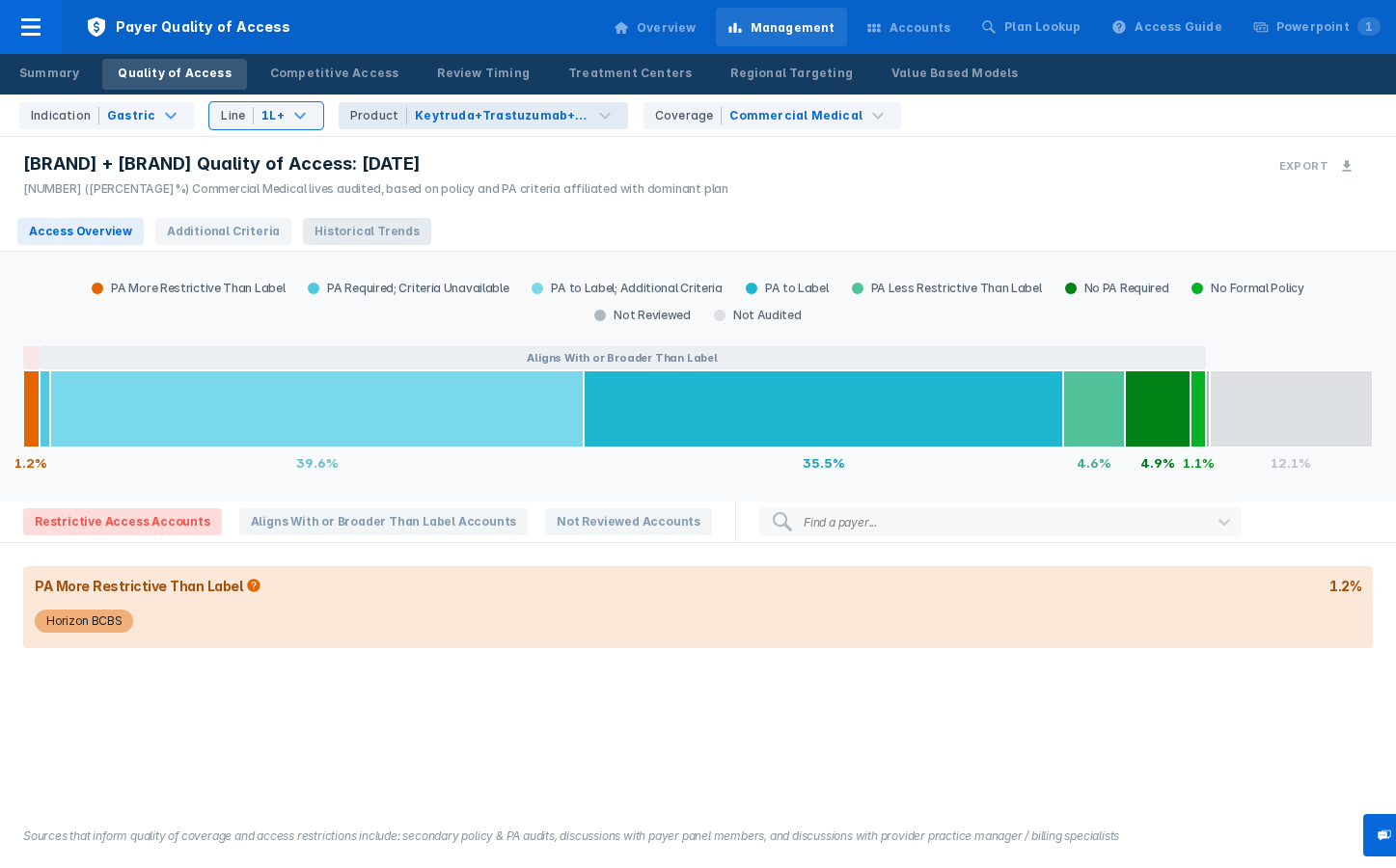 click on "Historical Trends" at bounding box center [367, 231] 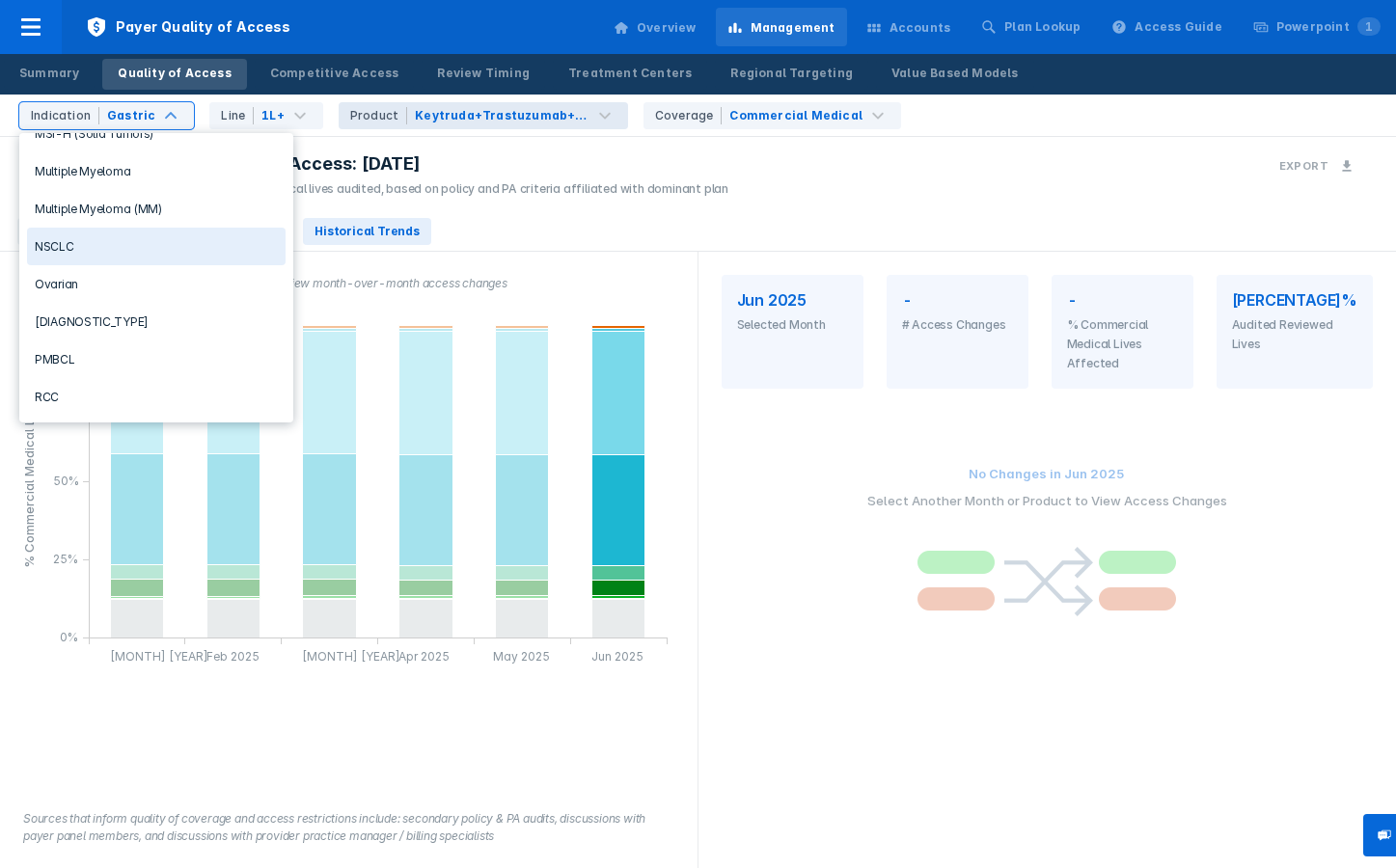 scroll, scrollTop: 798, scrollLeft: 0, axis: vertical 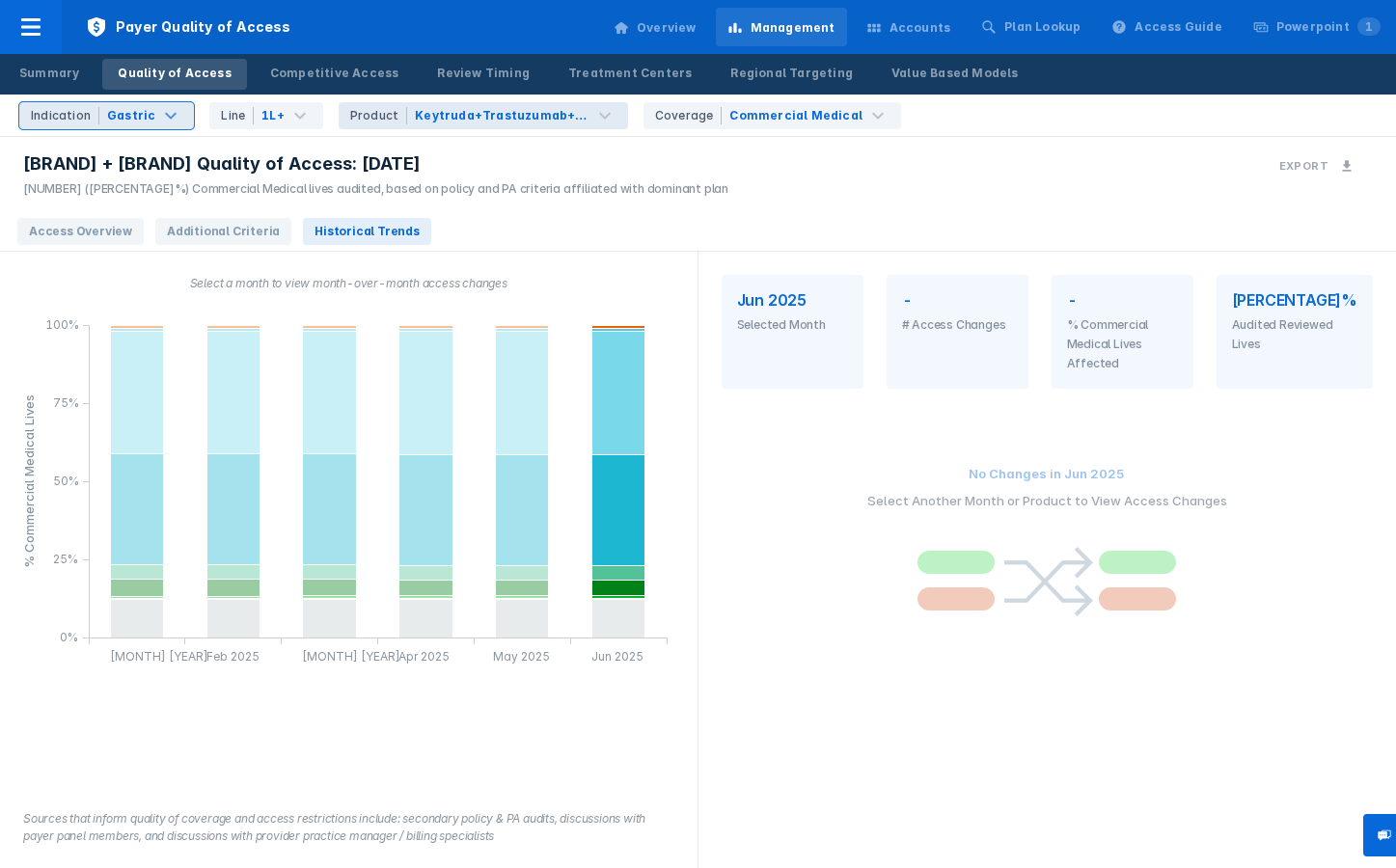 click on "Gastric" at bounding box center (131, 116) 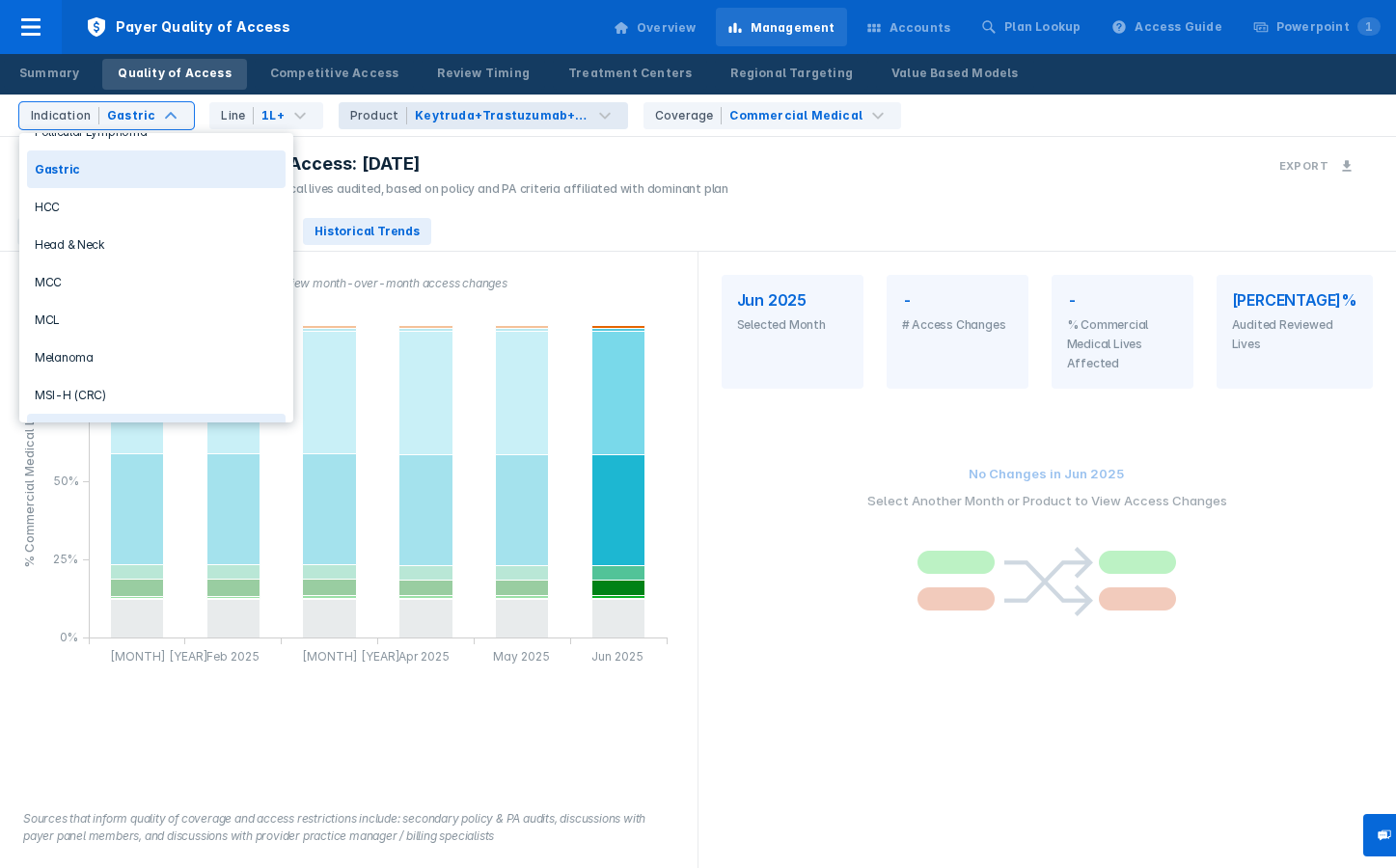 scroll, scrollTop: 463, scrollLeft: 0, axis: vertical 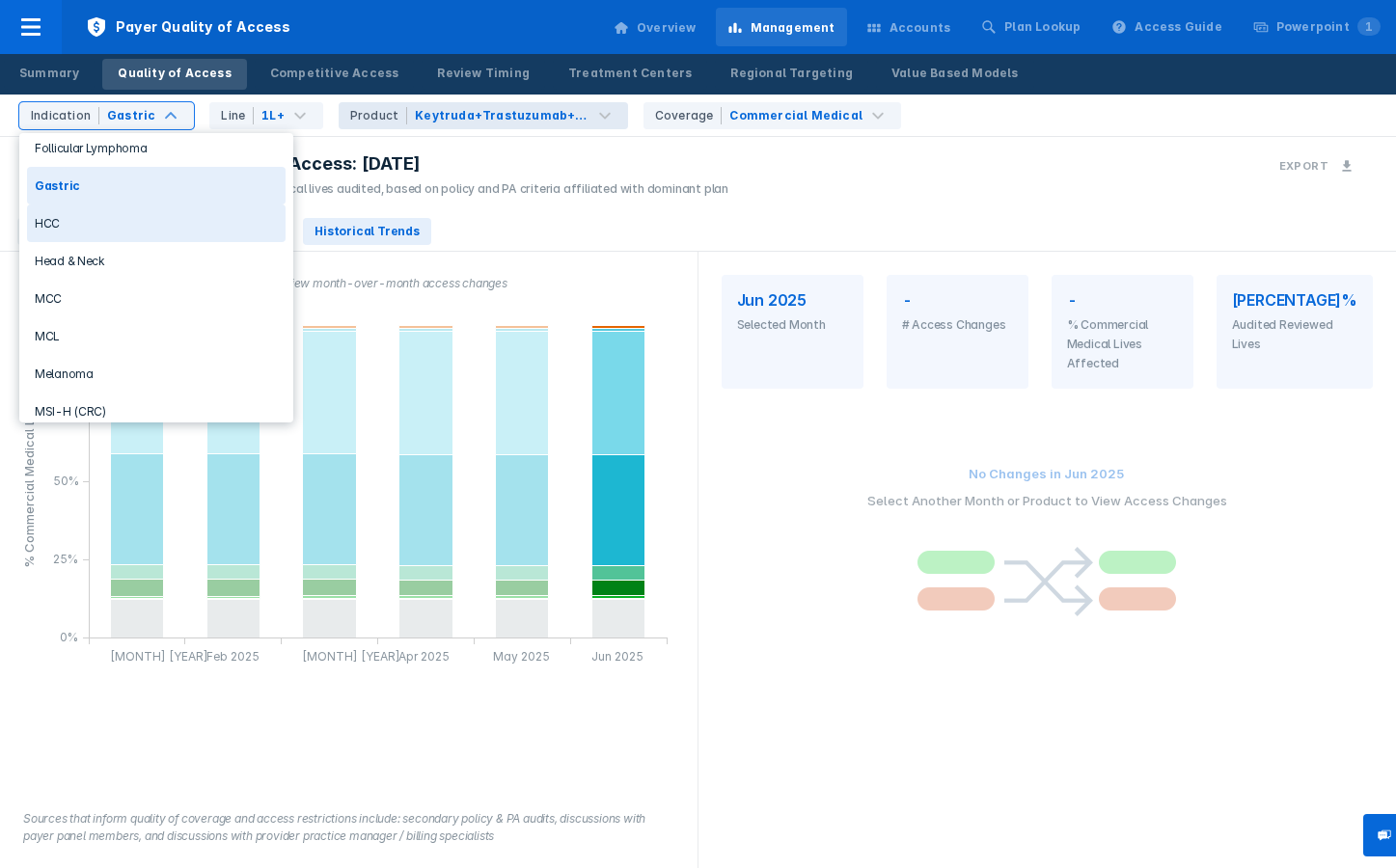 click on "HCC" at bounding box center (156, 223) 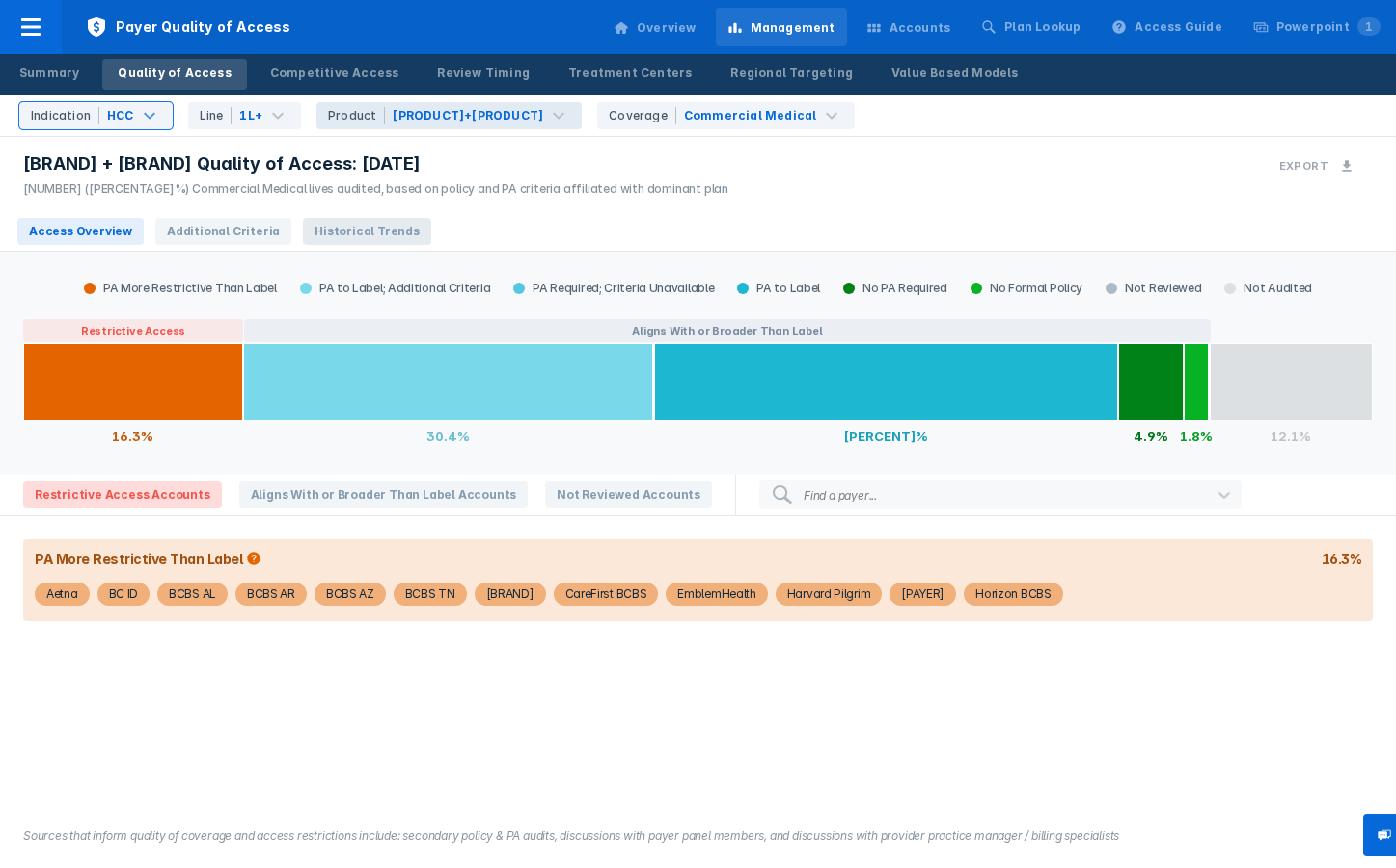 click on "Historical Trends" at bounding box center [367, 231] 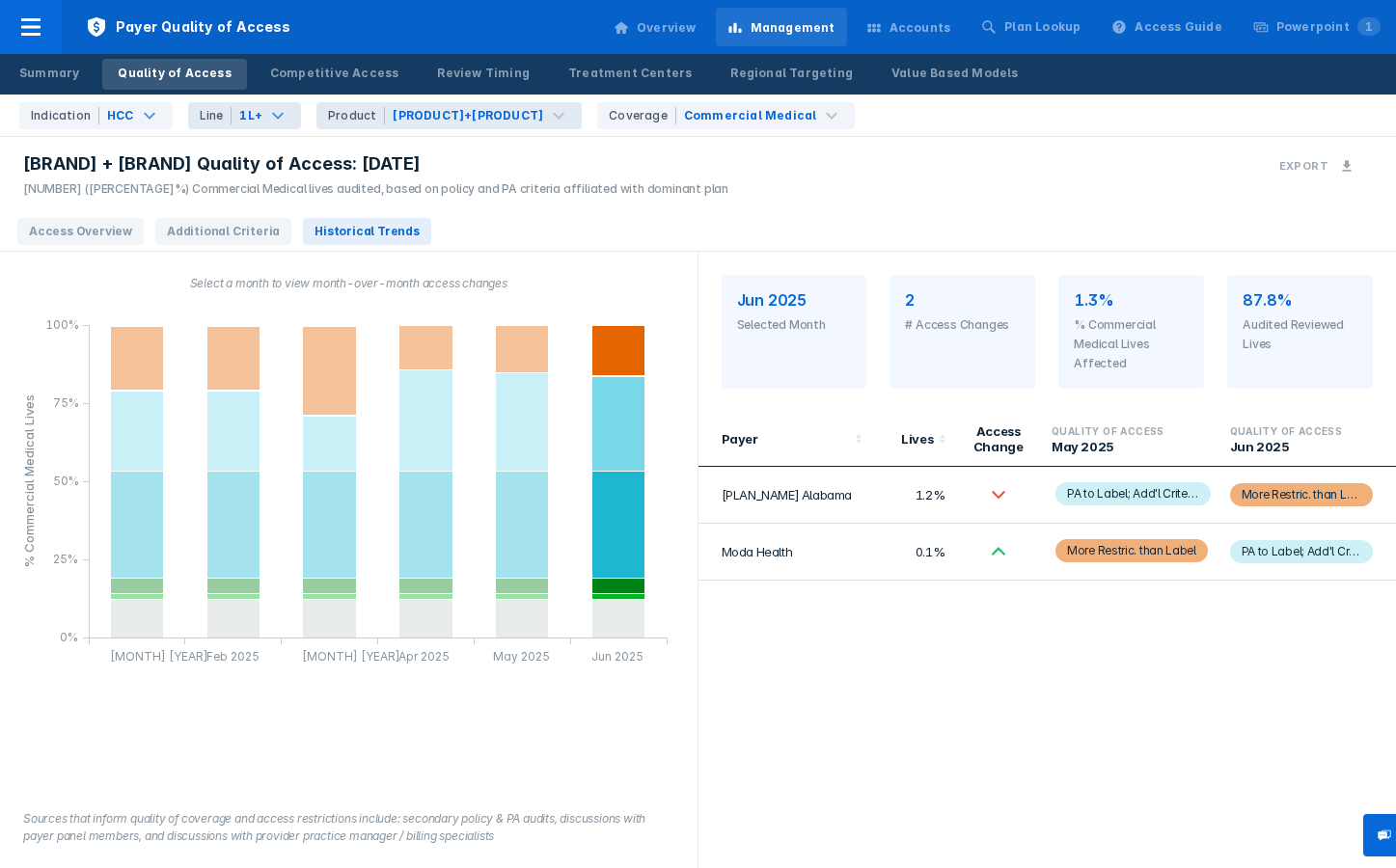 click on "1L+" at bounding box center (251, 116) 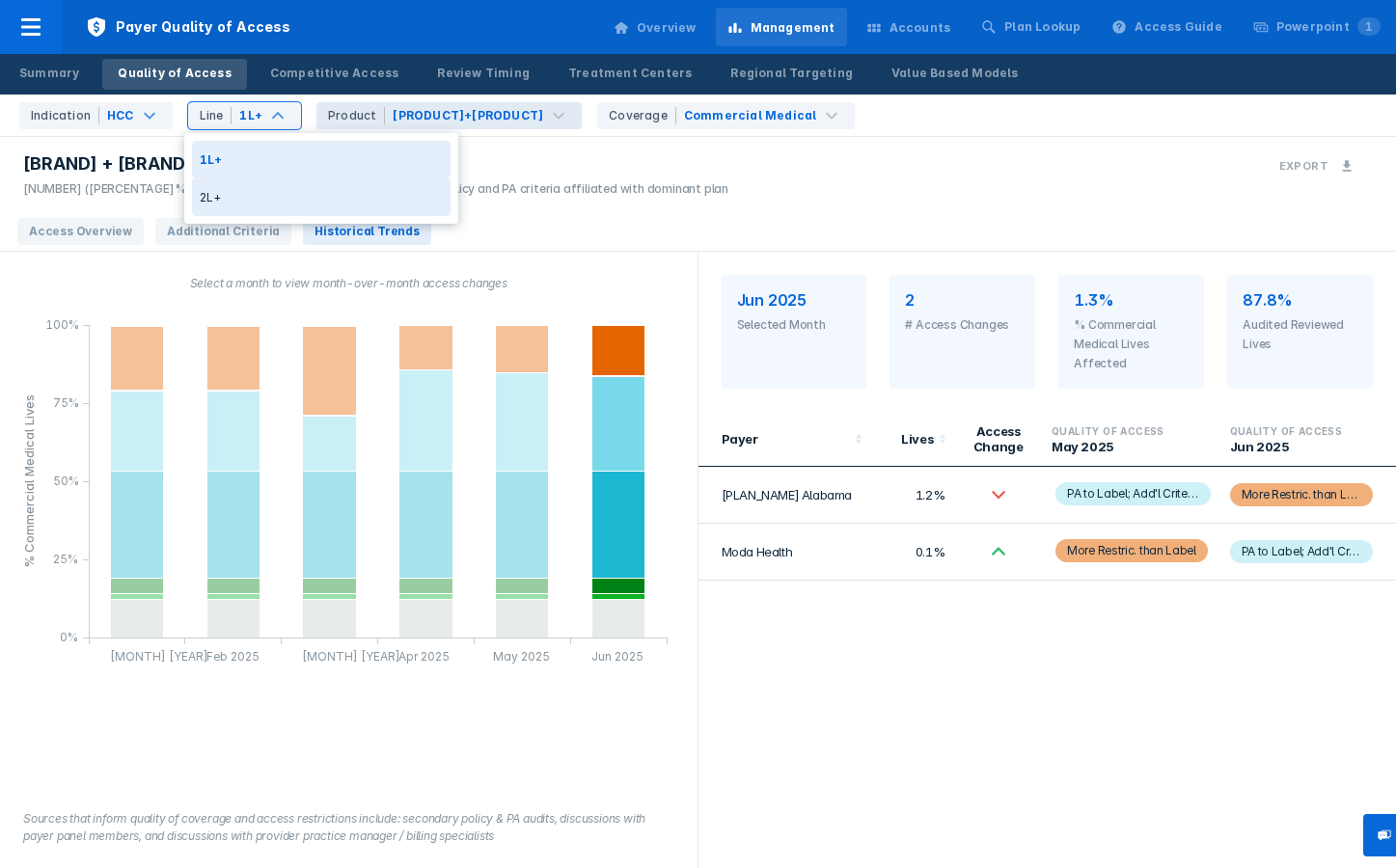 click on "2L+" at bounding box center (321, 197) 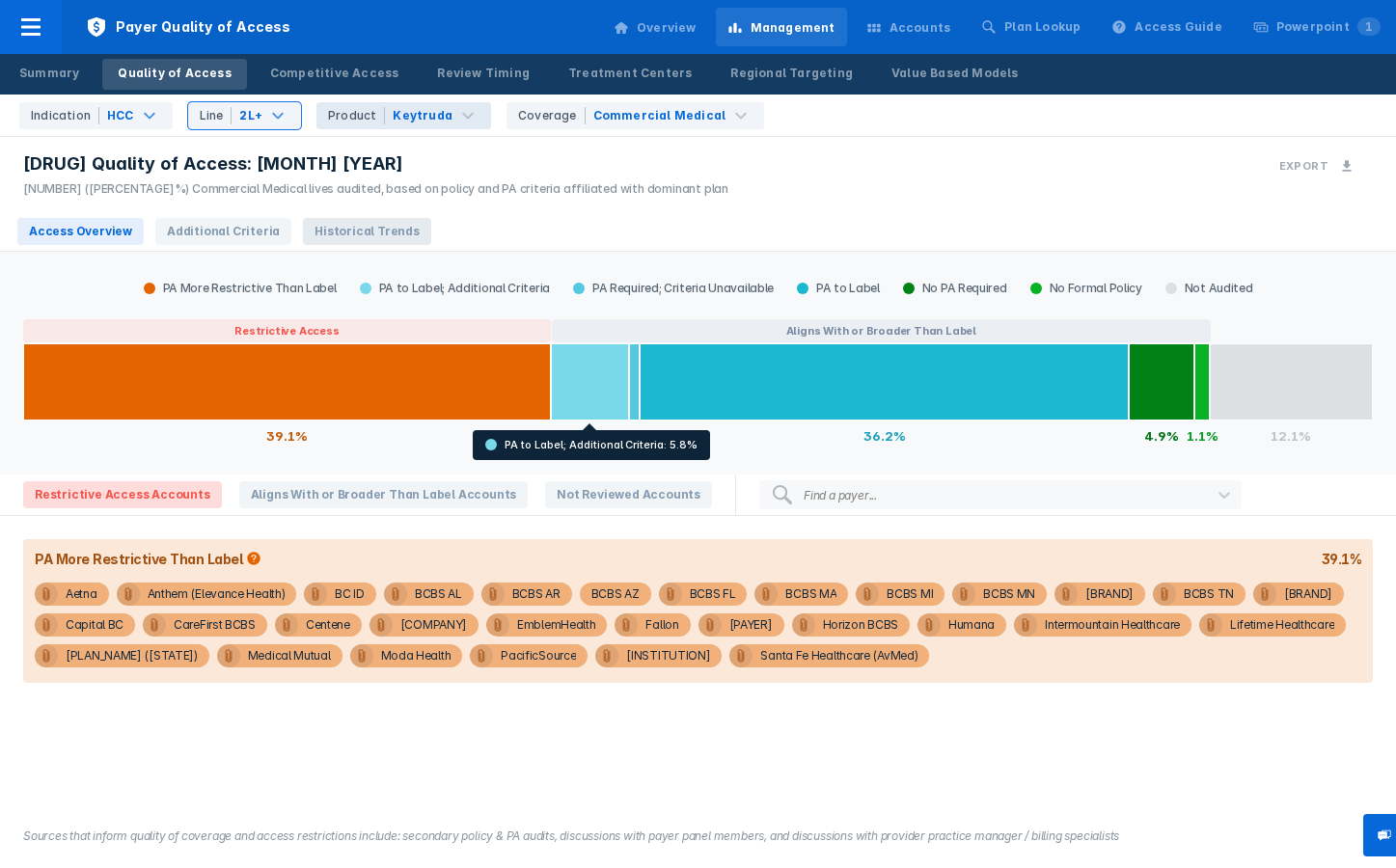 click on "Historical Trends" at bounding box center (367, 231) 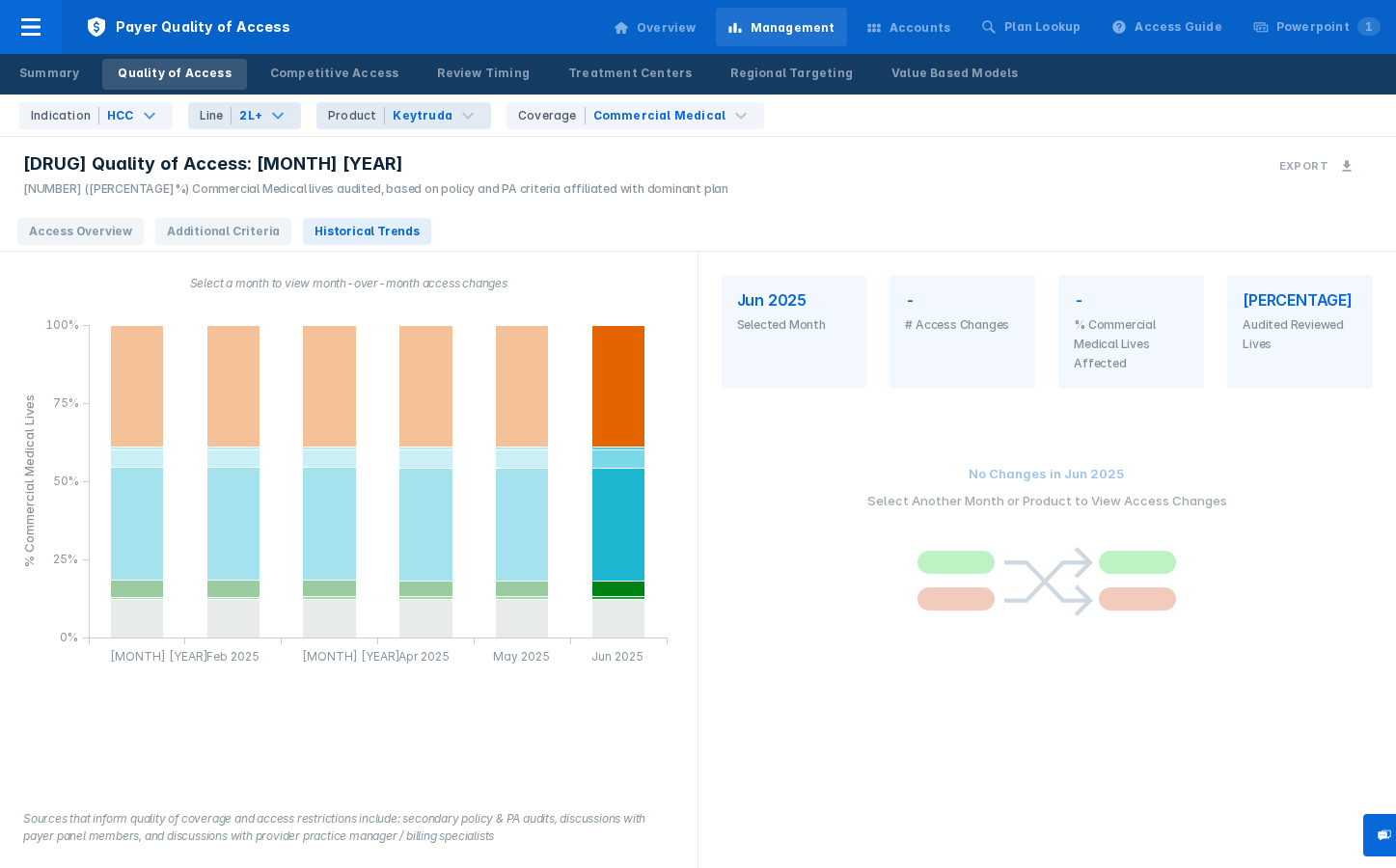 click on "2L+" at bounding box center (251, 116) 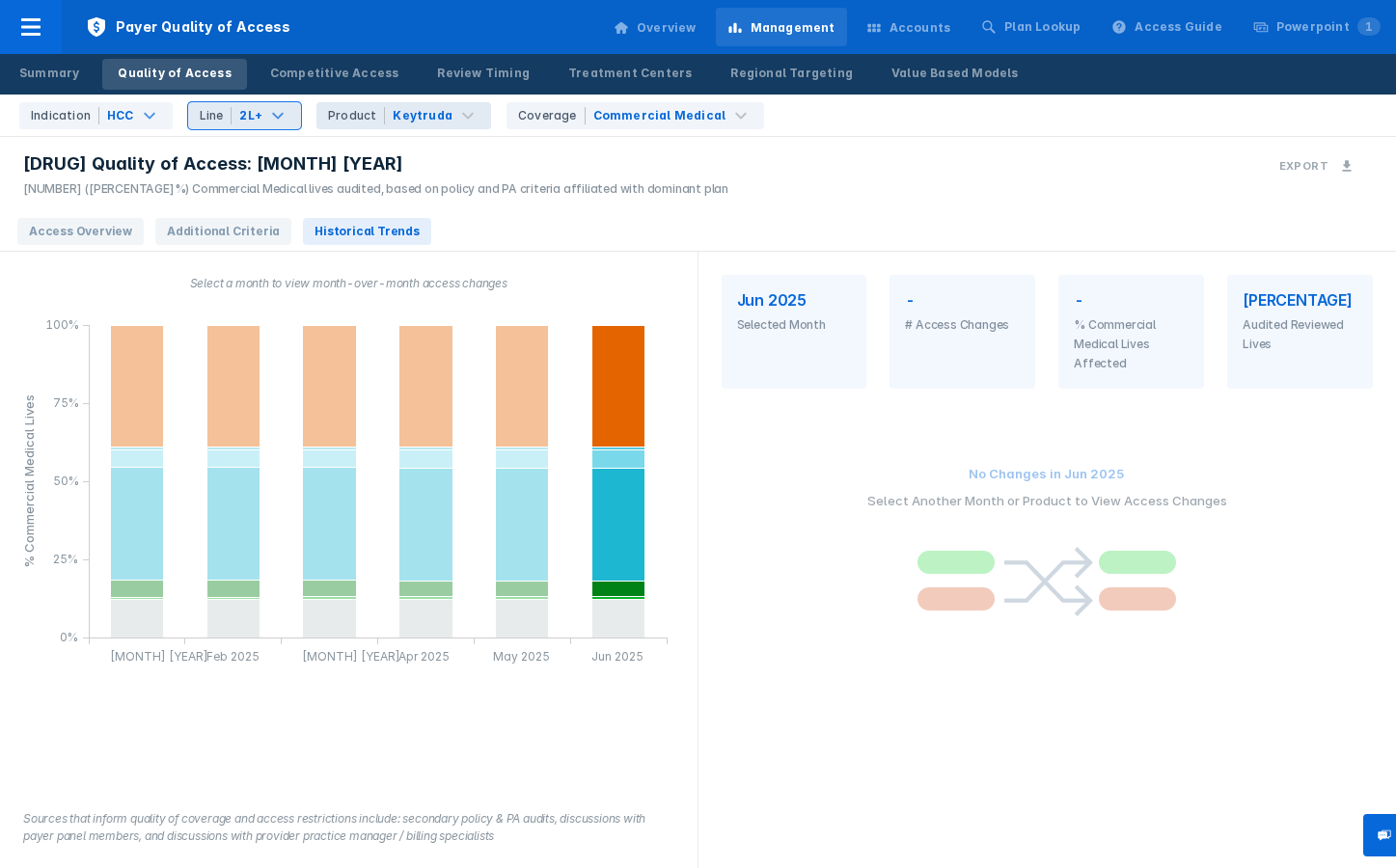 click on "2L+" at bounding box center (251, 116) 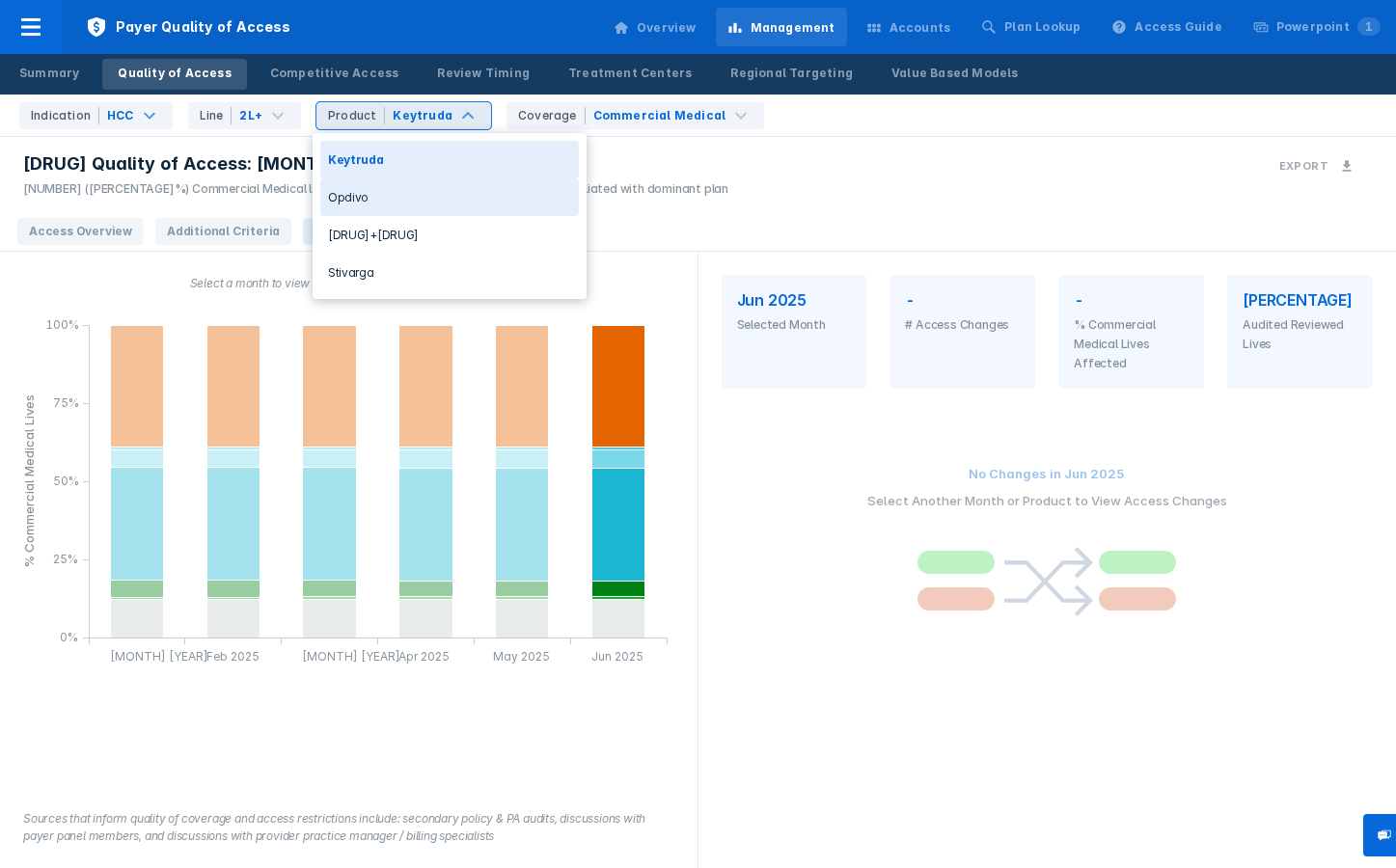 click on "Opdivo" at bounding box center (450, 197) 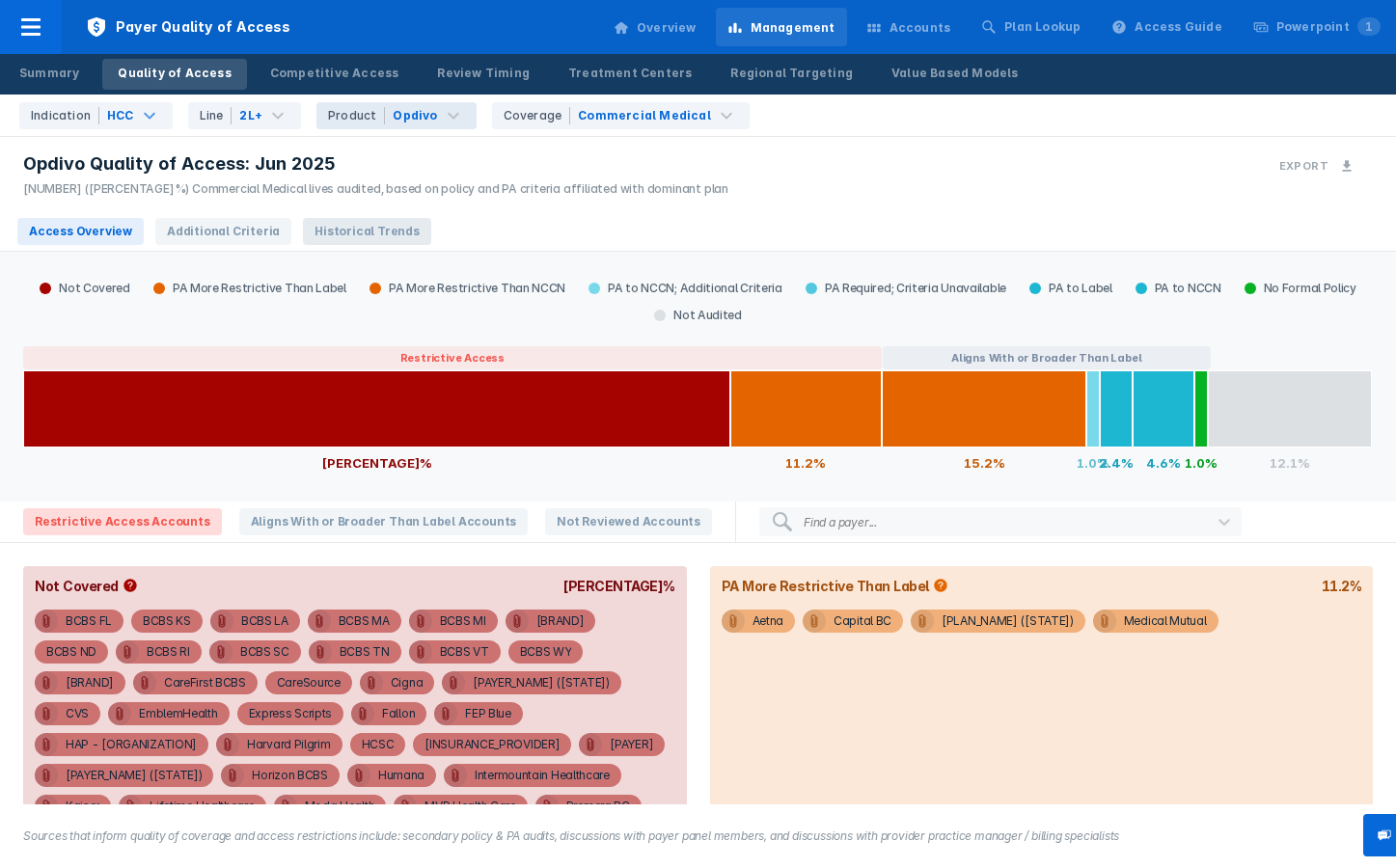 click on "Historical Trends" at bounding box center (367, 231) 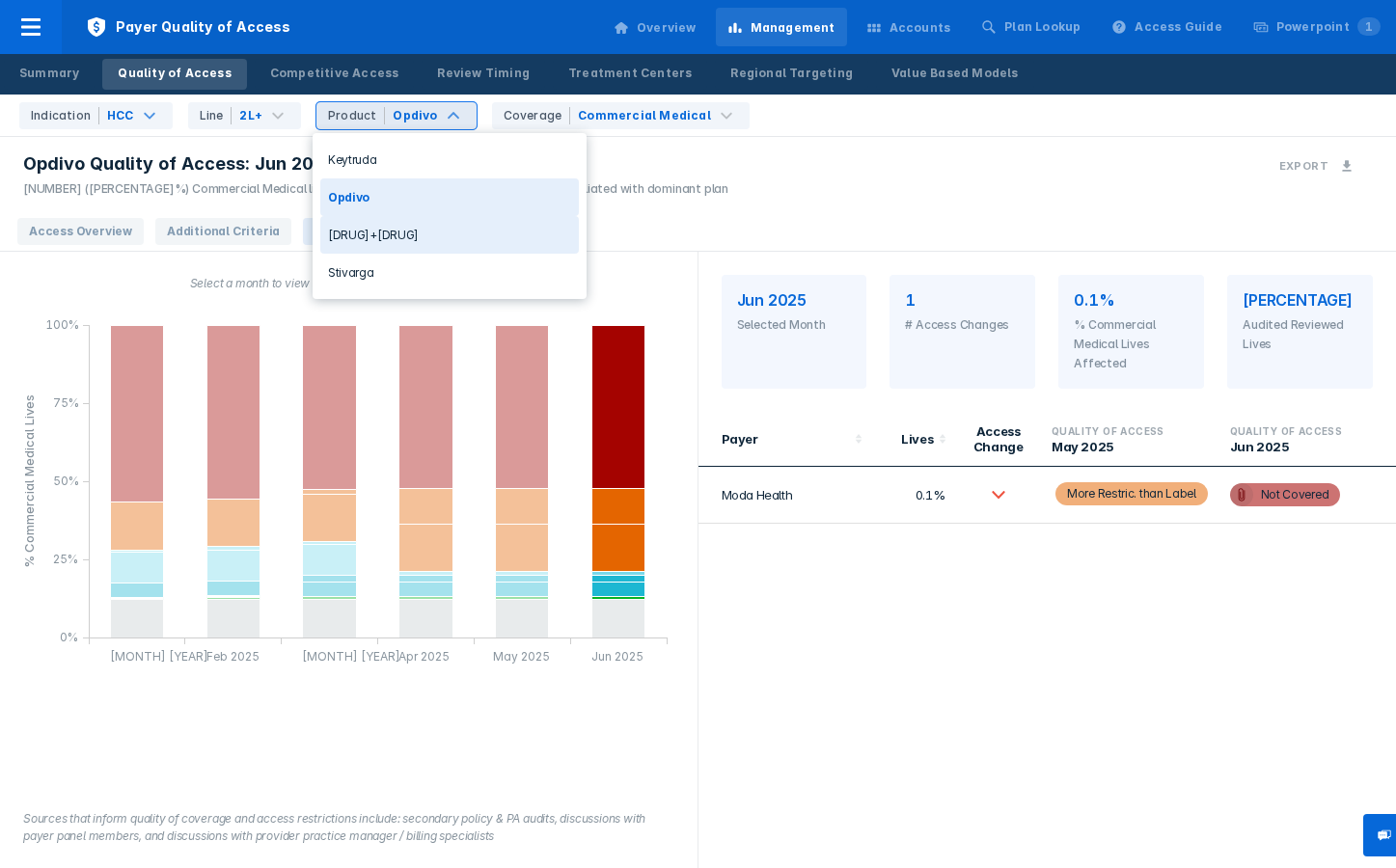 click on "[DRUG]+[DRUG]" at bounding box center [450, 234] 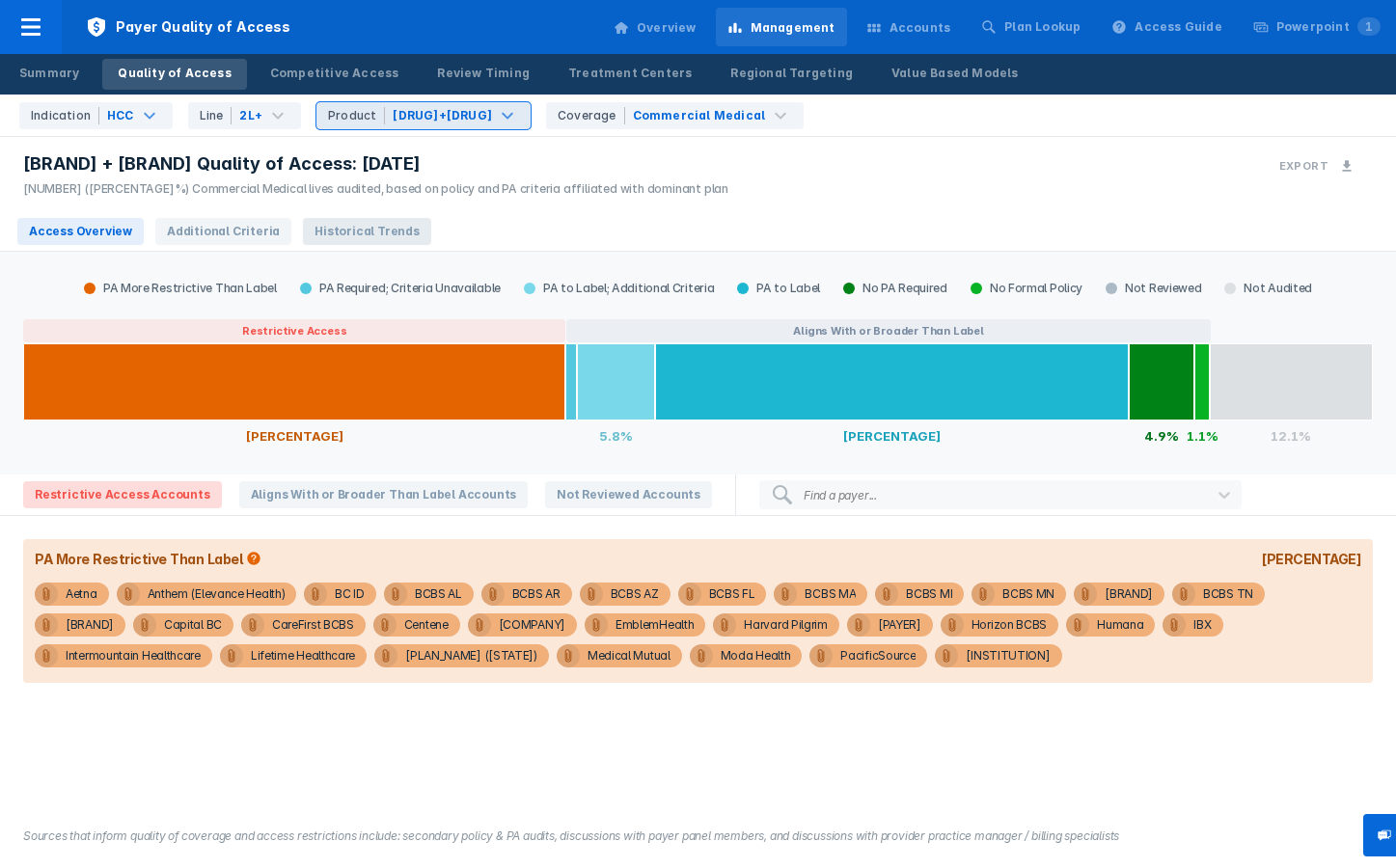click on "Historical Trends" at bounding box center (367, 231) 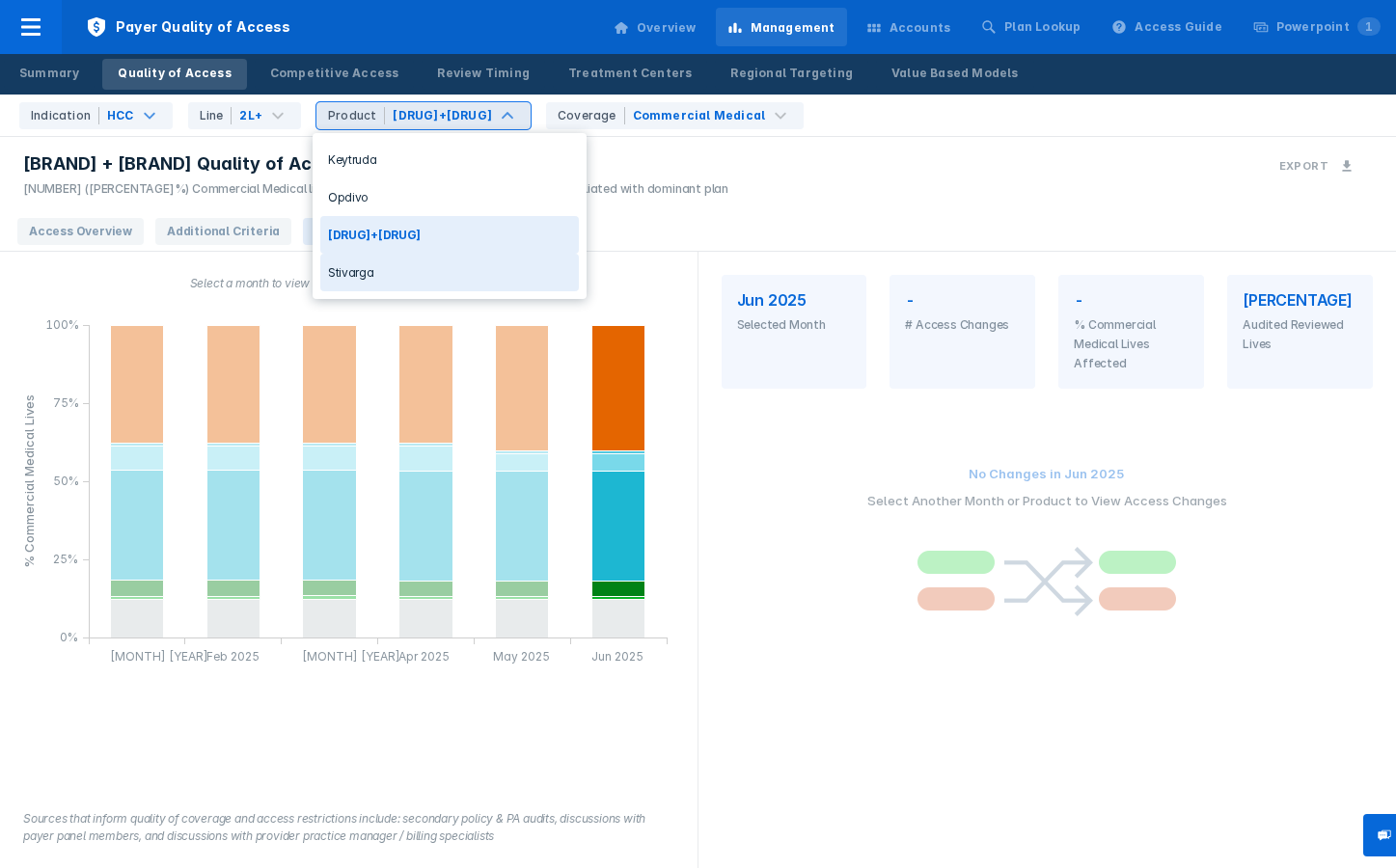 click on "Stivarga" at bounding box center (450, 272) 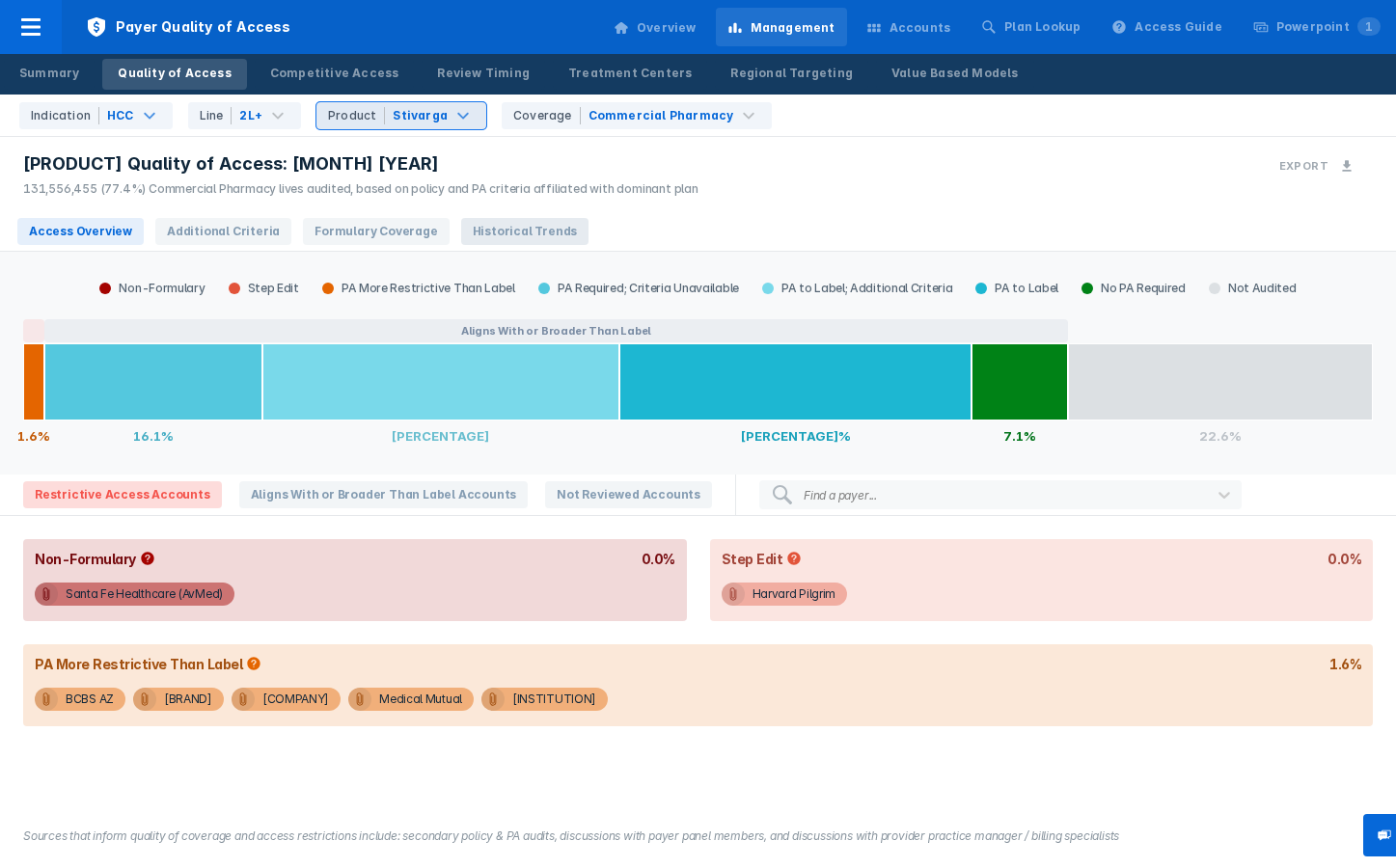 click on "Historical Trends" at bounding box center (525, 231) 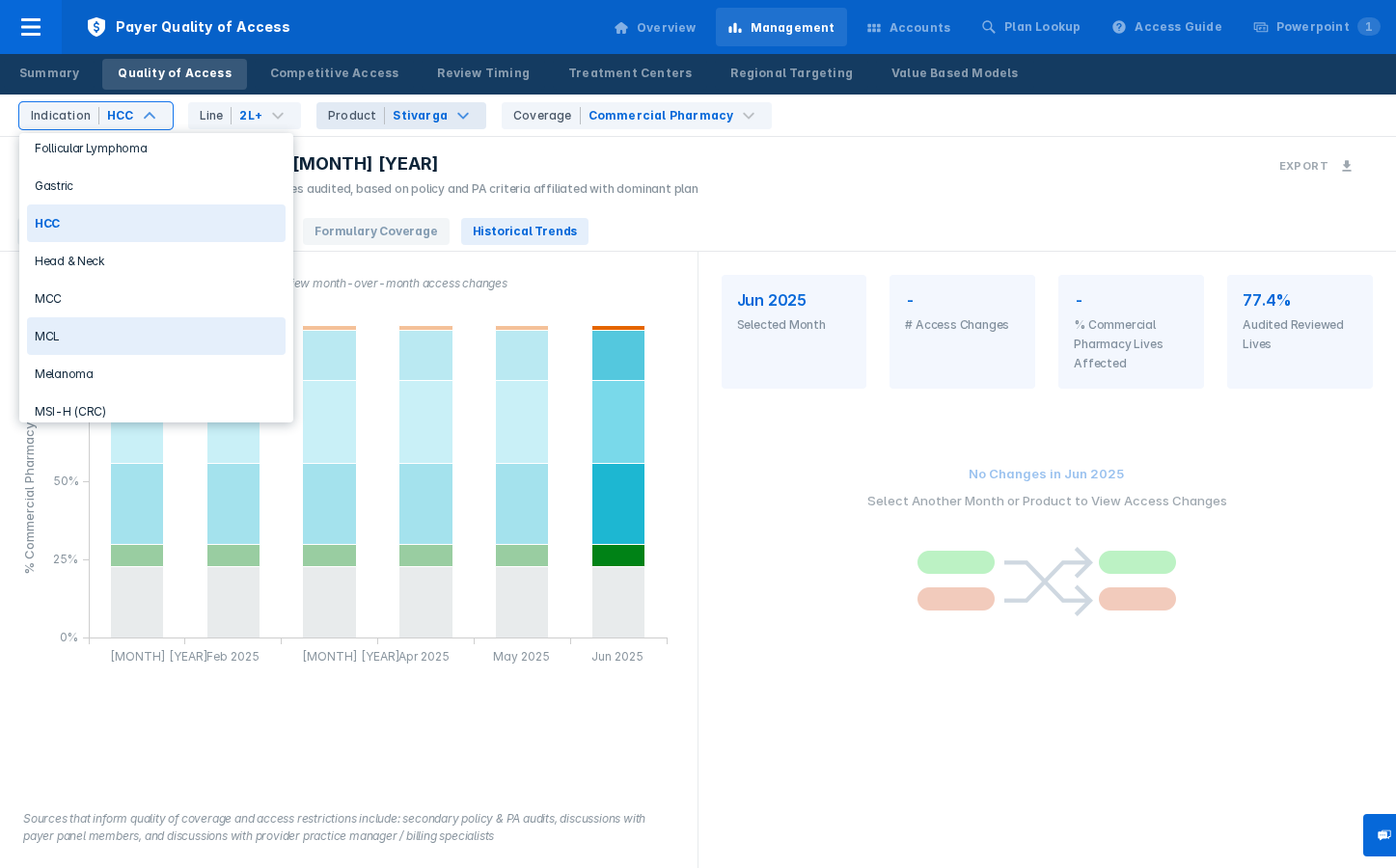 scroll, scrollTop: 455, scrollLeft: 0, axis: vertical 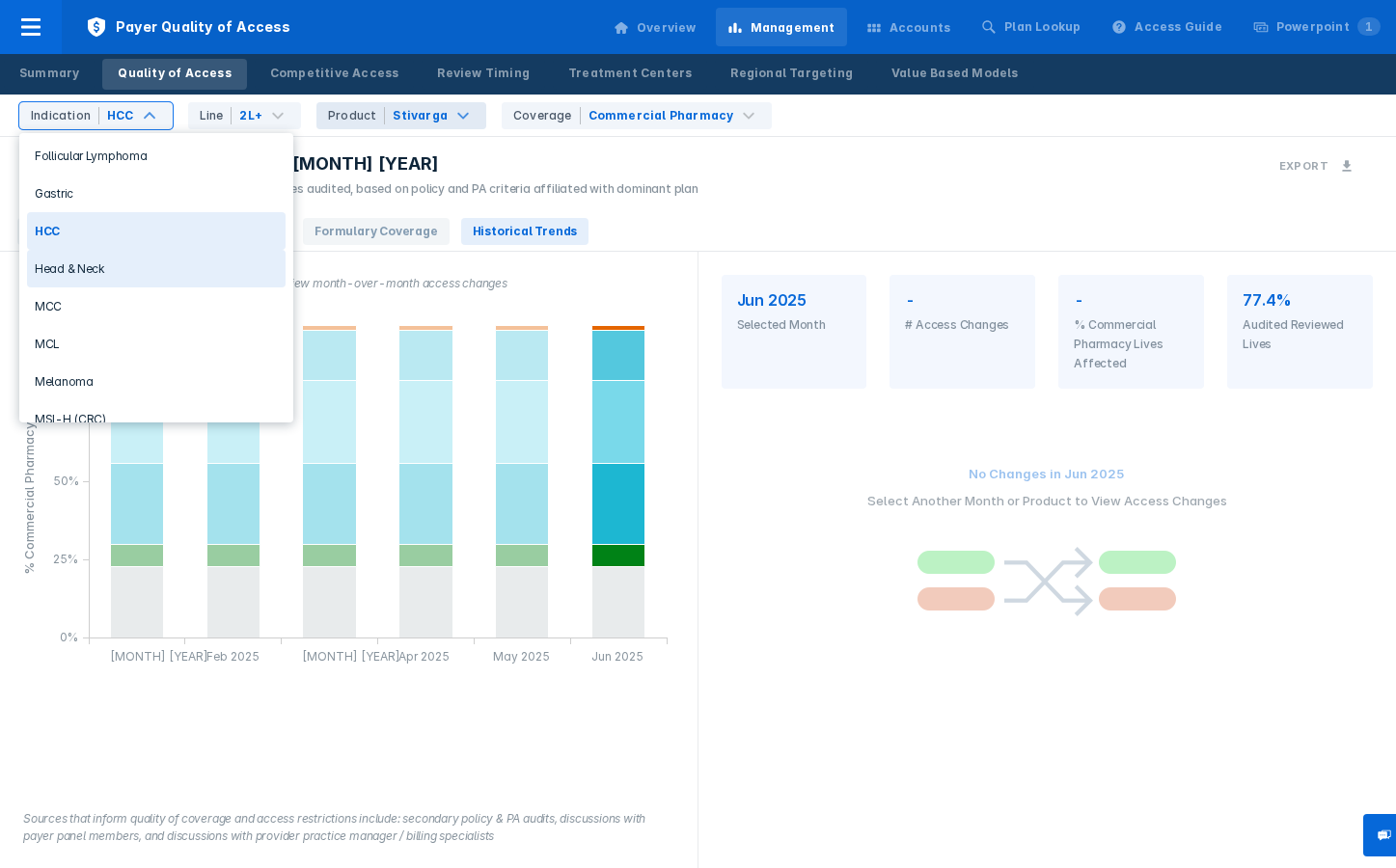 click on "Head & Neck" at bounding box center (156, 268) 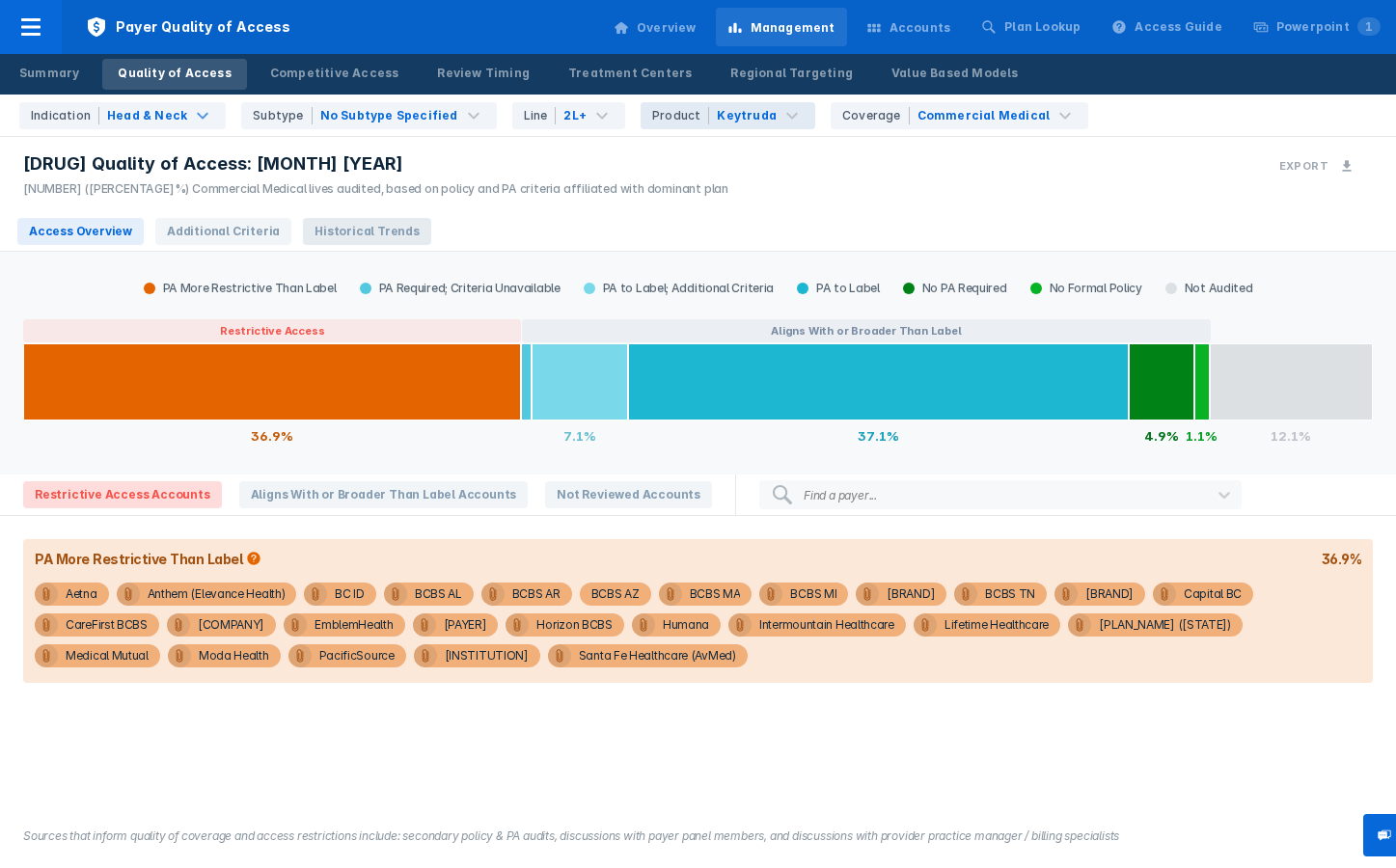 click on "Historical Trends" at bounding box center (367, 231) 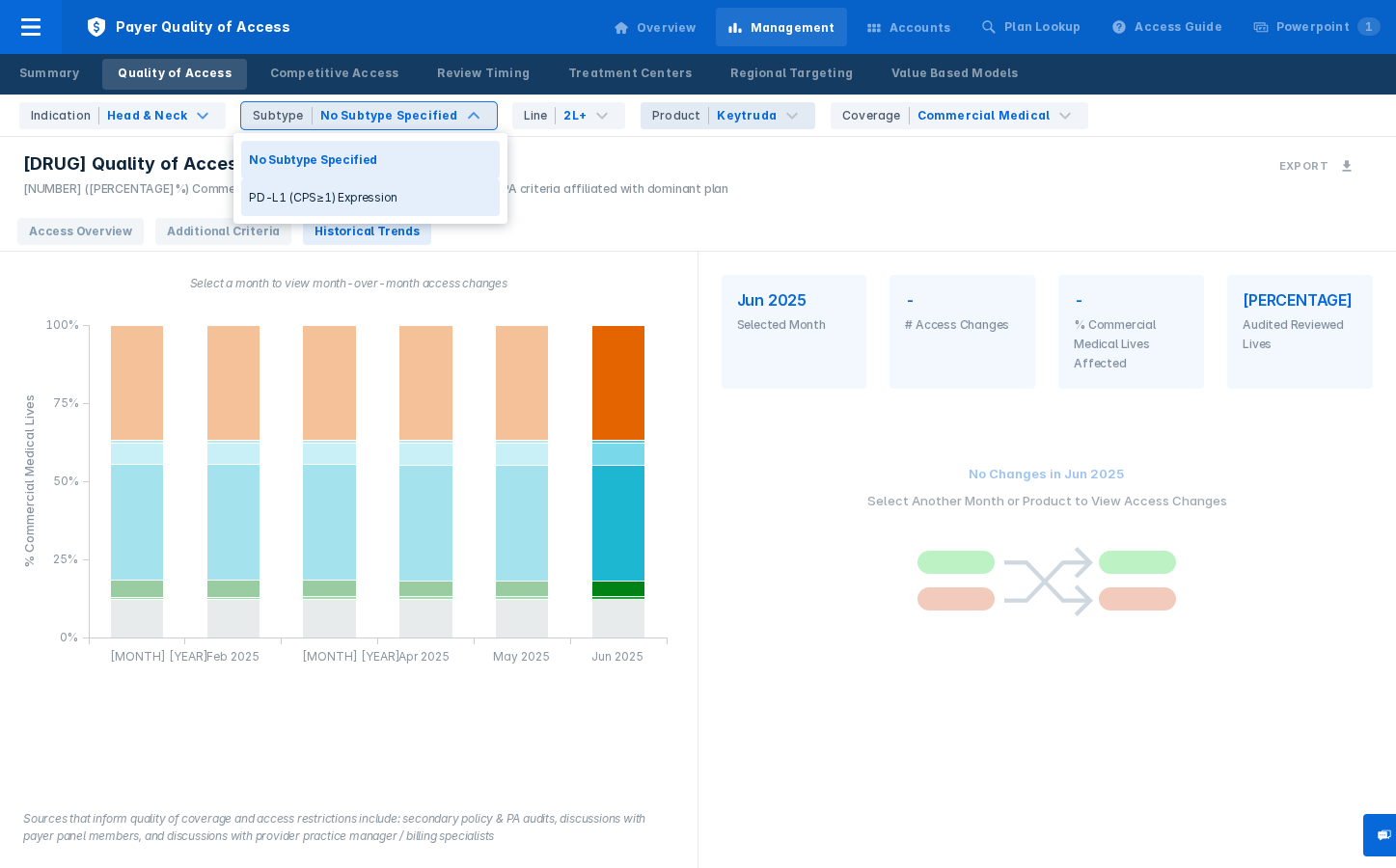 click on "PD-L1 (CPS≥1) Expression" at bounding box center [370, 197] 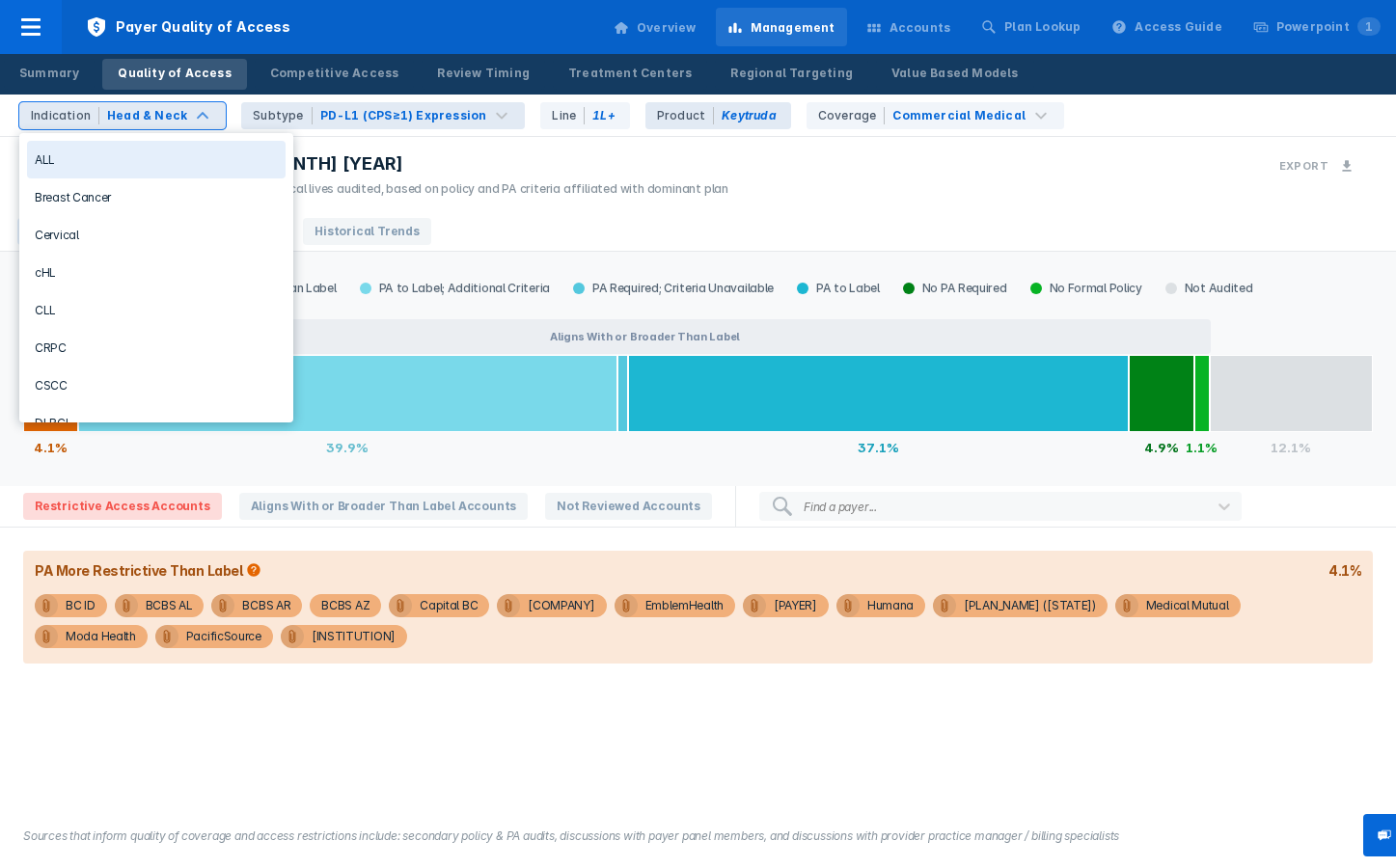 click on "Indication [CONDITION] & [CONDITION]" at bounding box center [123, 116] 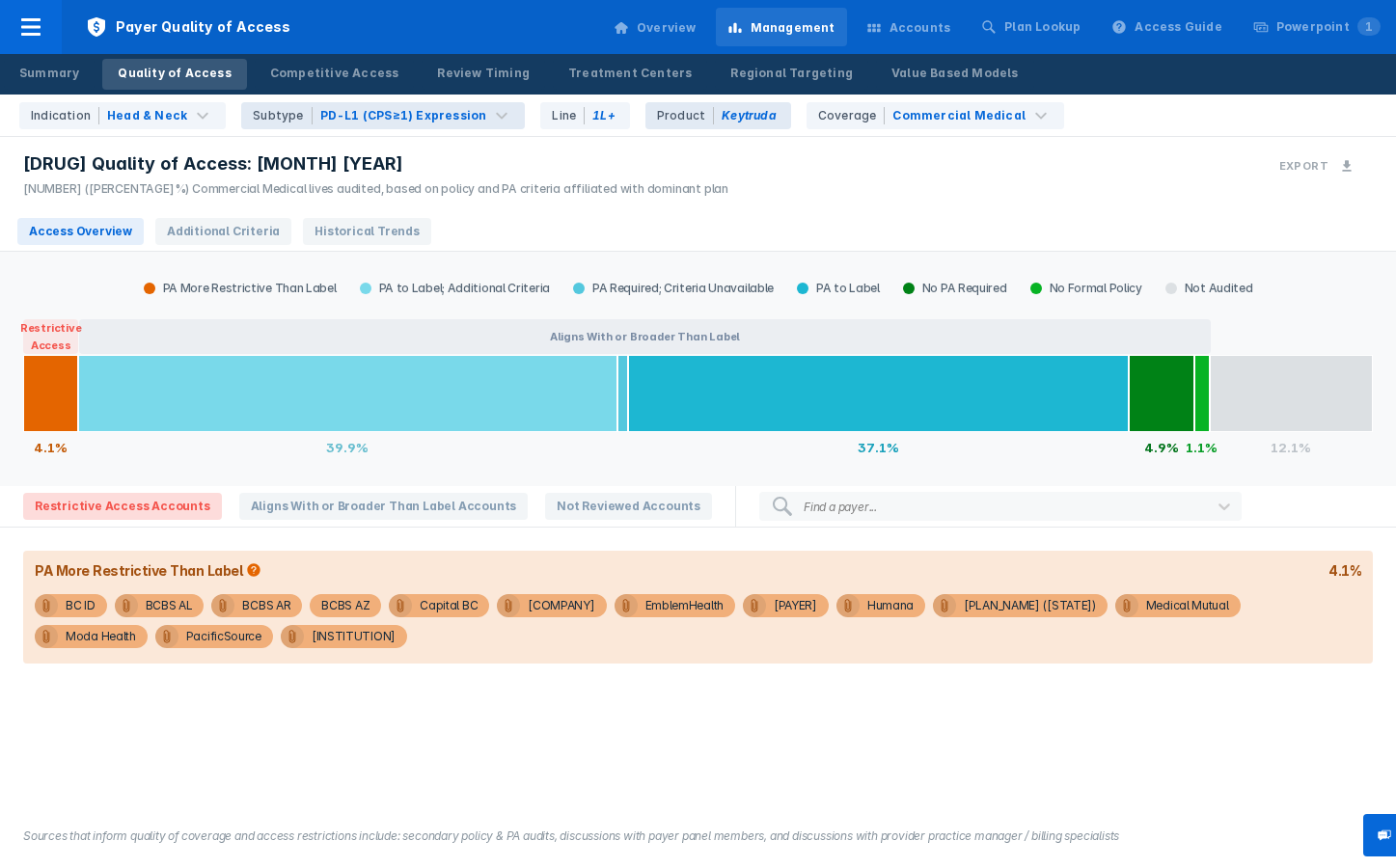 click on "Access Overview Additional Criteria Historical Trends" at bounding box center (698, 231) 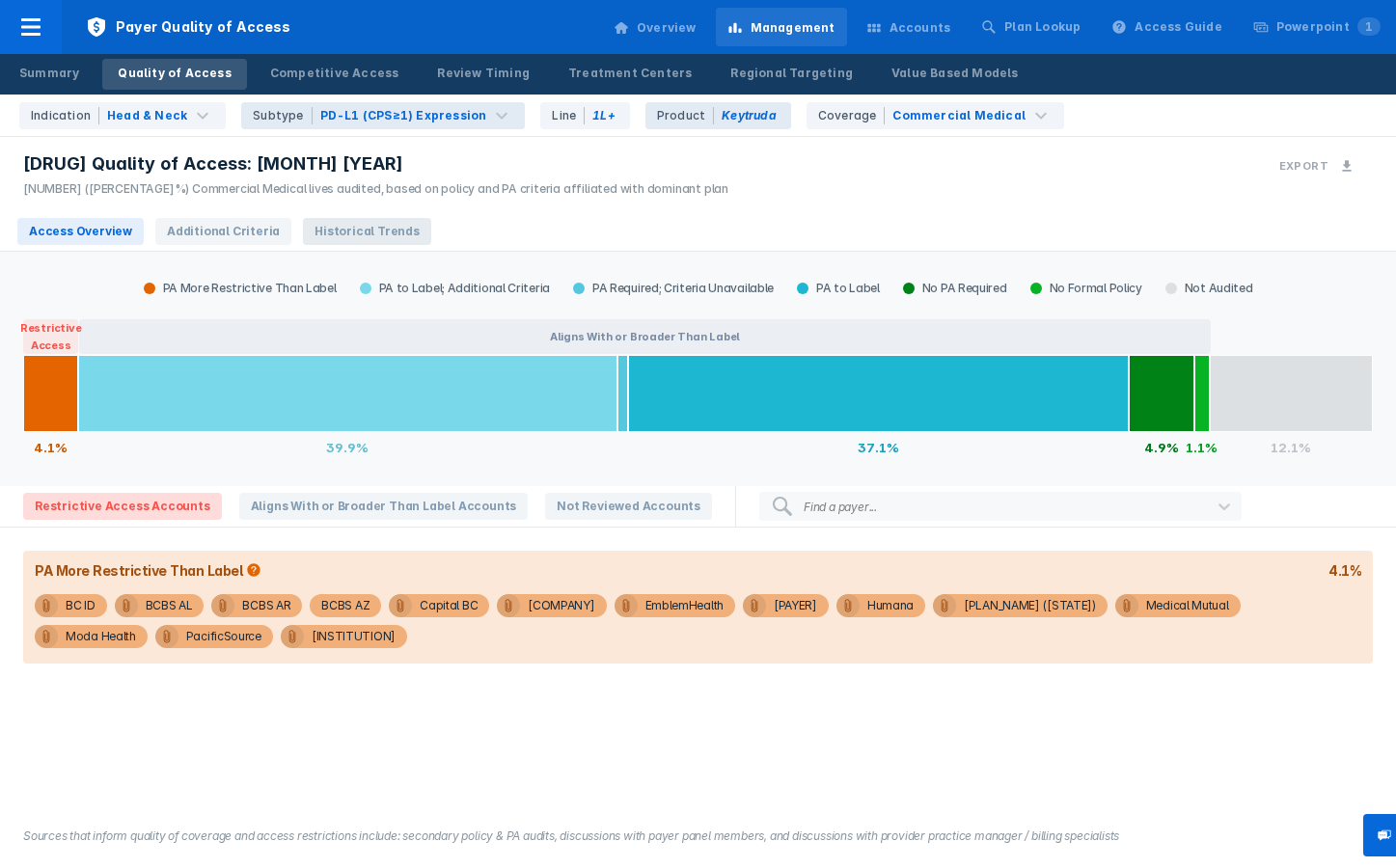 click on "Historical Trends" at bounding box center (367, 231) 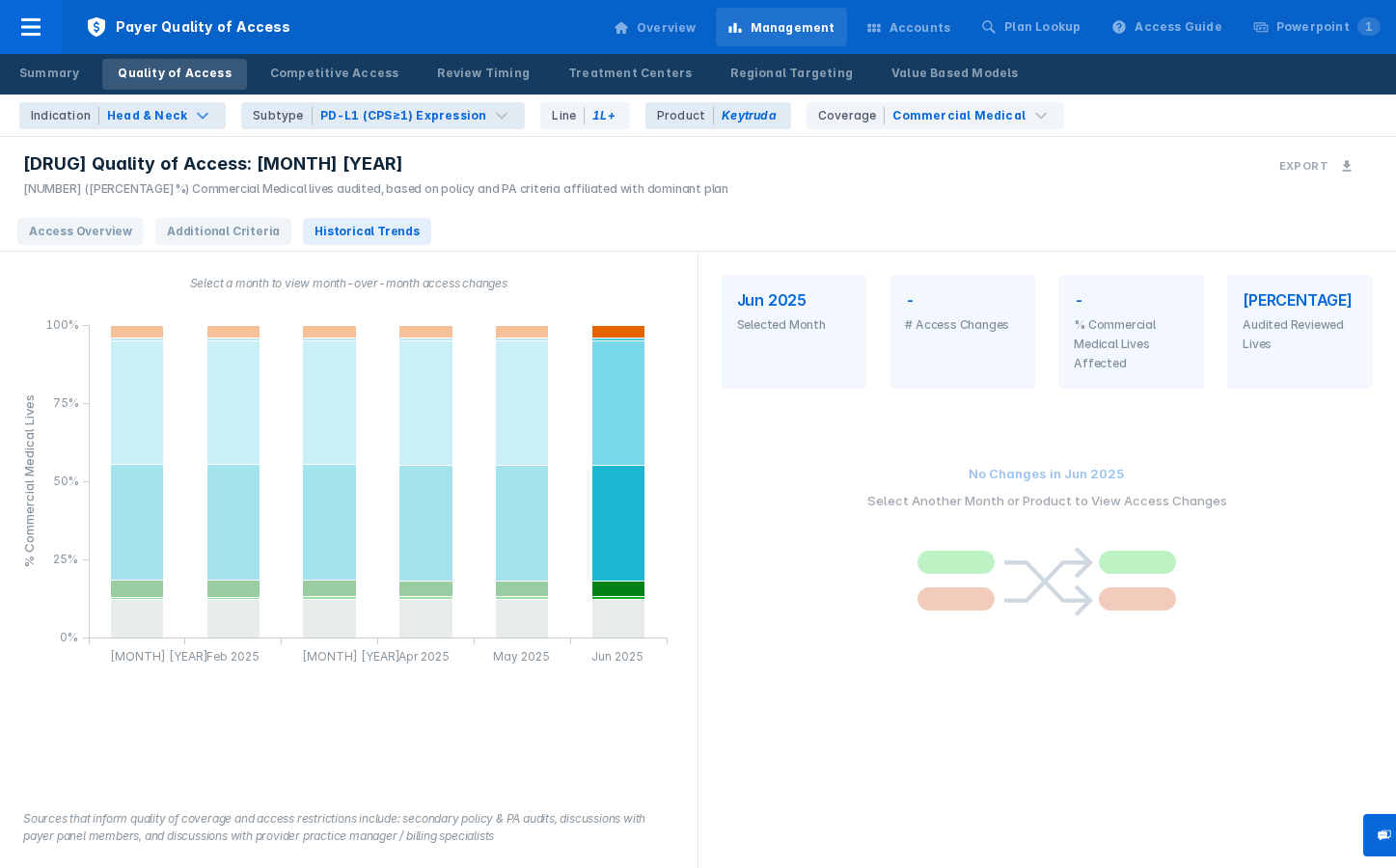 click on "Head & Neck" at bounding box center (147, 116) 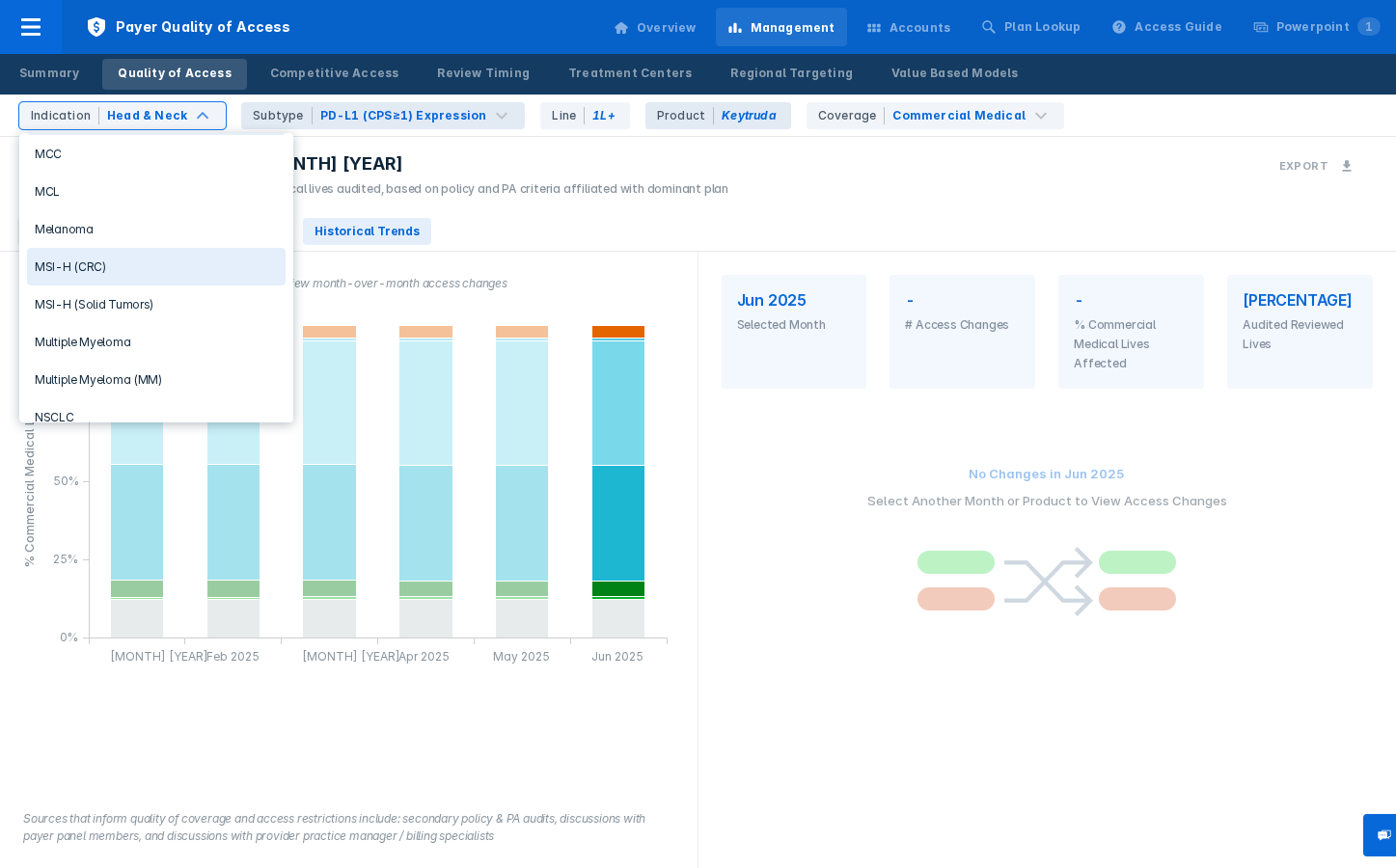 scroll, scrollTop: 627, scrollLeft: 0, axis: vertical 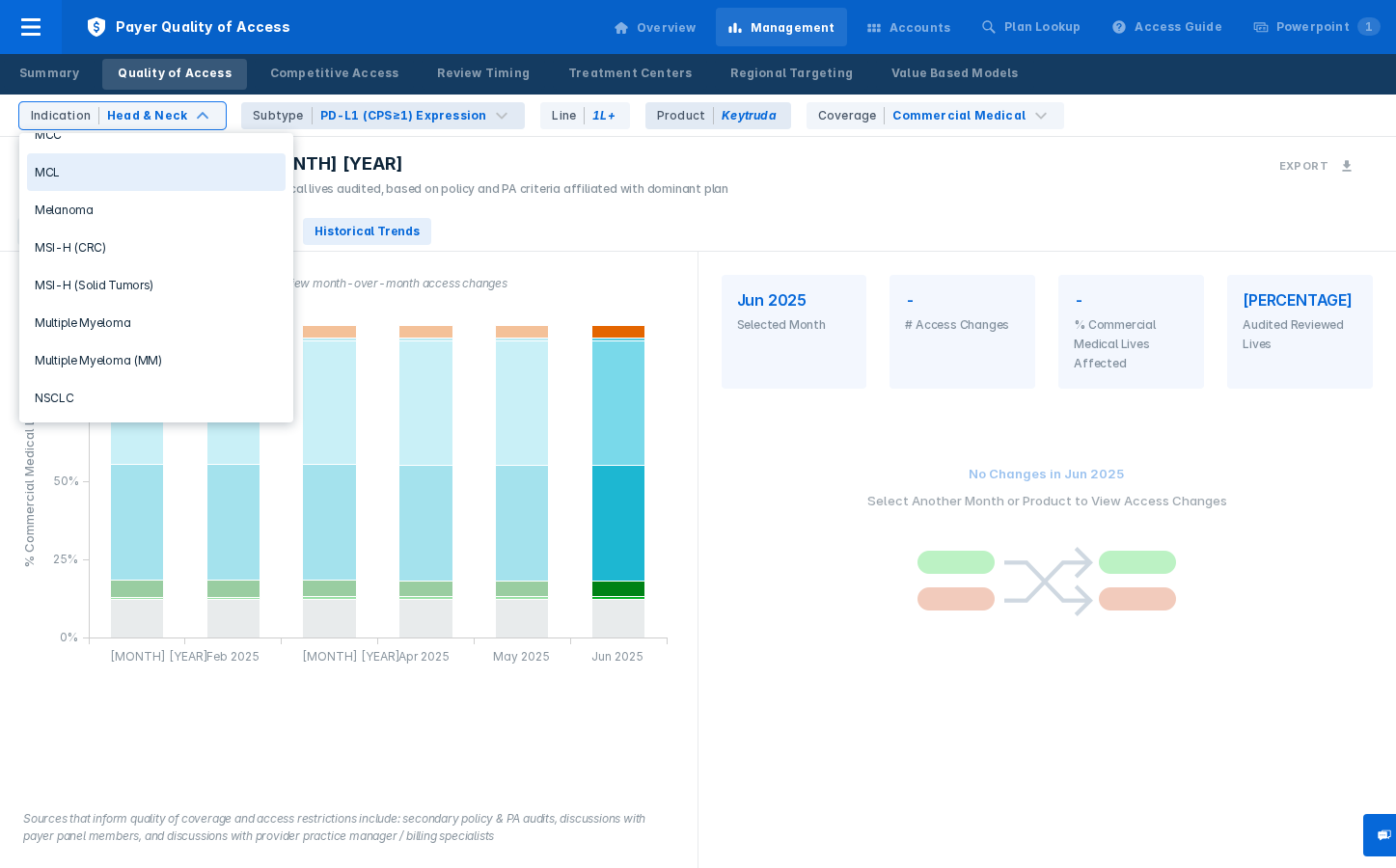 click on "MCL" at bounding box center (156, 172) 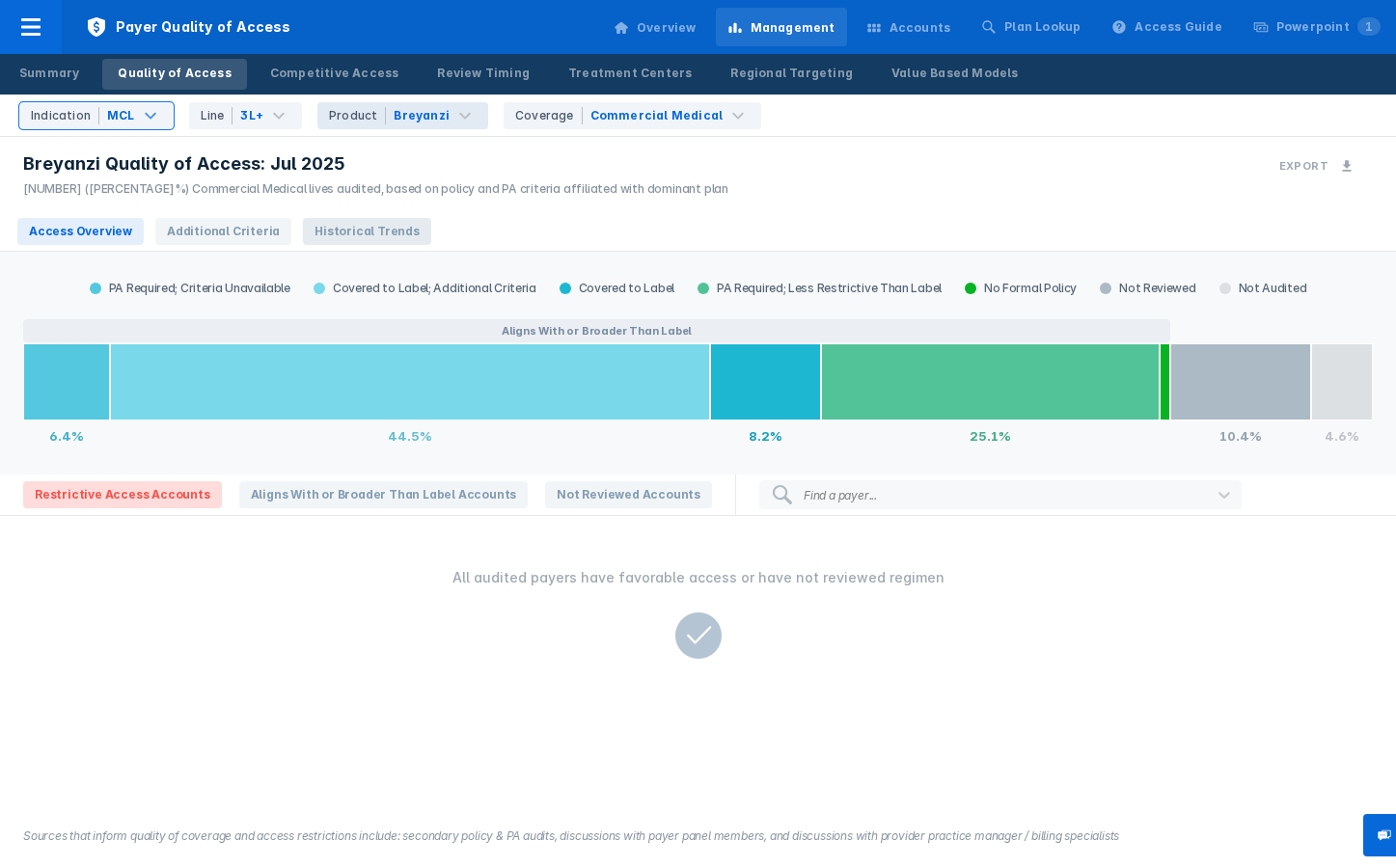 click on "Historical Trends" at bounding box center [367, 231] 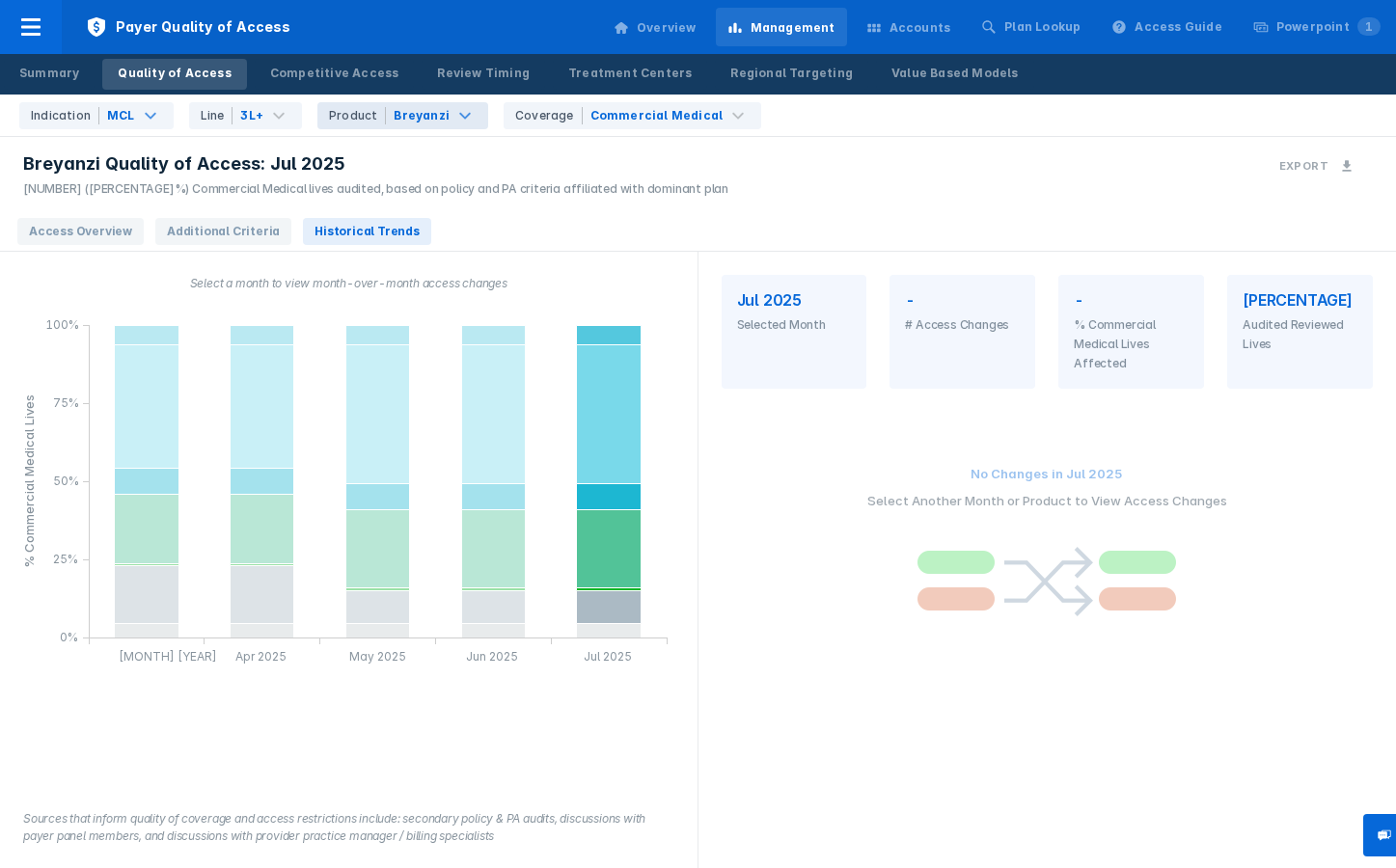click on "Product [PRODUCT]" at bounding box center (402, 116) 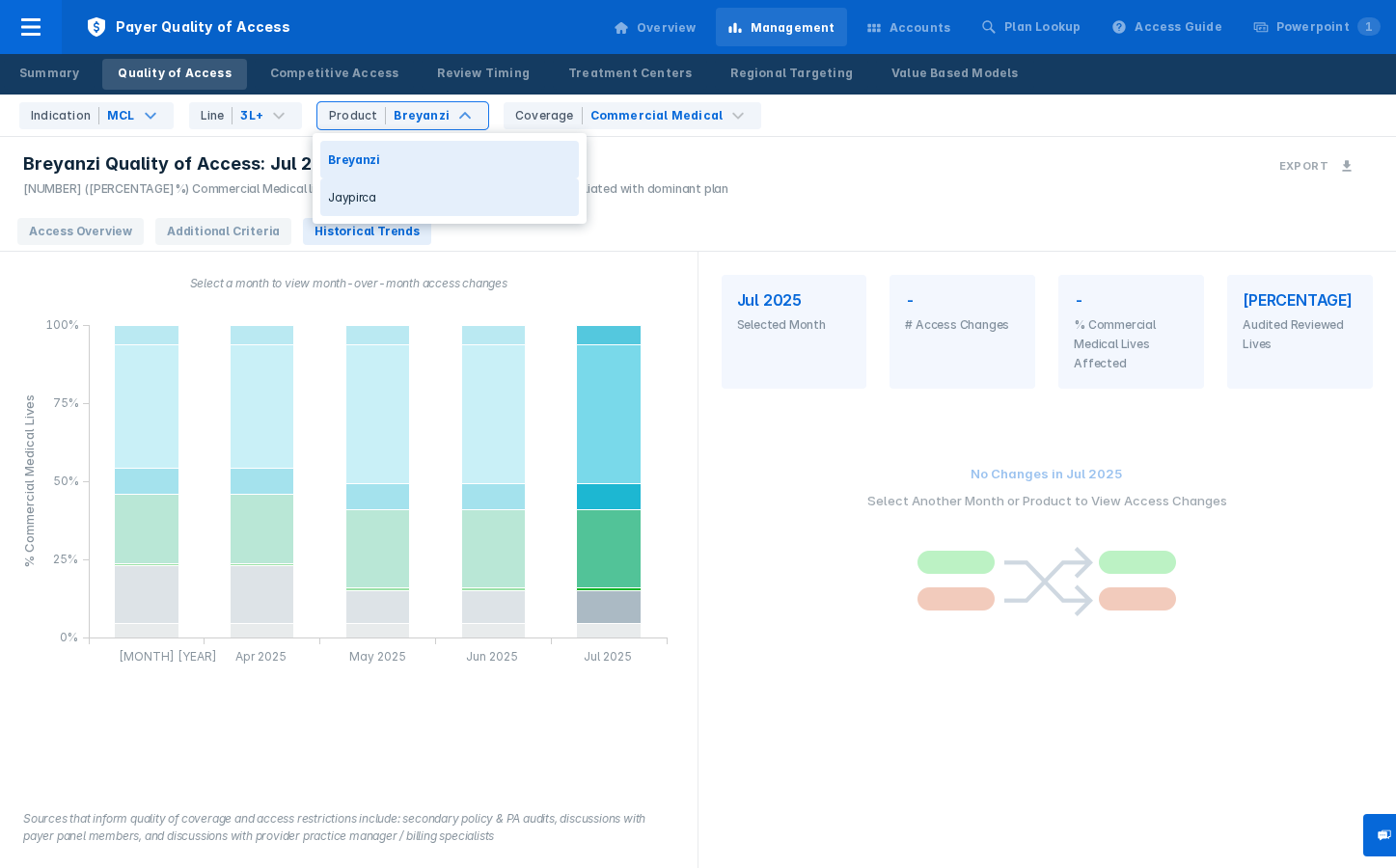 click on "Jaypirca" at bounding box center [450, 197] 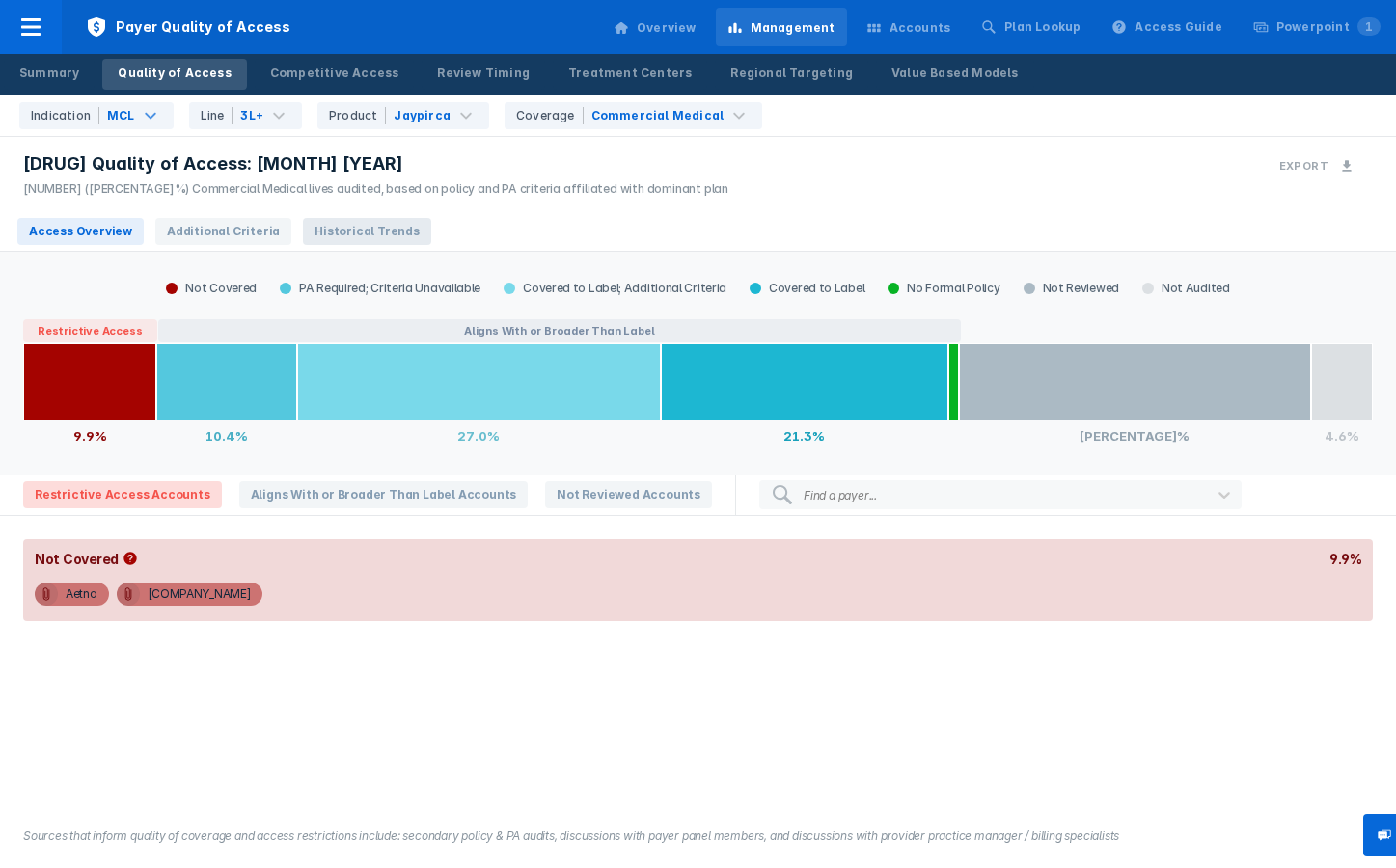 click on "Historical Trends" at bounding box center (367, 231) 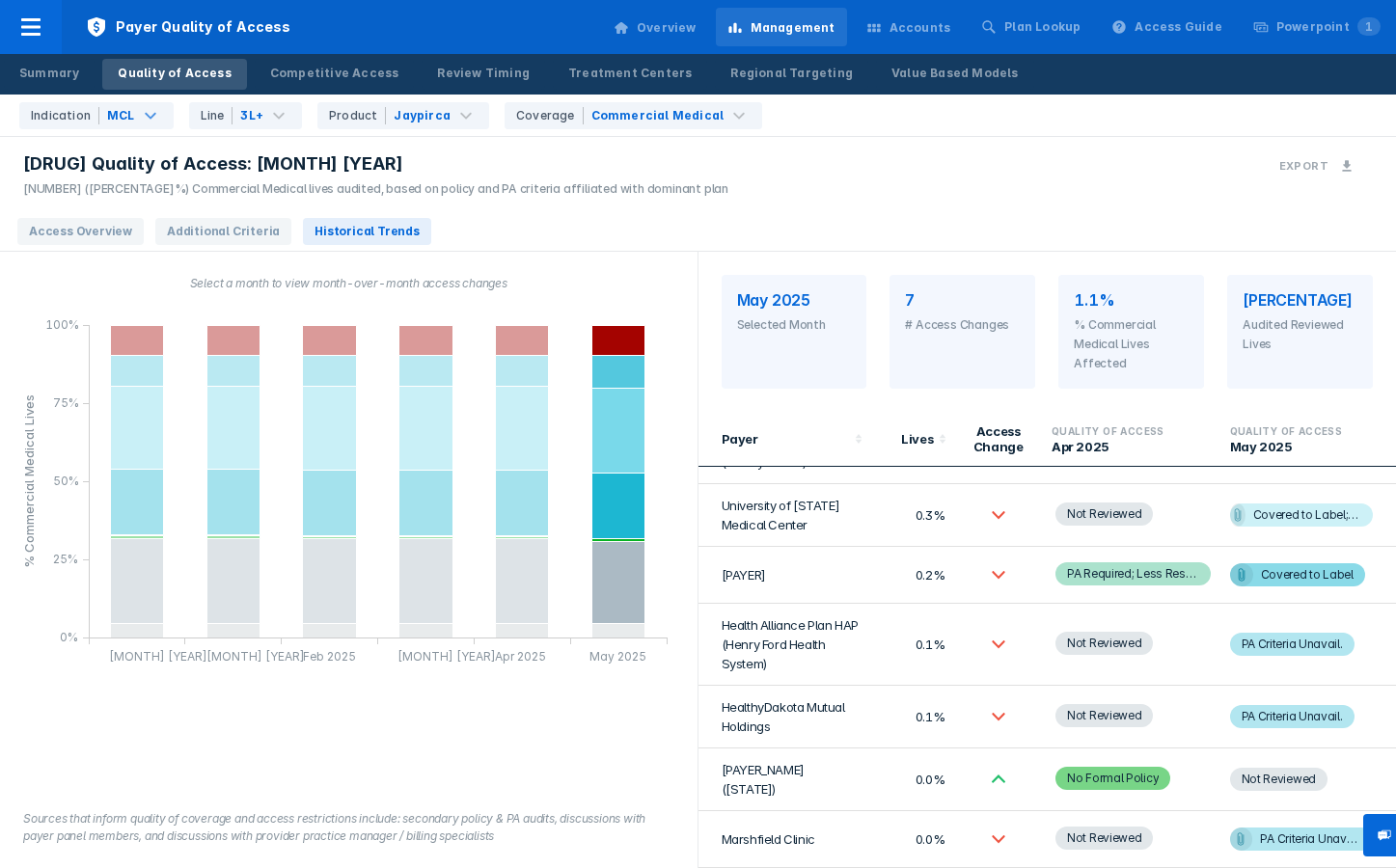 scroll, scrollTop: 0, scrollLeft: 0, axis: both 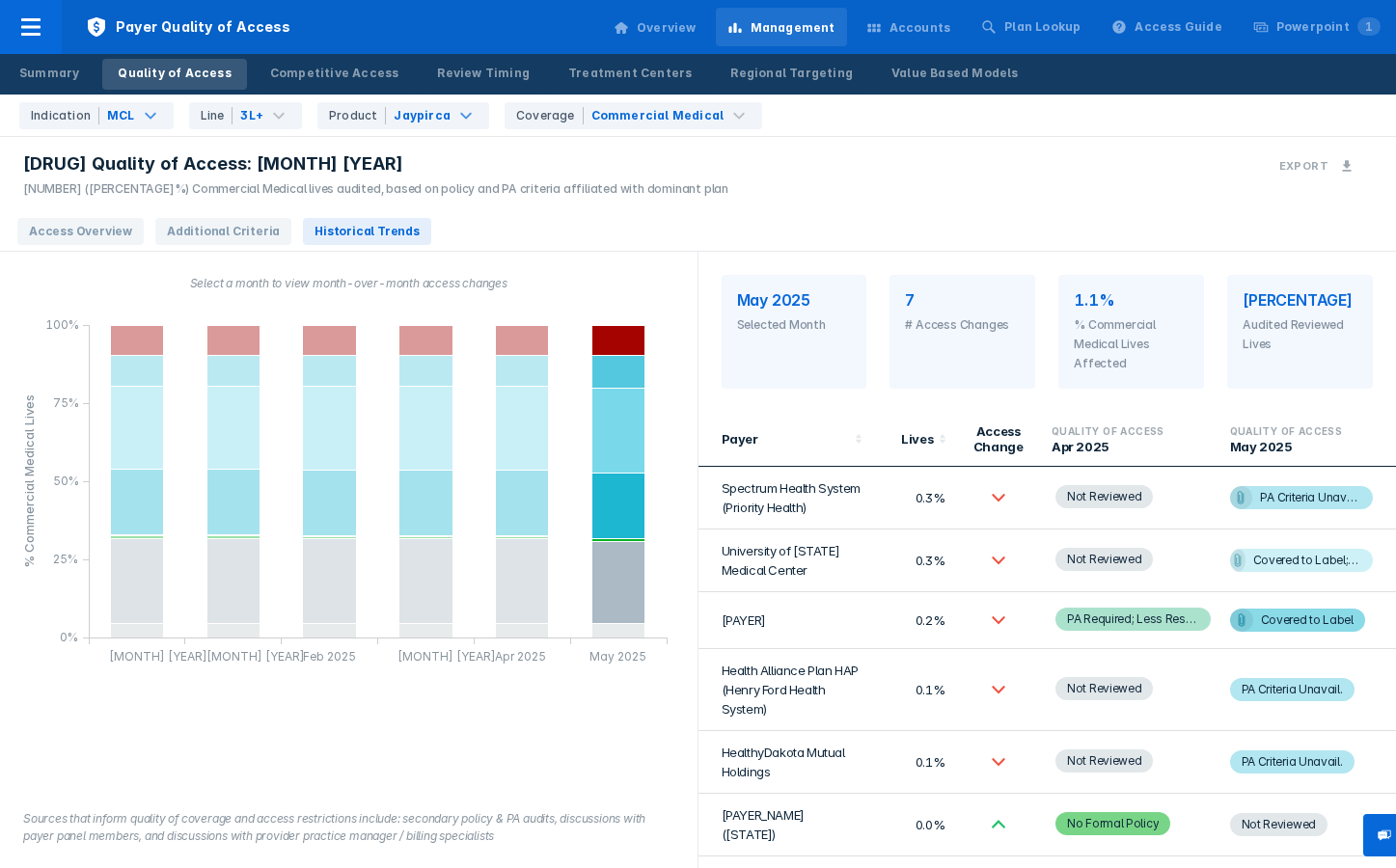 click on "Jaypirca" at bounding box center [422, 116] 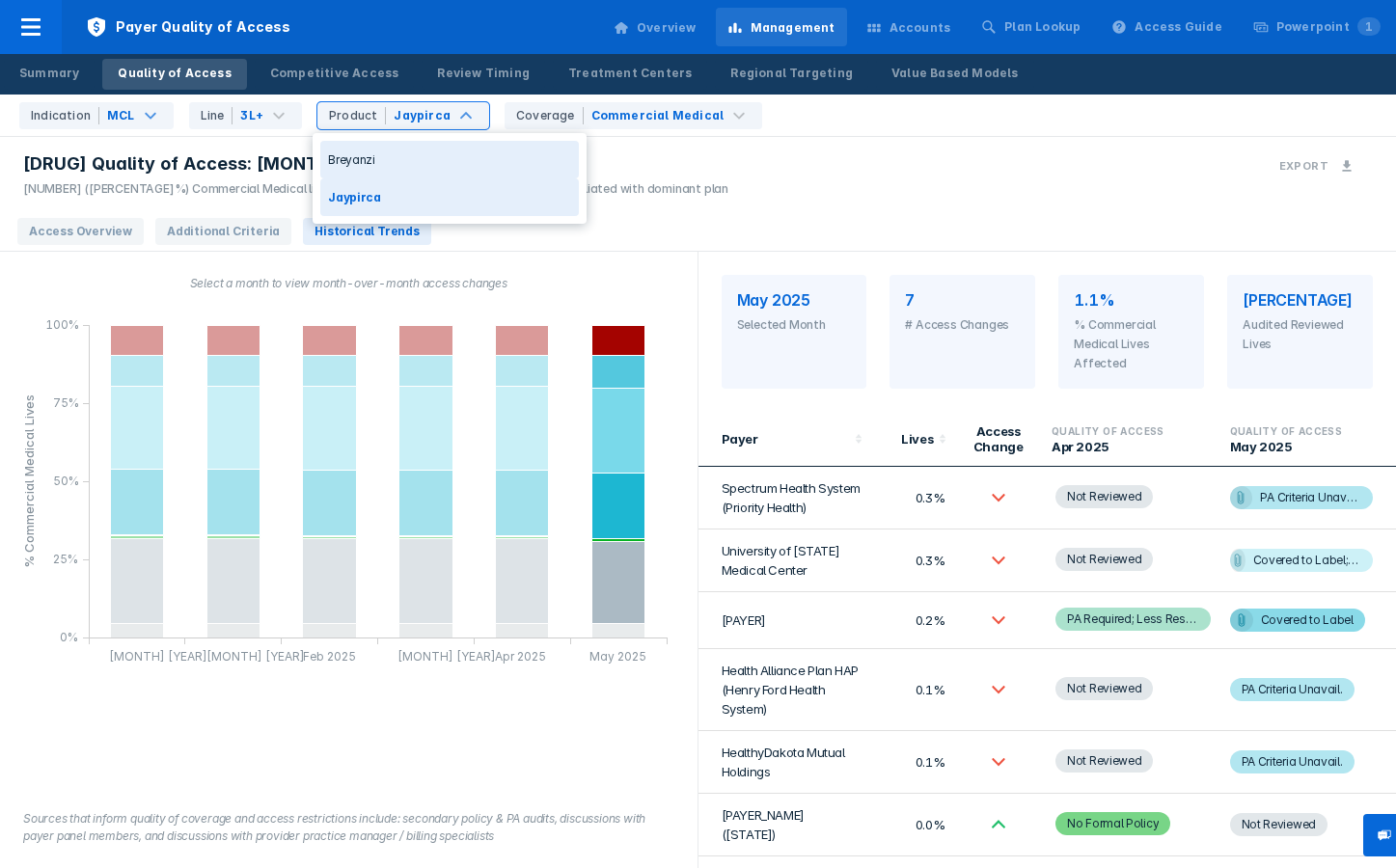 click on "Jaypirca" at bounding box center [422, 116] 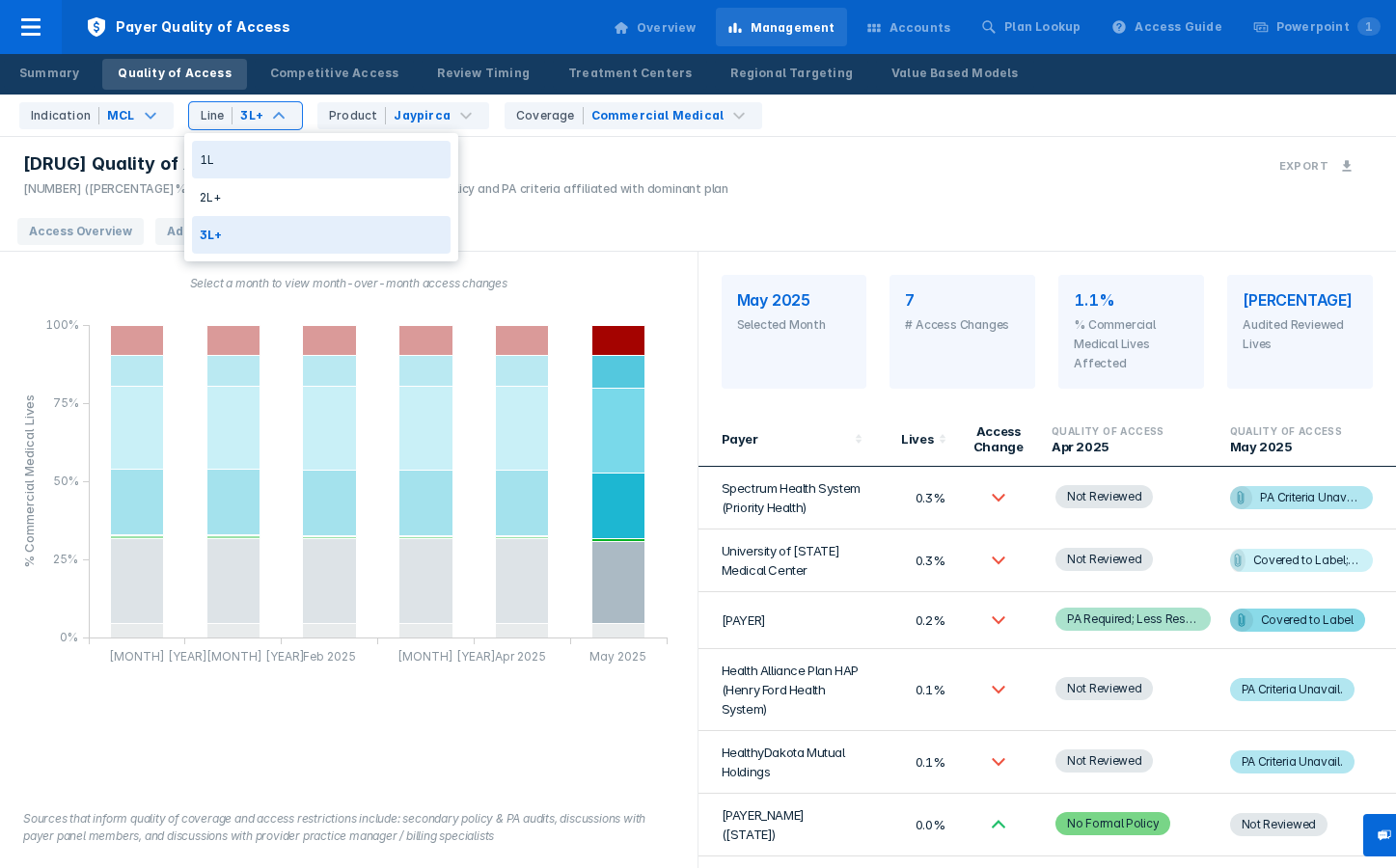 click on "1L" at bounding box center (321, 159) 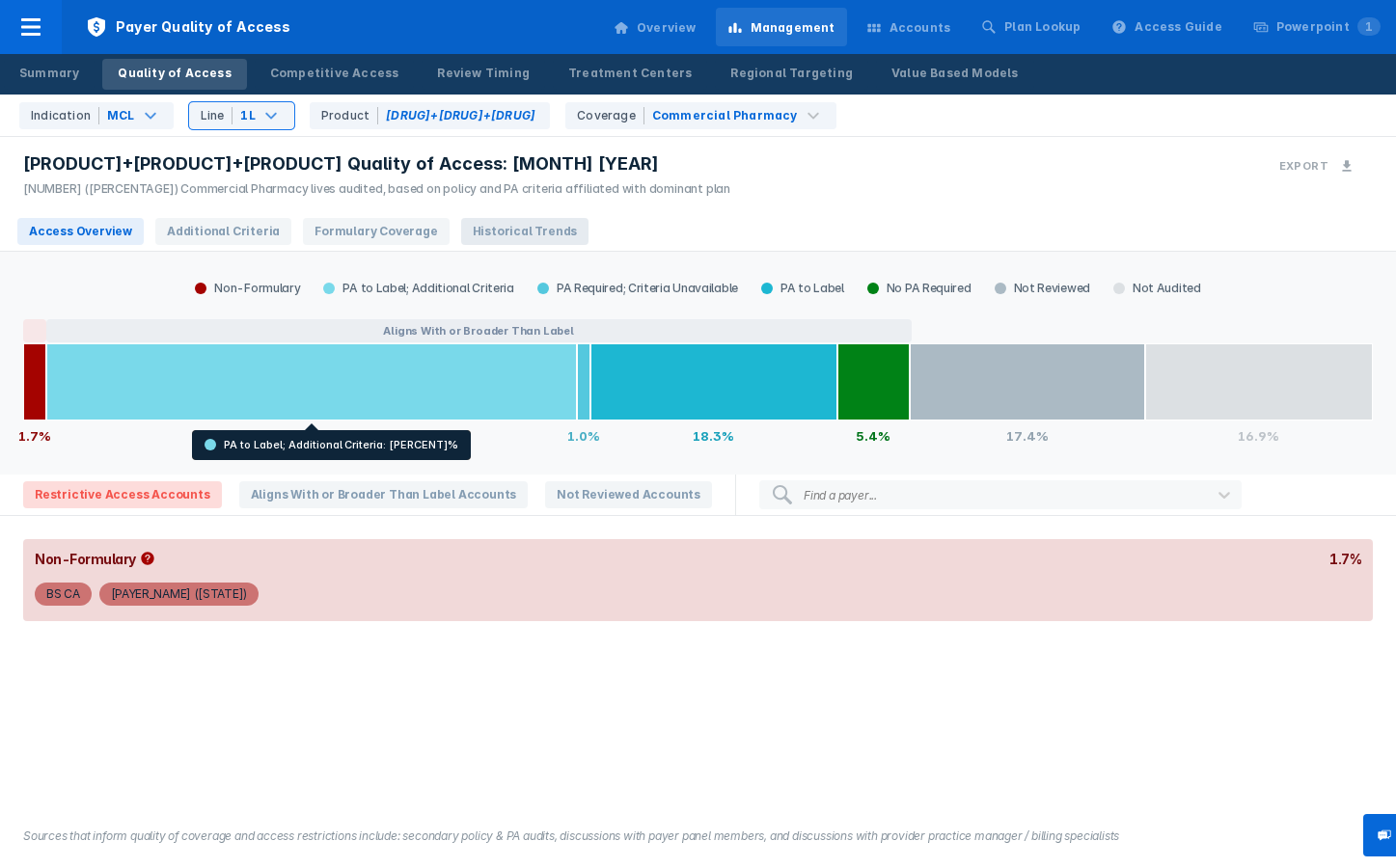 click on "Historical Trends" at bounding box center [525, 231] 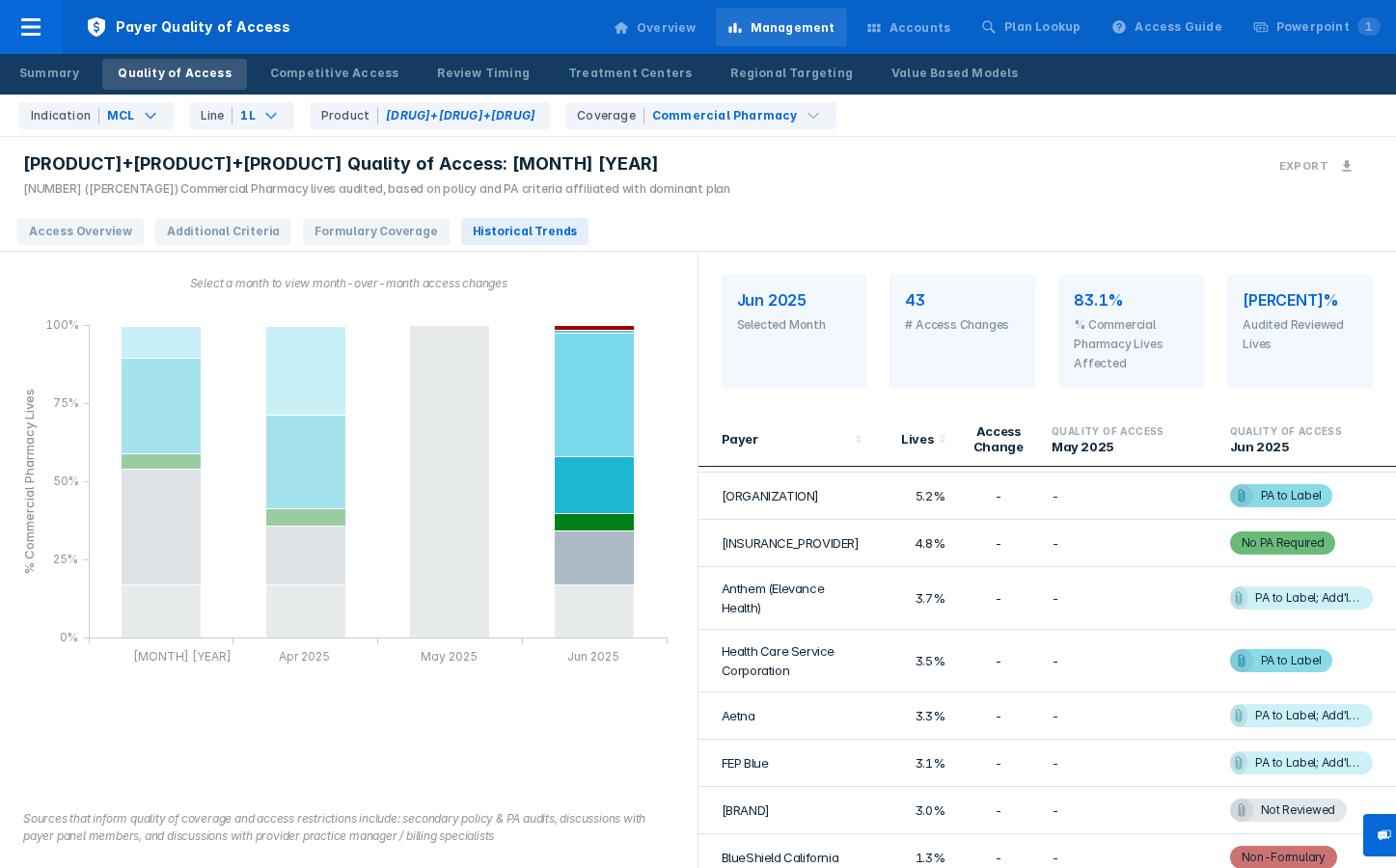 scroll, scrollTop: 186, scrollLeft: 0, axis: vertical 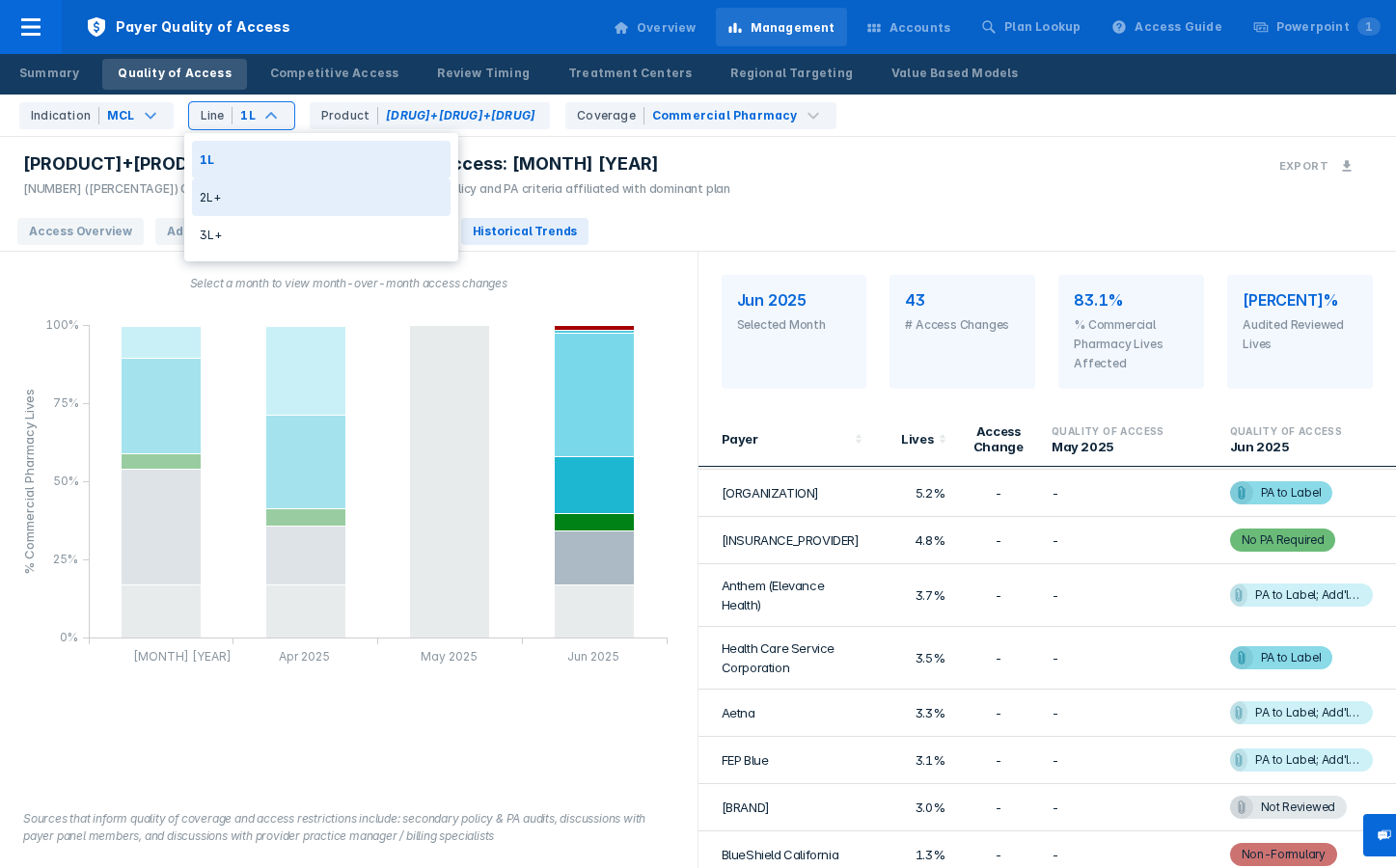 click on "2L+" at bounding box center [321, 197] 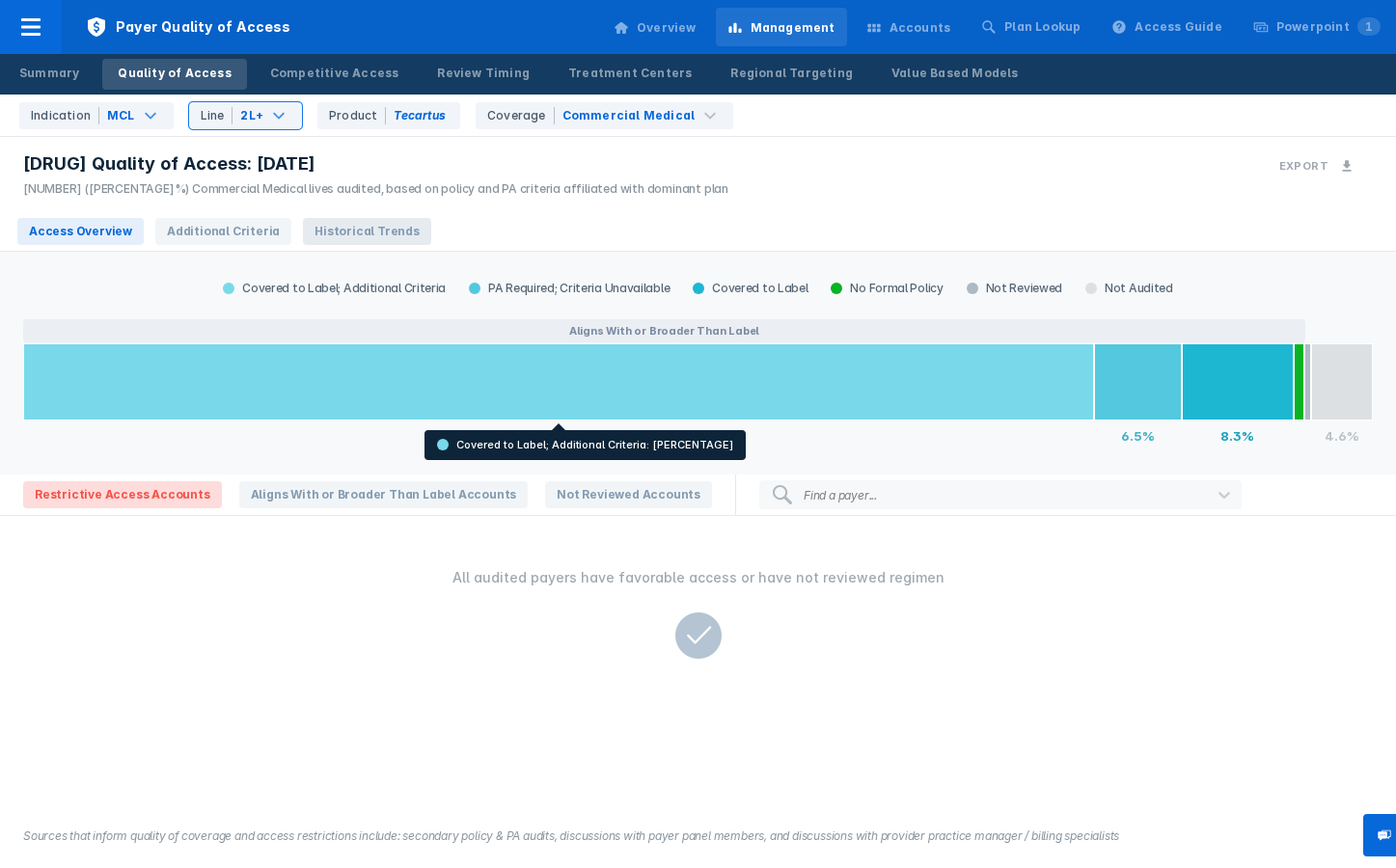 click on "Historical Trends" at bounding box center [367, 231] 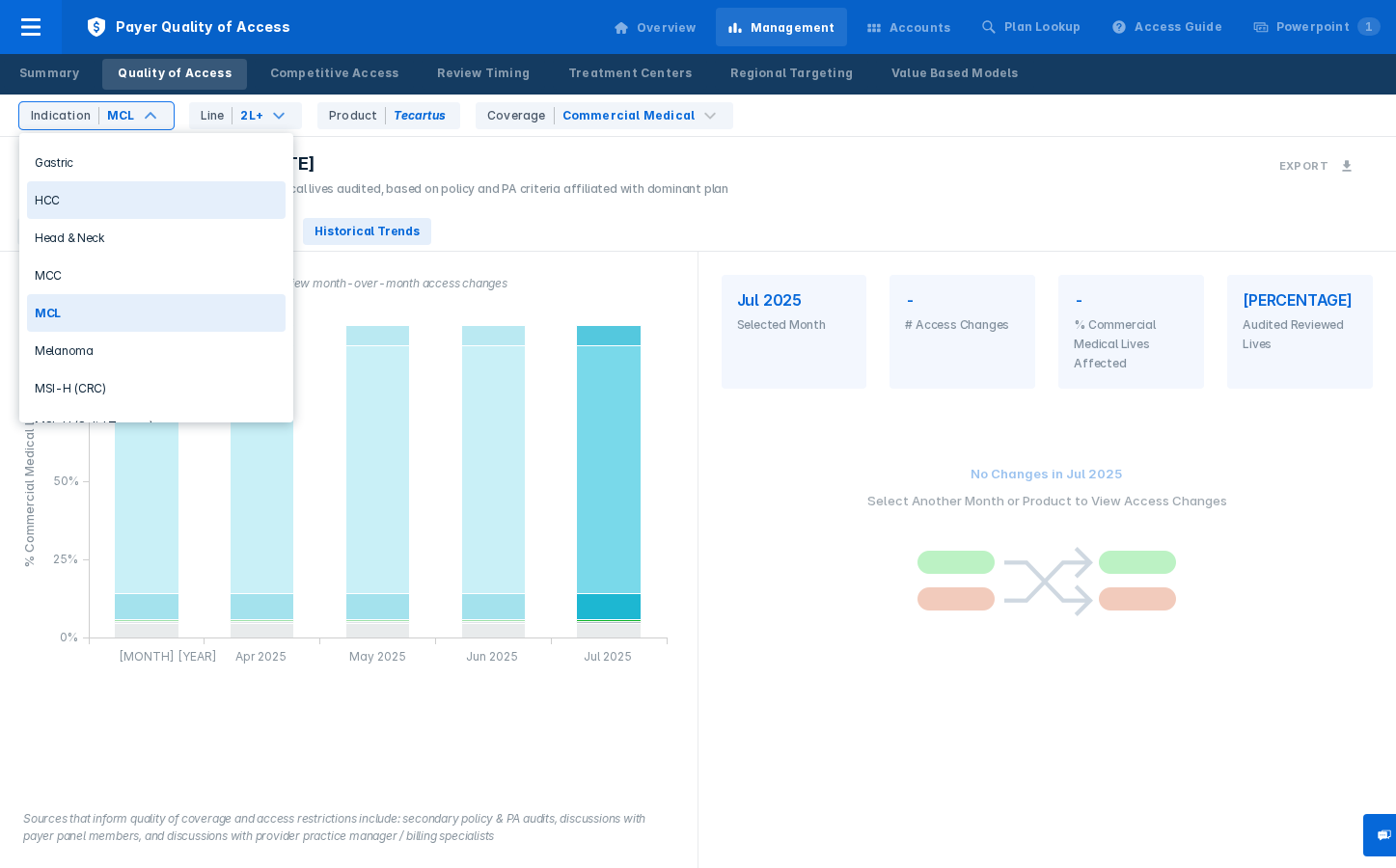 scroll, scrollTop: 534, scrollLeft: 0, axis: vertical 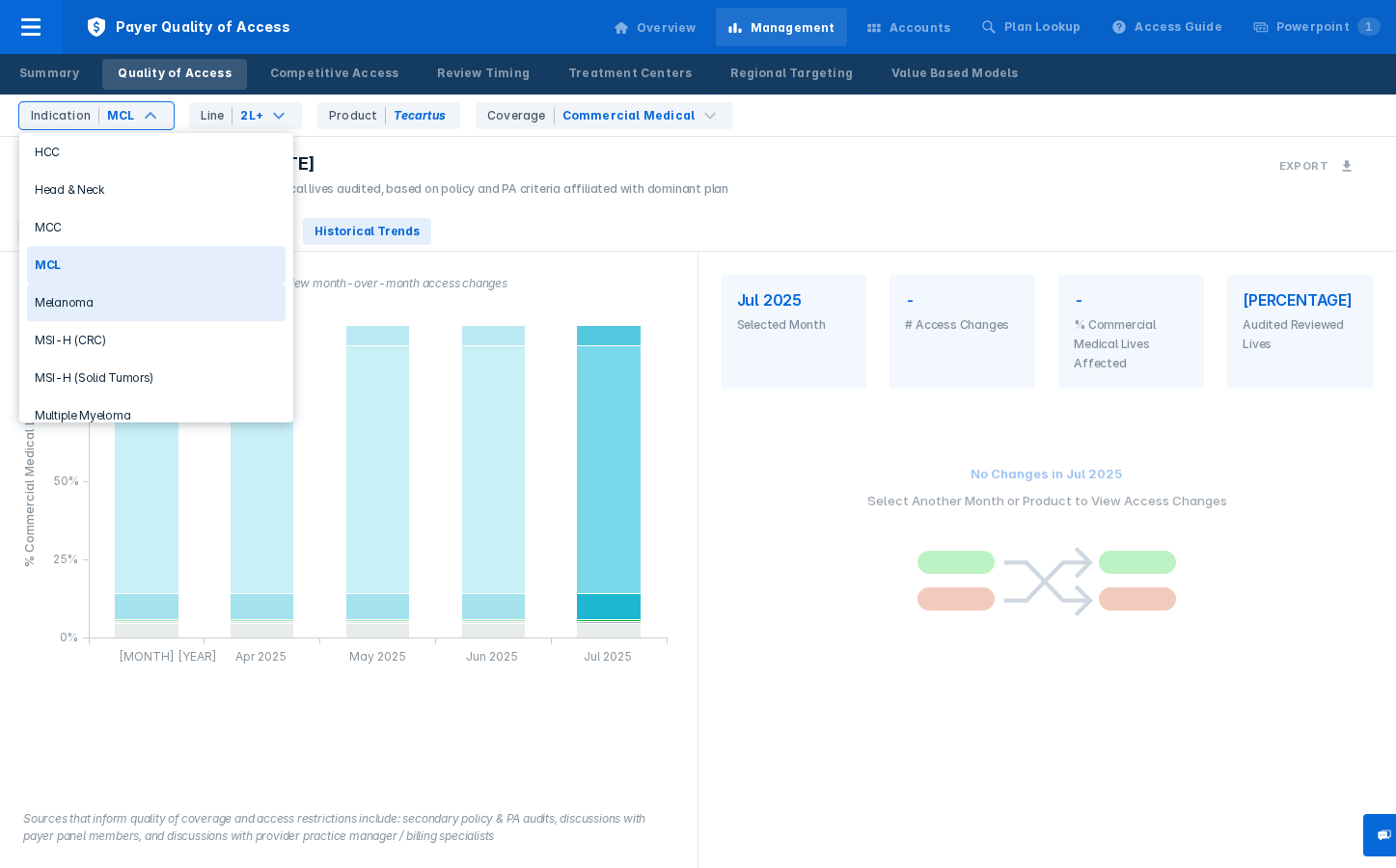 click on "Melanoma" at bounding box center (156, 302) 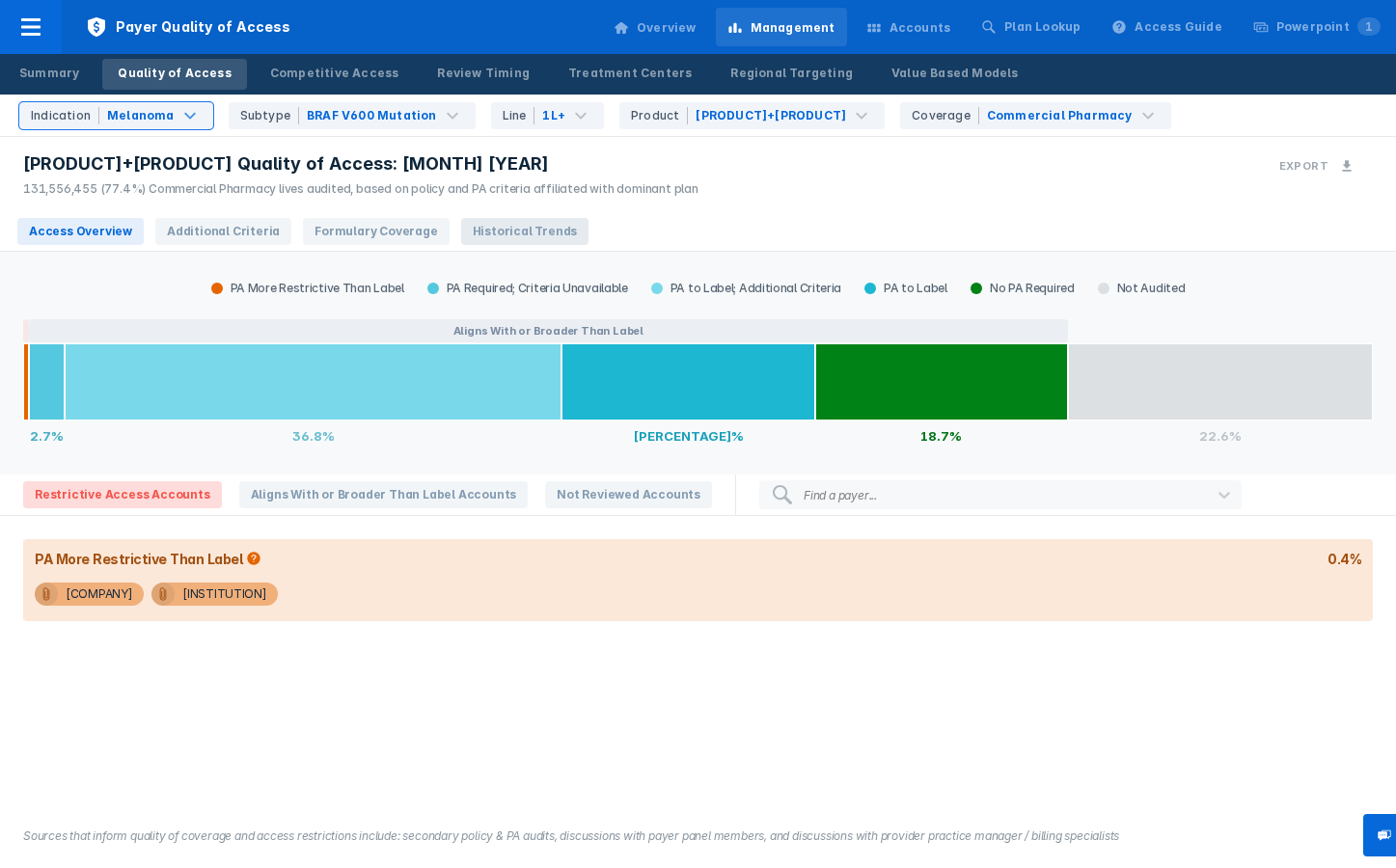 click on "Historical Trends" at bounding box center (525, 231) 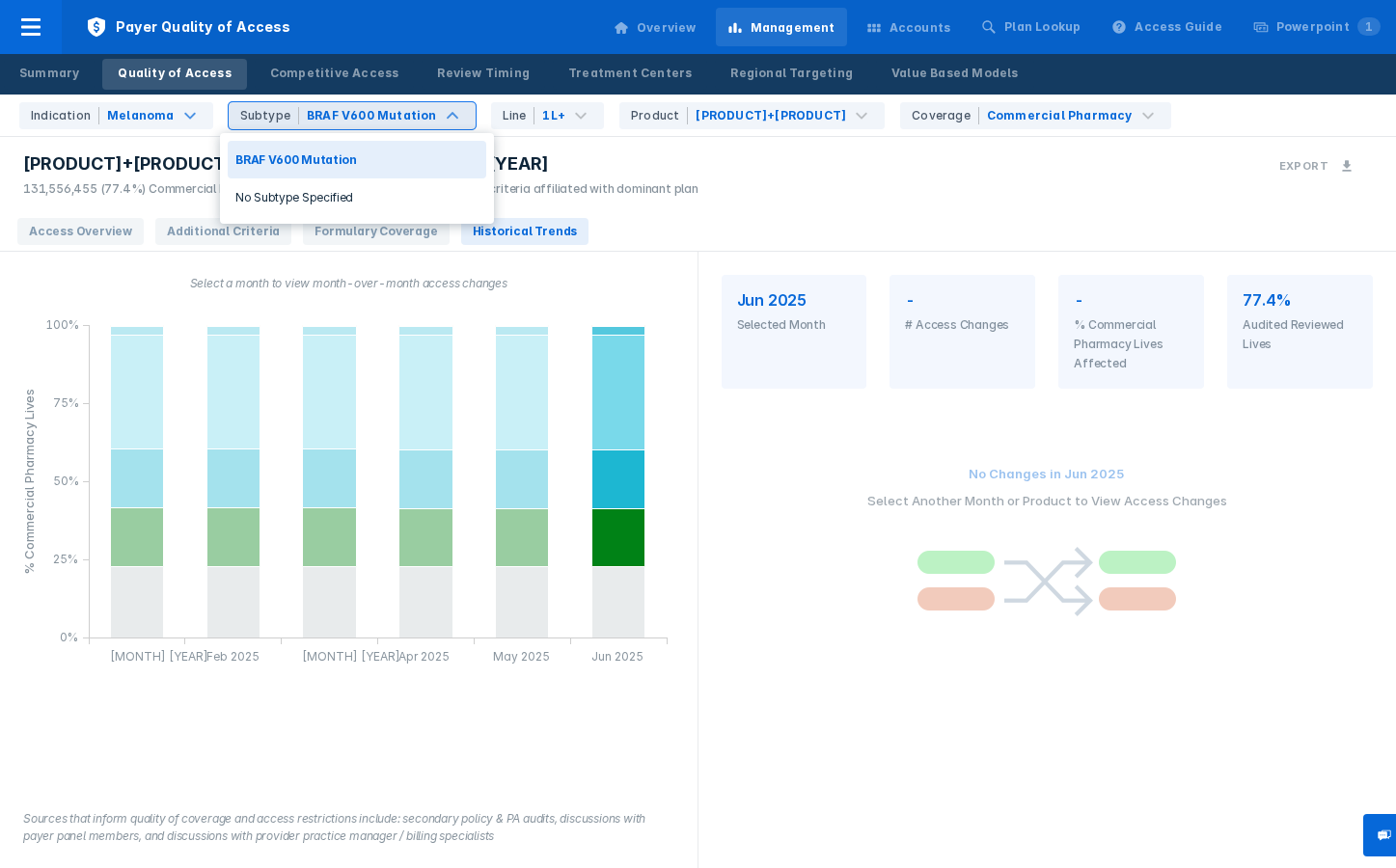 click on "Subtype BRAF V600 Mutation" at bounding box center [352, 116] 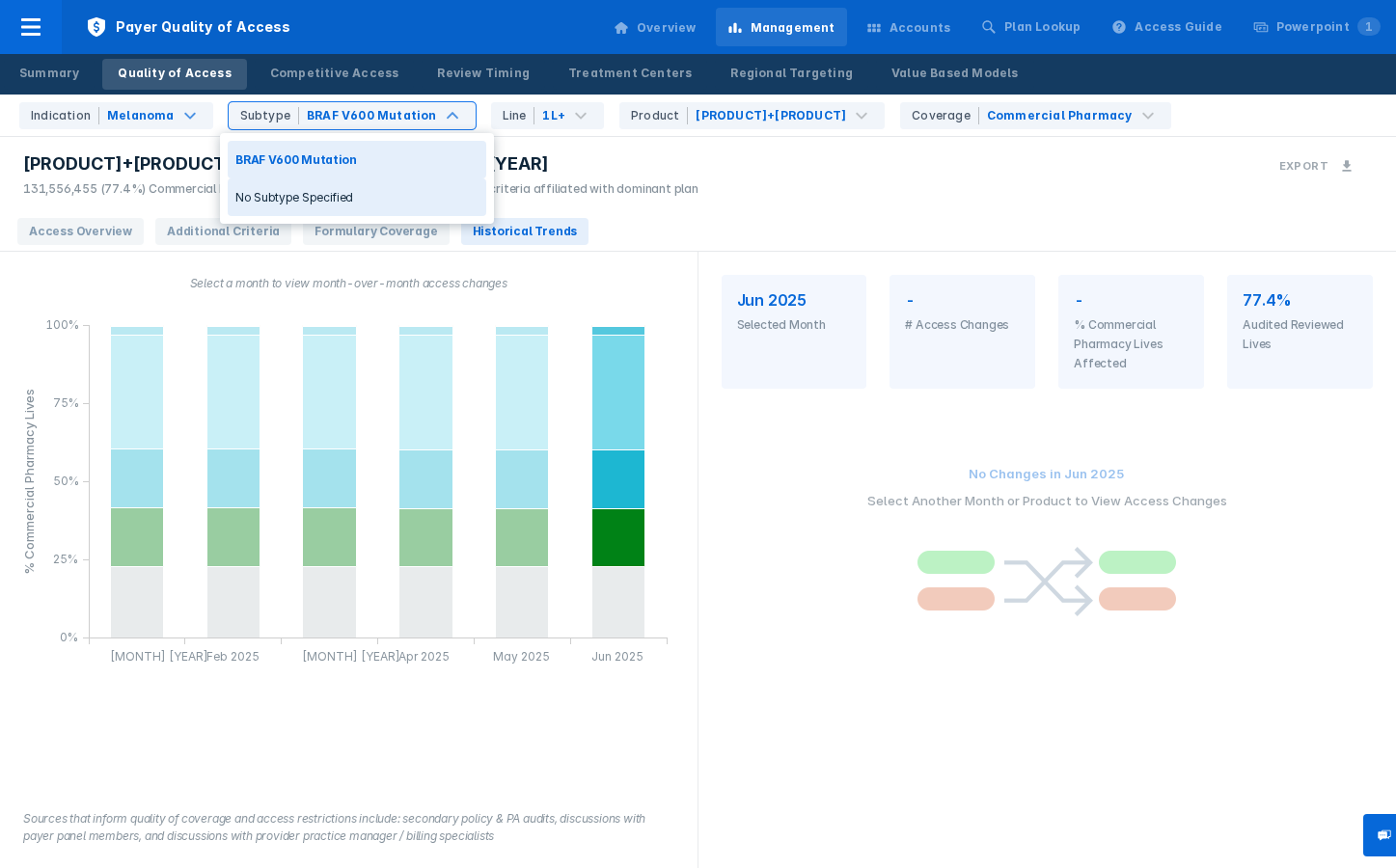 click on "No Subtype Specified" at bounding box center (357, 197) 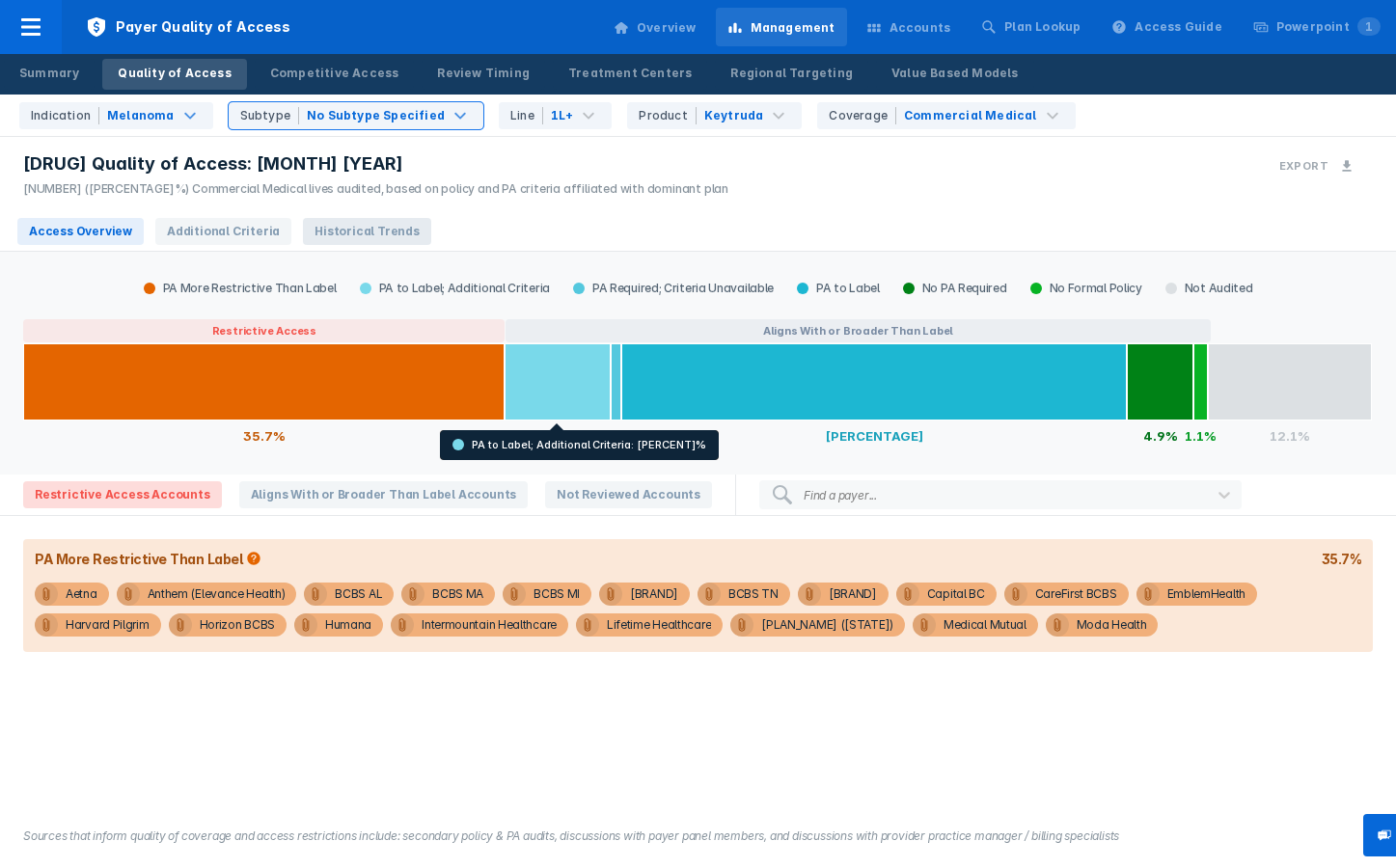 click on "Historical Trends" at bounding box center (367, 231) 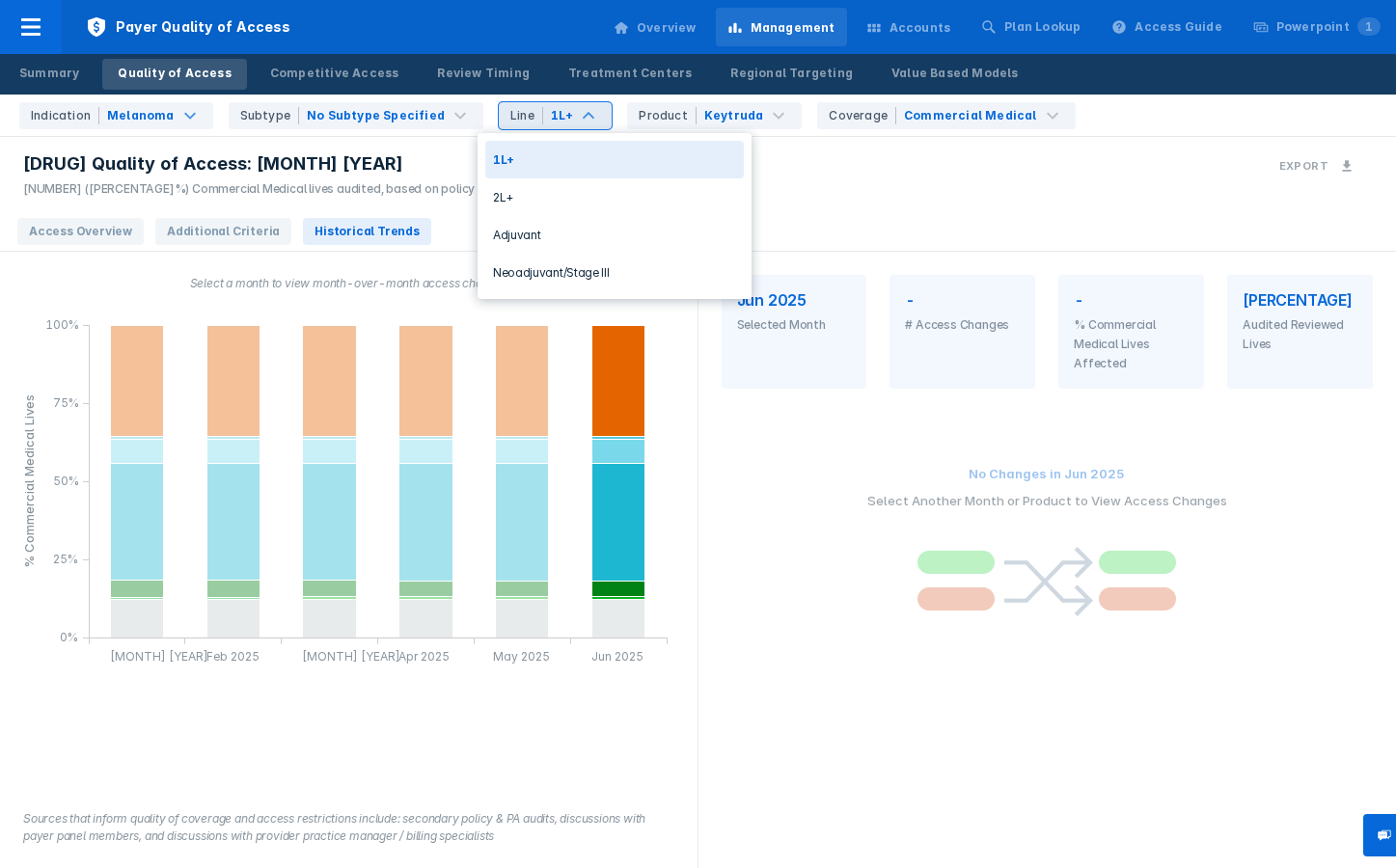 click on "Line 1L+" at bounding box center [555, 116] 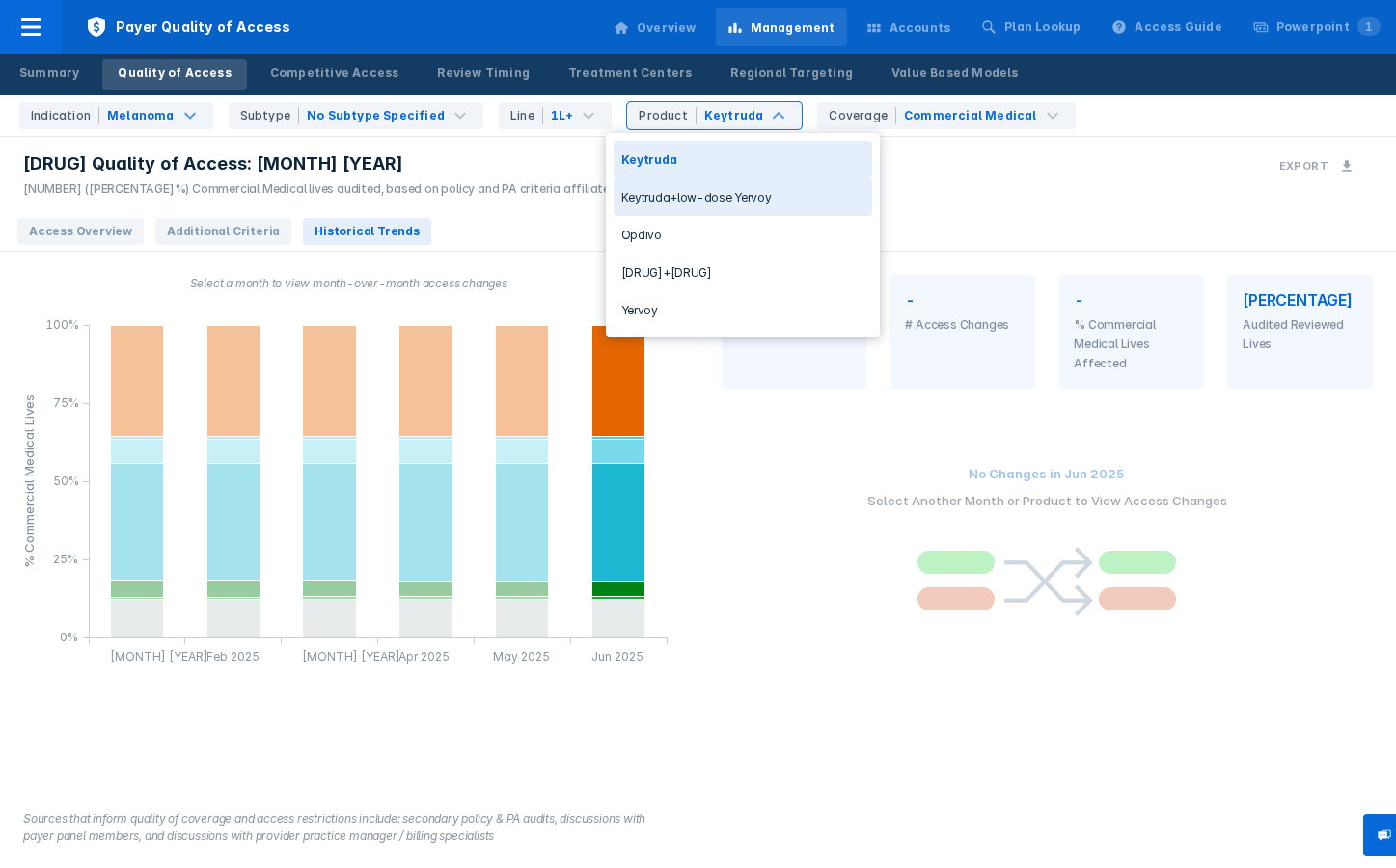 click on "Keytruda+low-dose Yervoy" at bounding box center [743, 197] 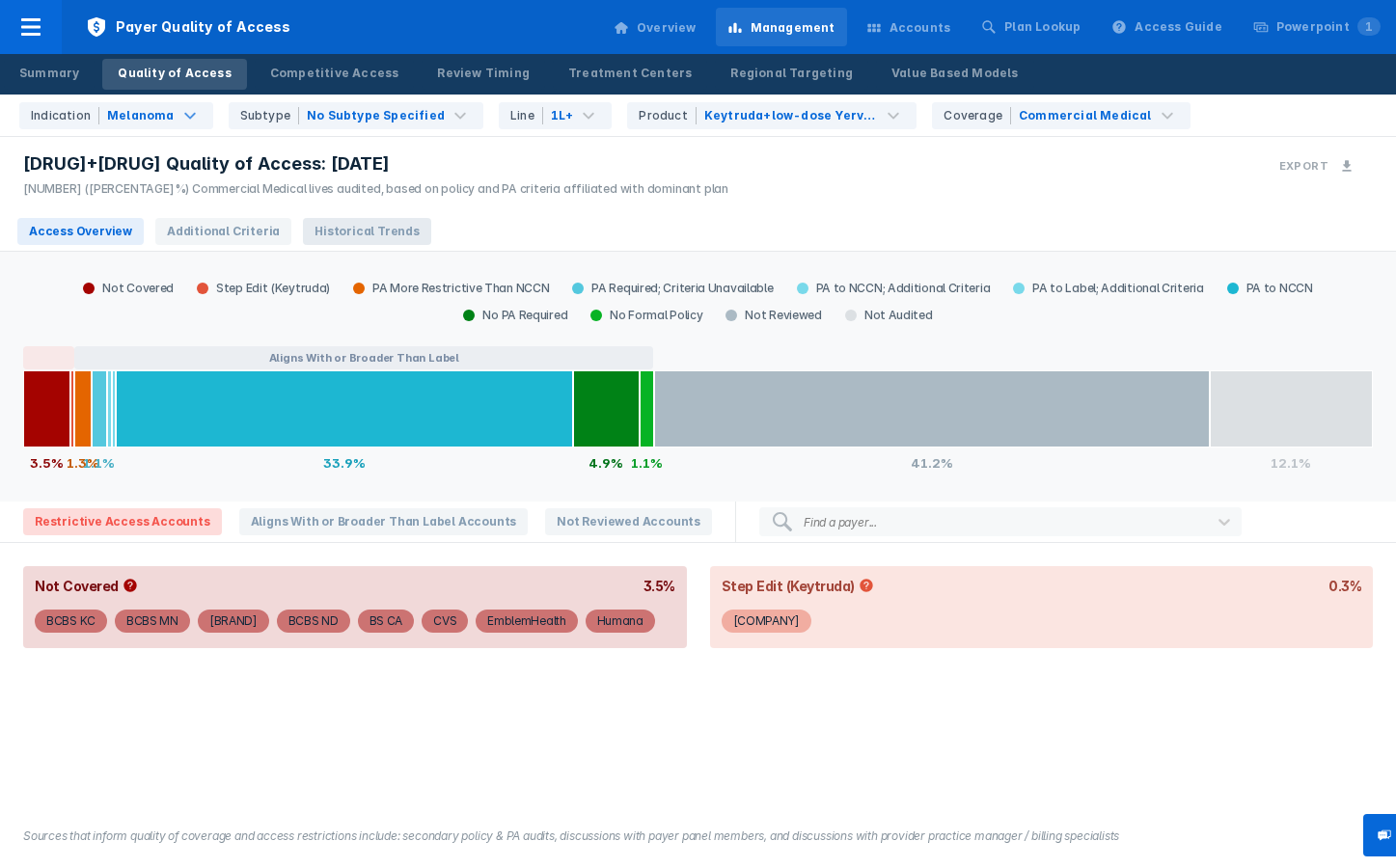 click on "Historical Trends" at bounding box center (367, 231) 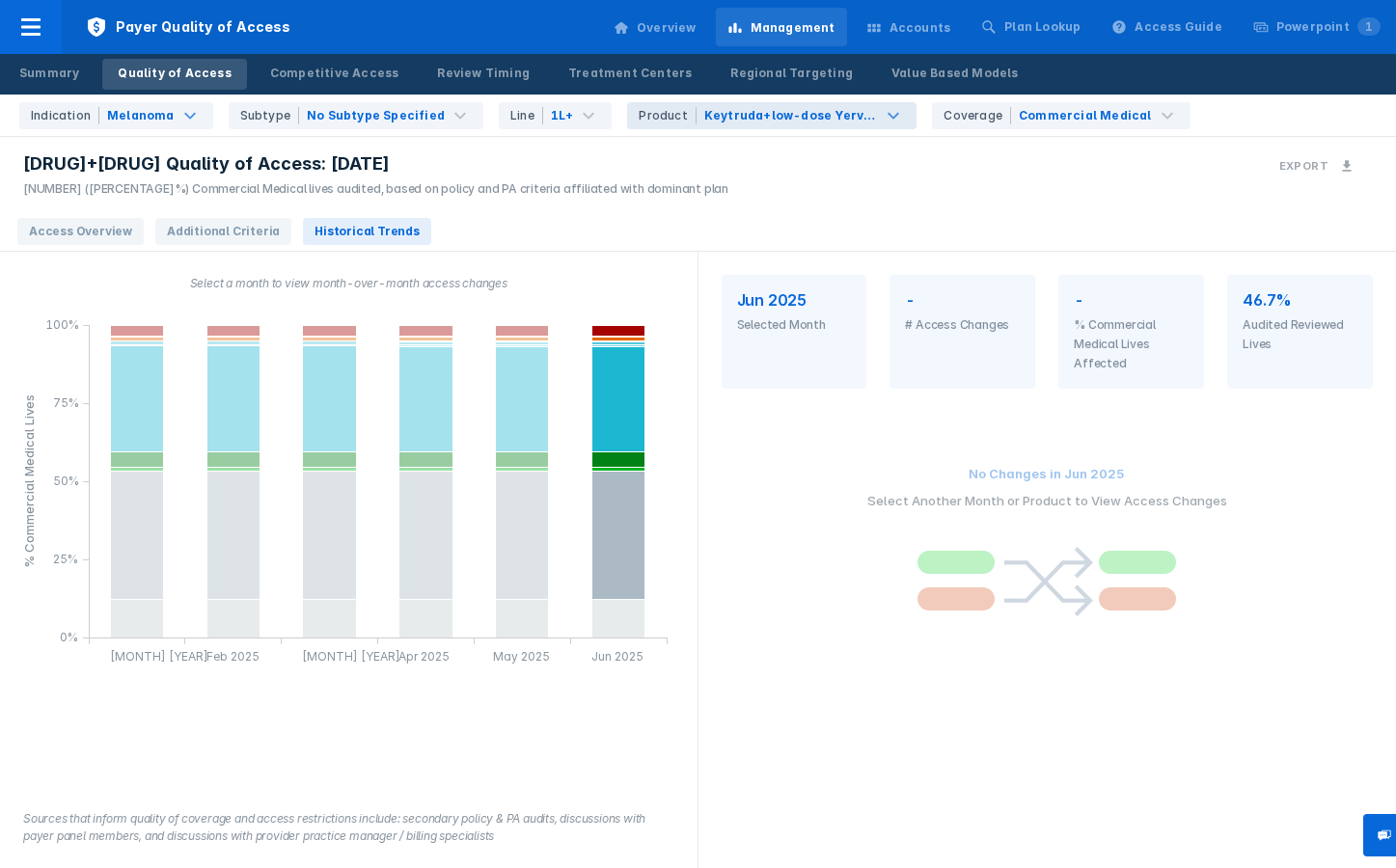 click on "Keytruda+low-dose Yervoy" at bounding box center (791, 116) 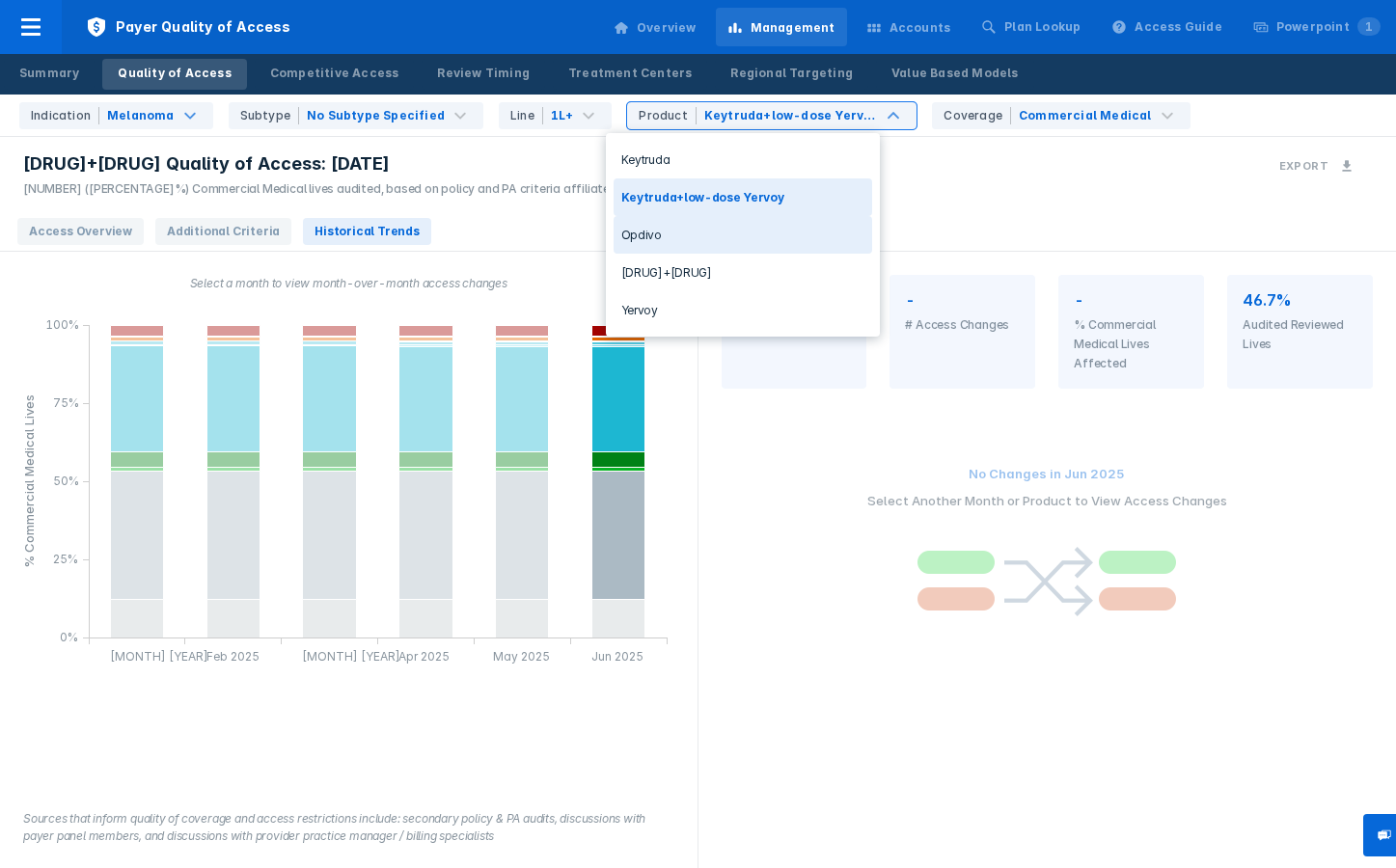 click on "Opdivo" at bounding box center [743, 234] 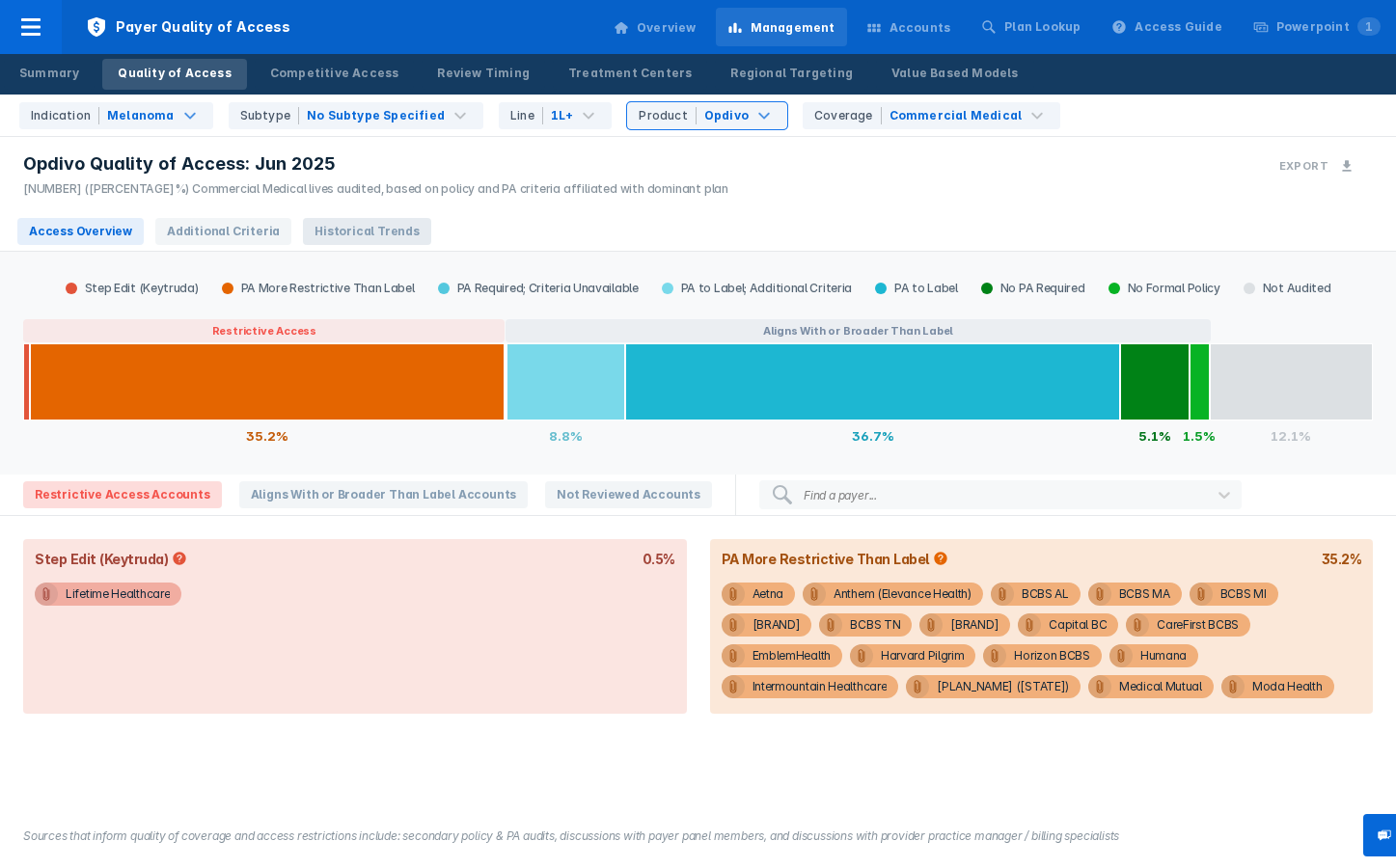 click on "Historical Trends" at bounding box center [367, 231] 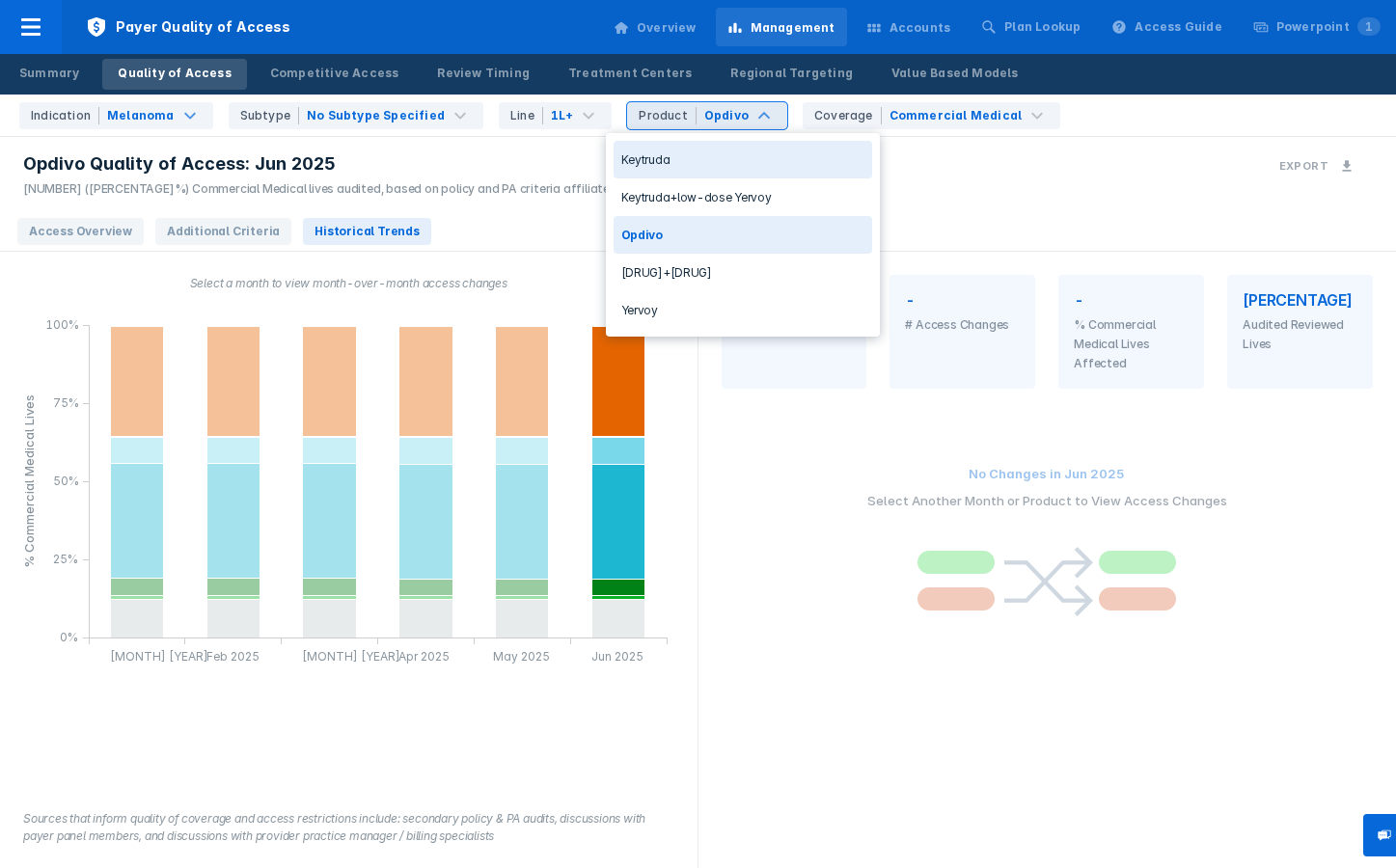 click on "Product [PRODUCT]" at bounding box center [707, 116] 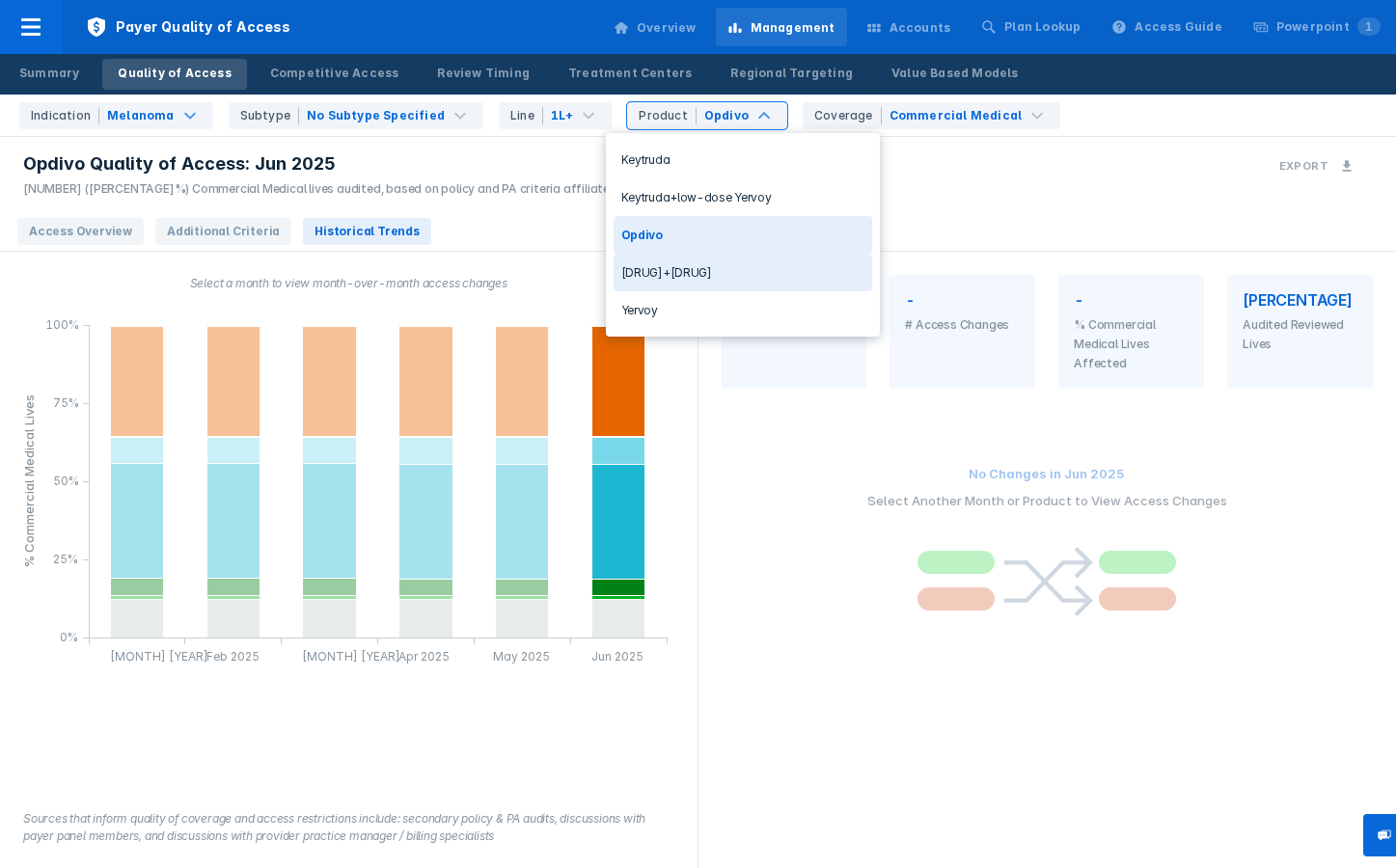 click on "[DRUG]+[DRUG]" at bounding box center [743, 272] 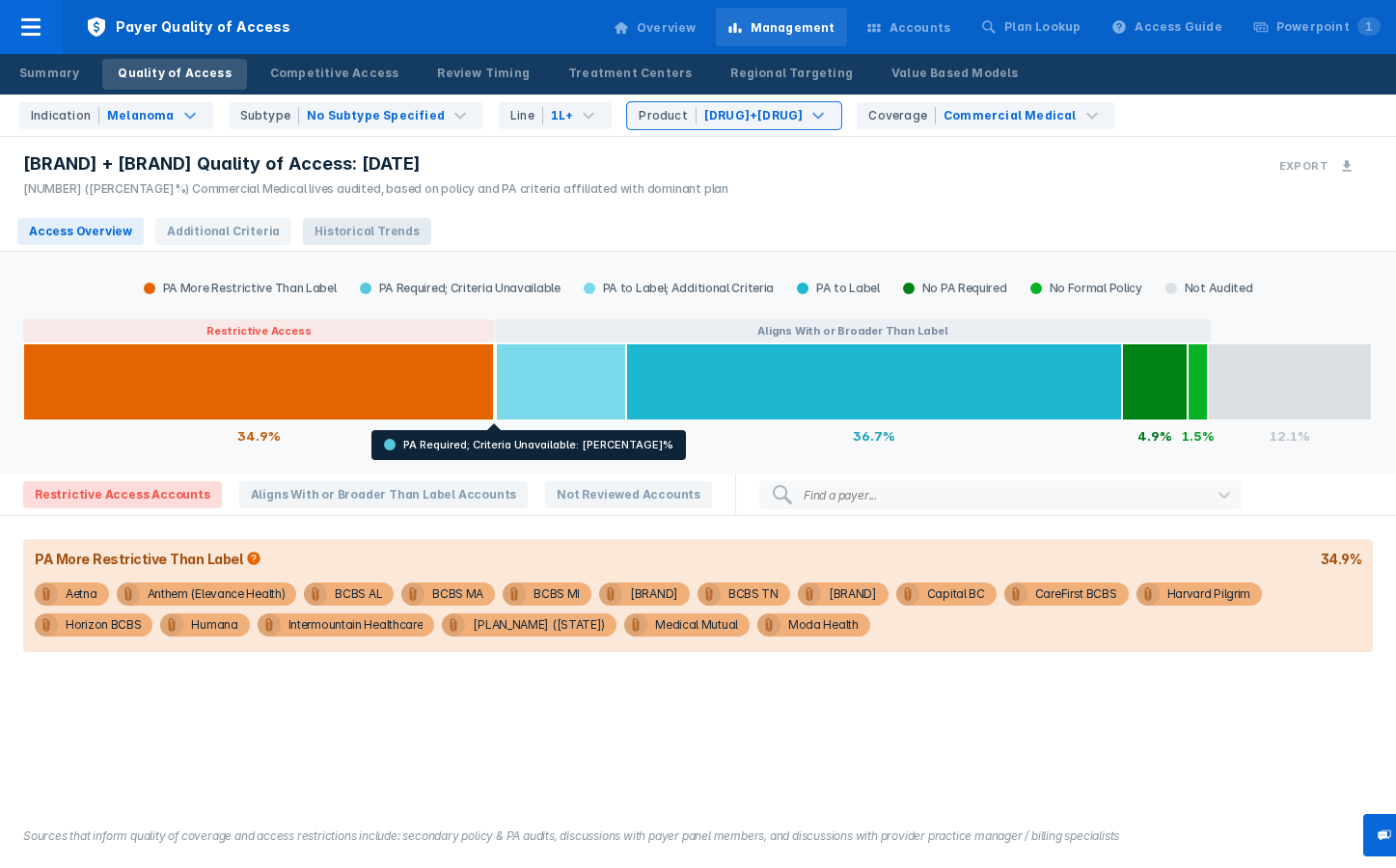 click on "Historical Trends" at bounding box center [367, 231] 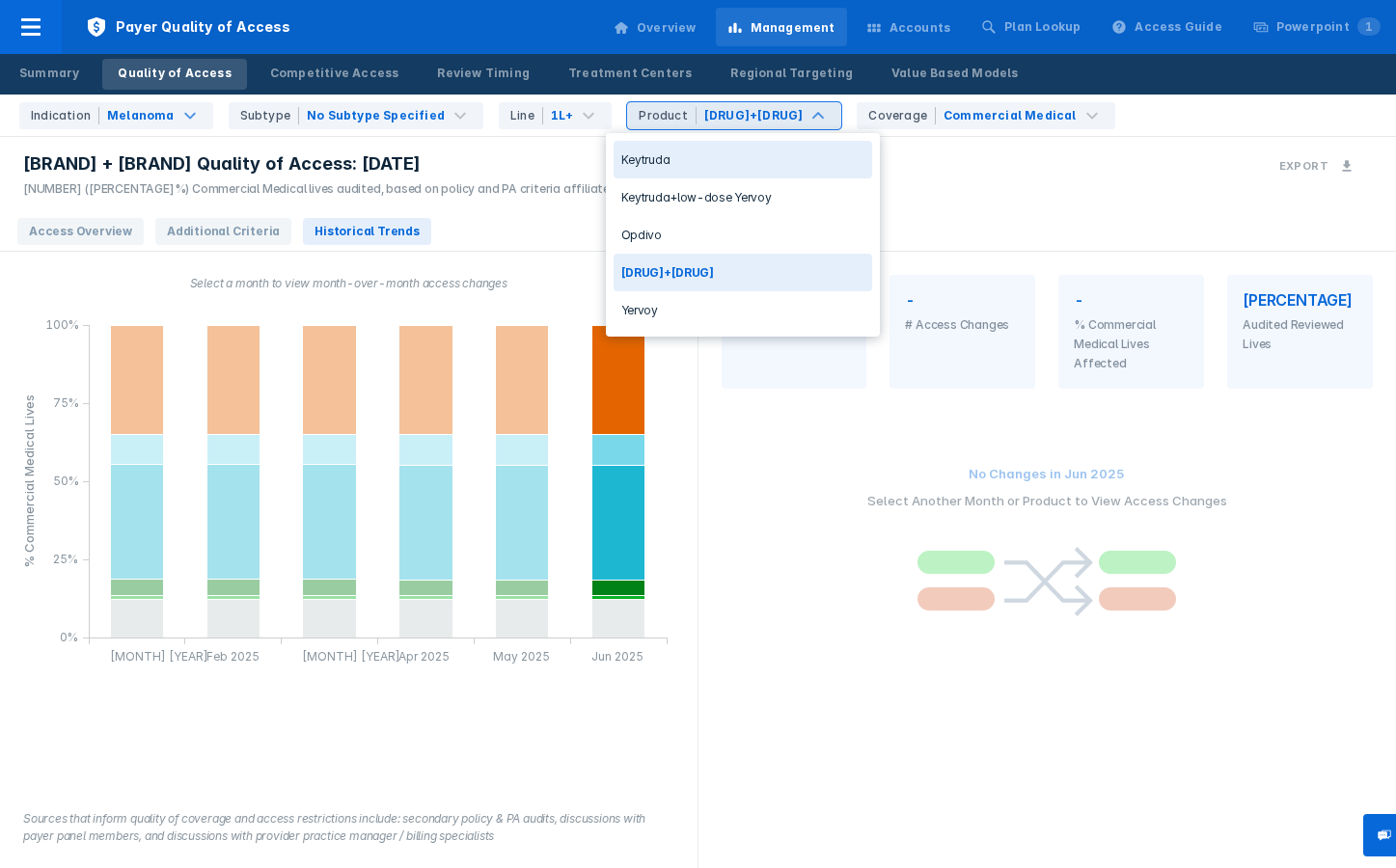 click on "[DRUG]+[DRUG]" at bounding box center (753, 116) 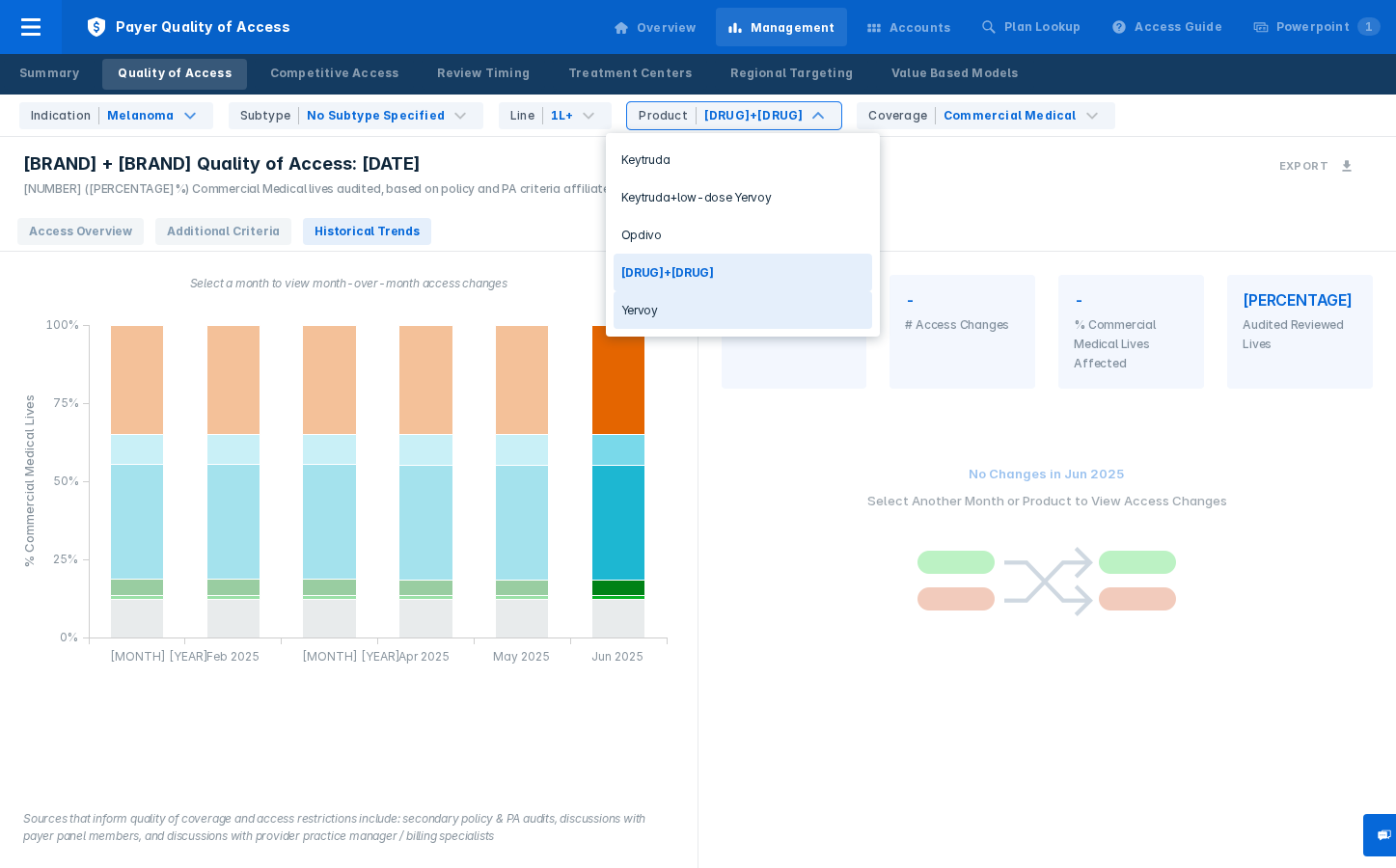click on "Yervoy" at bounding box center [743, 310] 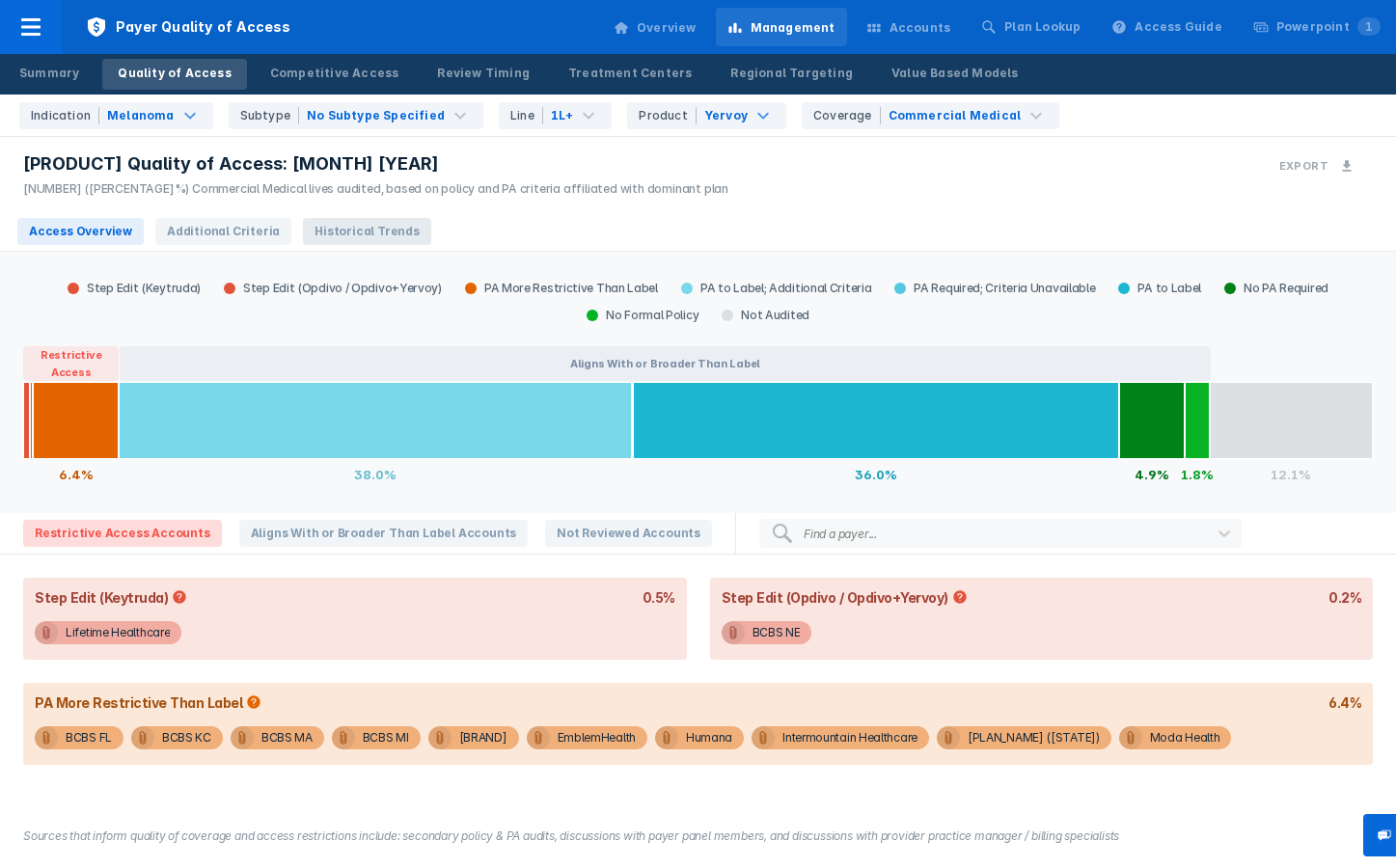 click on "Historical Trends" at bounding box center (367, 231) 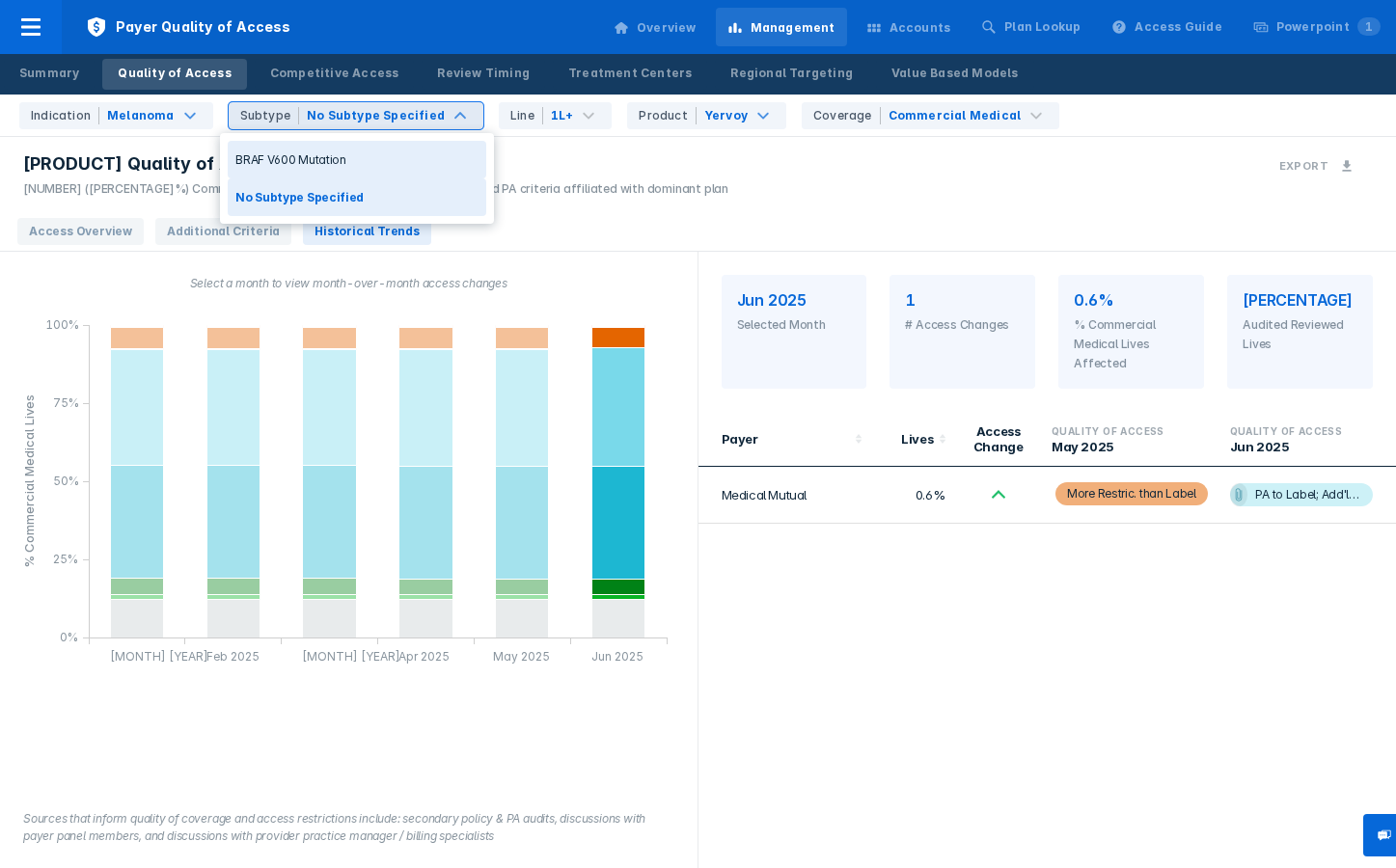 click on "No Subtype Specified" at bounding box center [375, 116] 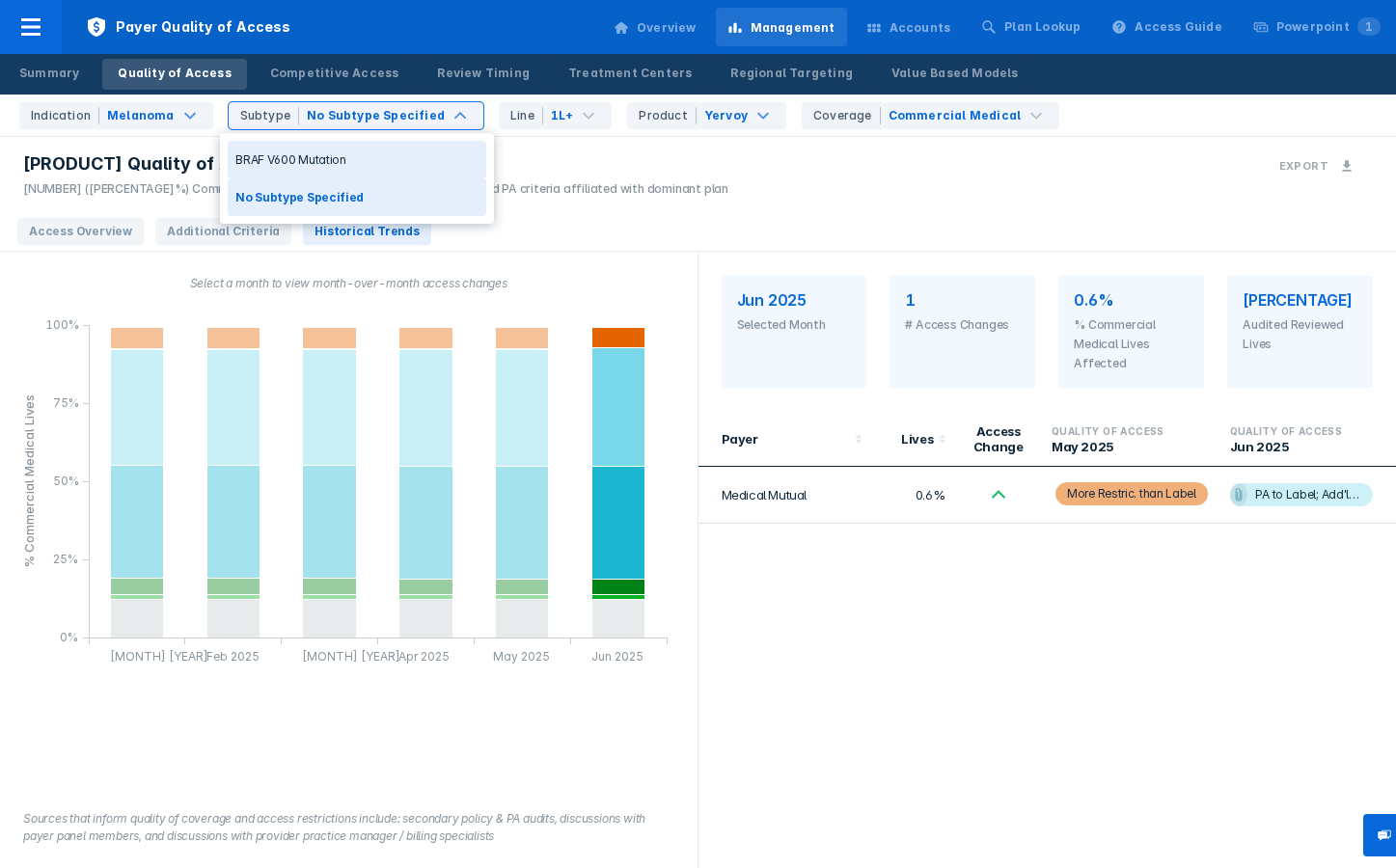 click on "BRAF V600 Mutation" at bounding box center (357, 159) 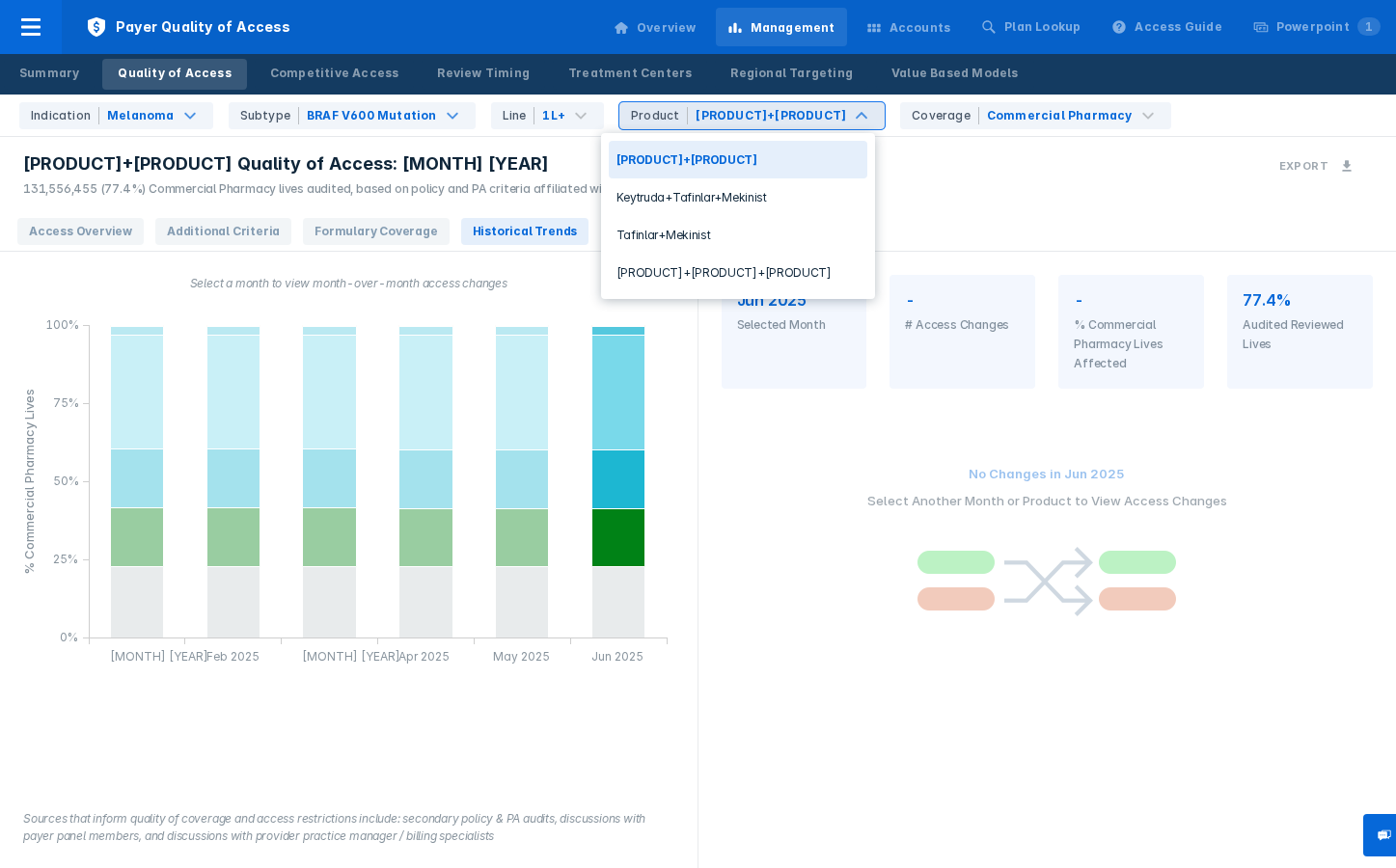 click on "[PRODUCT]+[PRODUCT]" at bounding box center (771, 116) 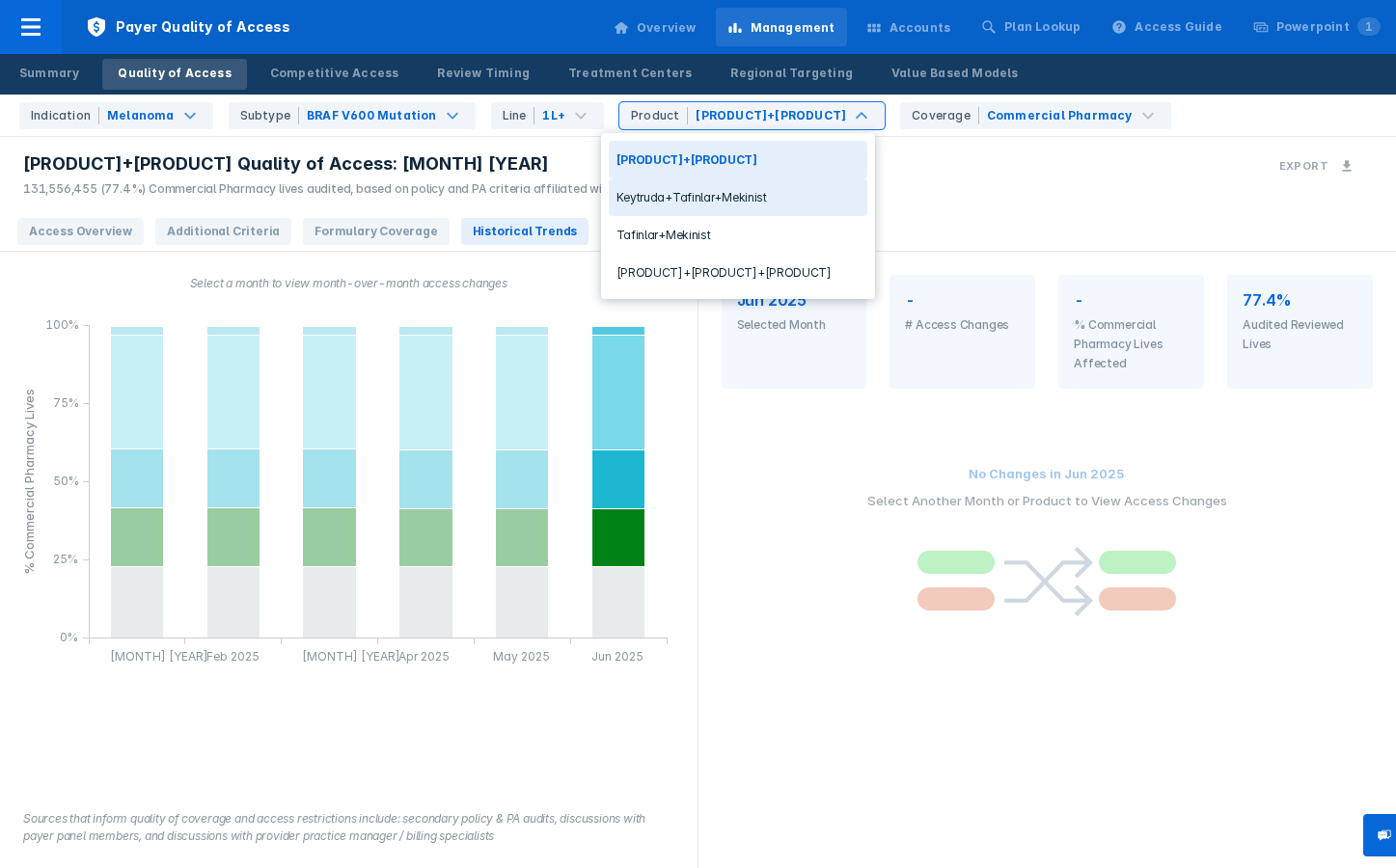 click on "Keytruda+Tafinlar+Mekinist" at bounding box center [738, 197] 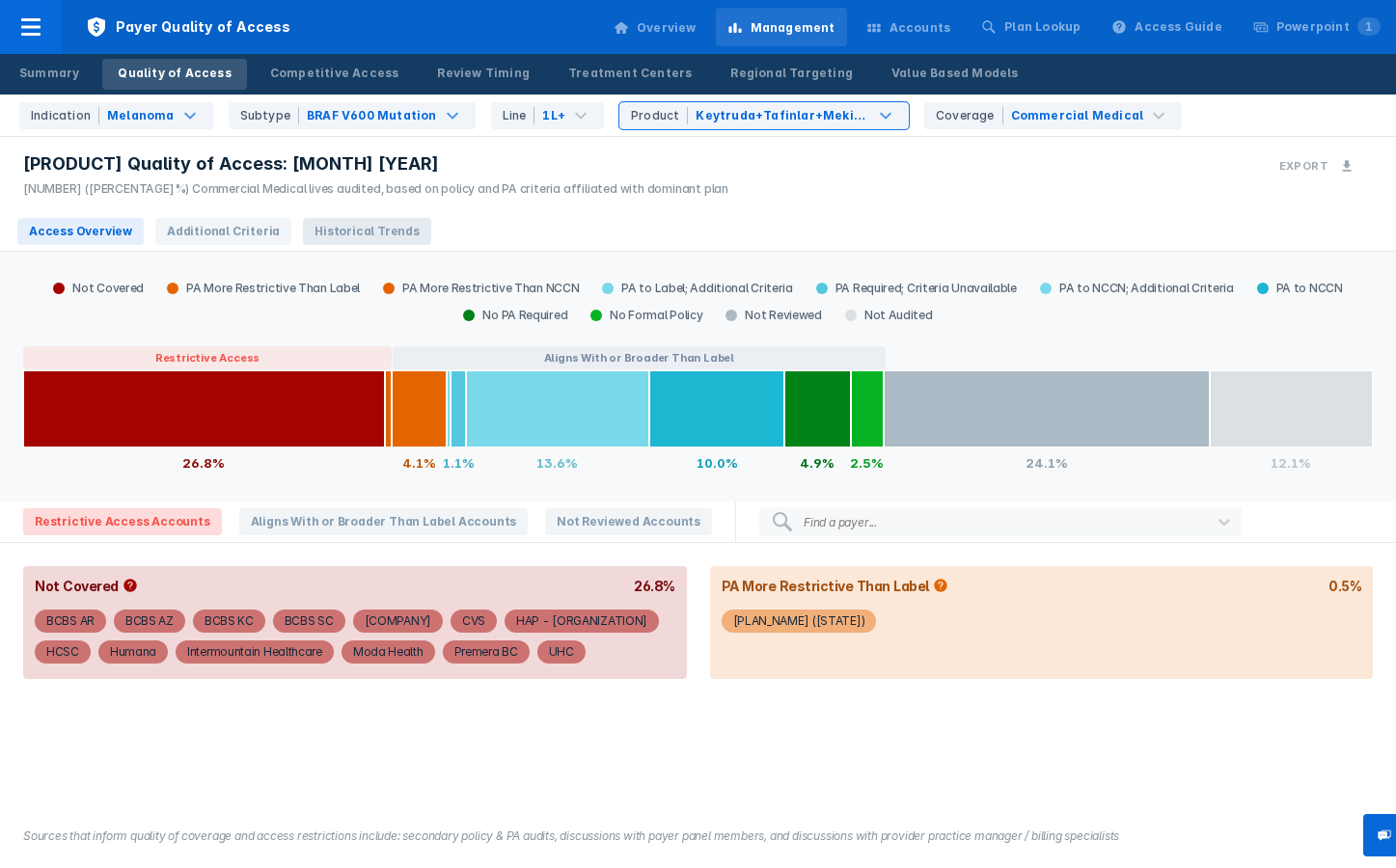 click on "Historical Trends" at bounding box center [367, 231] 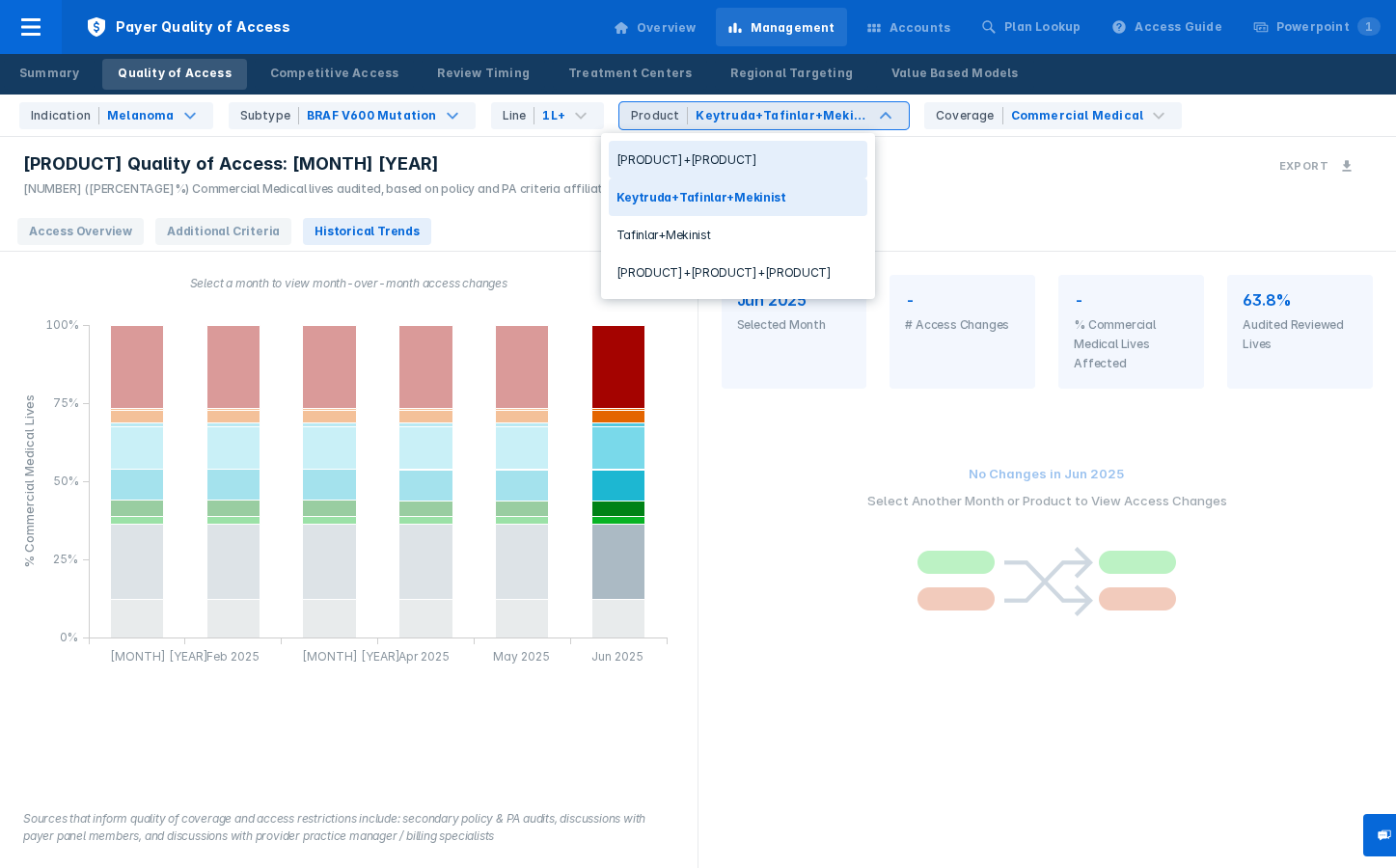 click on "Product [PRODUCT]" at bounding box center (764, 116) 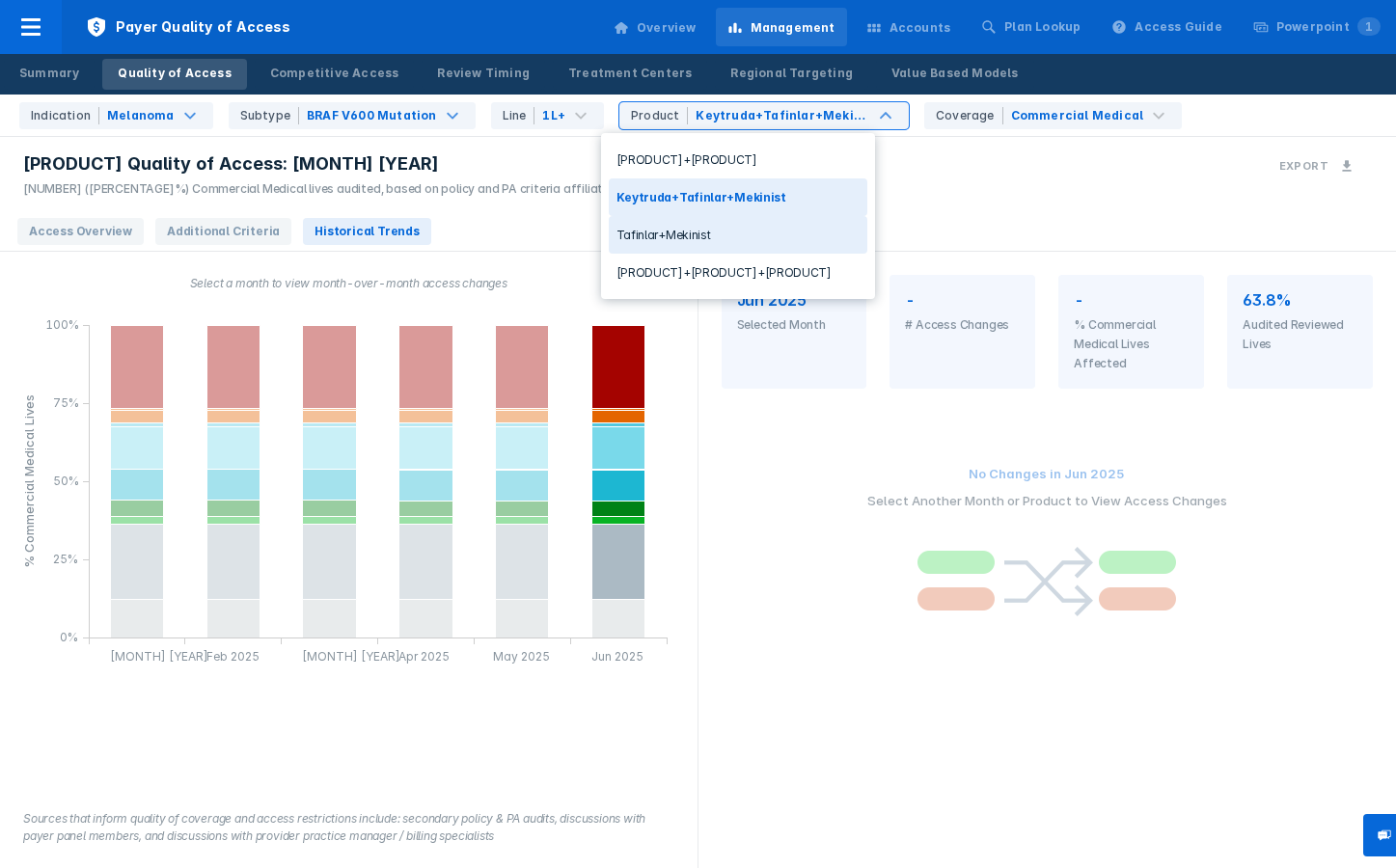 click on "Tafinlar+Mekinist" at bounding box center [738, 234] 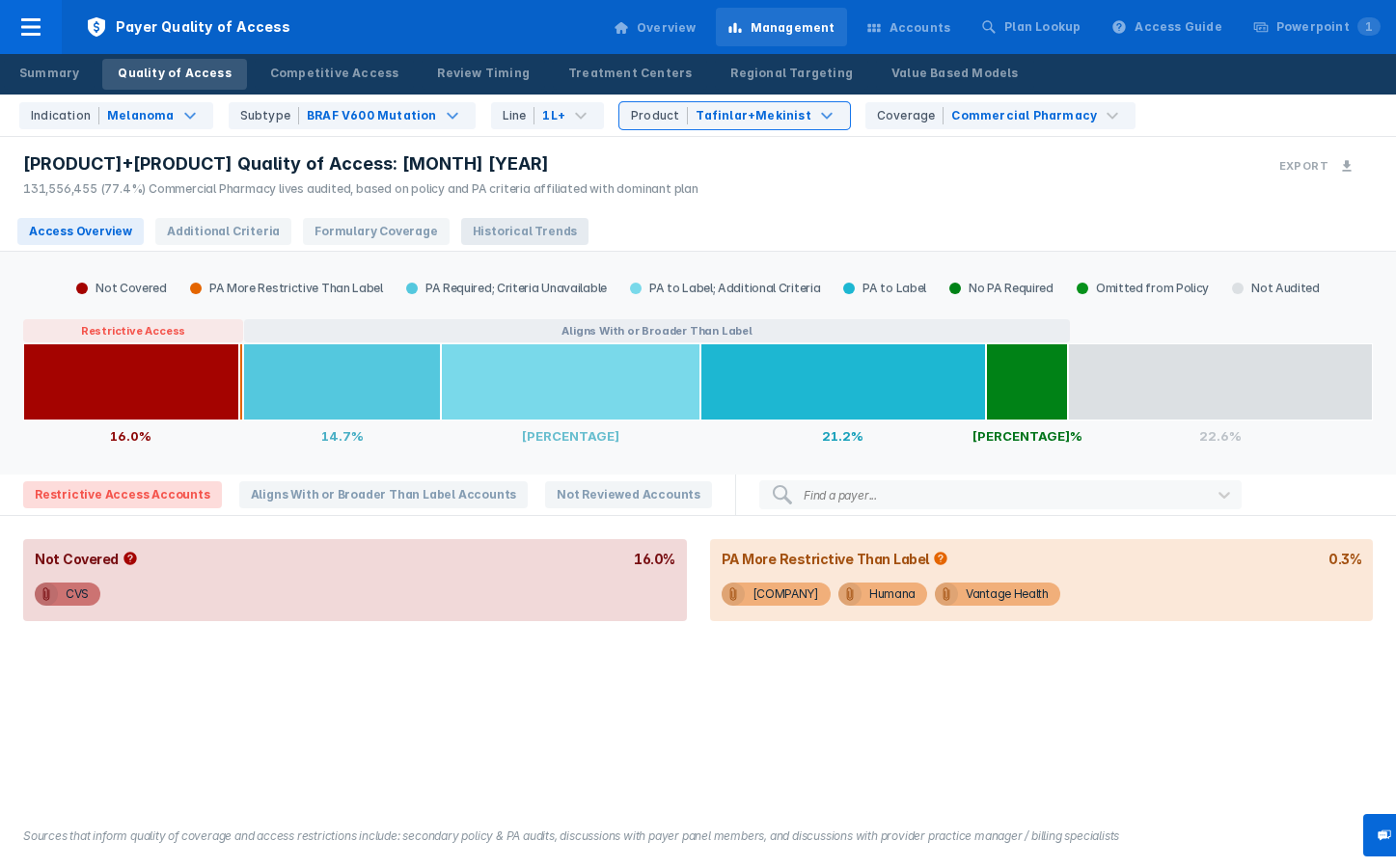 click on "Historical Trends" at bounding box center (525, 231) 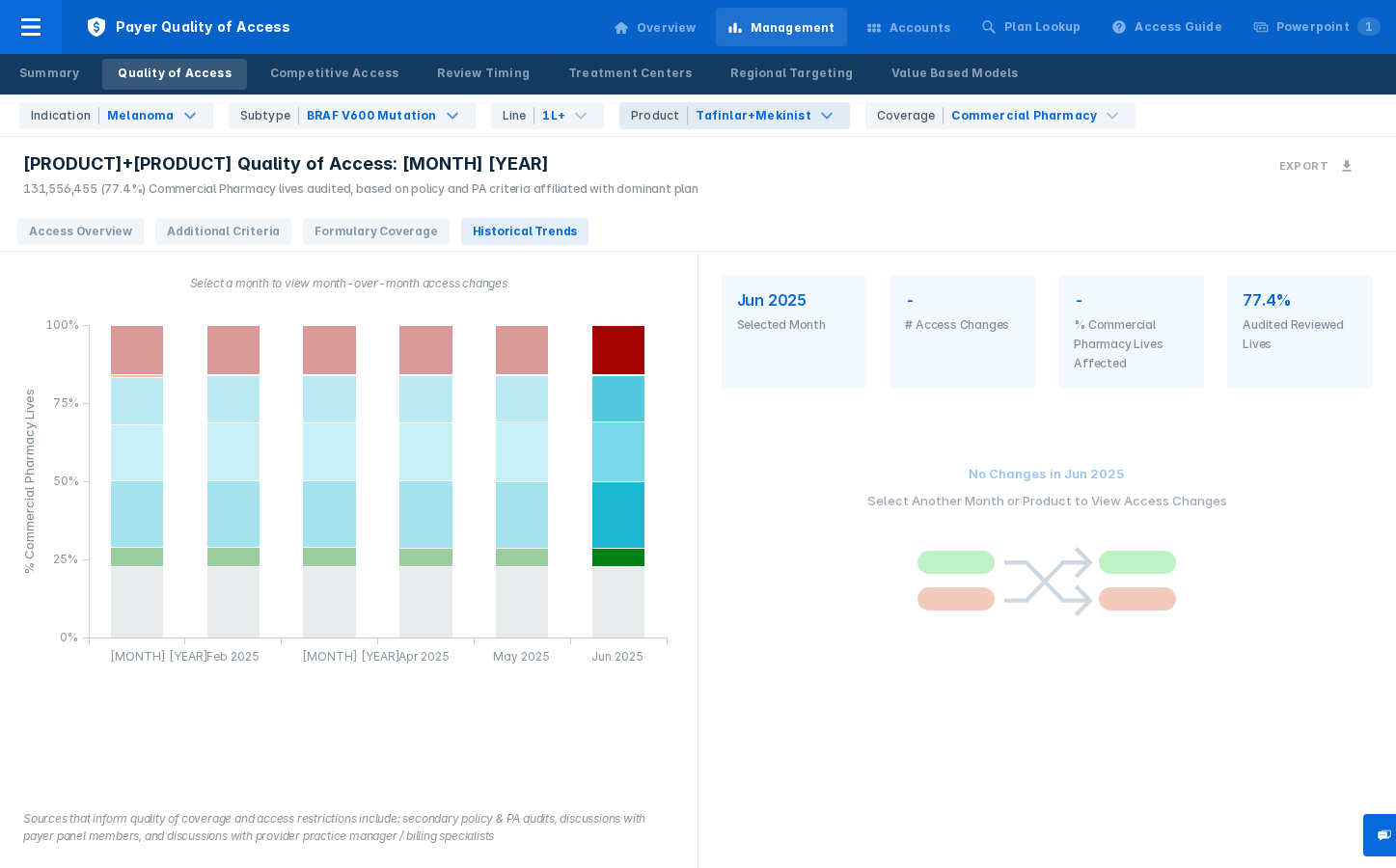 click on "Product Tafinlar+Mekinist" at bounding box center (734, 116) 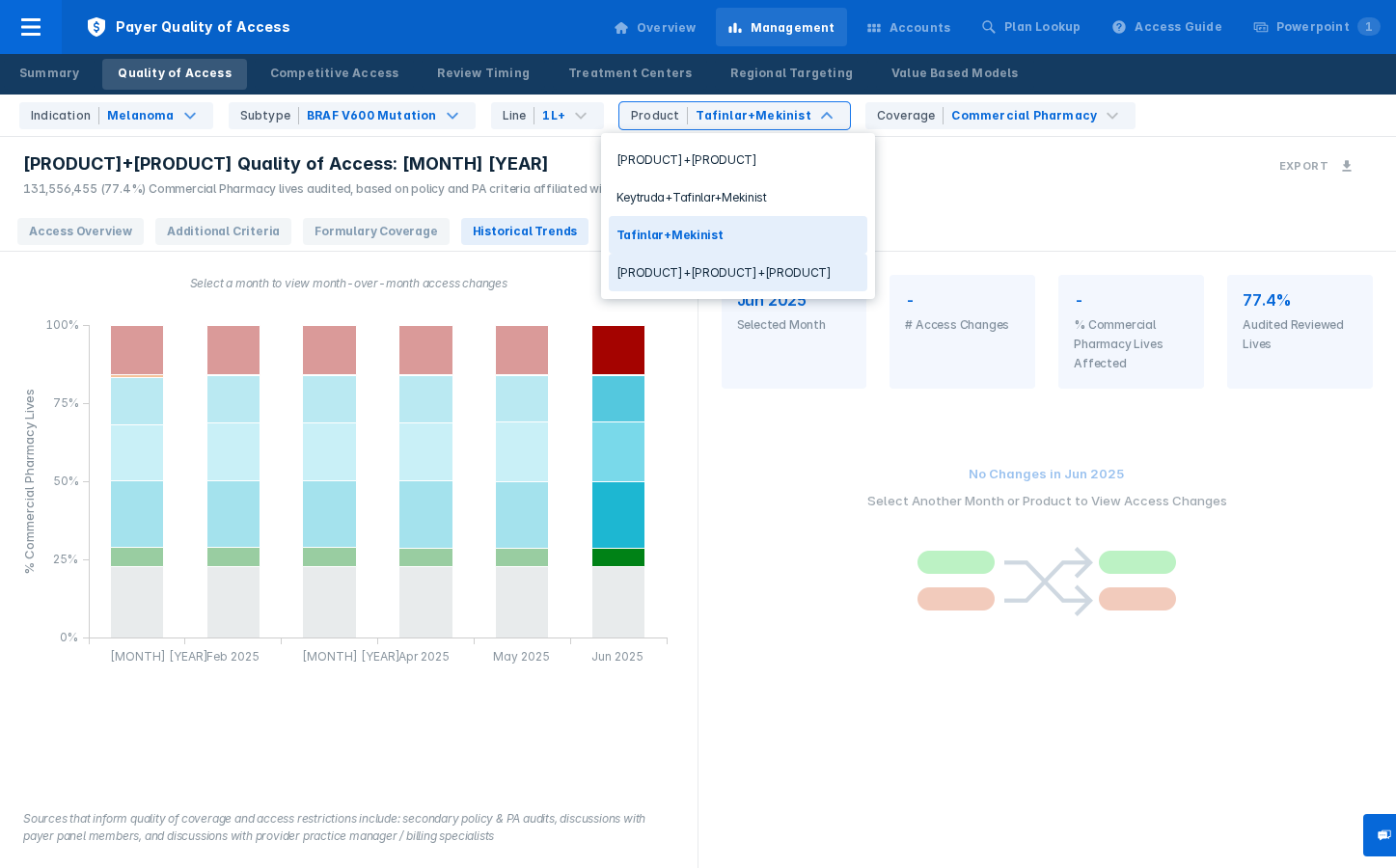 click on "[PRODUCT]+[PRODUCT]+[PRODUCT]" at bounding box center [738, 272] 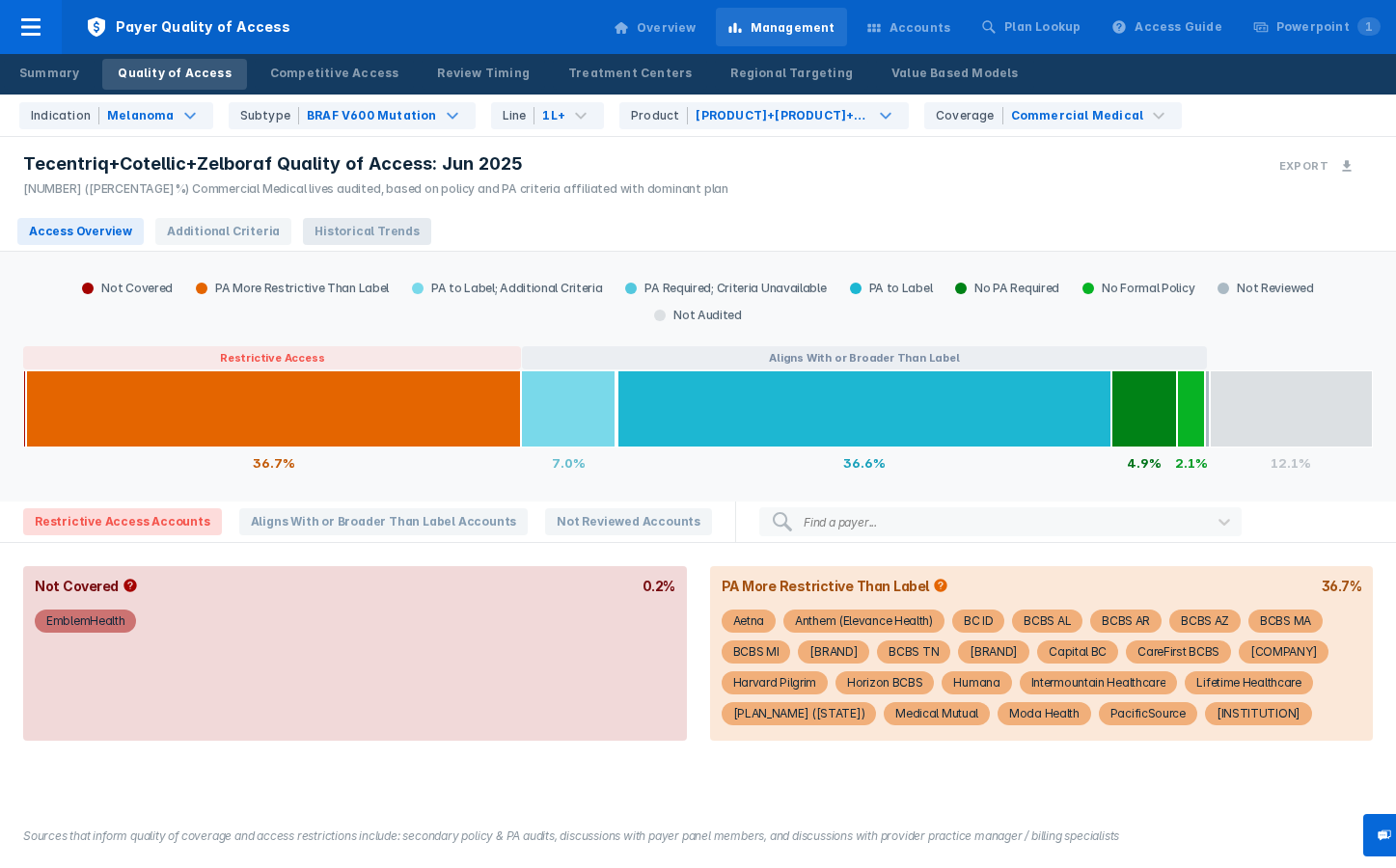 click on "Historical Trends" at bounding box center (367, 231) 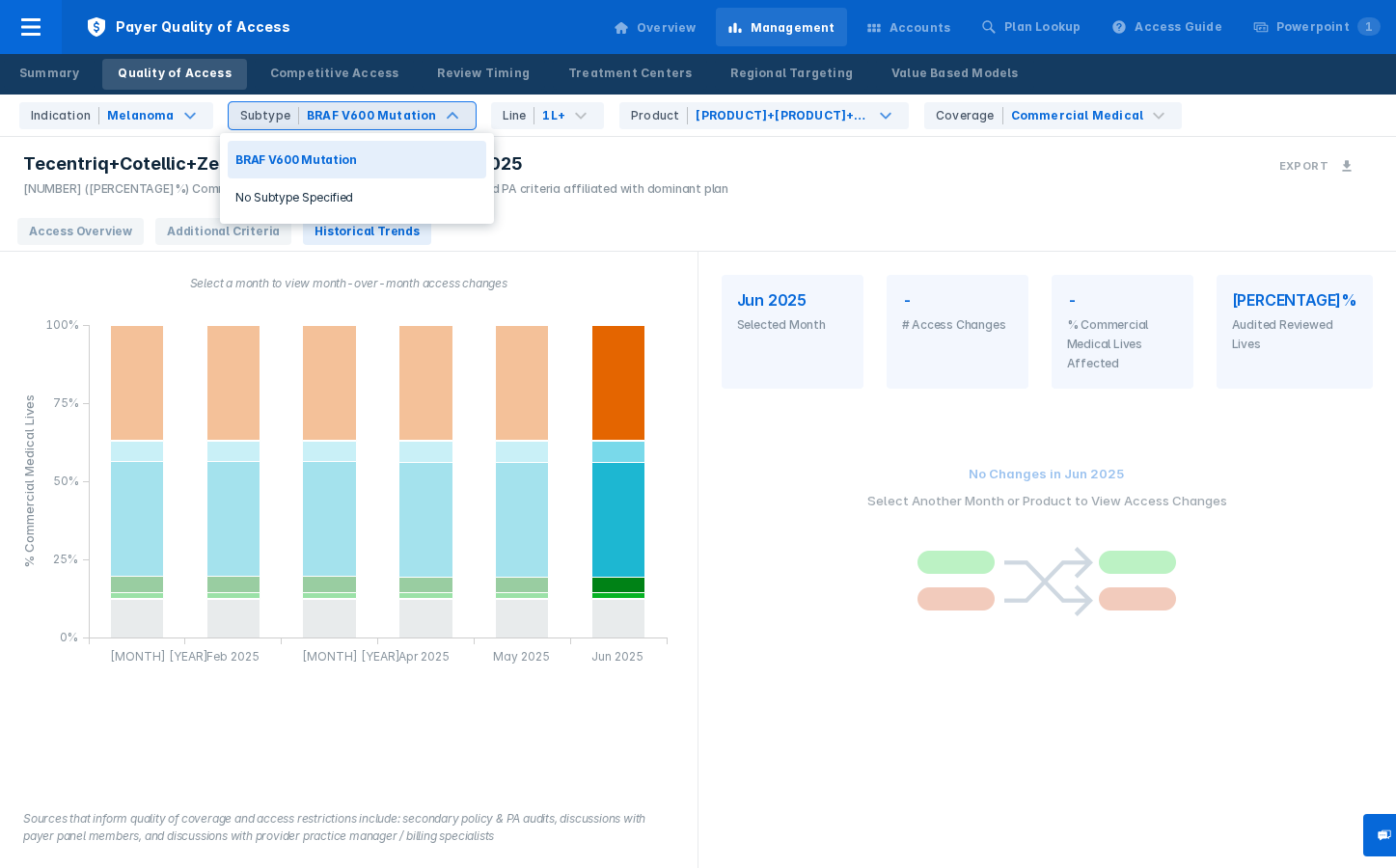 click on "BRAF V600 Mutation" at bounding box center (371, 116) 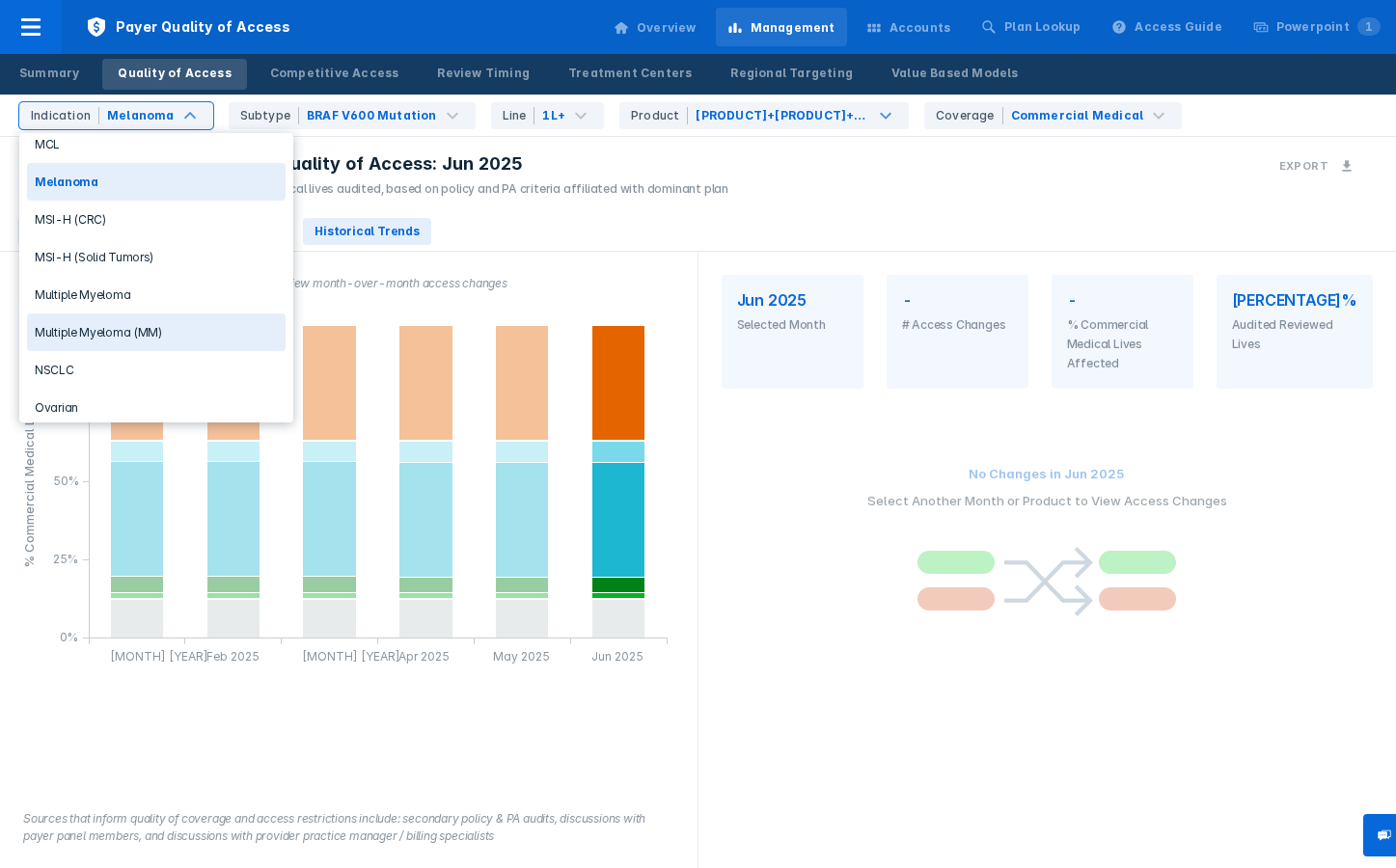 scroll, scrollTop: 658, scrollLeft: 0, axis: vertical 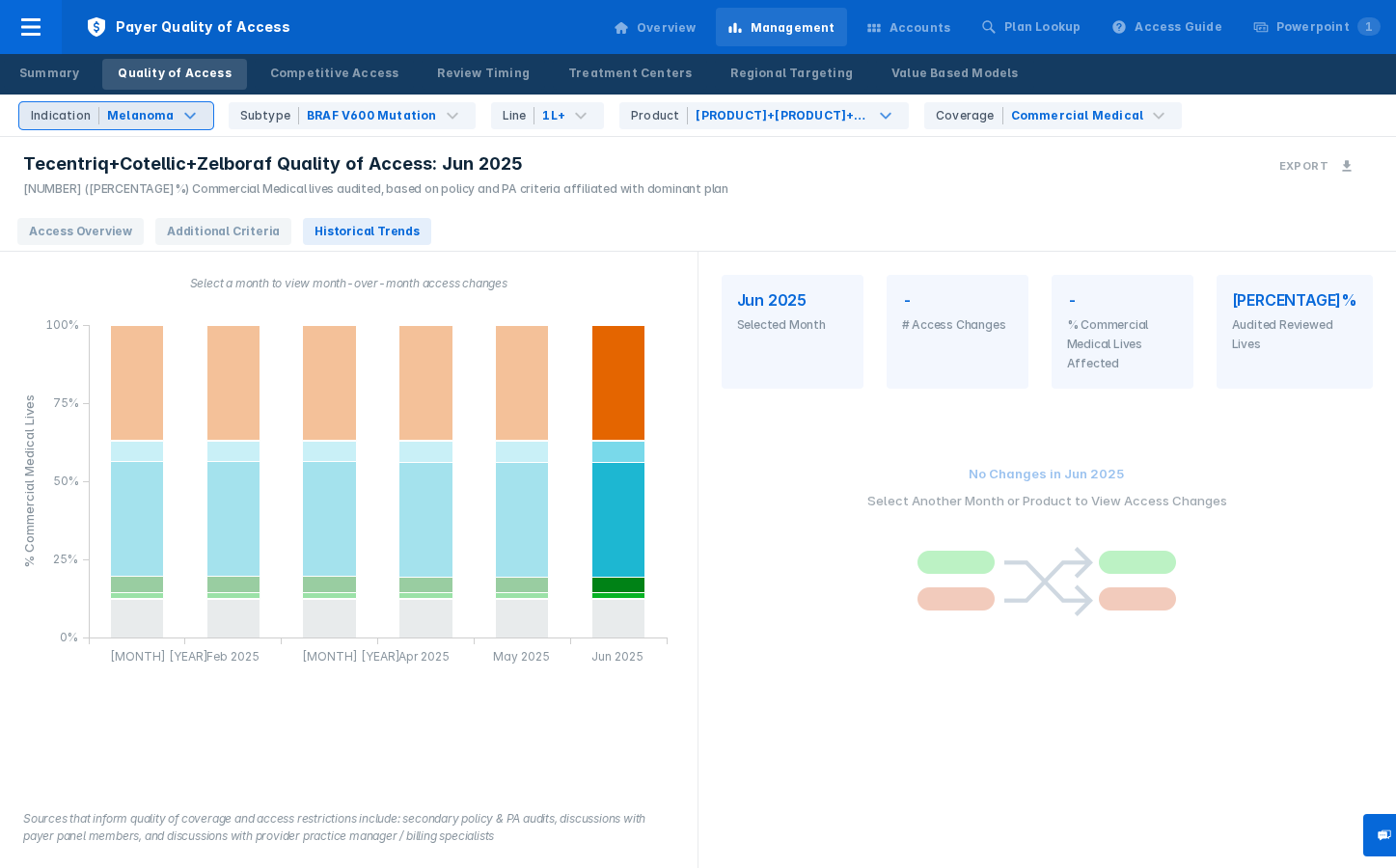 click on "Melanoma" at bounding box center [141, 116] 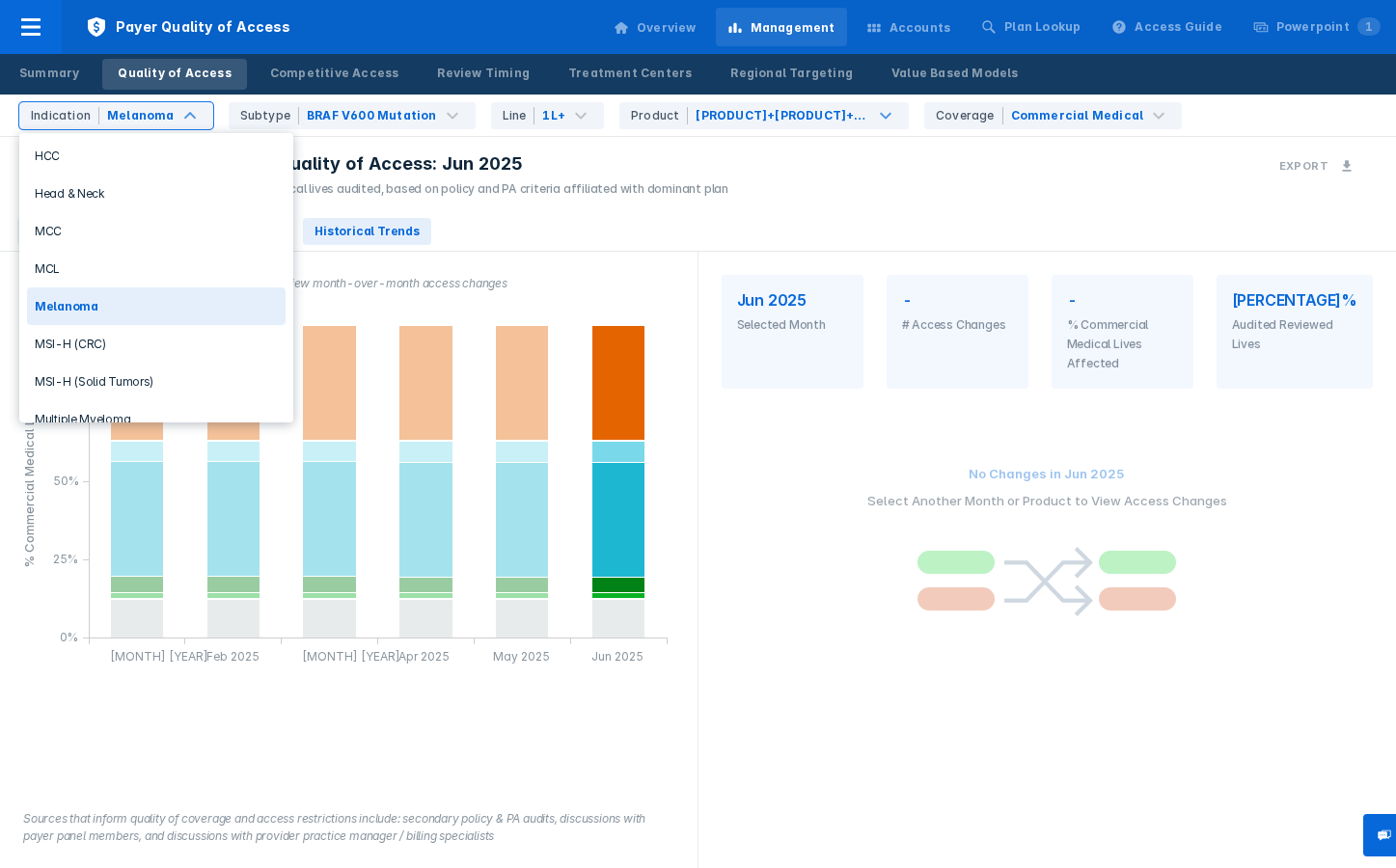 scroll, scrollTop: 539, scrollLeft: 0, axis: vertical 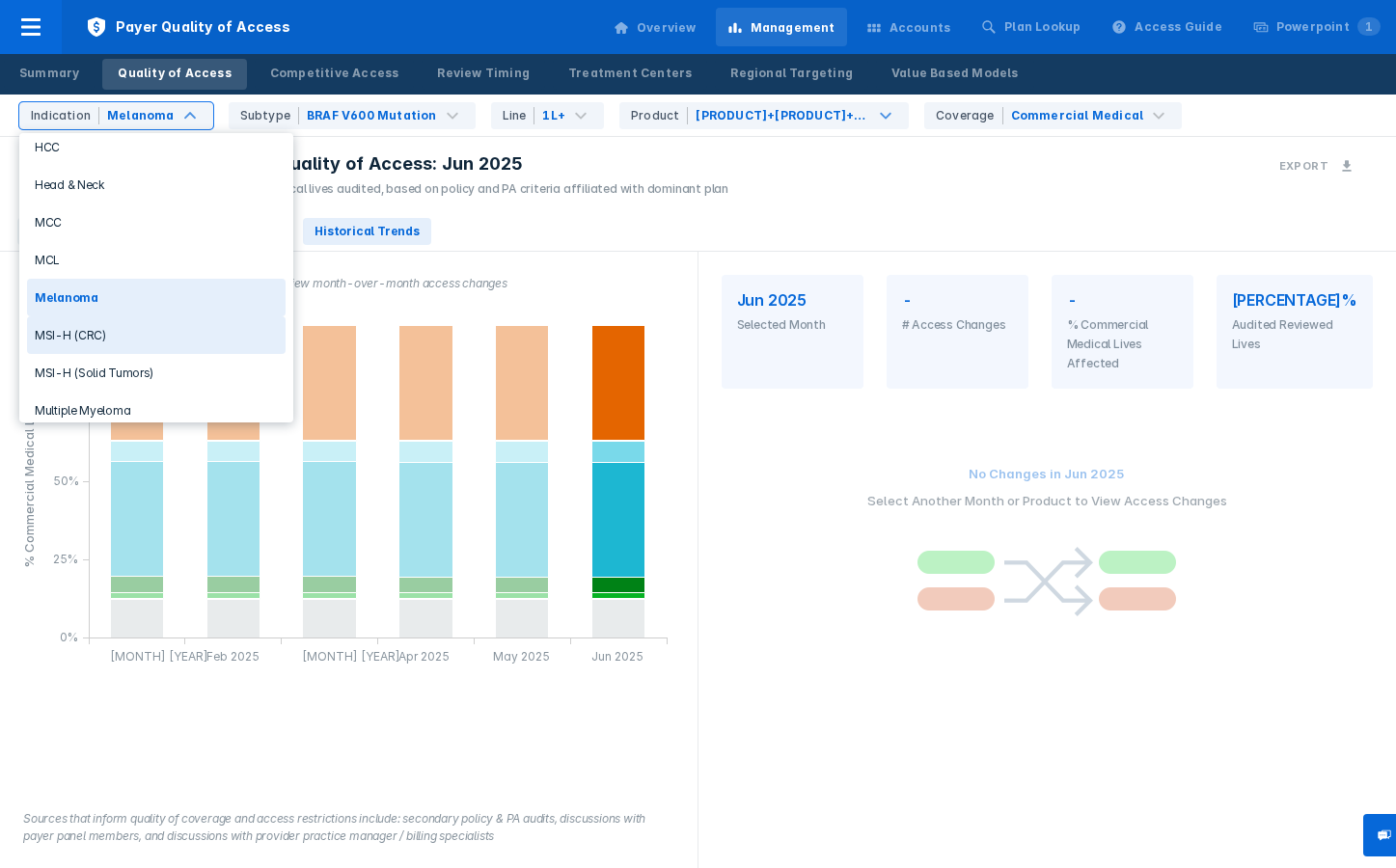 click on "MSI-H (CRC)" at bounding box center (156, 335) 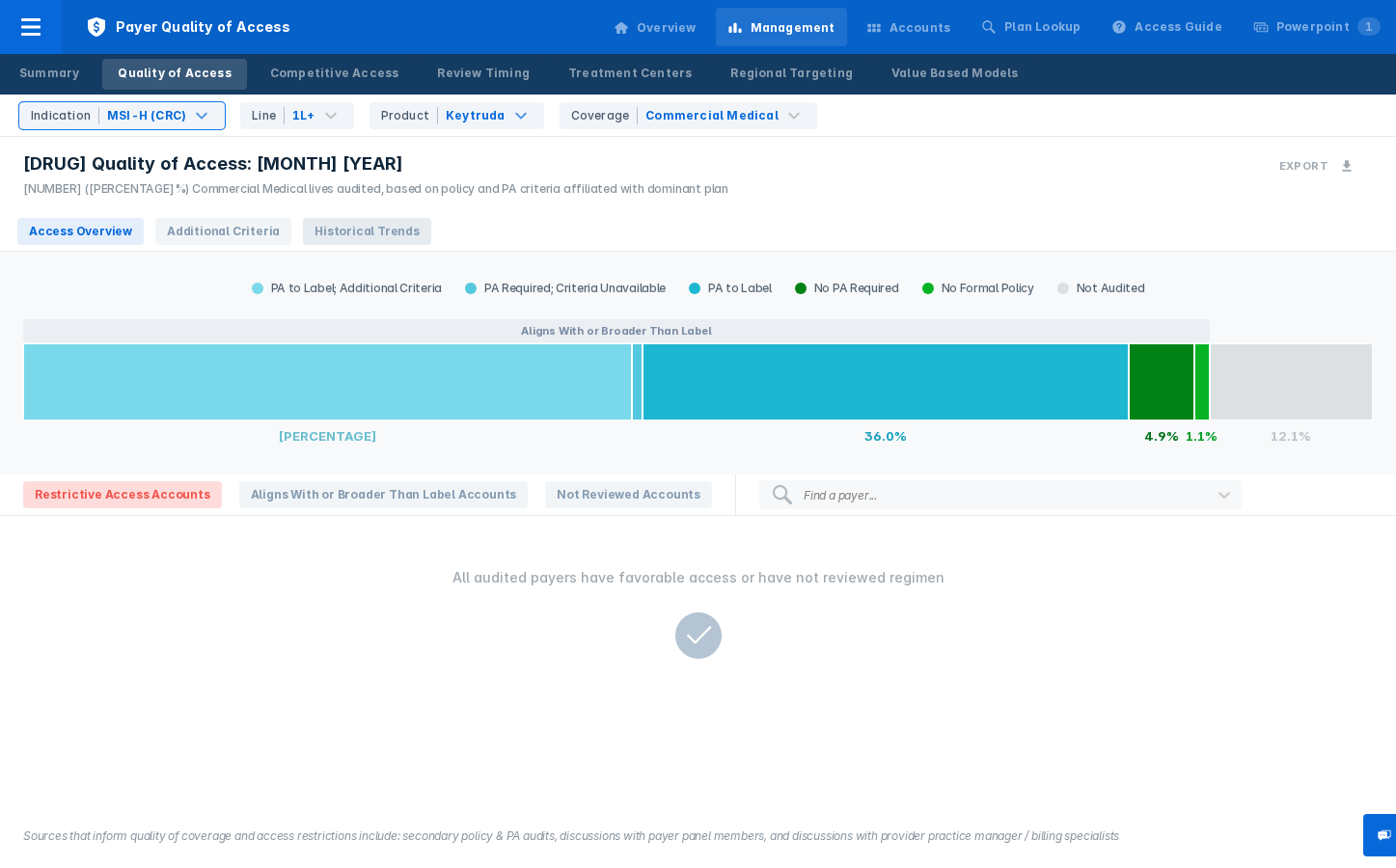 click on "Historical Trends" at bounding box center [367, 231] 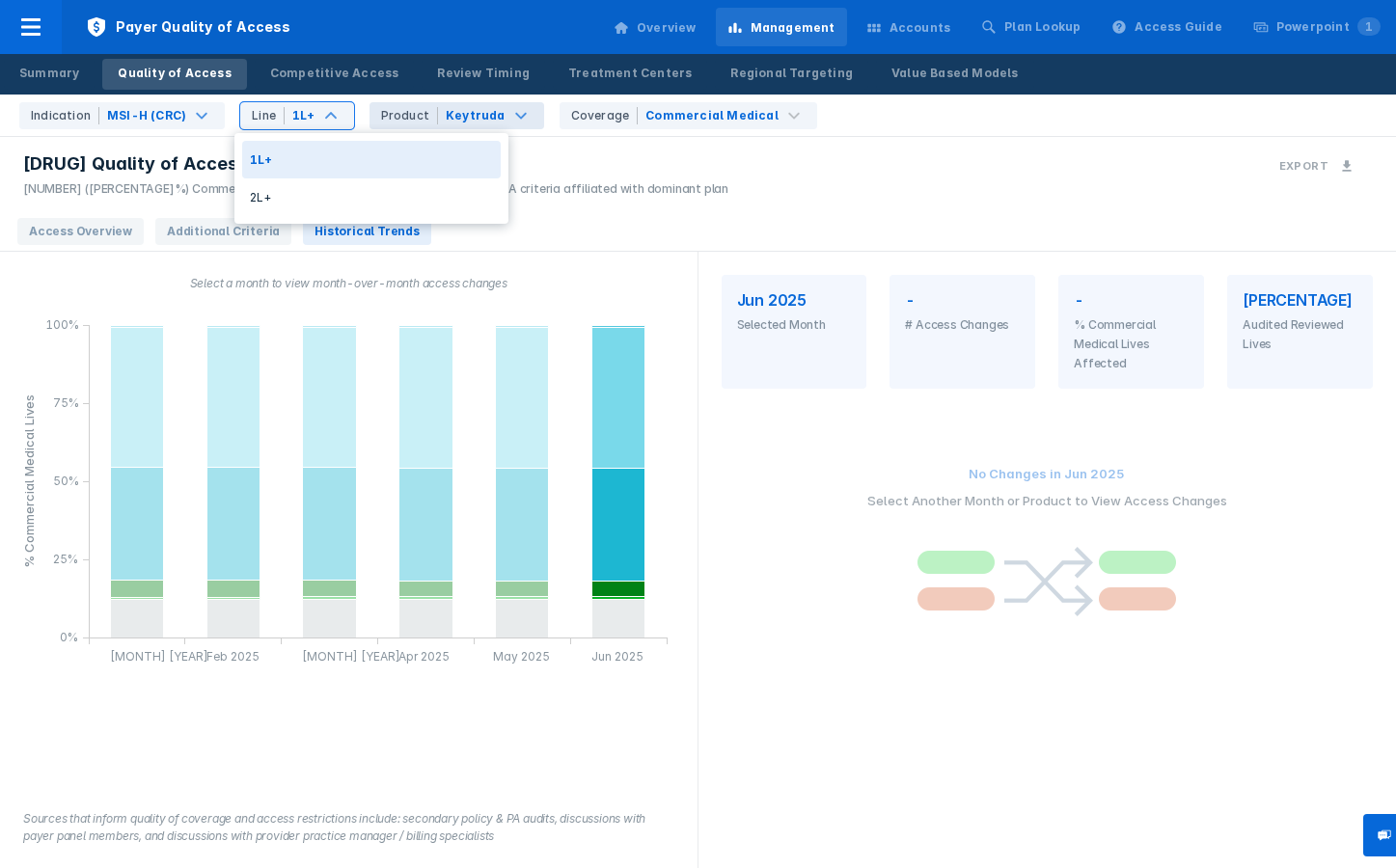 click on "Keytruda" at bounding box center (476, 116) 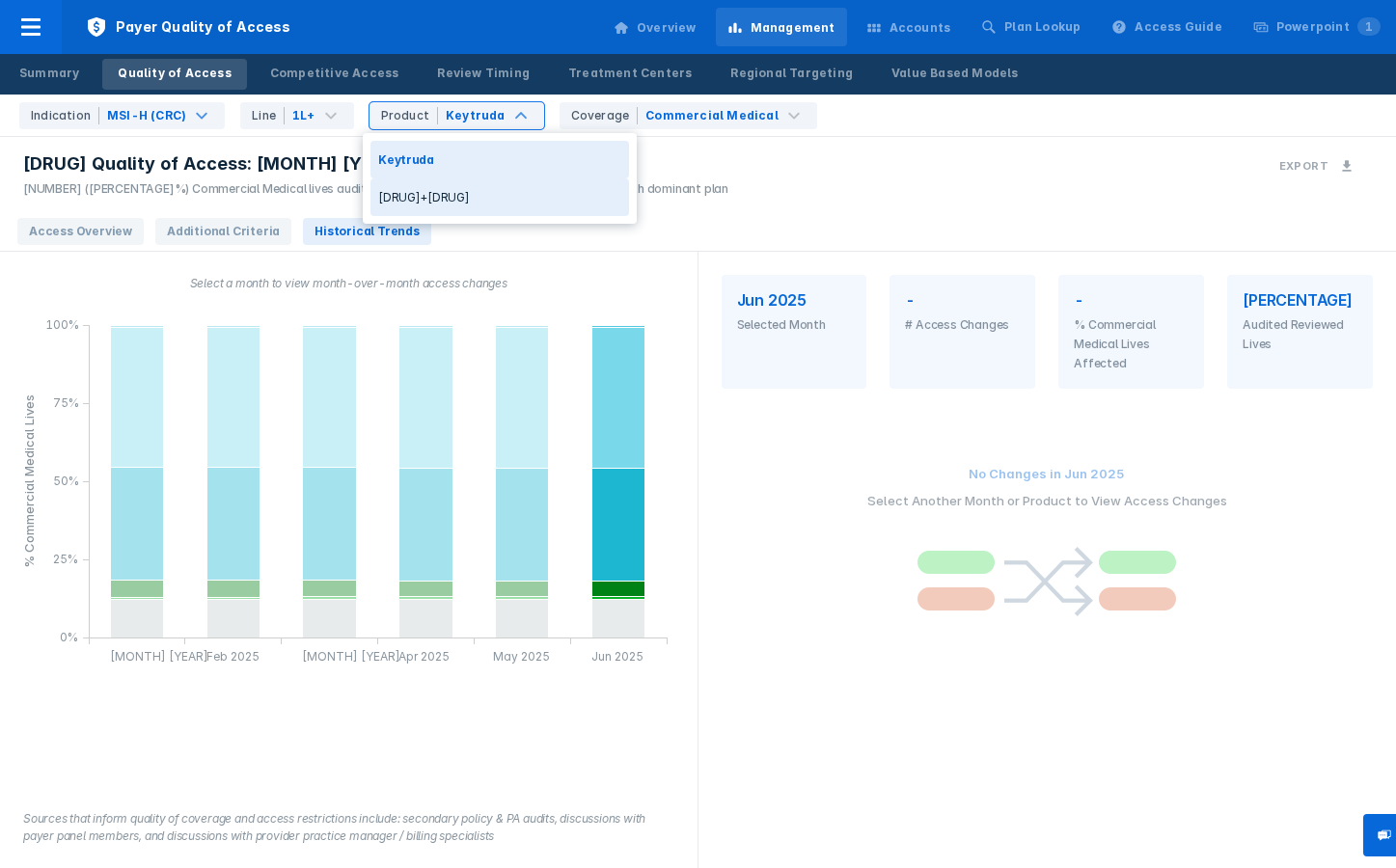 click on "[DRUG]+[DRUG]" at bounding box center (500, 197) 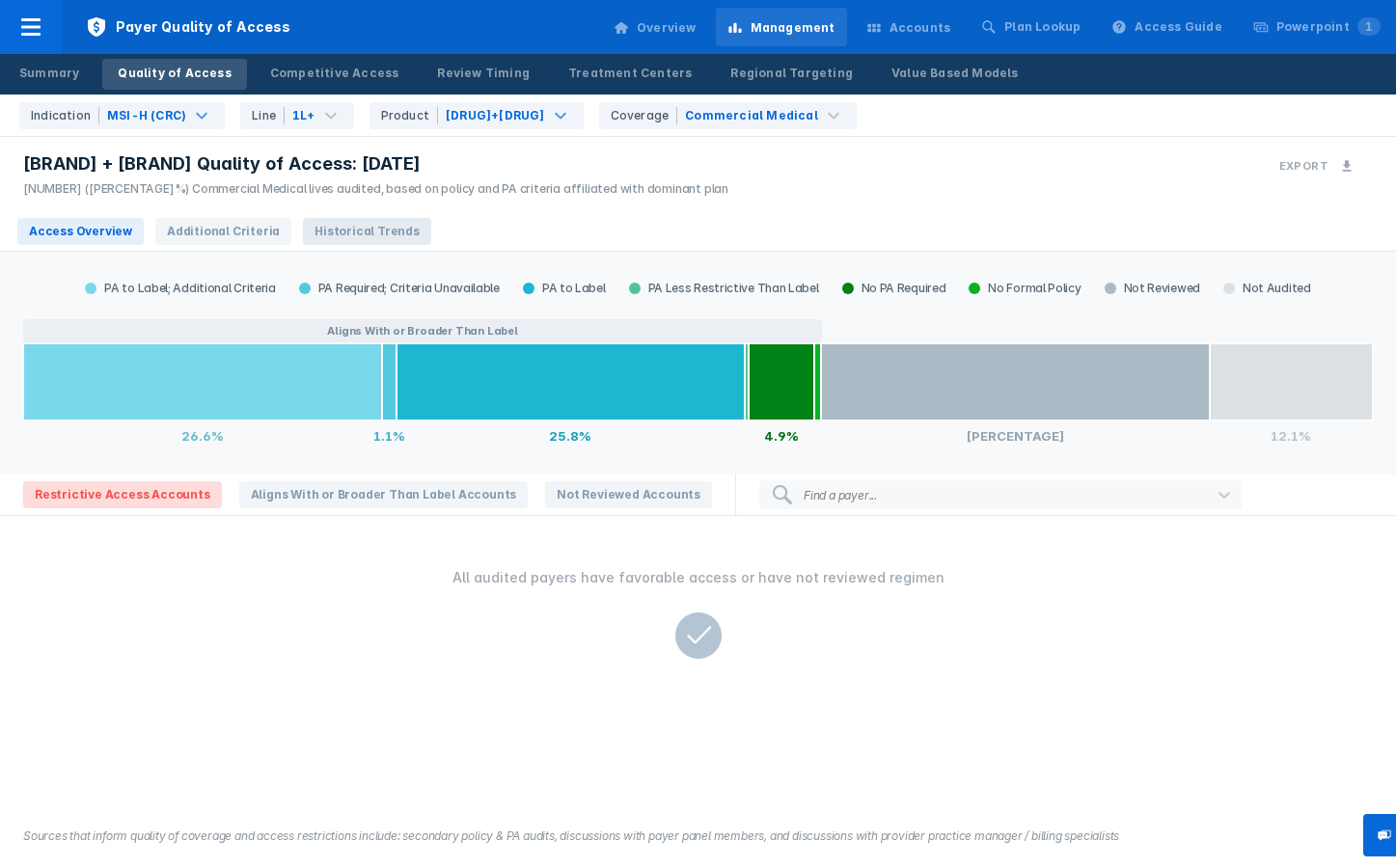 click on "Historical Trends" at bounding box center [367, 231] 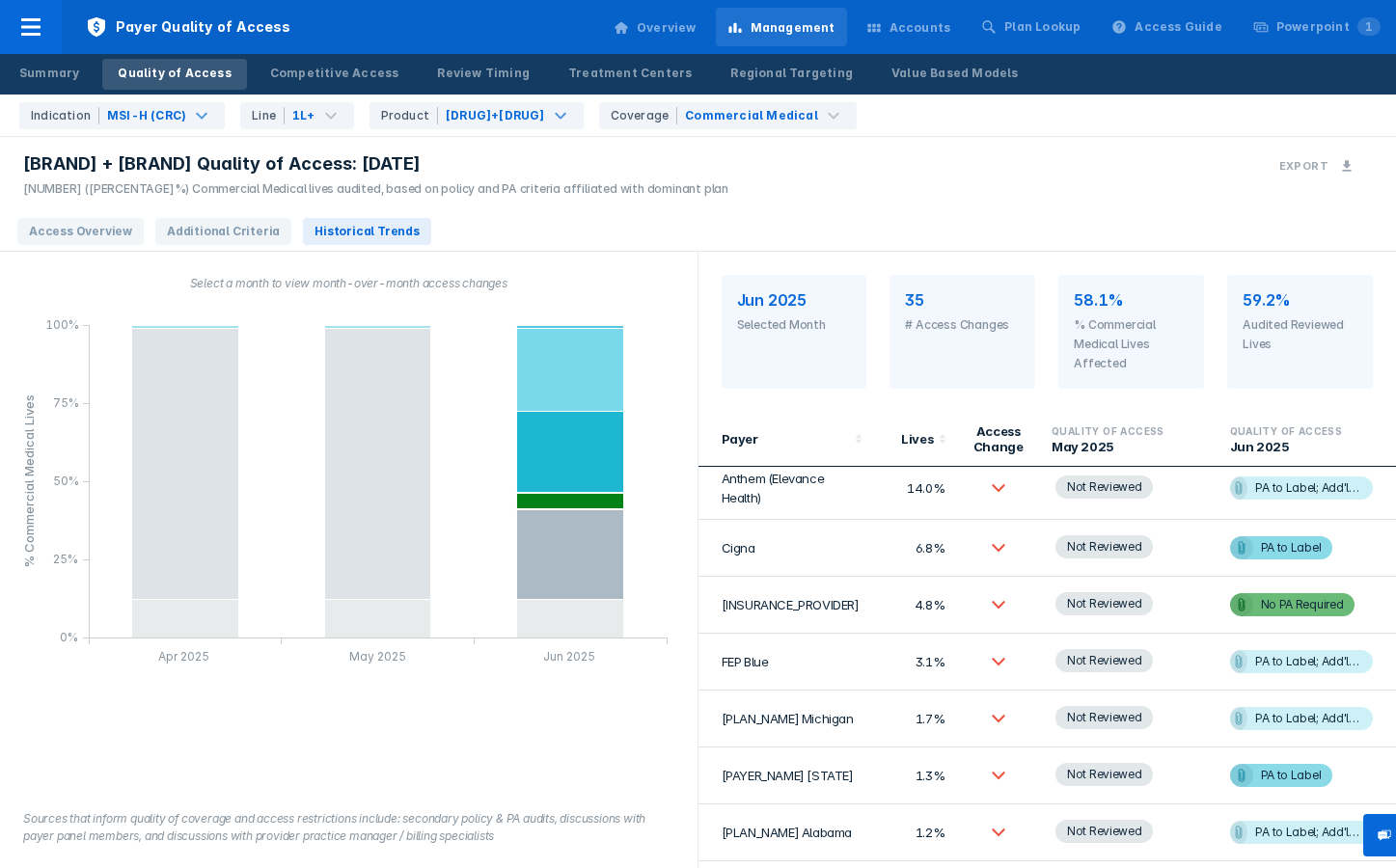 scroll, scrollTop: 0, scrollLeft: 0, axis: both 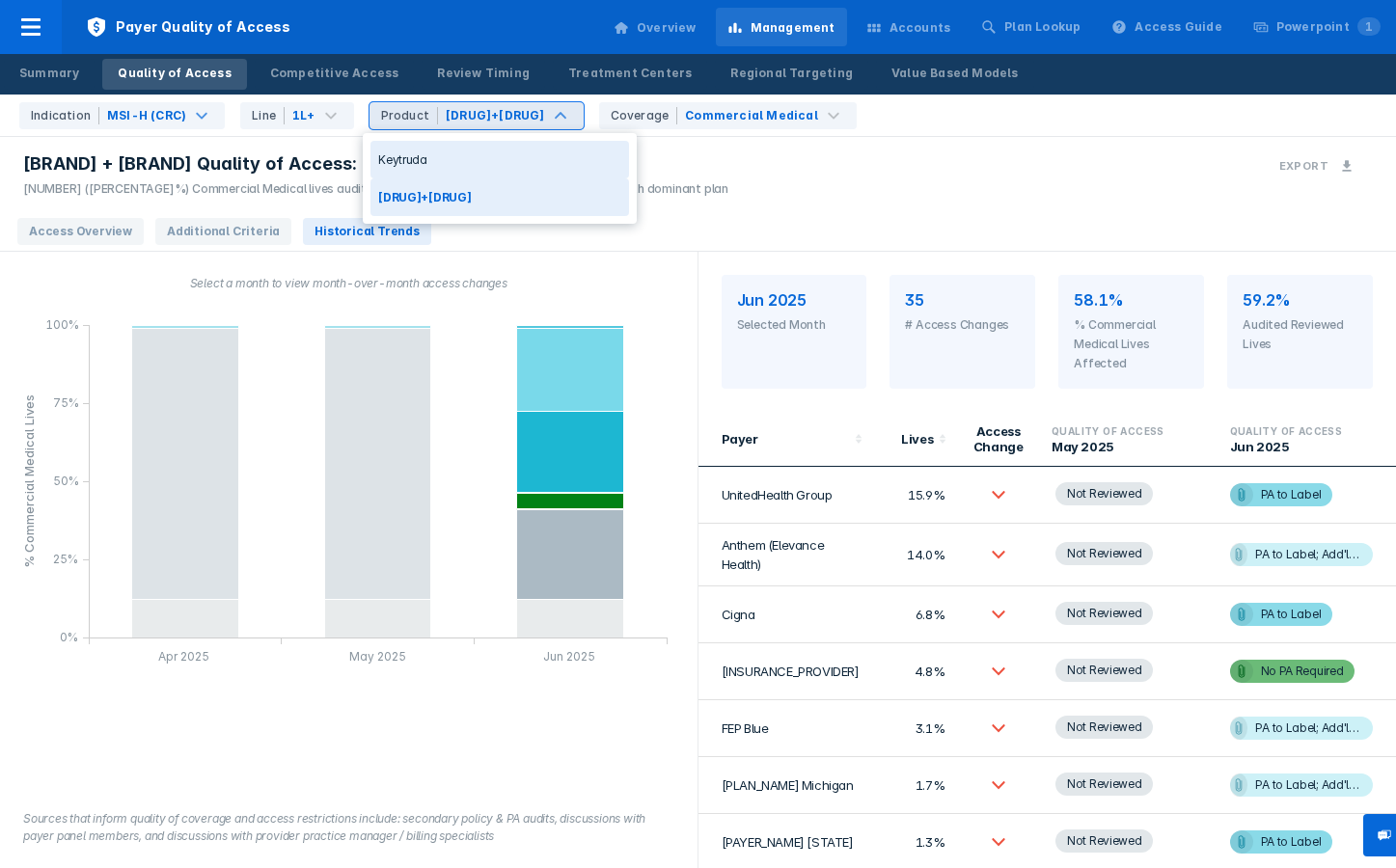 click on "Product [DRUG]+[DRUG]" at bounding box center (477, 116) 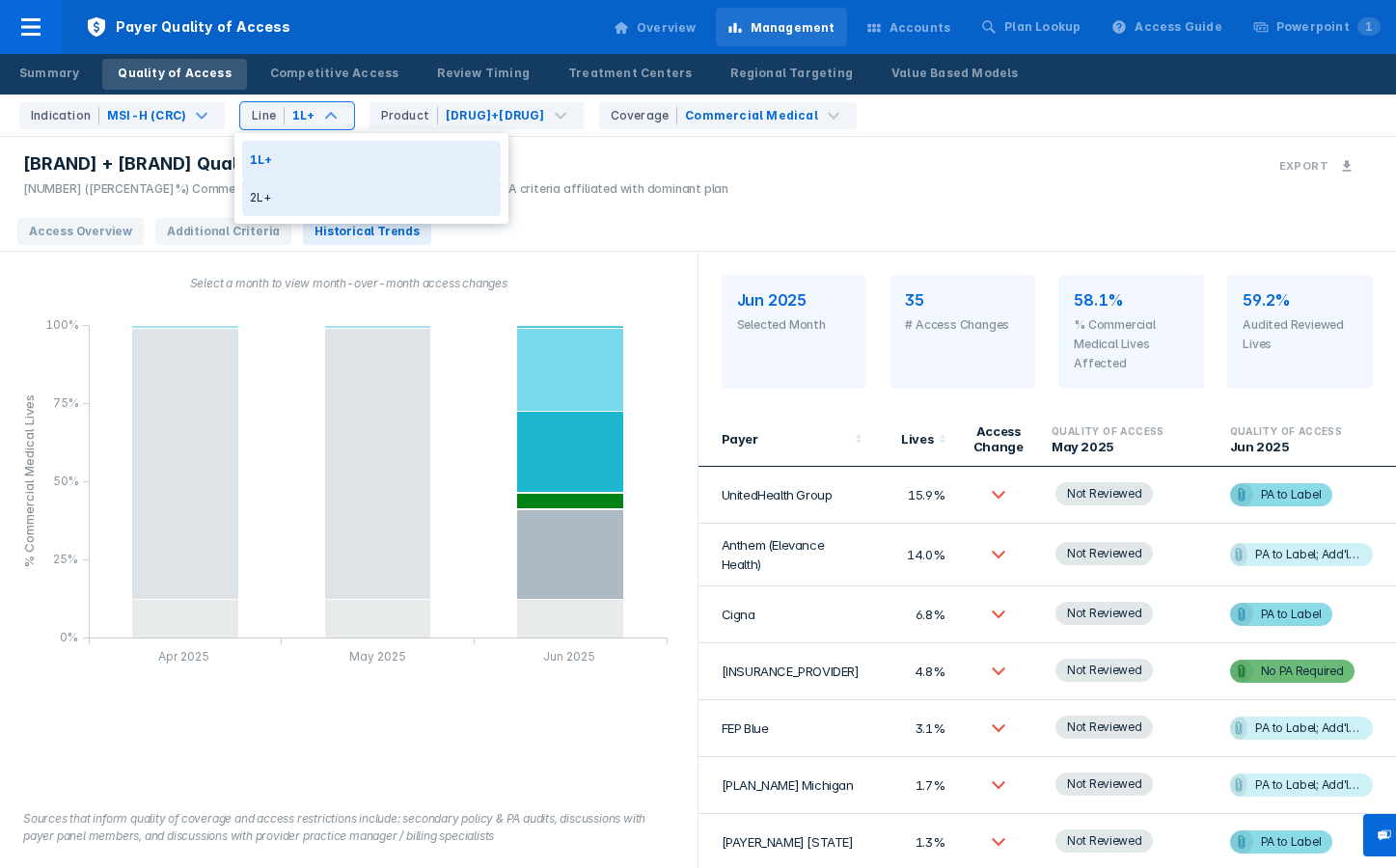 click on "2L+" at bounding box center (371, 197) 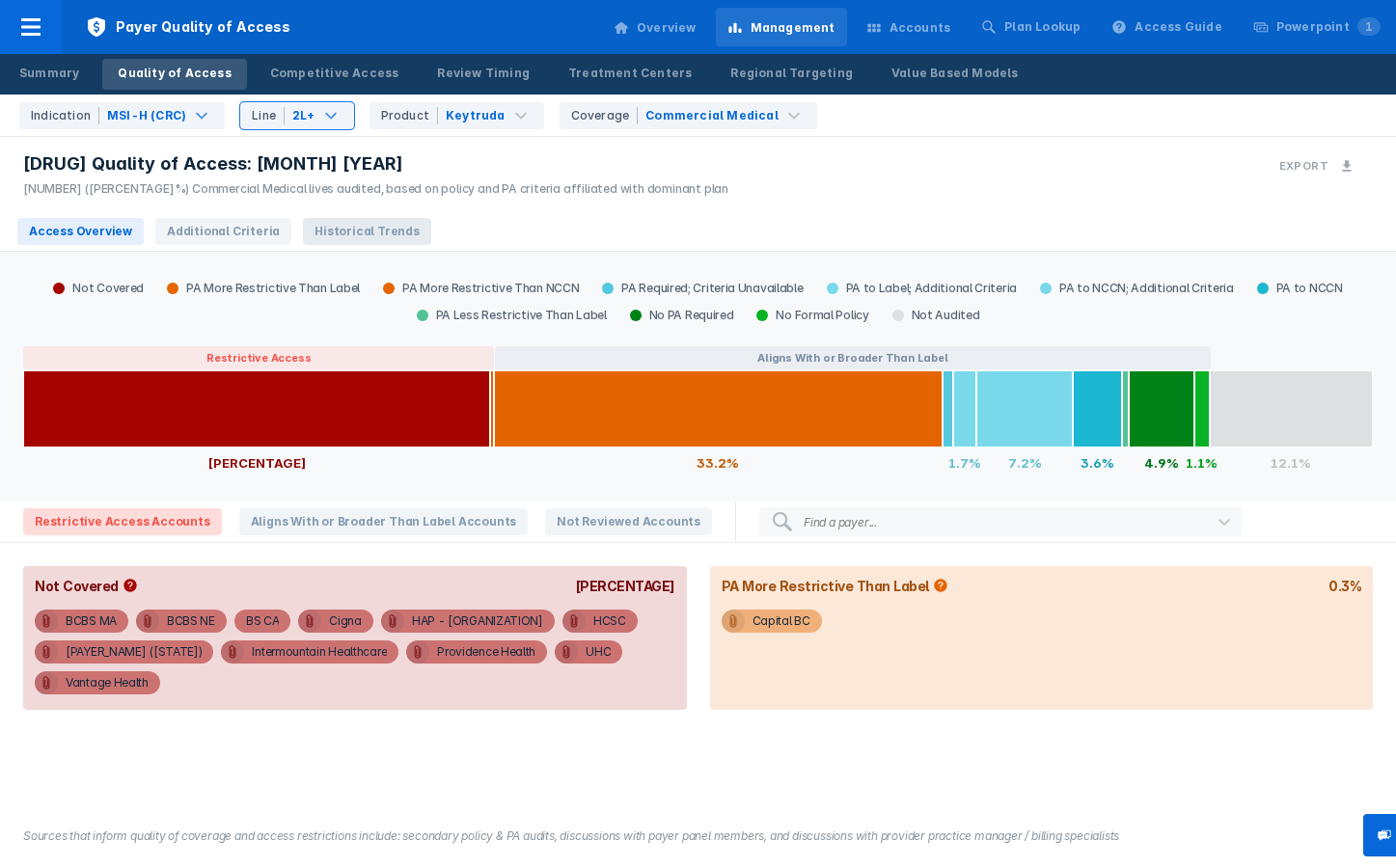 click on "Historical Trends" at bounding box center [367, 231] 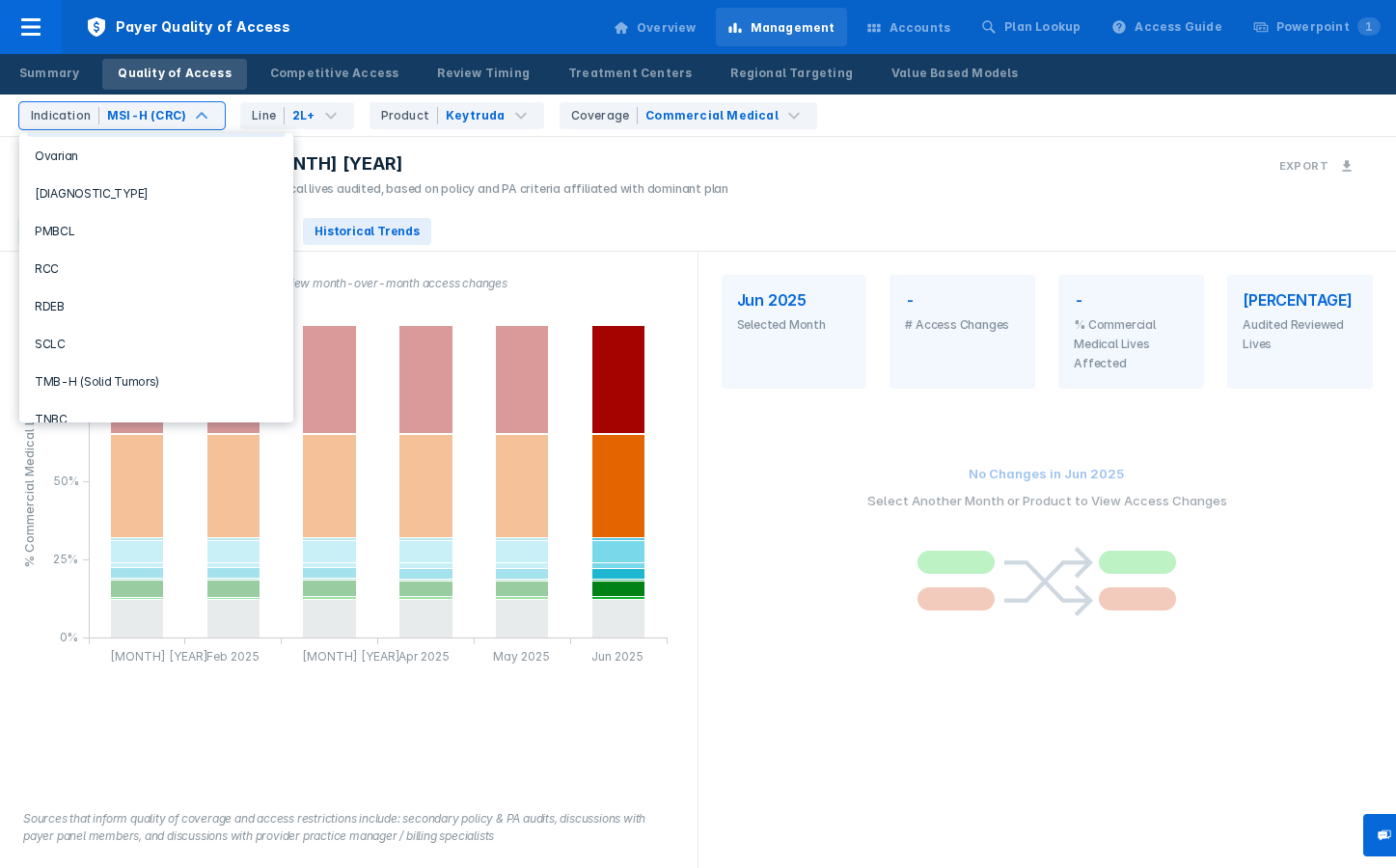 scroll, scrollTop: 909, scrollLeft: 0, axis: vertical 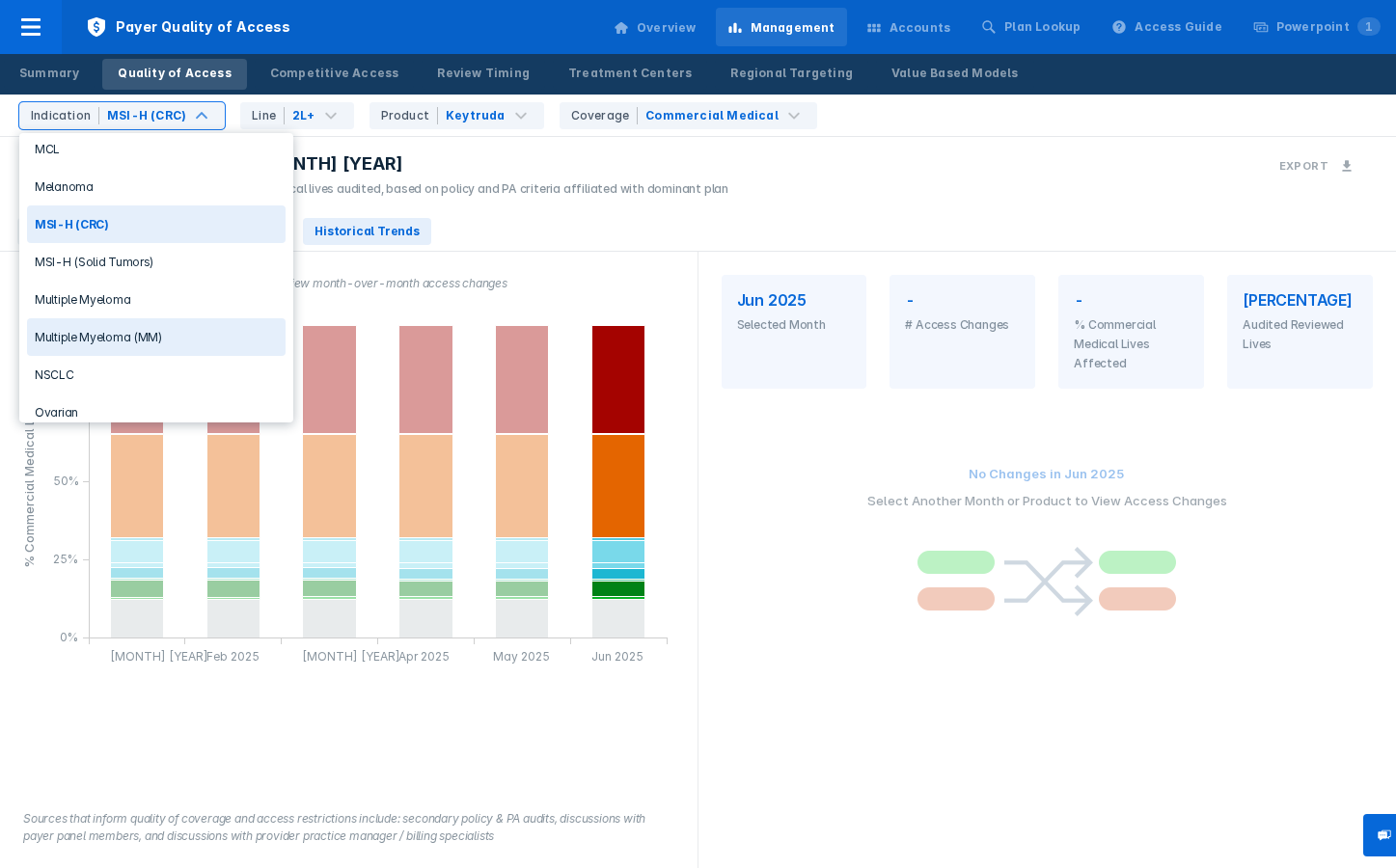 click on "Multiple Myeloma (MM)" at bounding box center (156, 337) 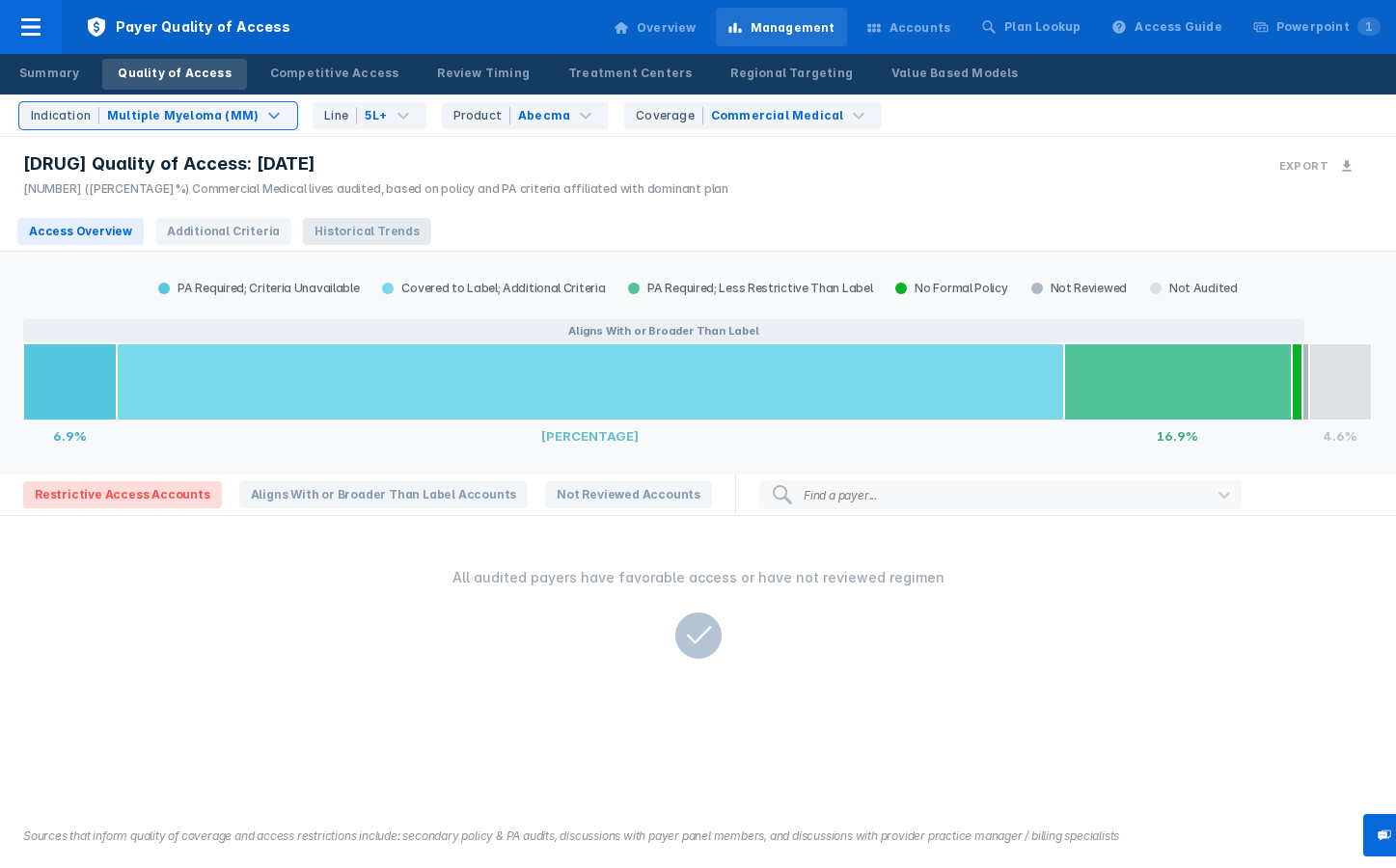 click on "Historical Trends" at bounding box center (367, 231) 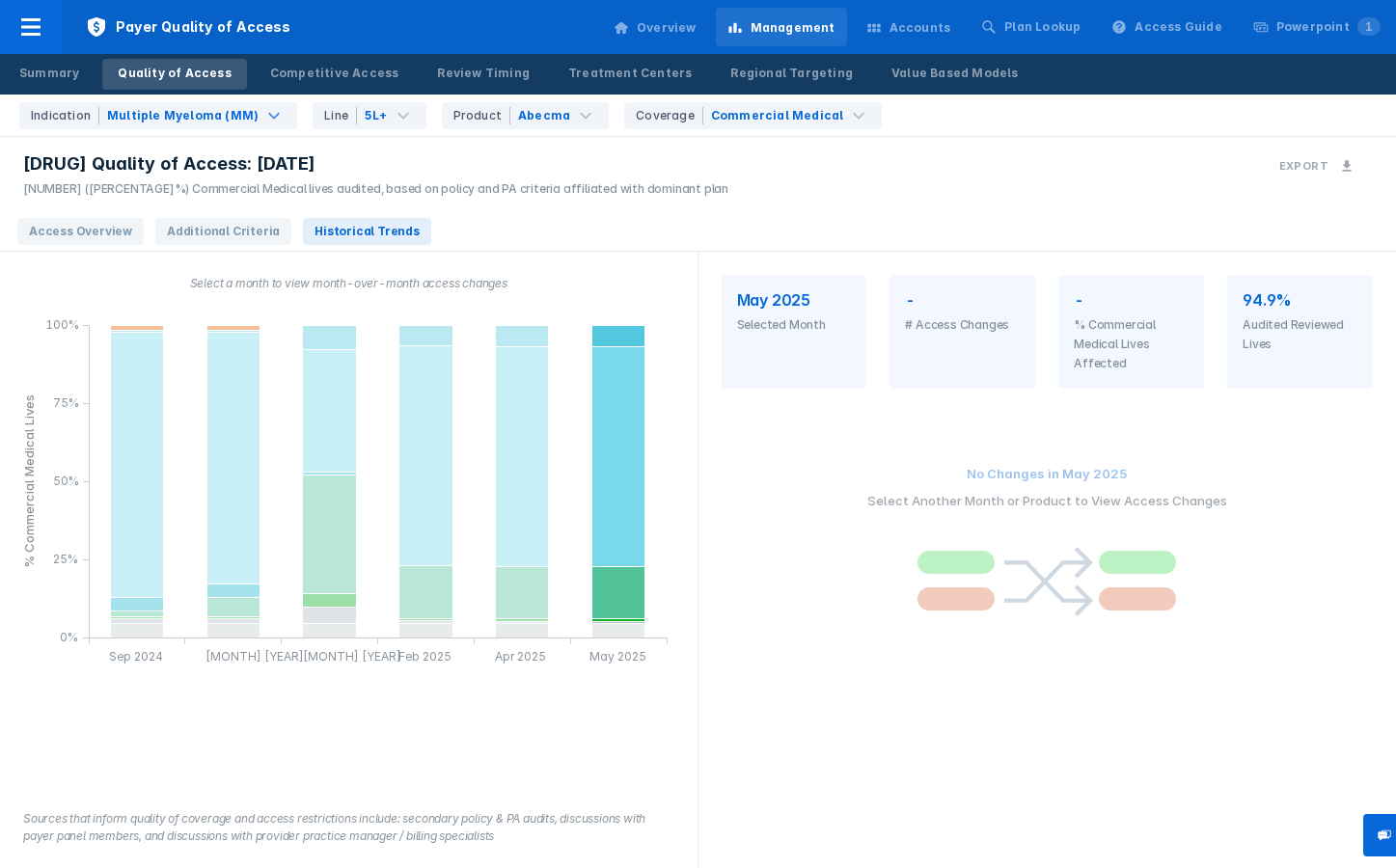 click on "Indication Multiple Myeloma (MM) Line 5L+ Product Abecma Coverage Commercial Medical" at bounding box center (451, 116) 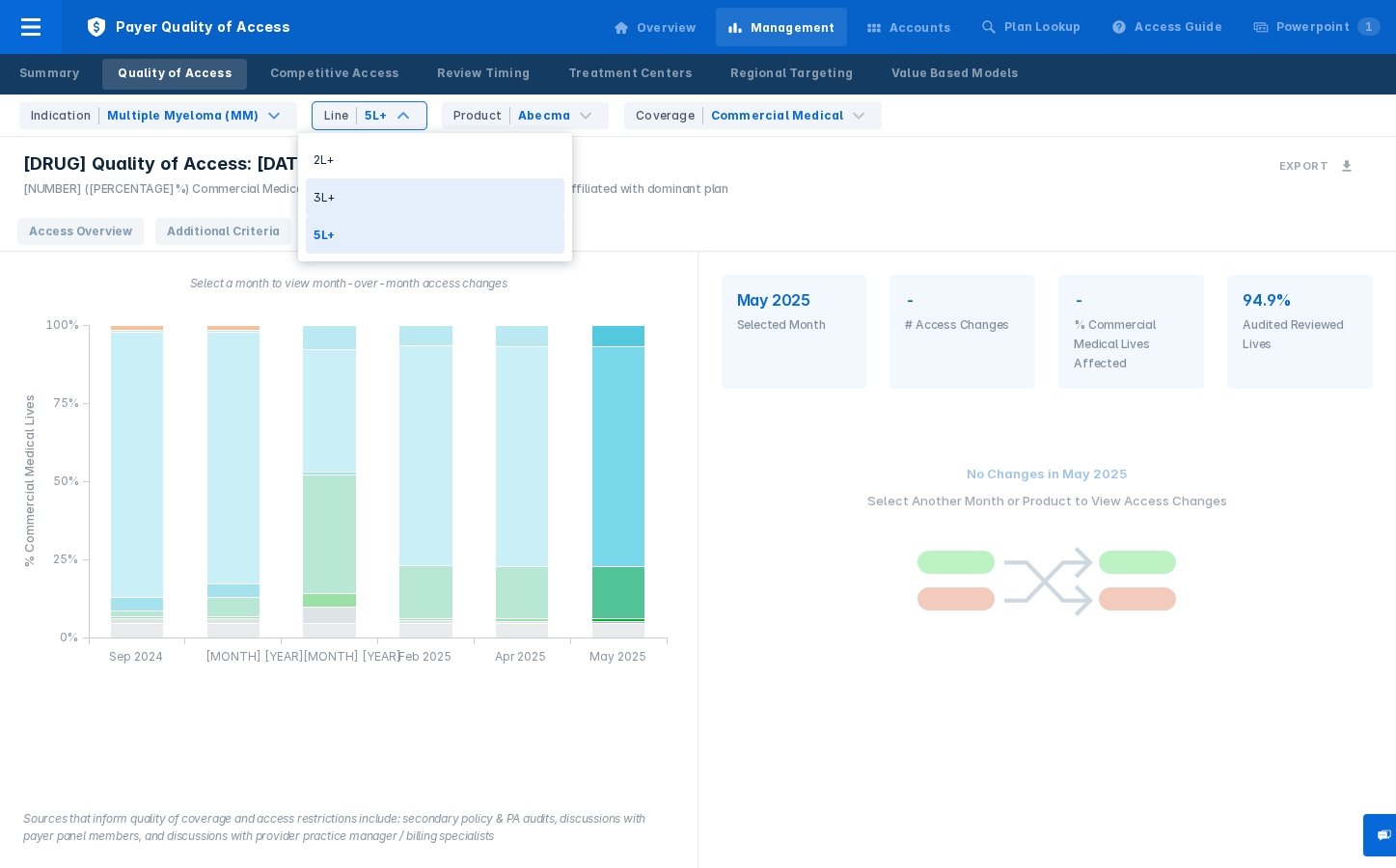 click on "3L+" at bounding box center (435, 197) 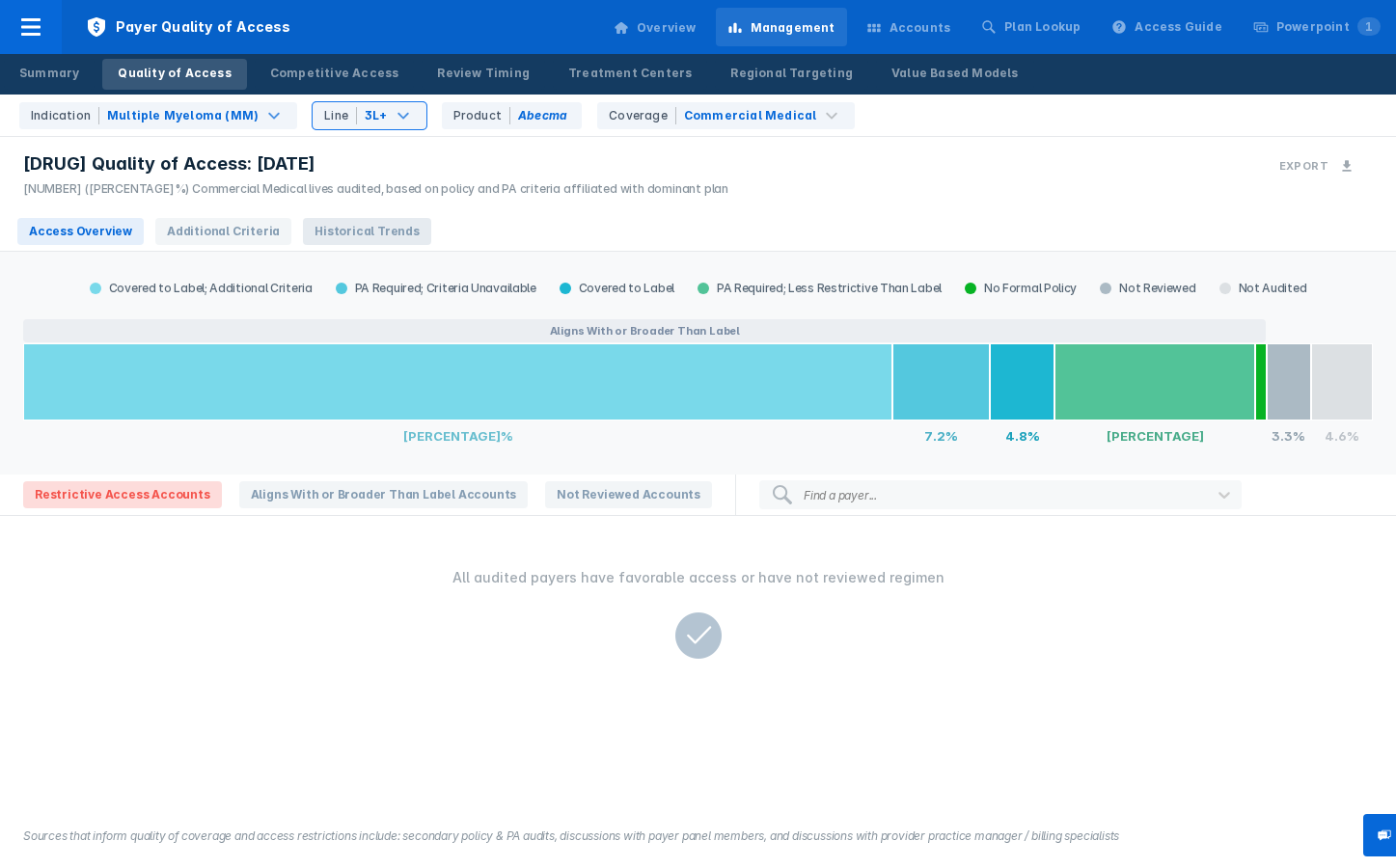 click on "Historical Trends" at bounding box center [367, 231] 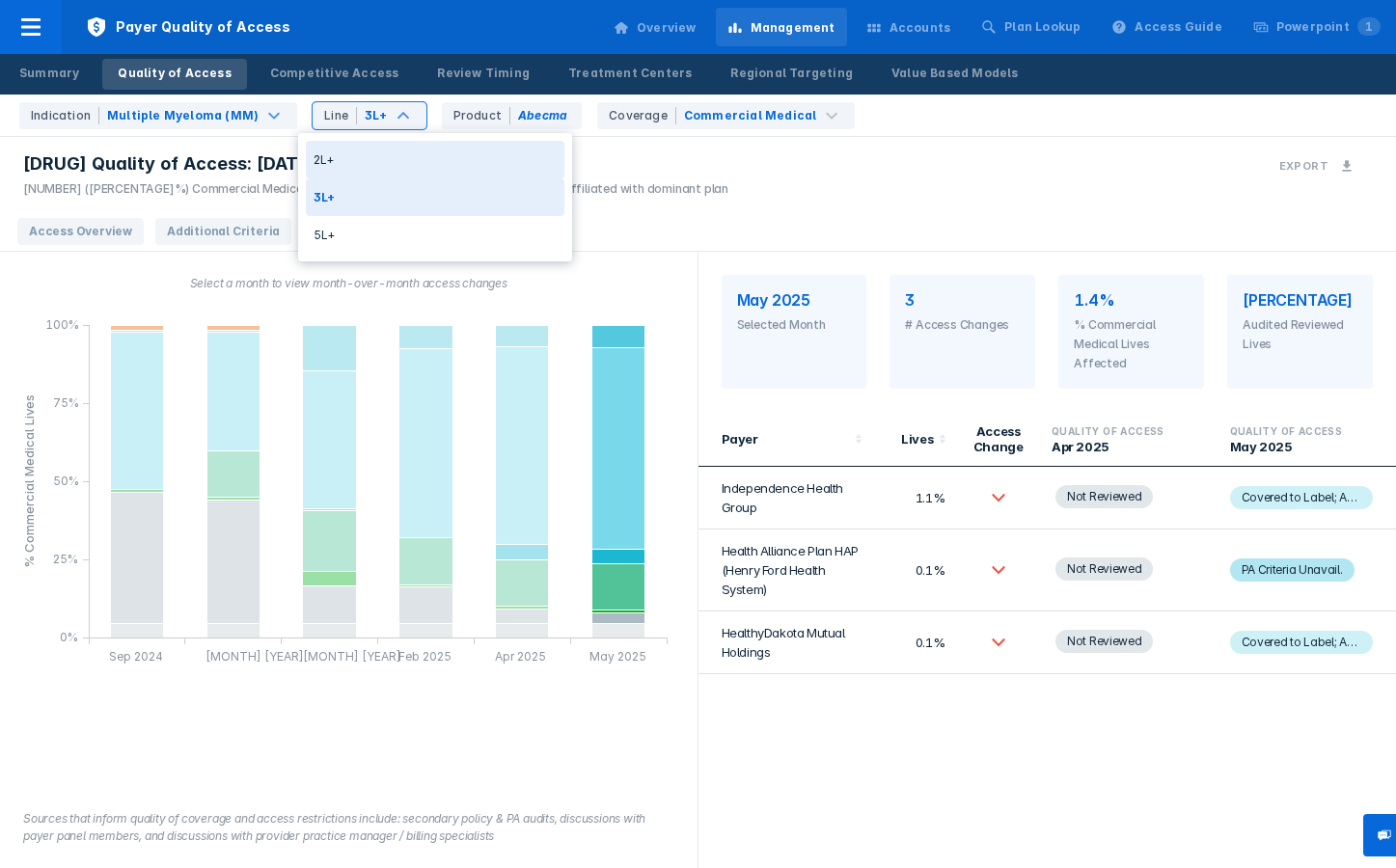 click on "2L+" at bounding box center (435, 159) 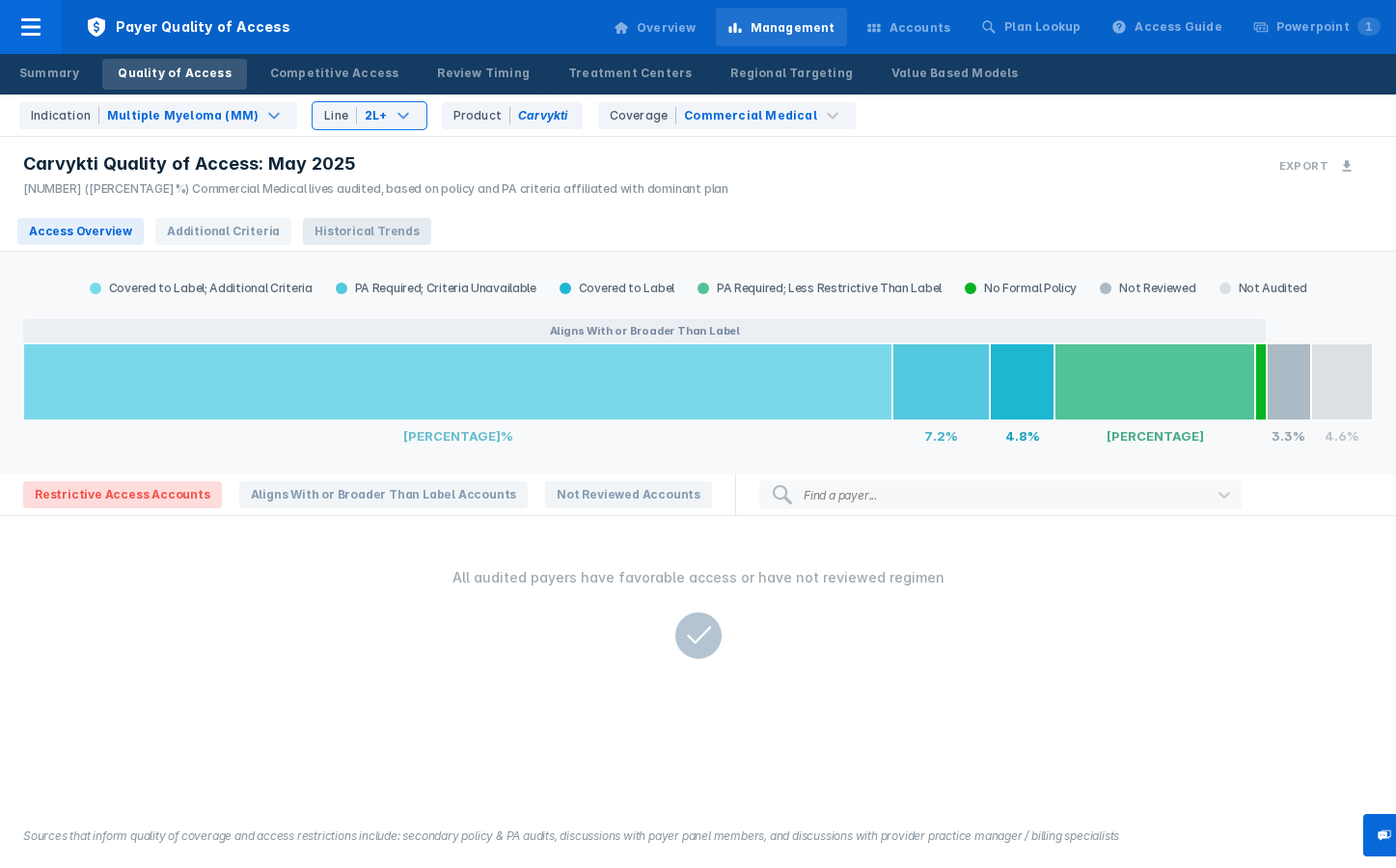 click on "Historical Trends" at bounding box center [367, 231] 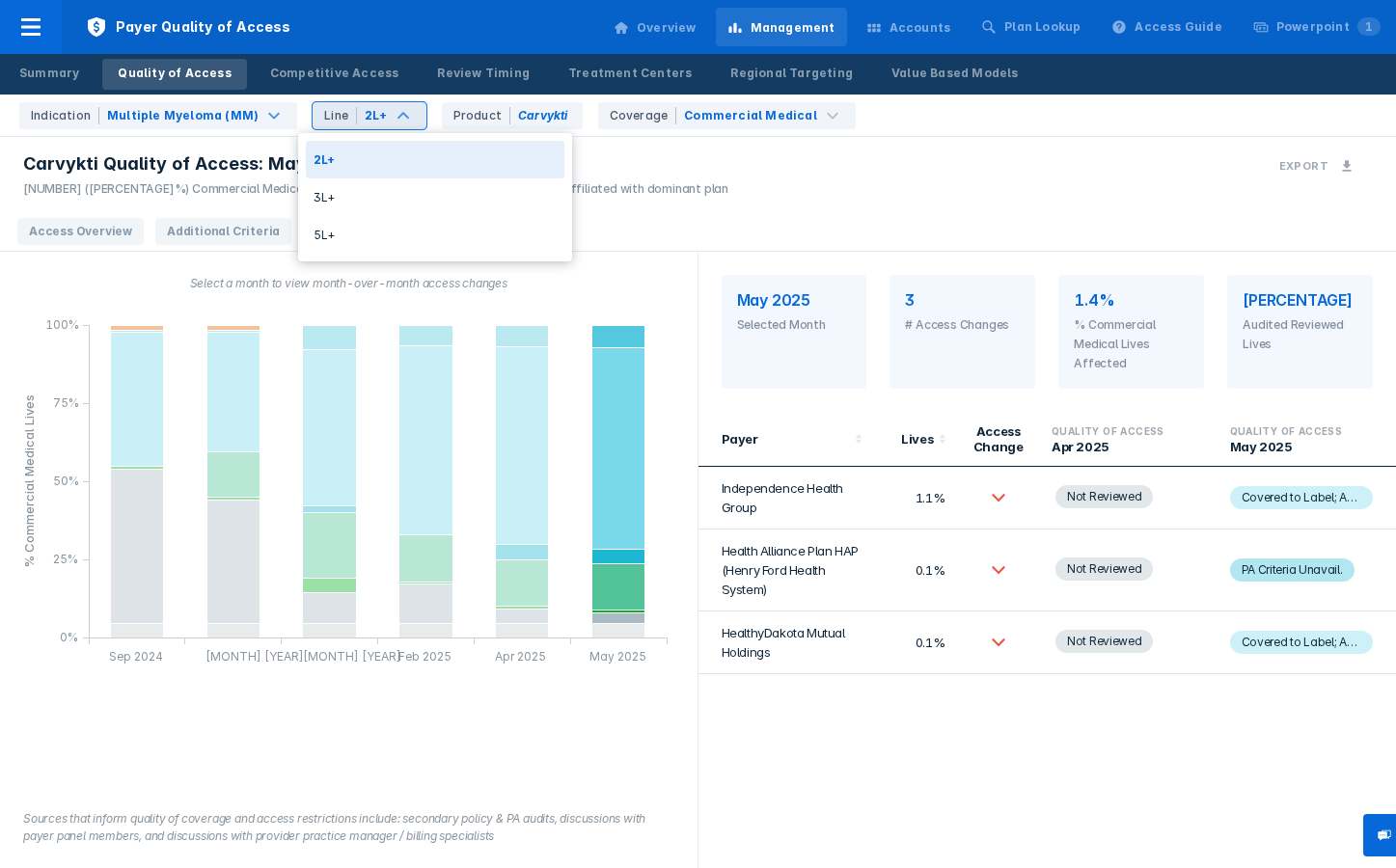 click on "Line 2L+" at bounding box center [369, 116] 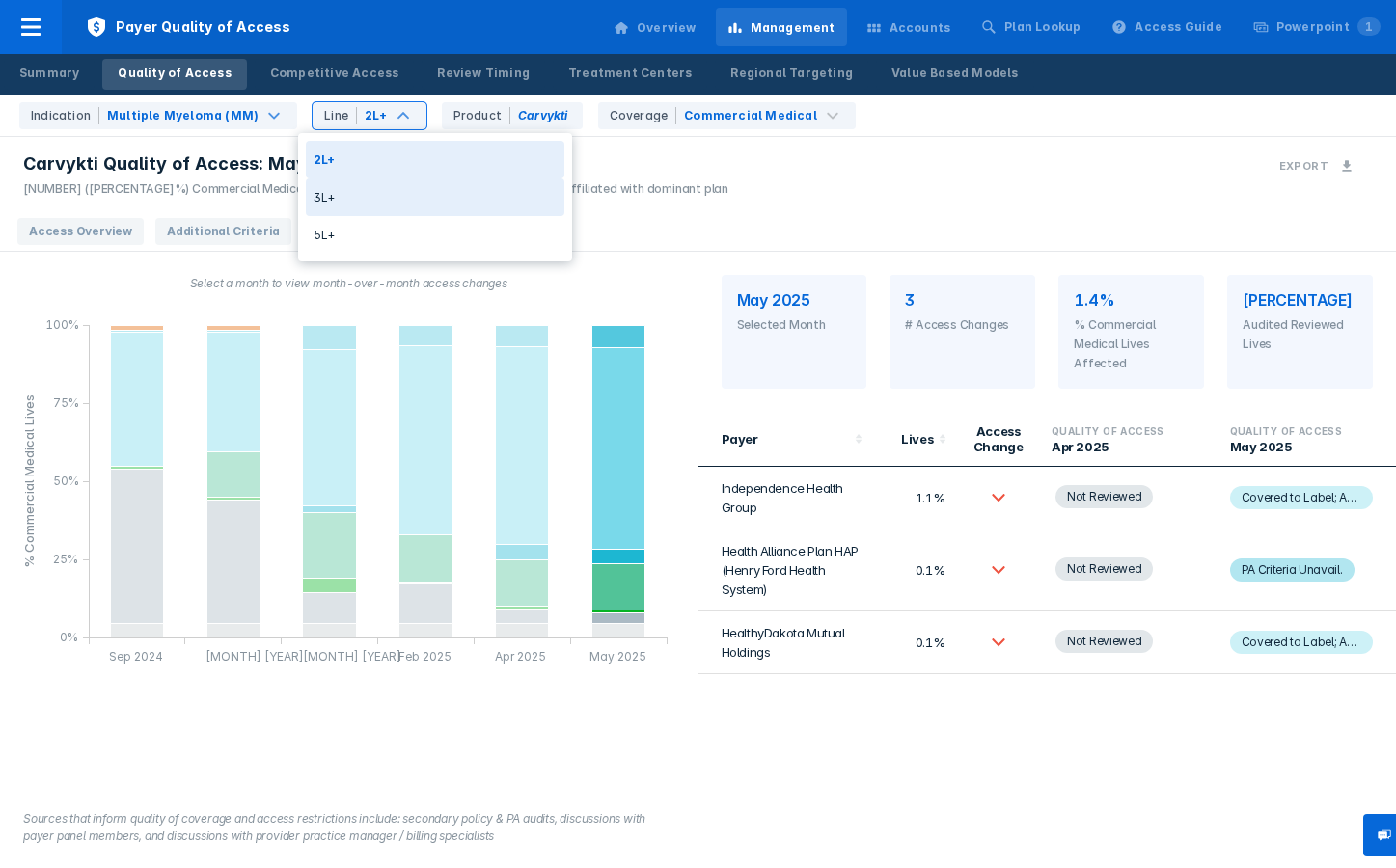 click on "3L+" at bounding box center [435, 197] 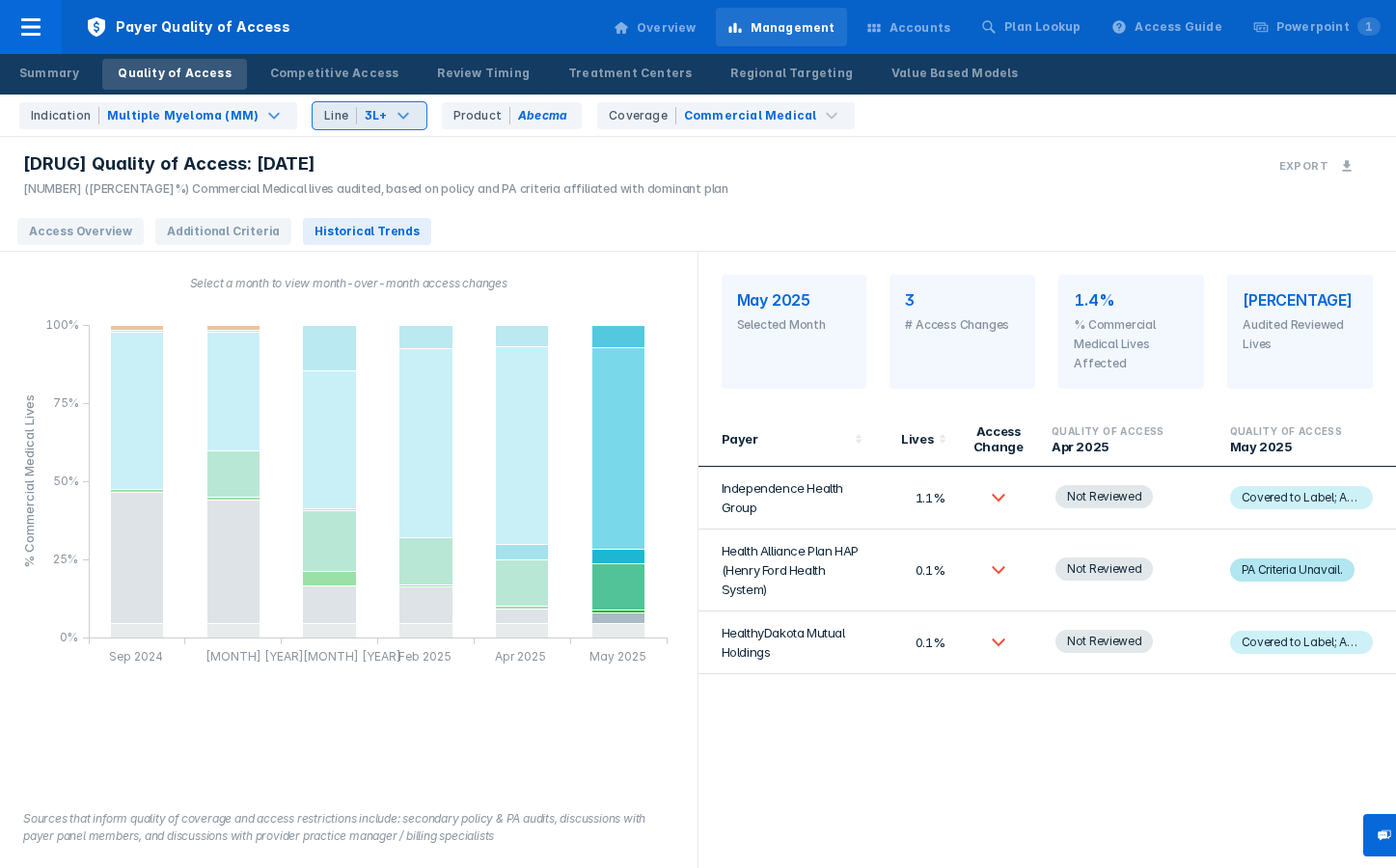 click on "3L+" at bounding box center [376, 116] 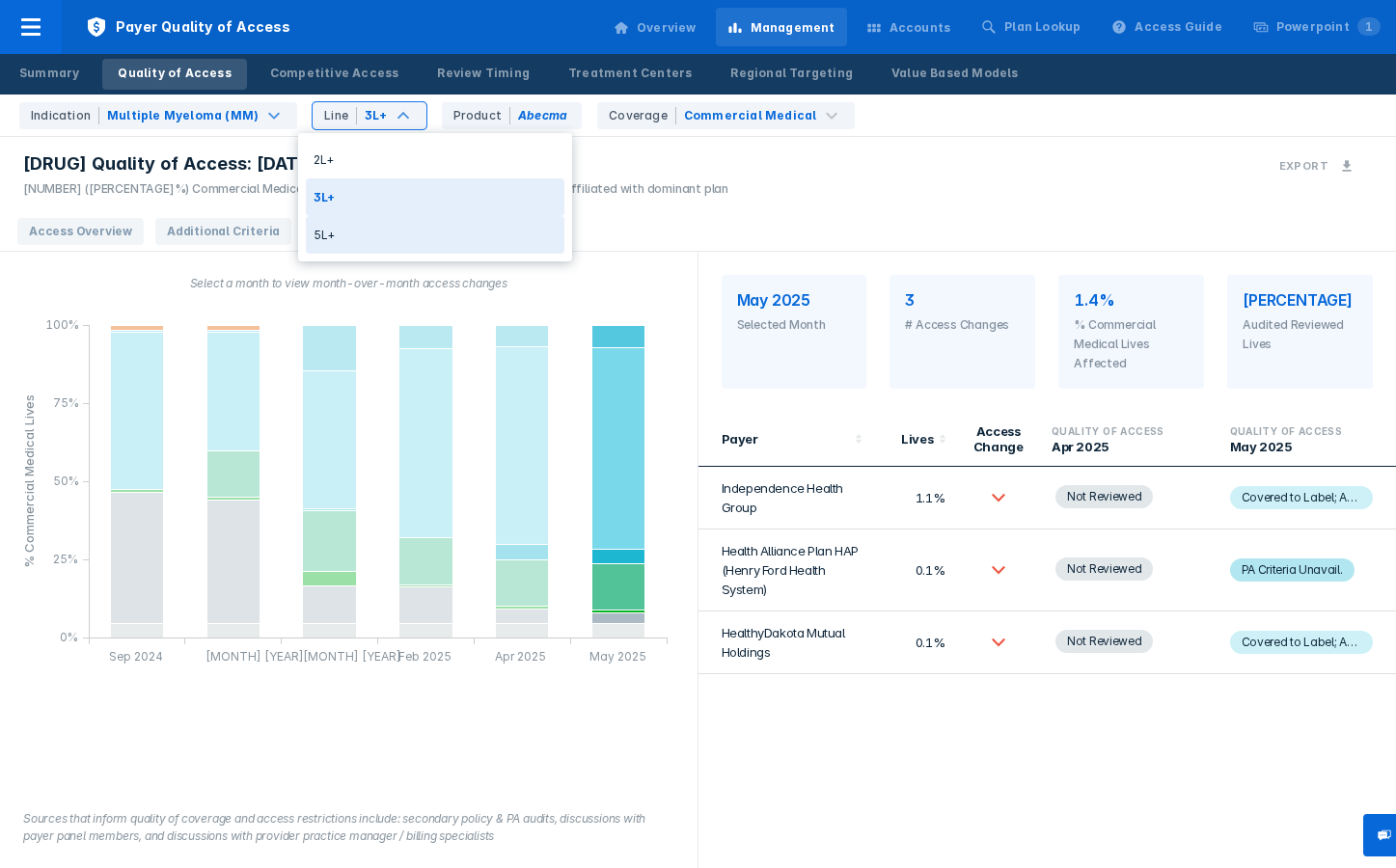 click on "5L+" at bounding box center [435, 234] 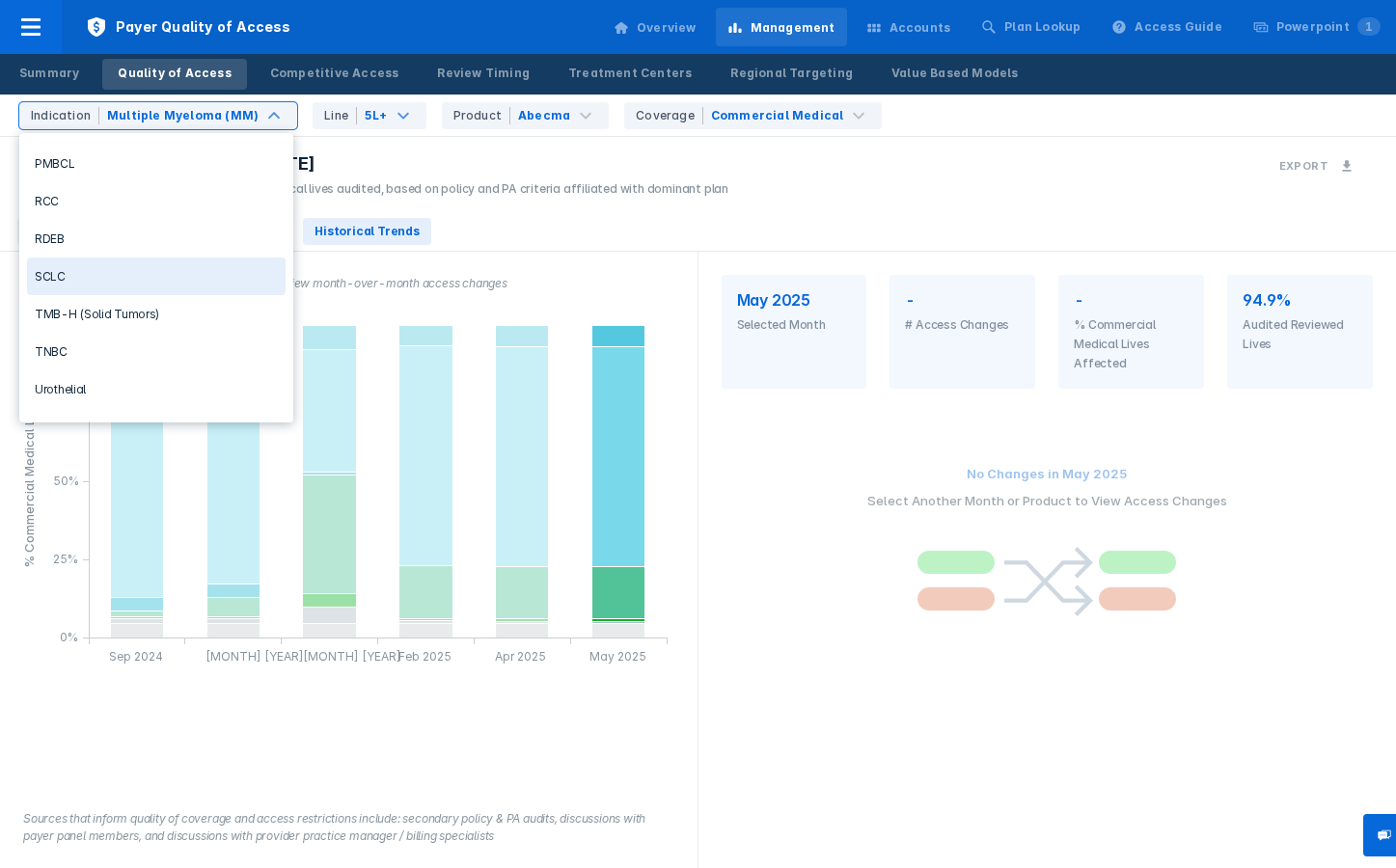 scroll, scrollTop: 1005, scrollLeft: 0, axis: vertical 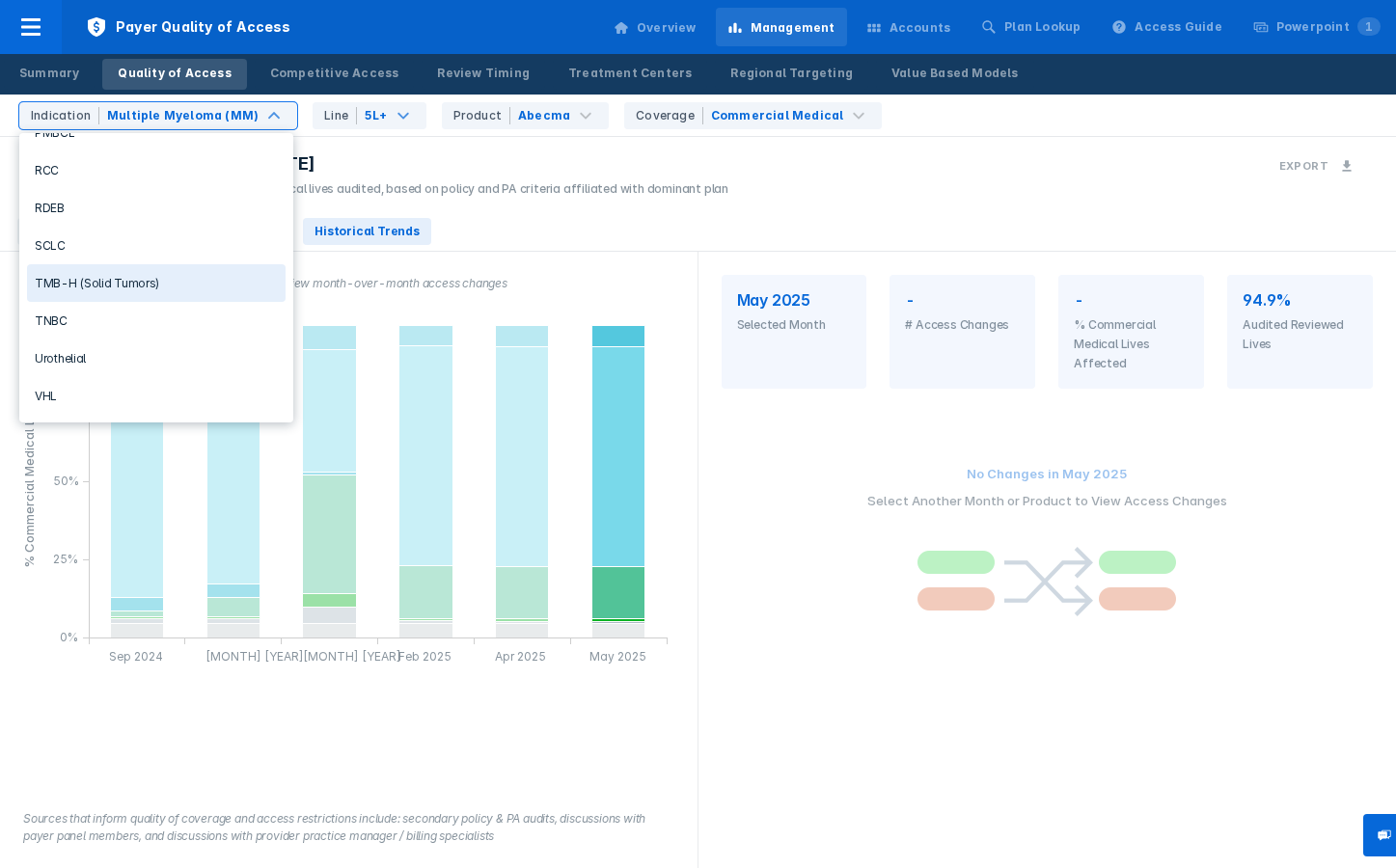 click on "TMB-H (Solid Tumors)" at bounding box center (156, 283) 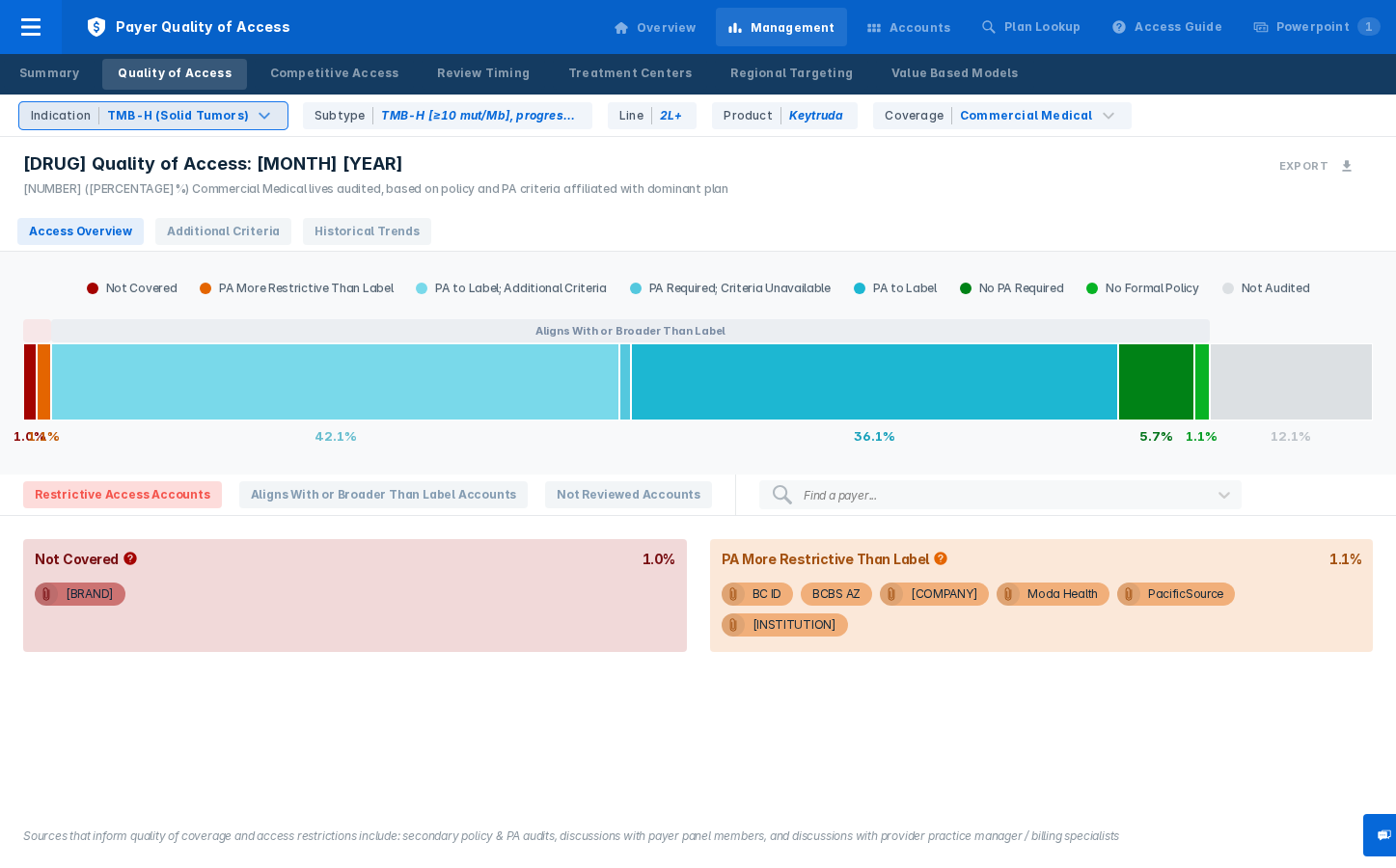 click on "TMB-H (Solid Tumors)" at bounding box center (178, 116) 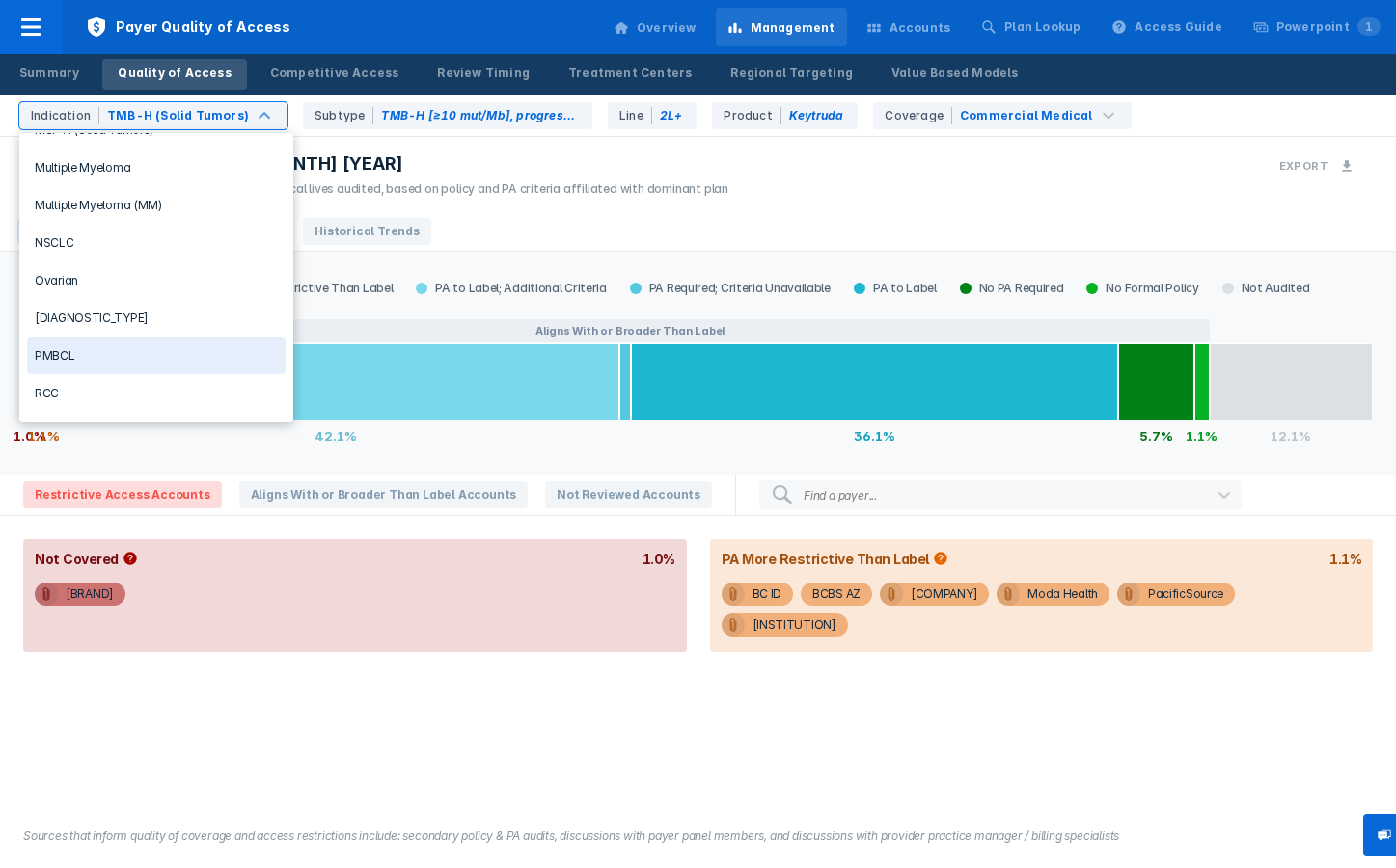scroll, scrollTop: 781, scrollLeft: 0, axis: vertical 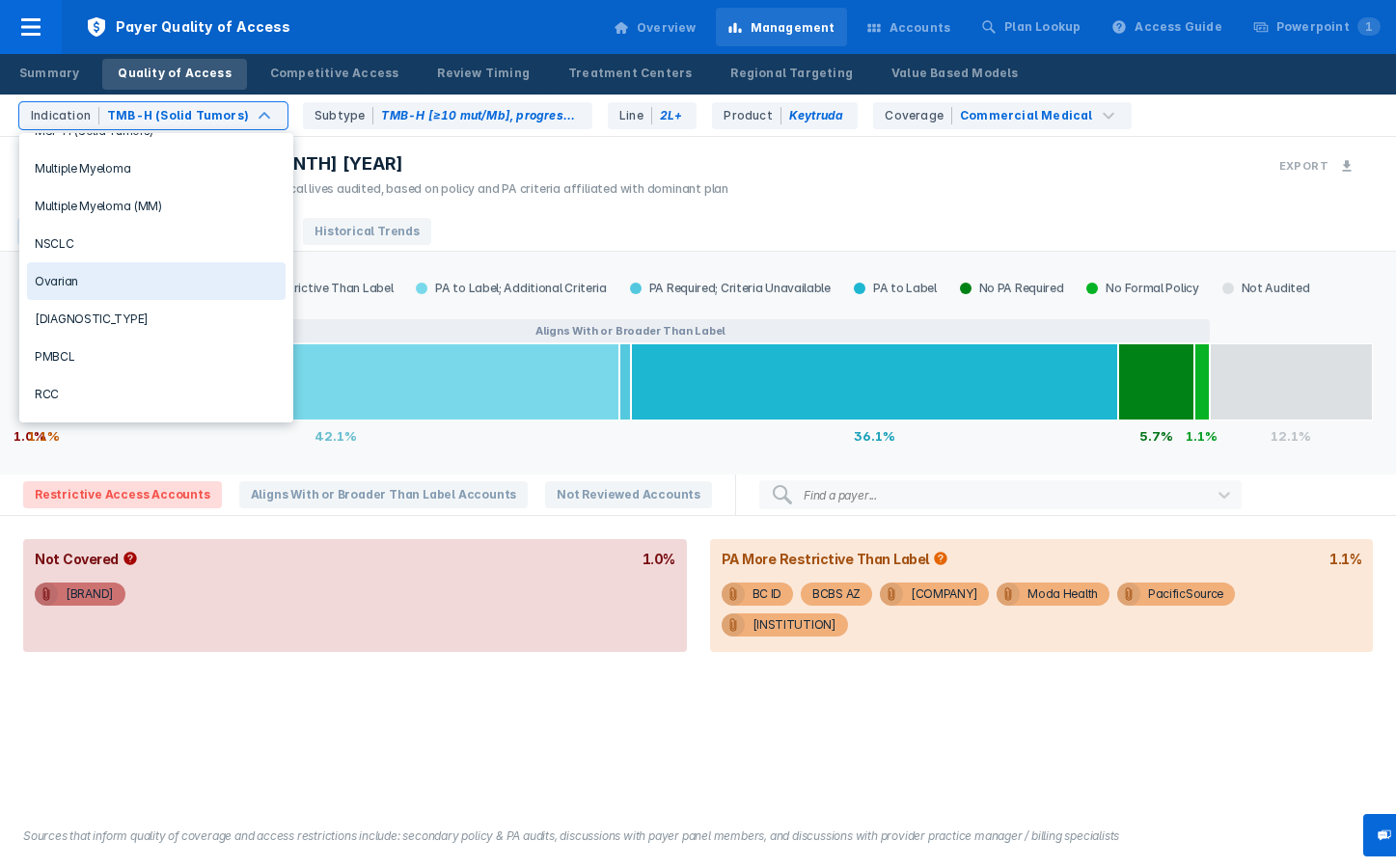 click on "Ovarian" at bounding box center [156, 281] 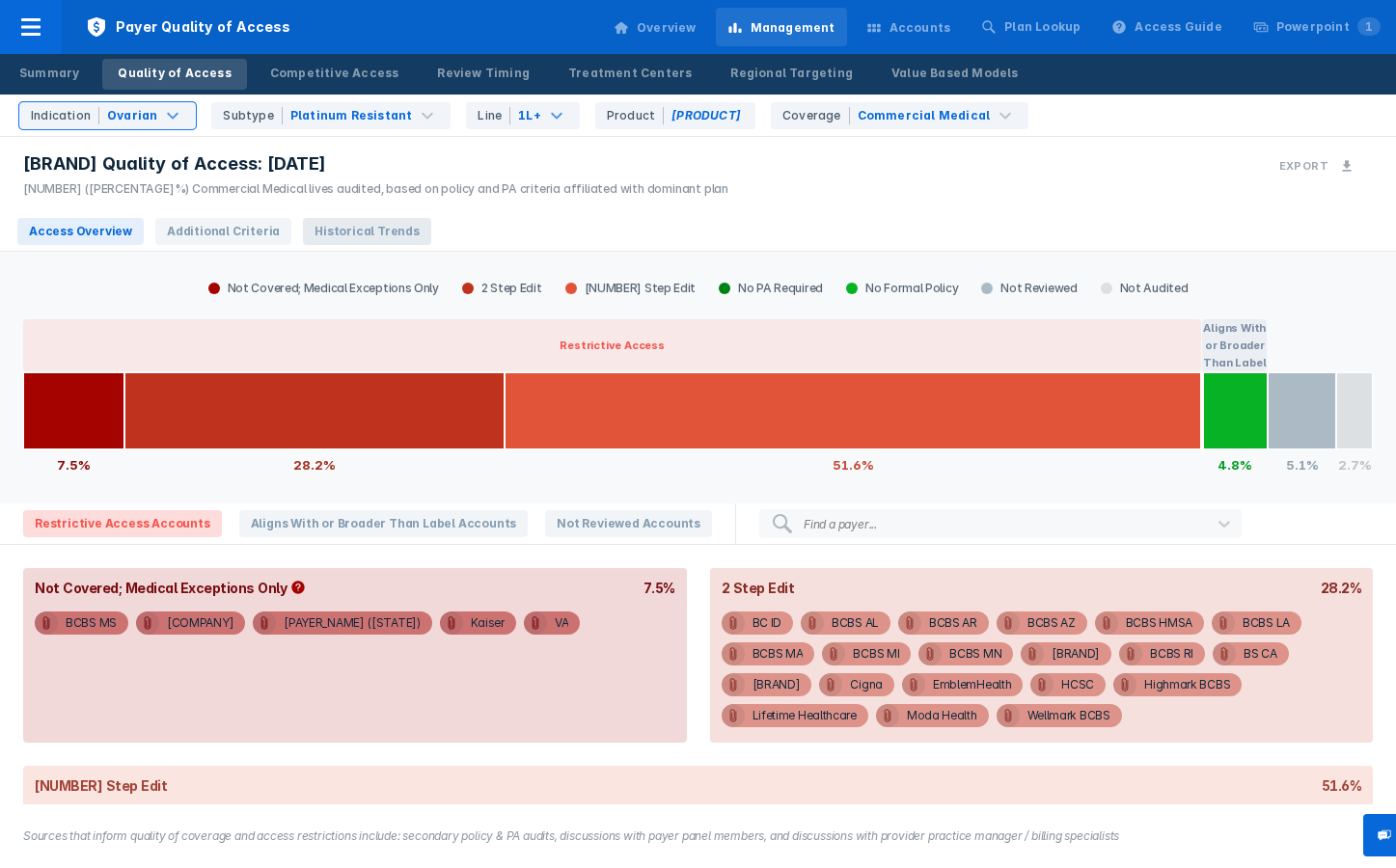 click on "Historical Trends" at bounding box center [367, 231] 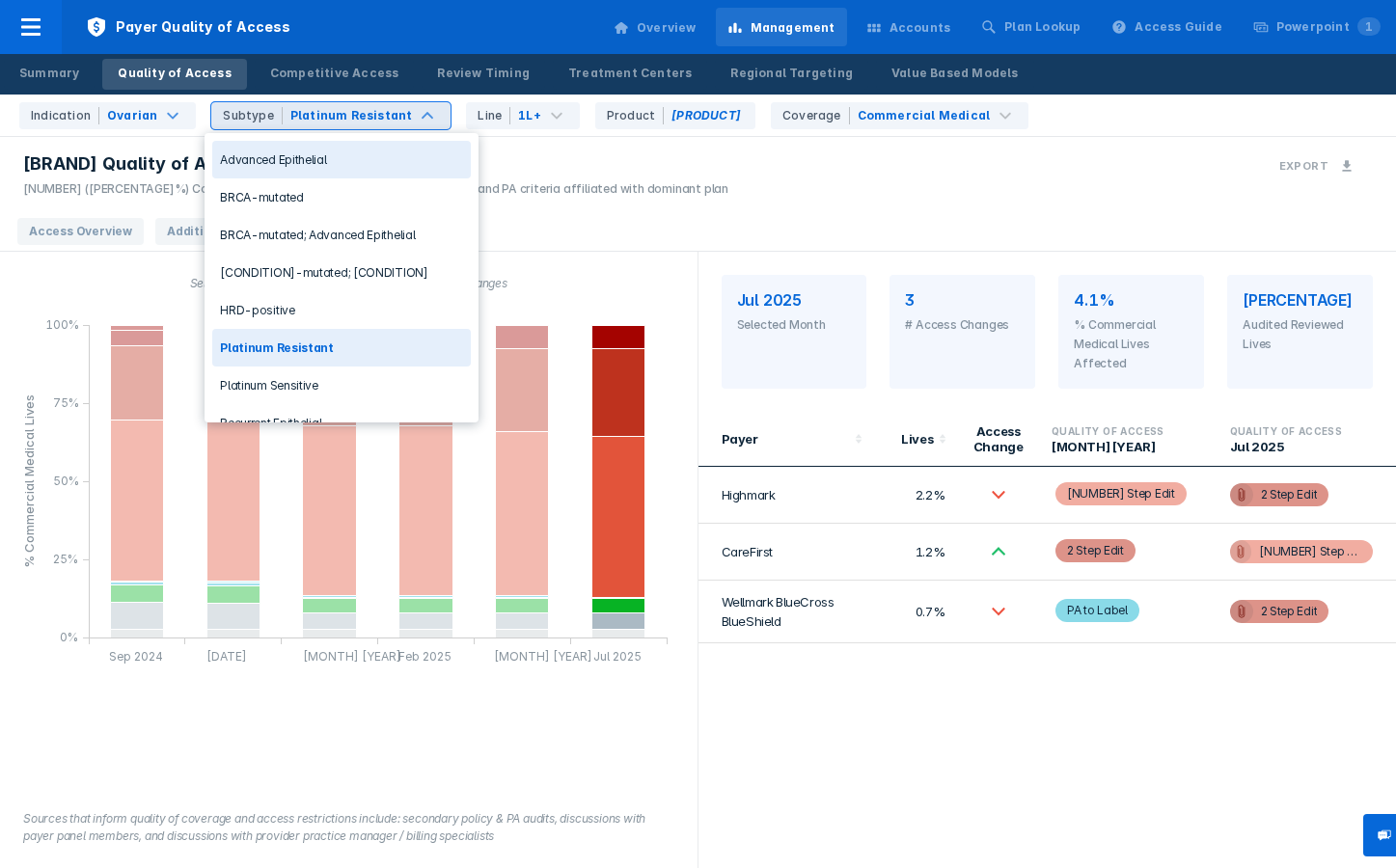 click on "Platinum Resistant" at bounding box center [351, 116] 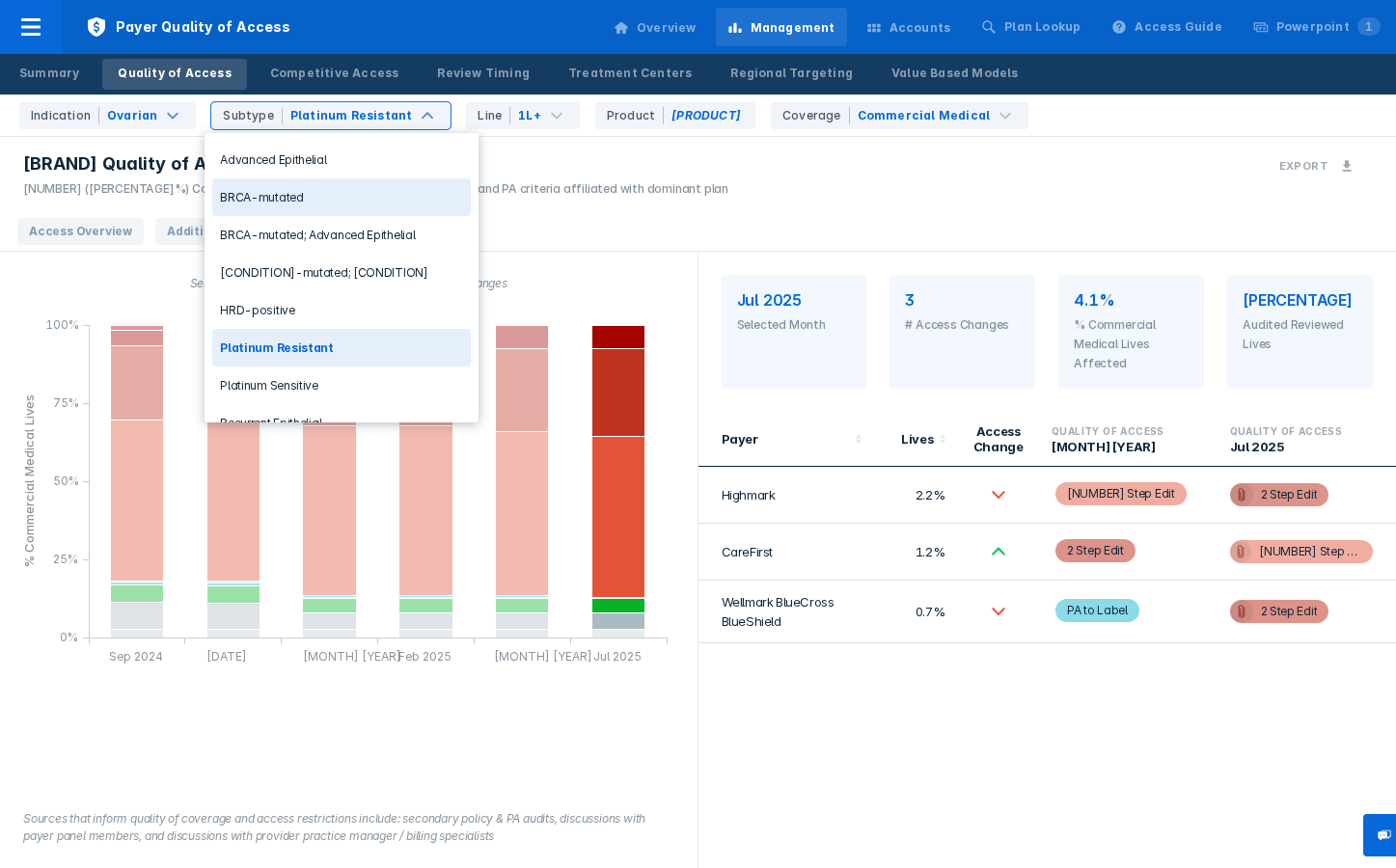 click on "BRCA-mutated" at bounding box center [342, 197] 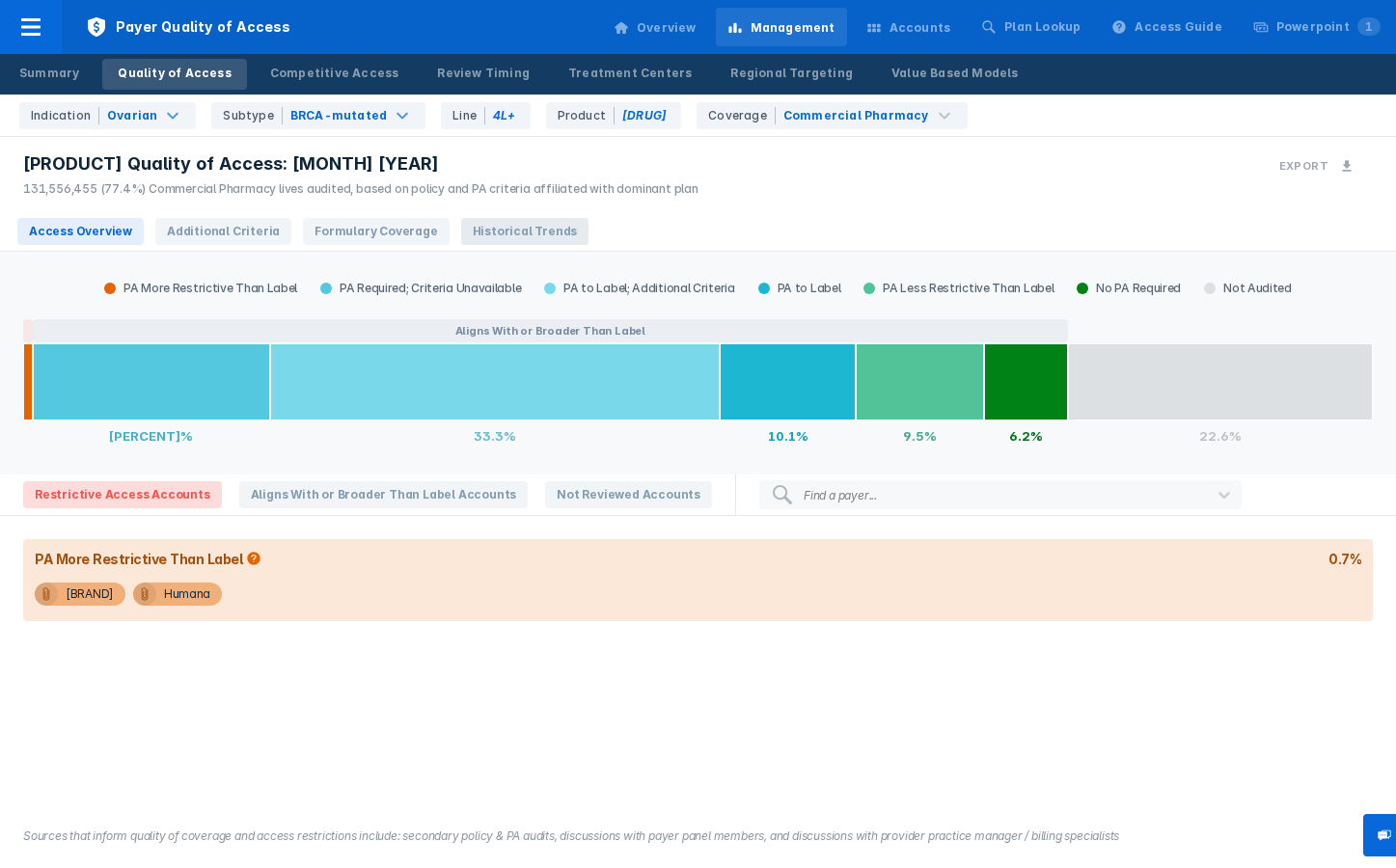 click on "Historical Trends" at bounding box center (525, 231) 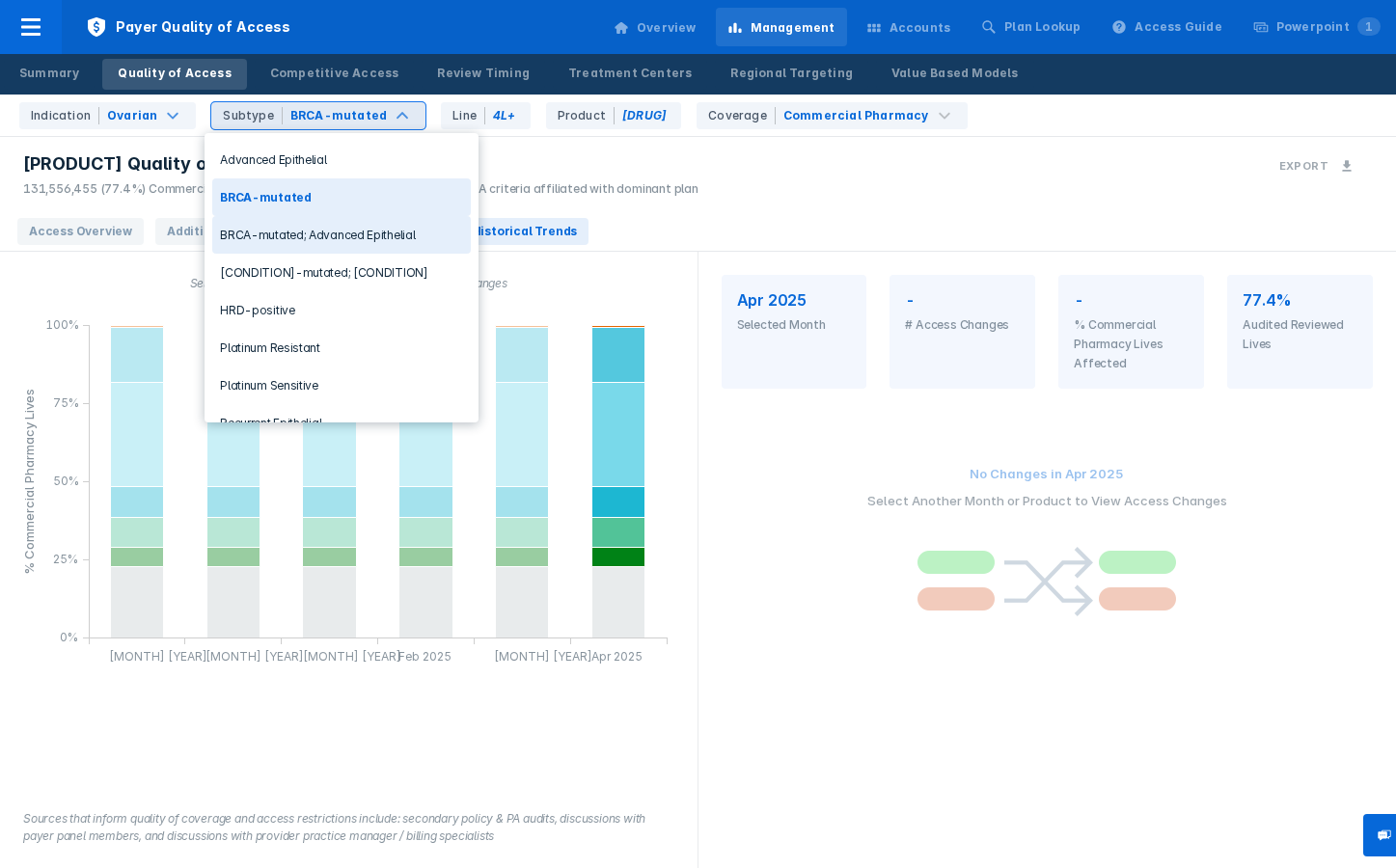 click on "BRCA-mutated; Advanced Epithelial" at bounding box center [342, 234] 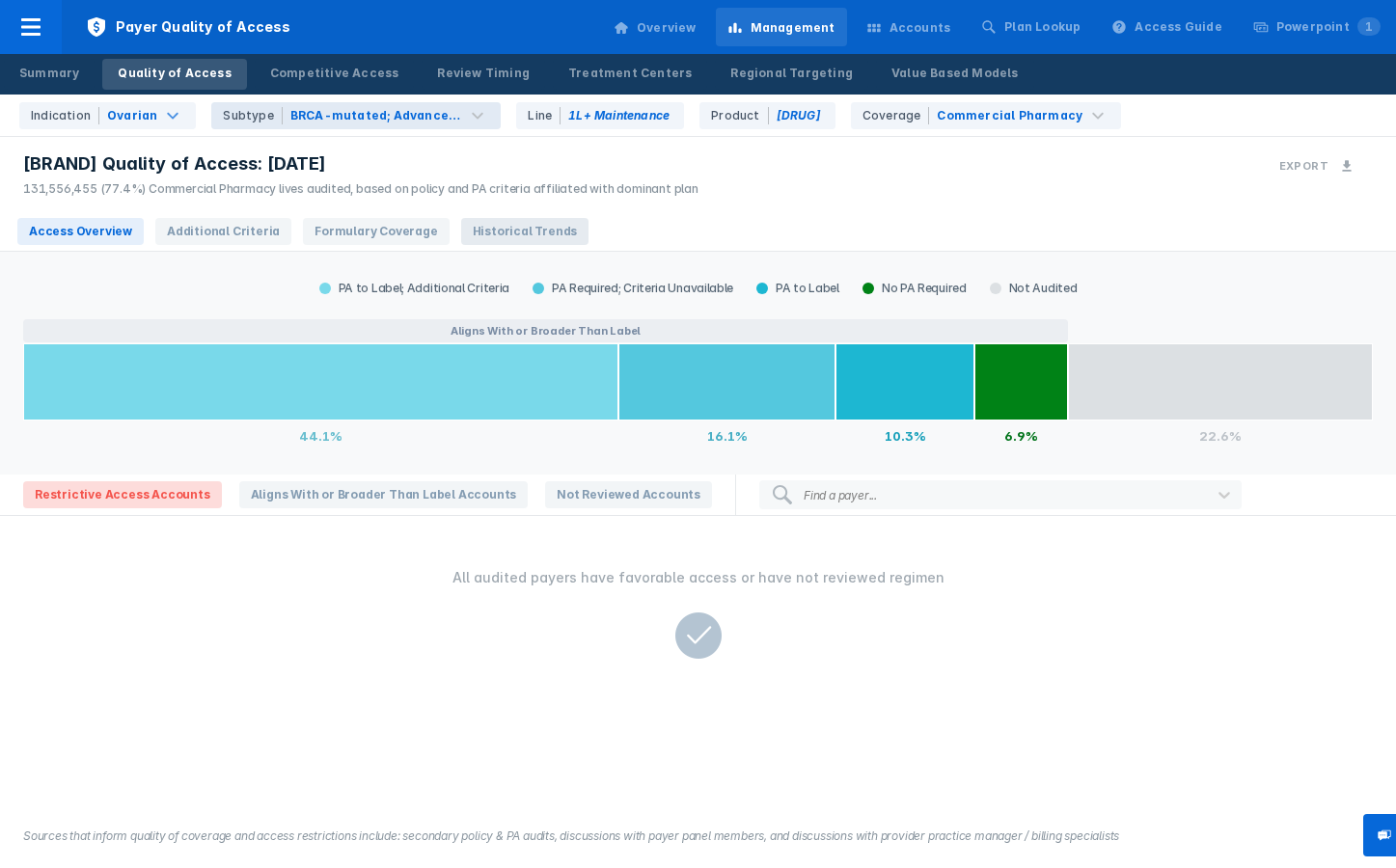 click on "Historical Trends" at bounding box center (525, 231) 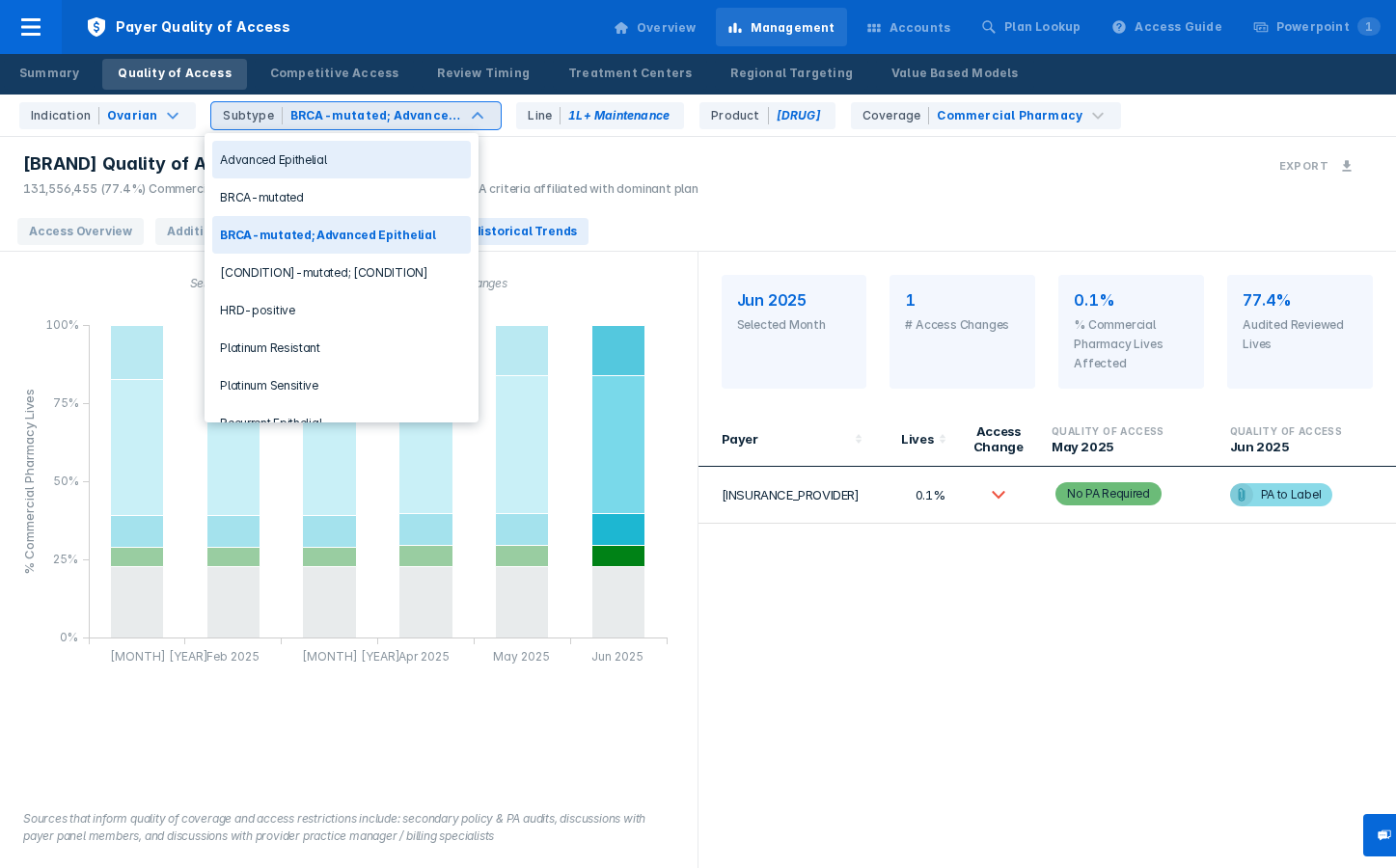click on "BRCA-mutated; Advanced Epithelial" at bounding box center [376, 116] 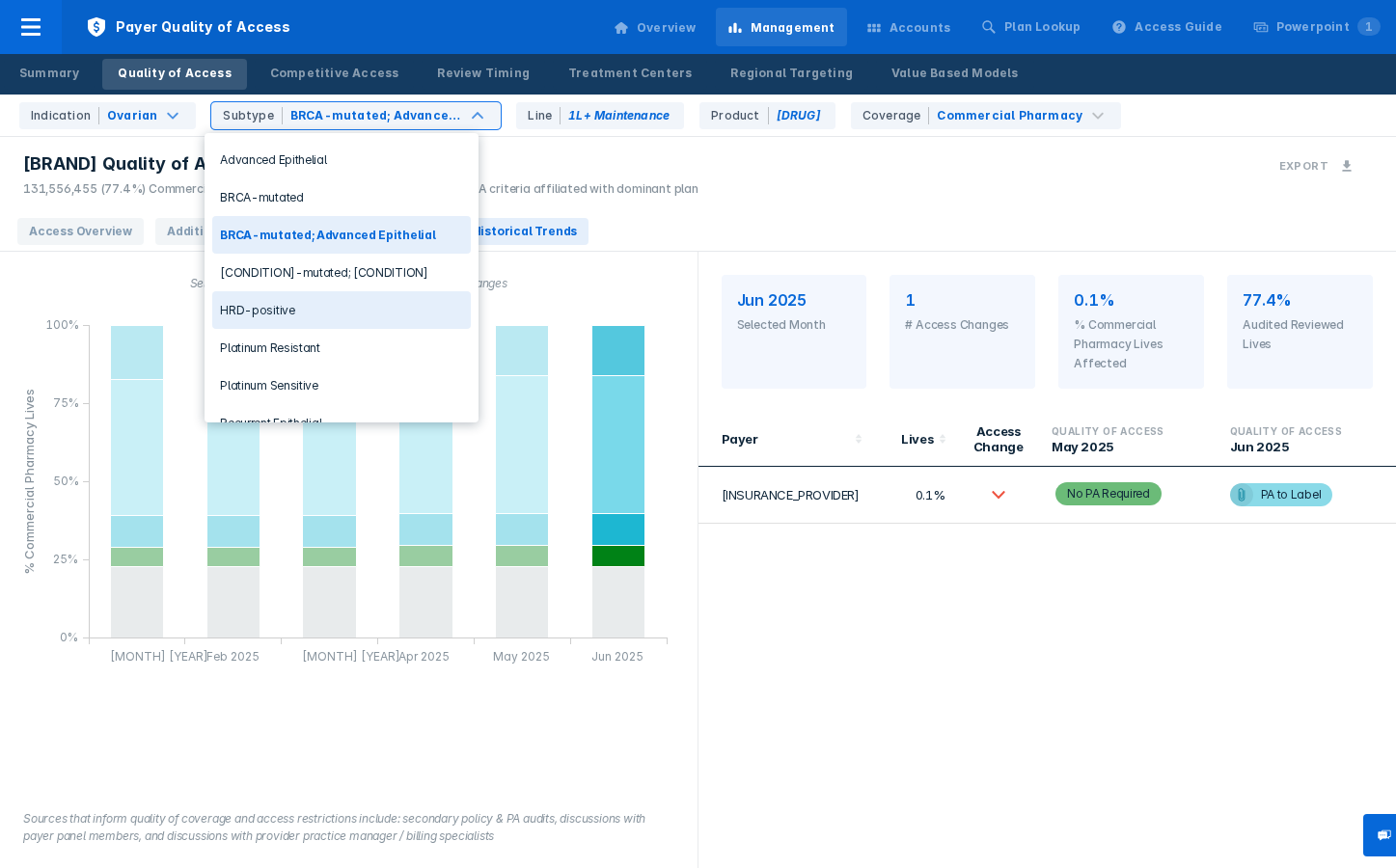 click on "HRD-positive" at bounding box center (342, 310) 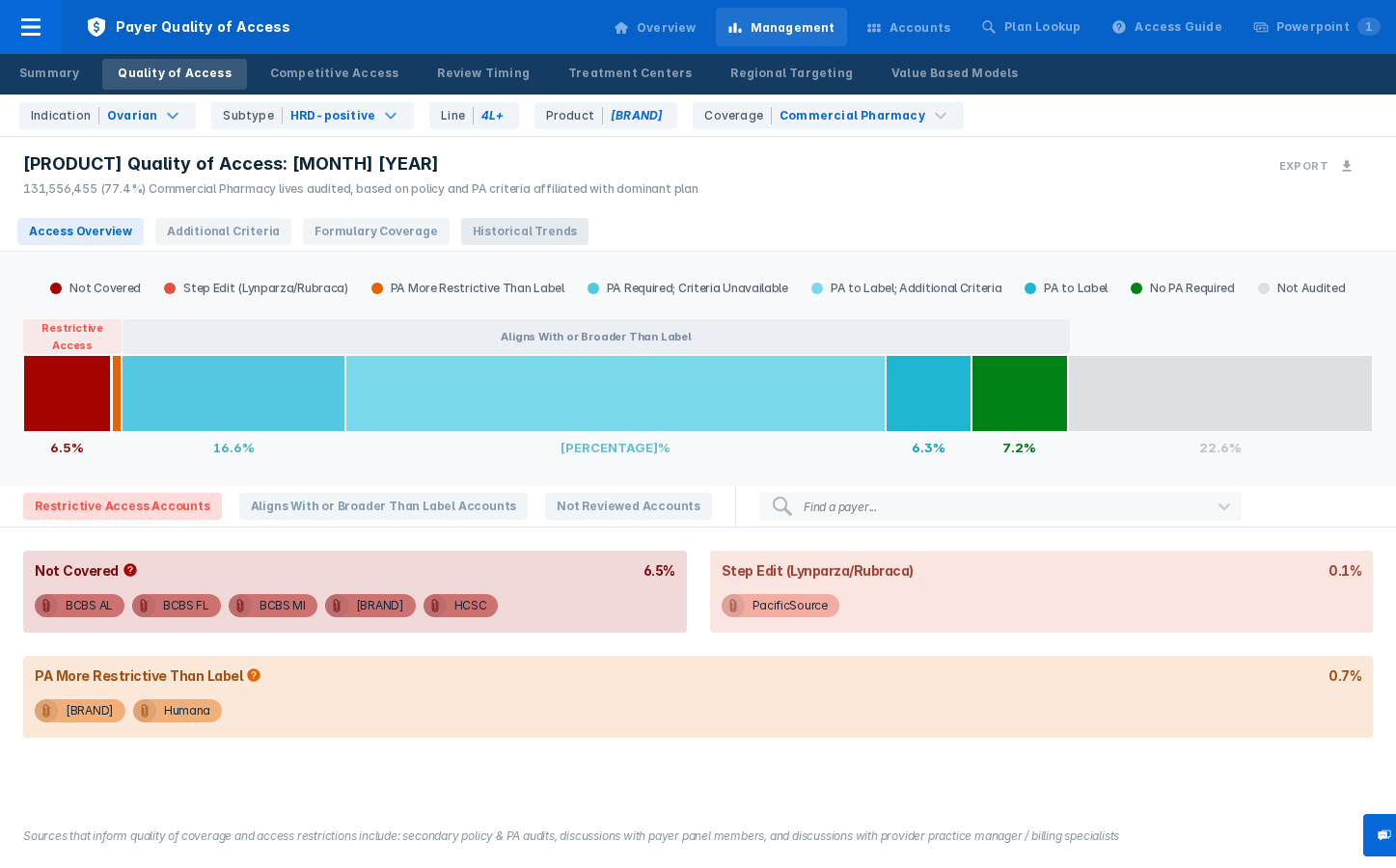 click on "Historical Trends" at bounding box center [525, 231] 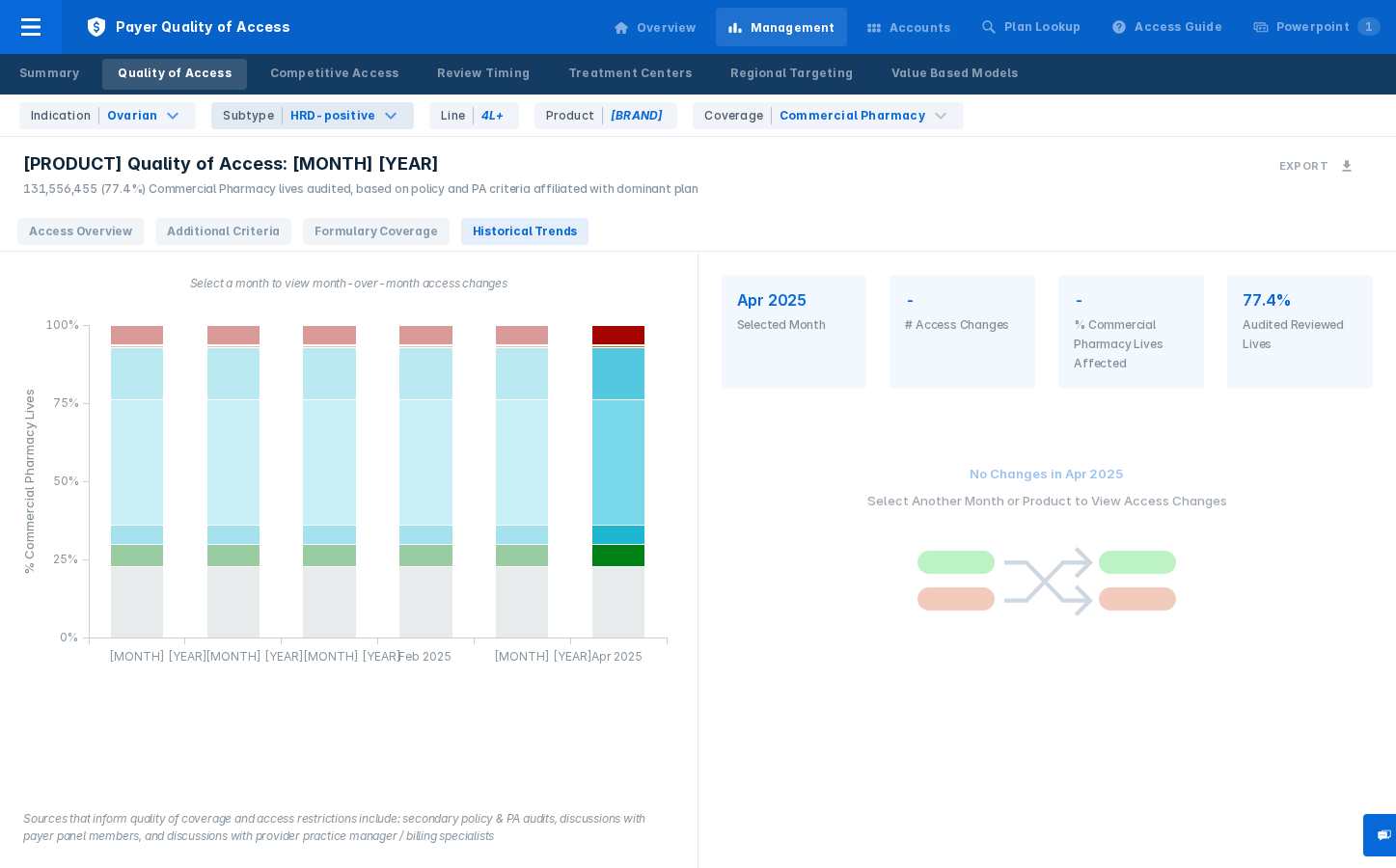 click on "HRD-positive" at bounding box center (333, 116) 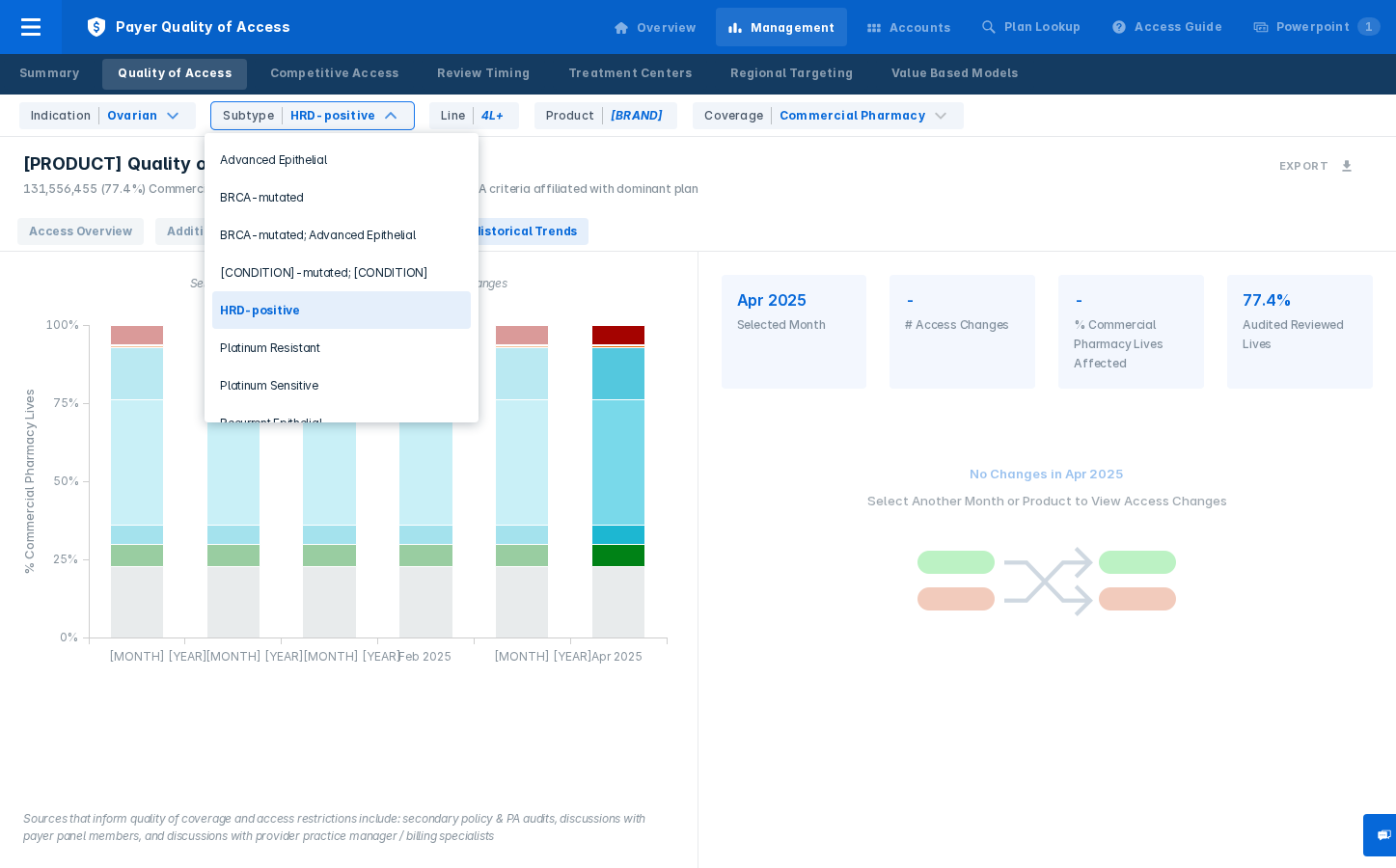 scroll, scrollTop: 27, scrollLeft: 0, axis: vertical 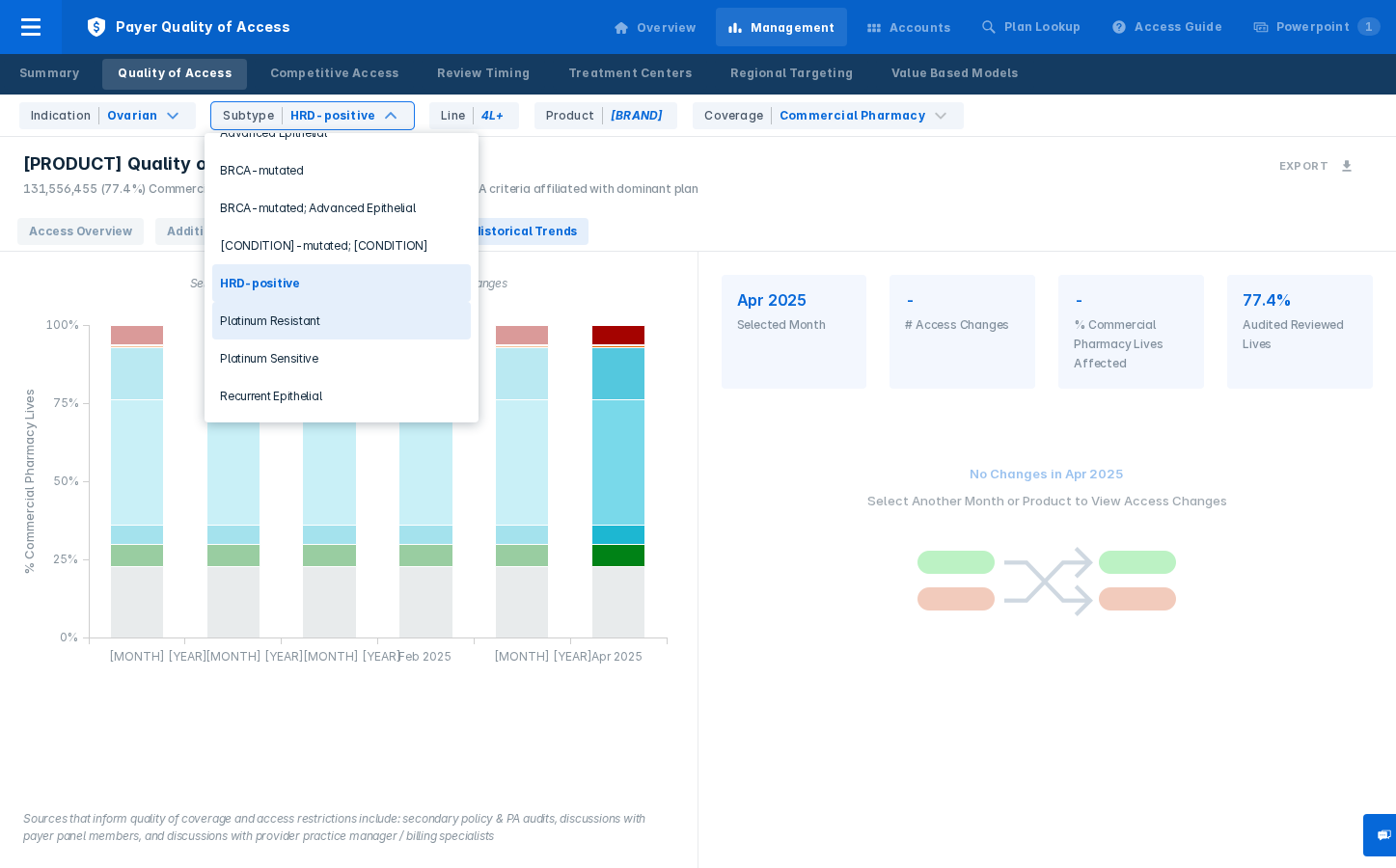 click on "Platinum Resistant" at bounding box center [342, 320] 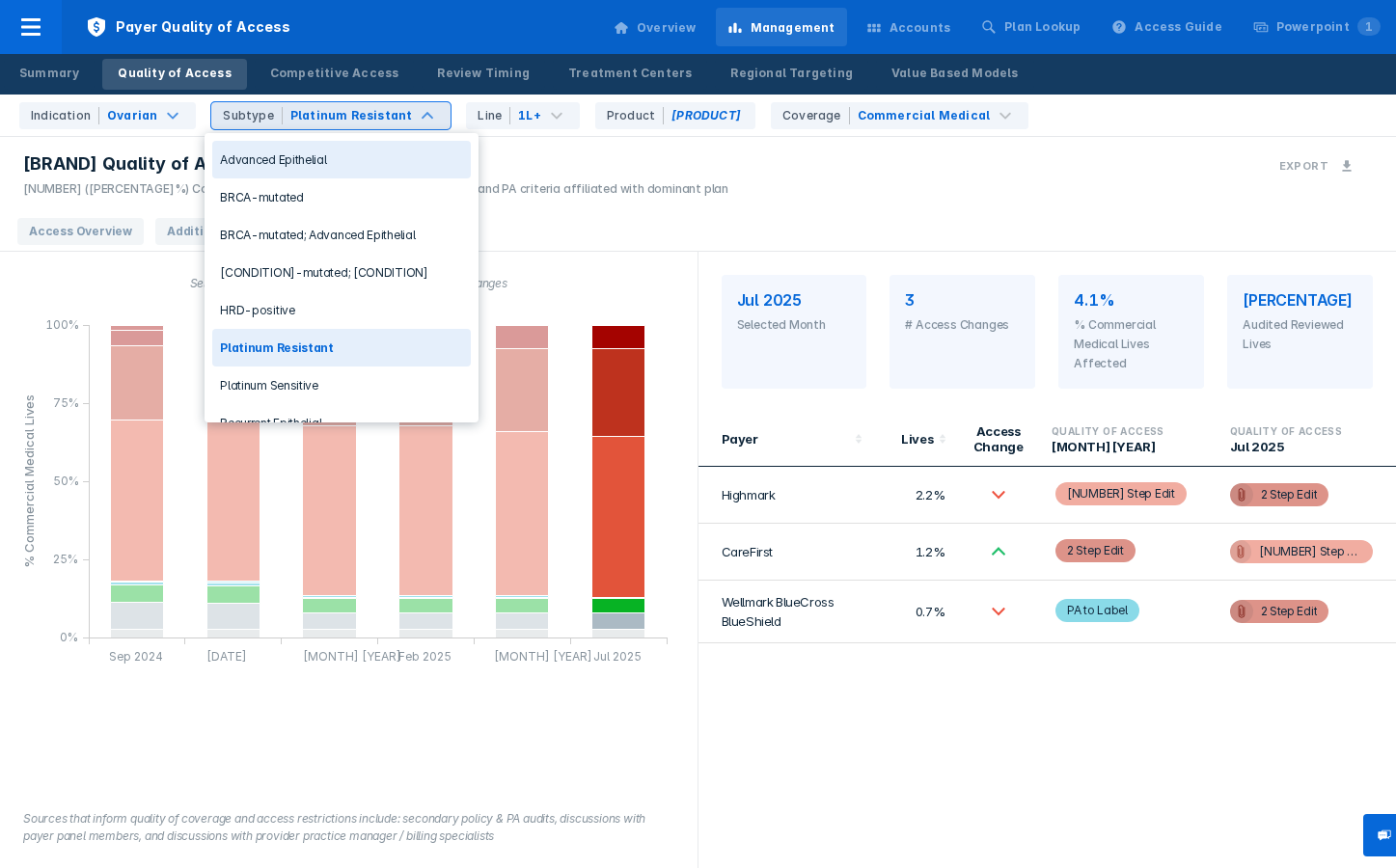 click on "Platinum Resistant" at bounding box center (351, 116) 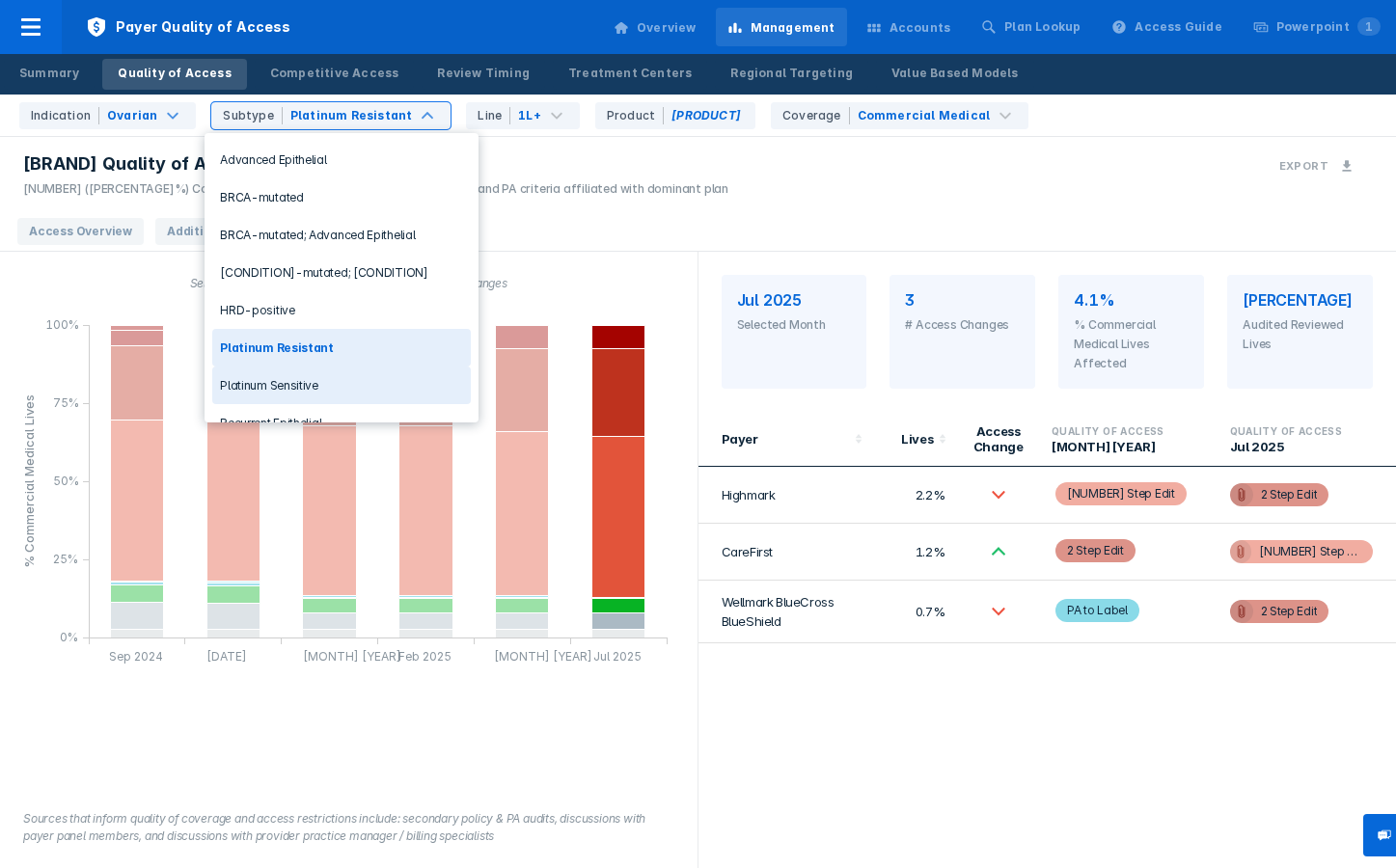 click on "Platinum Sensitive" at bounding box center (342, 385) 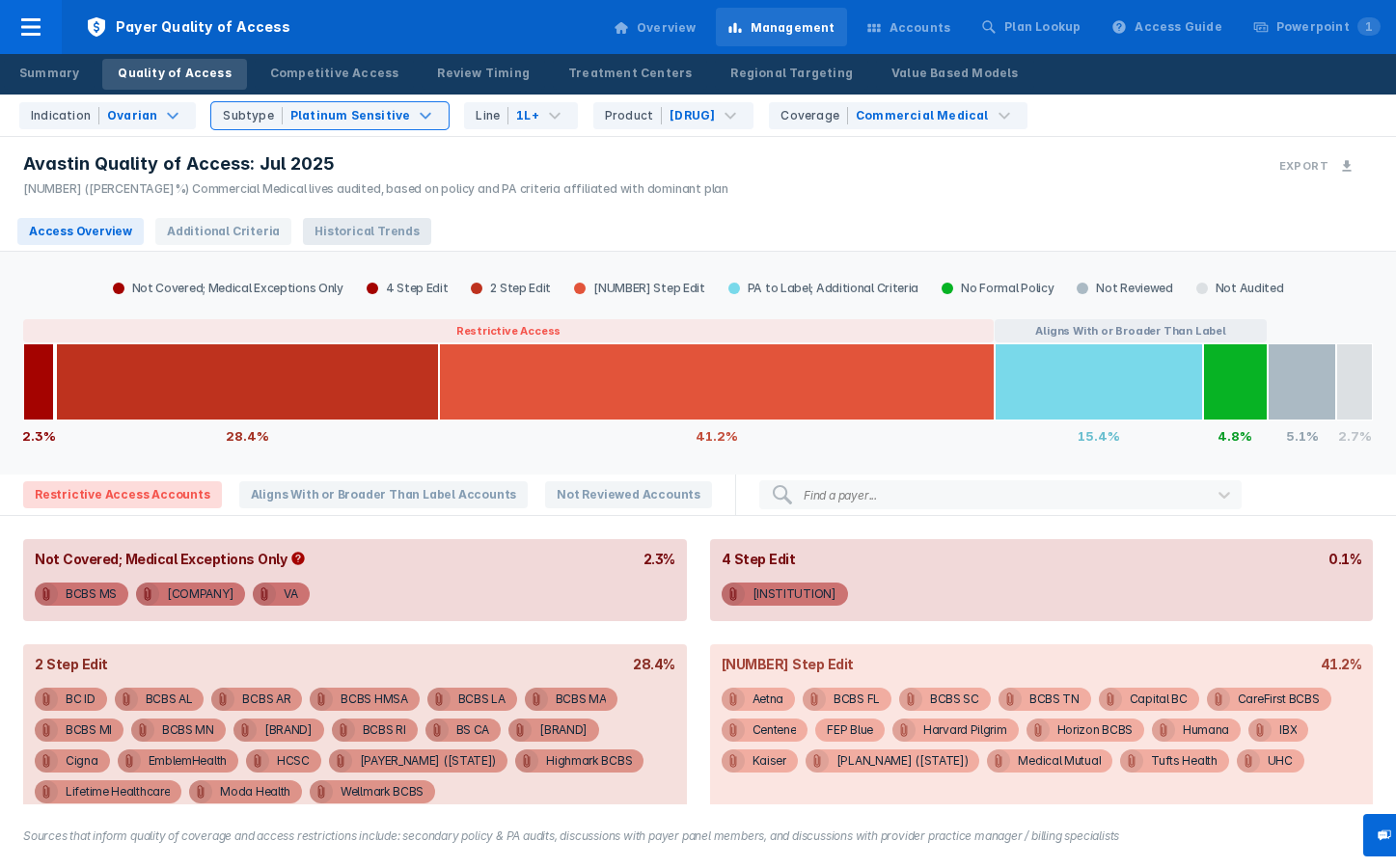 click on "Historical Trends" at bounding box center (367, 231) 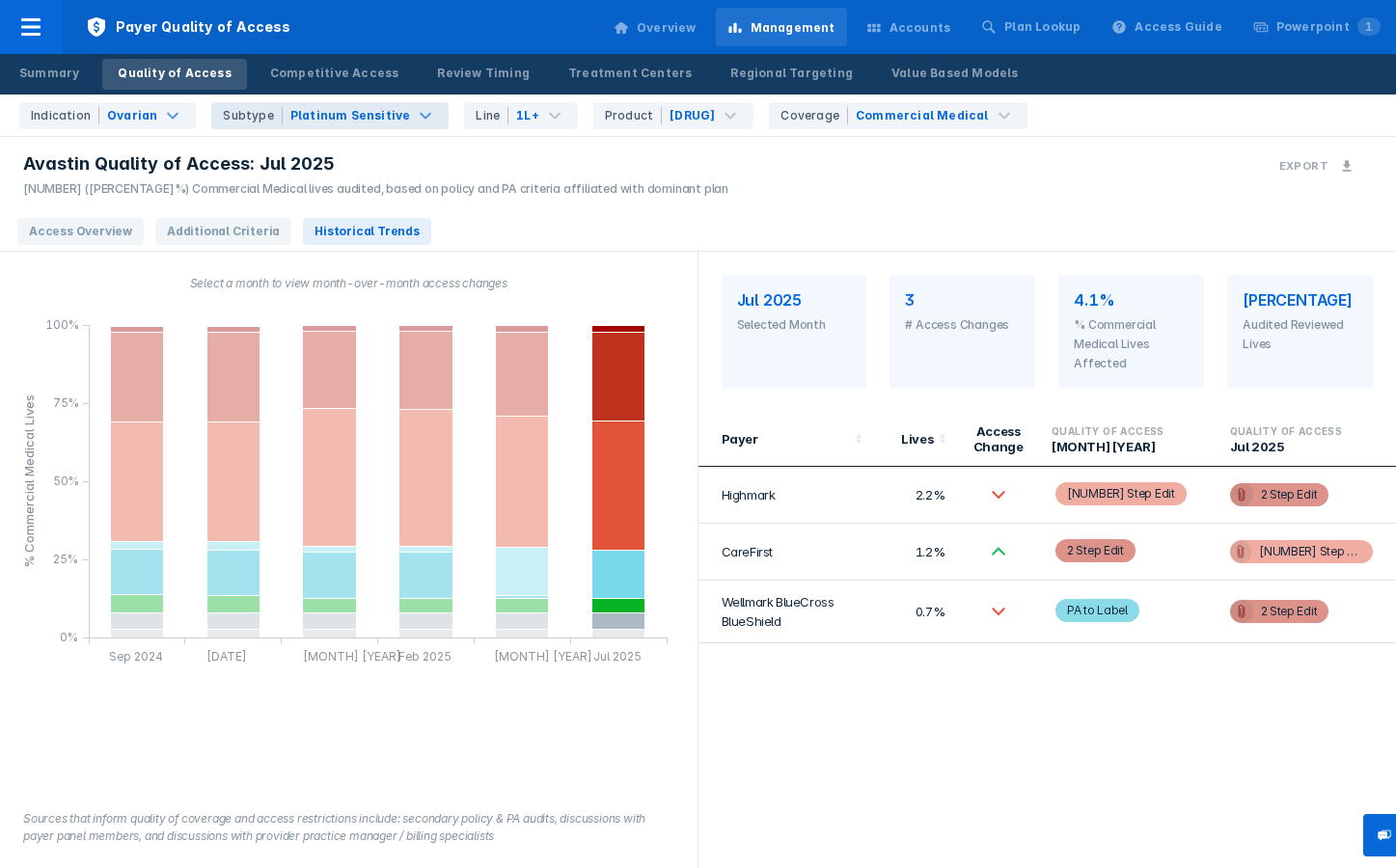 click on "Platinum Sensitive" at bounding box center (351, 116) 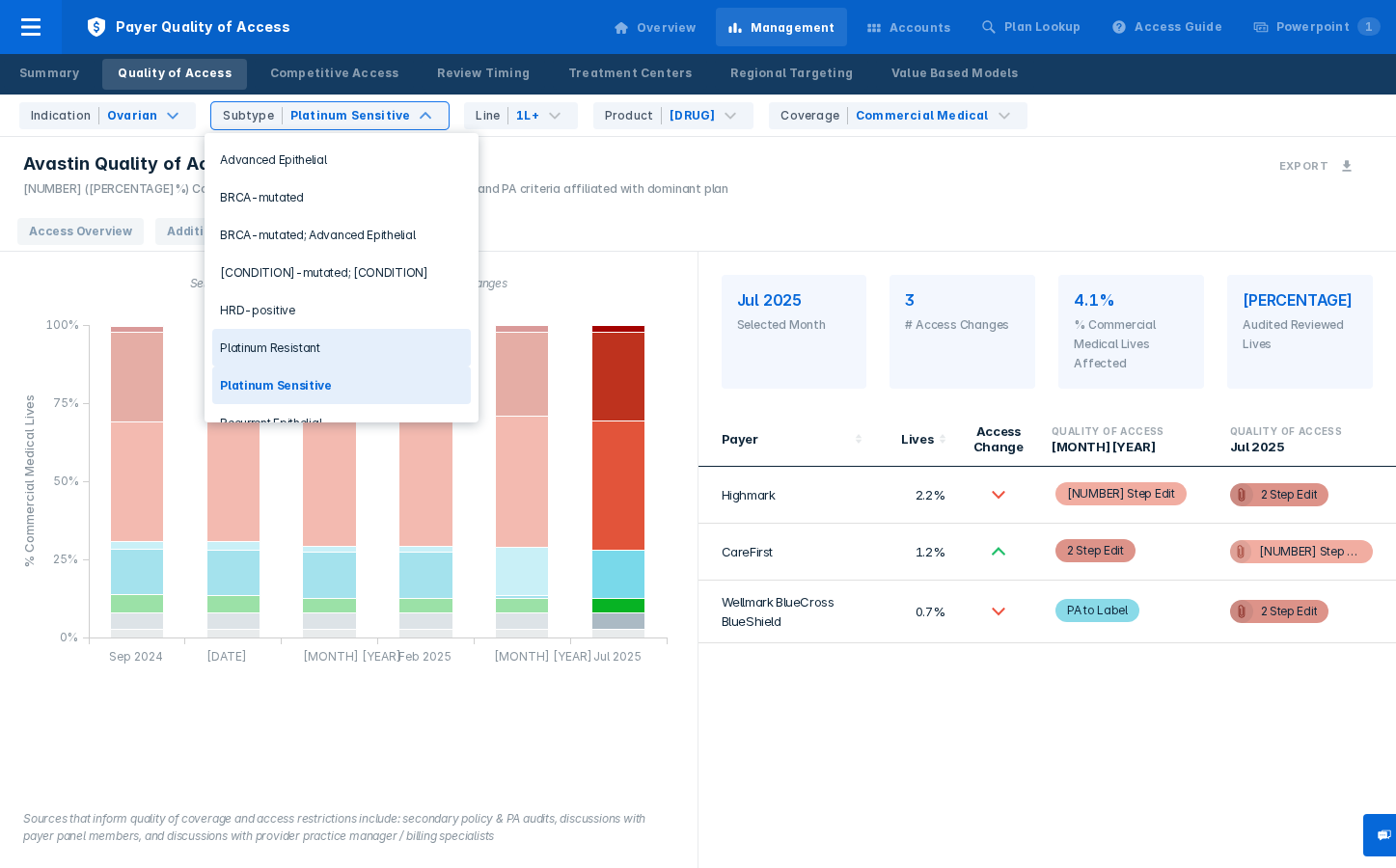 scroll, scrollTop: 27, scrollLeft: 0, axis: vertical 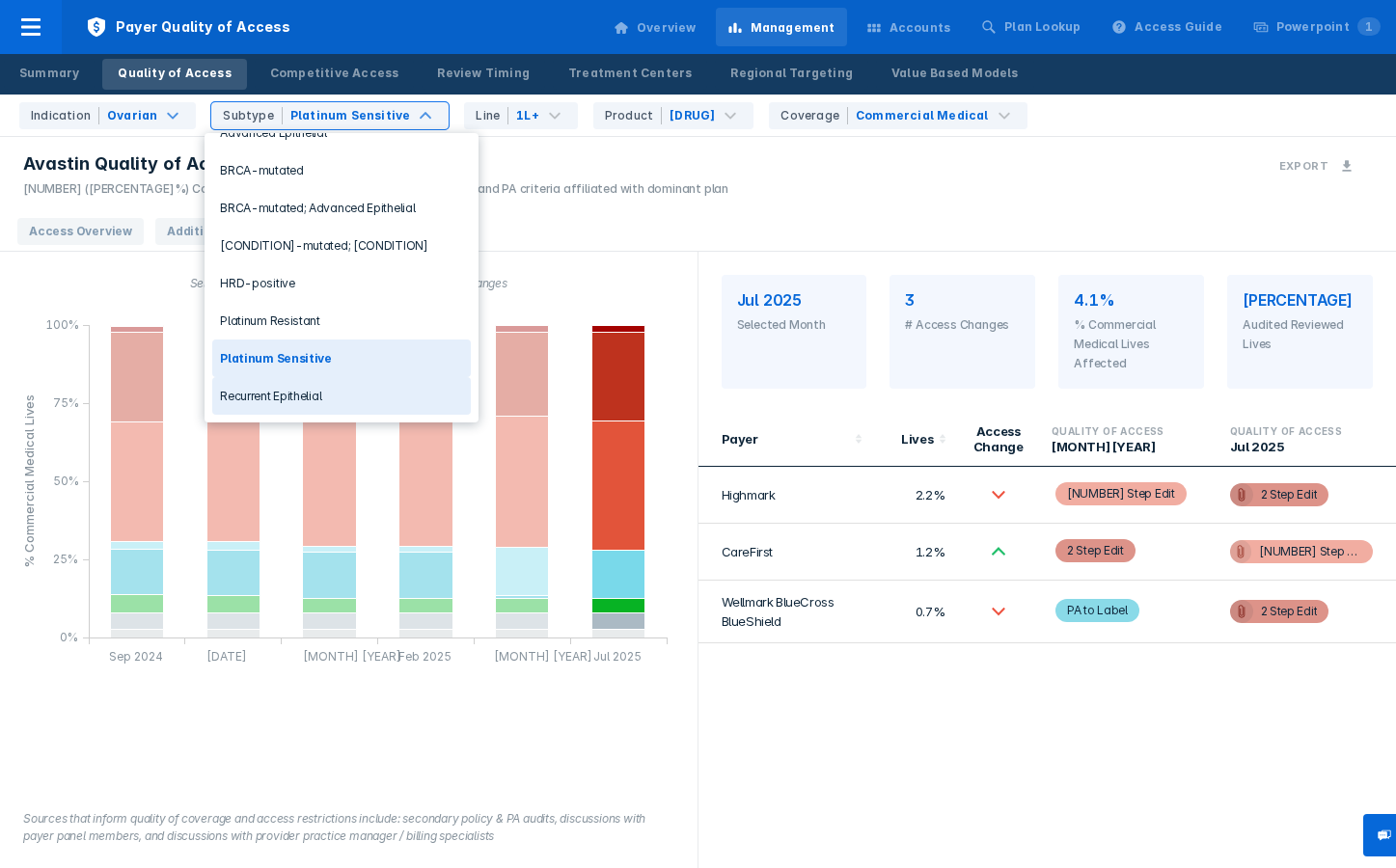 click on "Recurrent Epithelial" at bounding box center [342, 395] 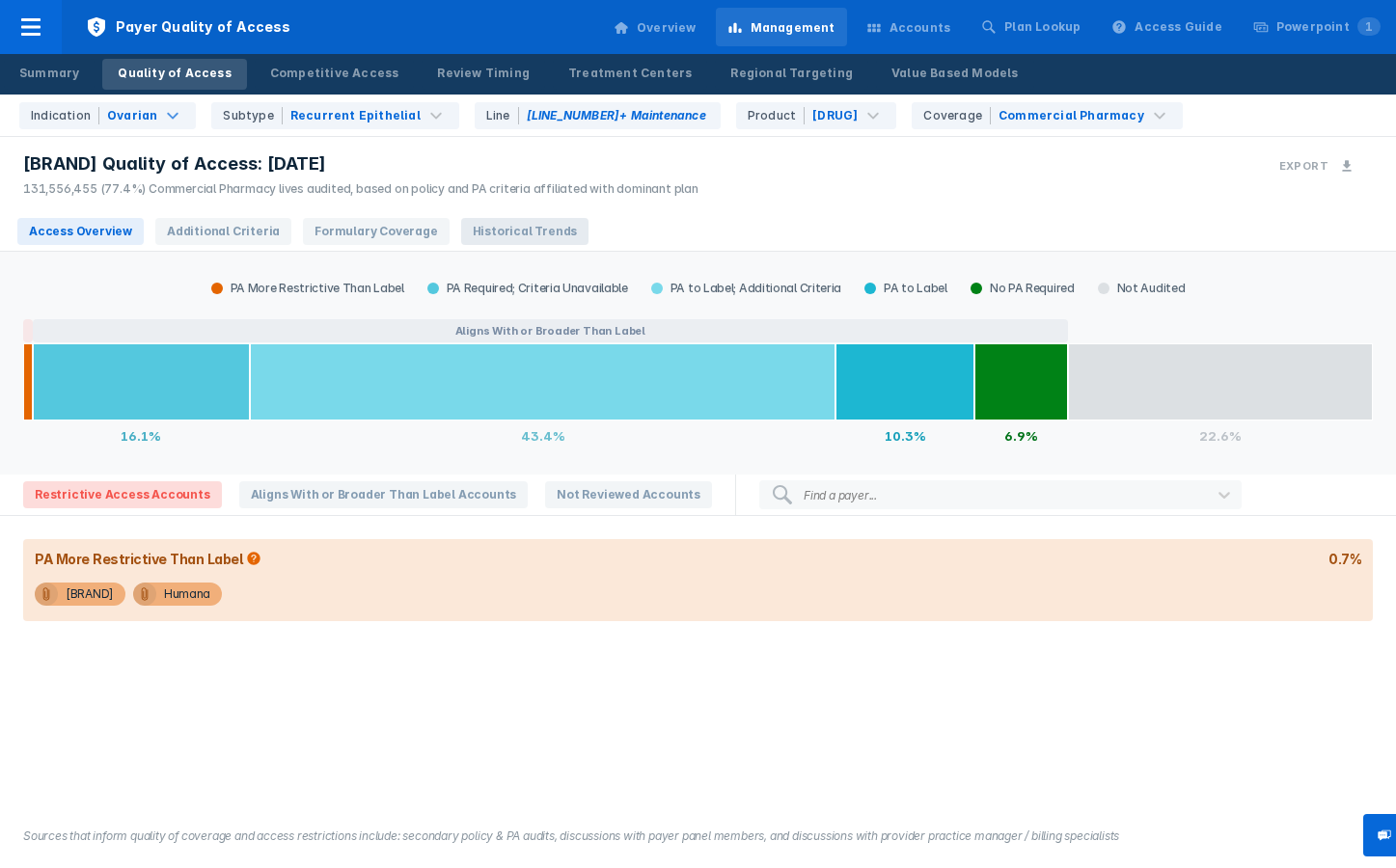 click on "Historical Trends" at bounding box center [525, 231] 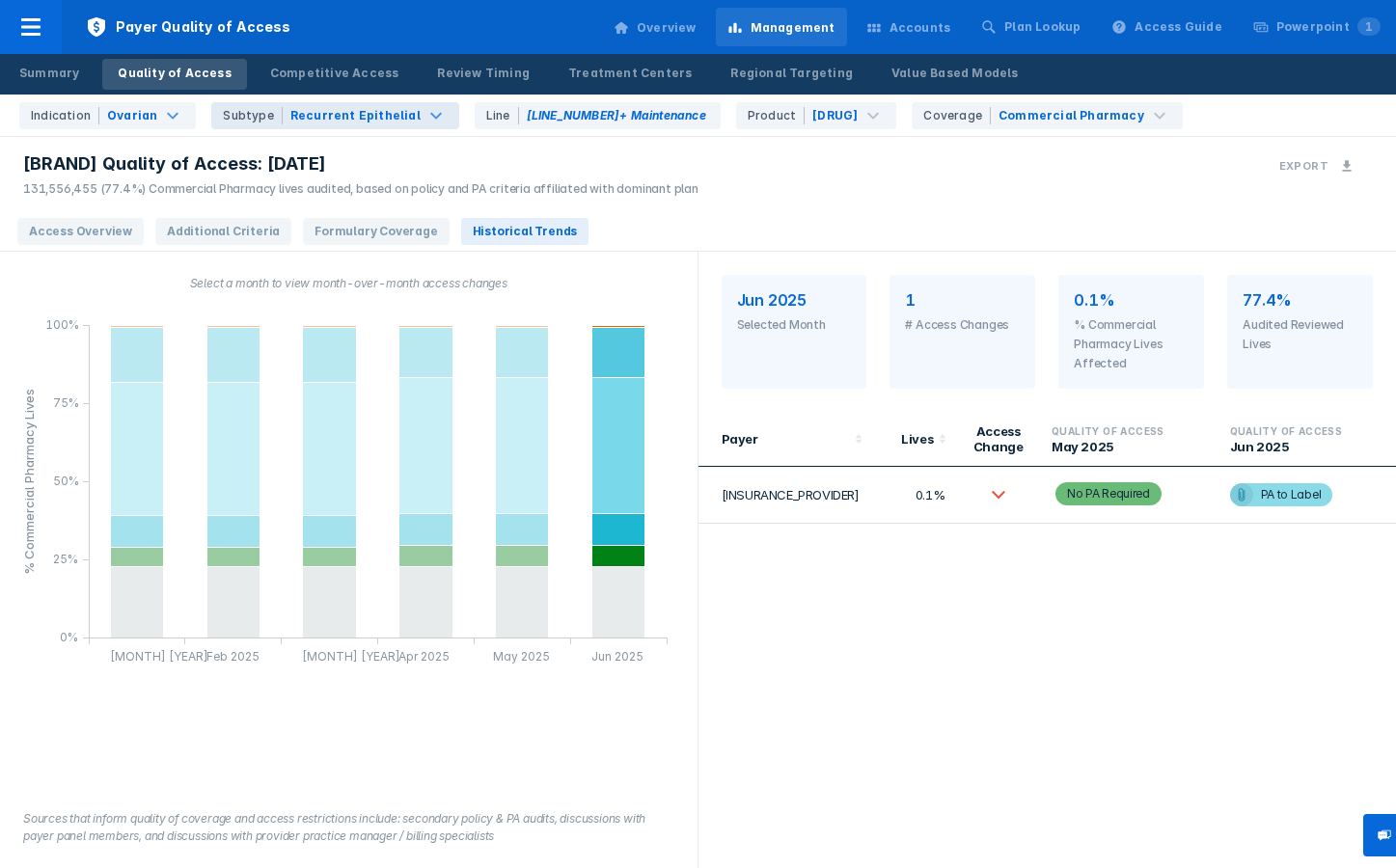 click on "Recurrent Epithelial" at bounding box center (355, 116) 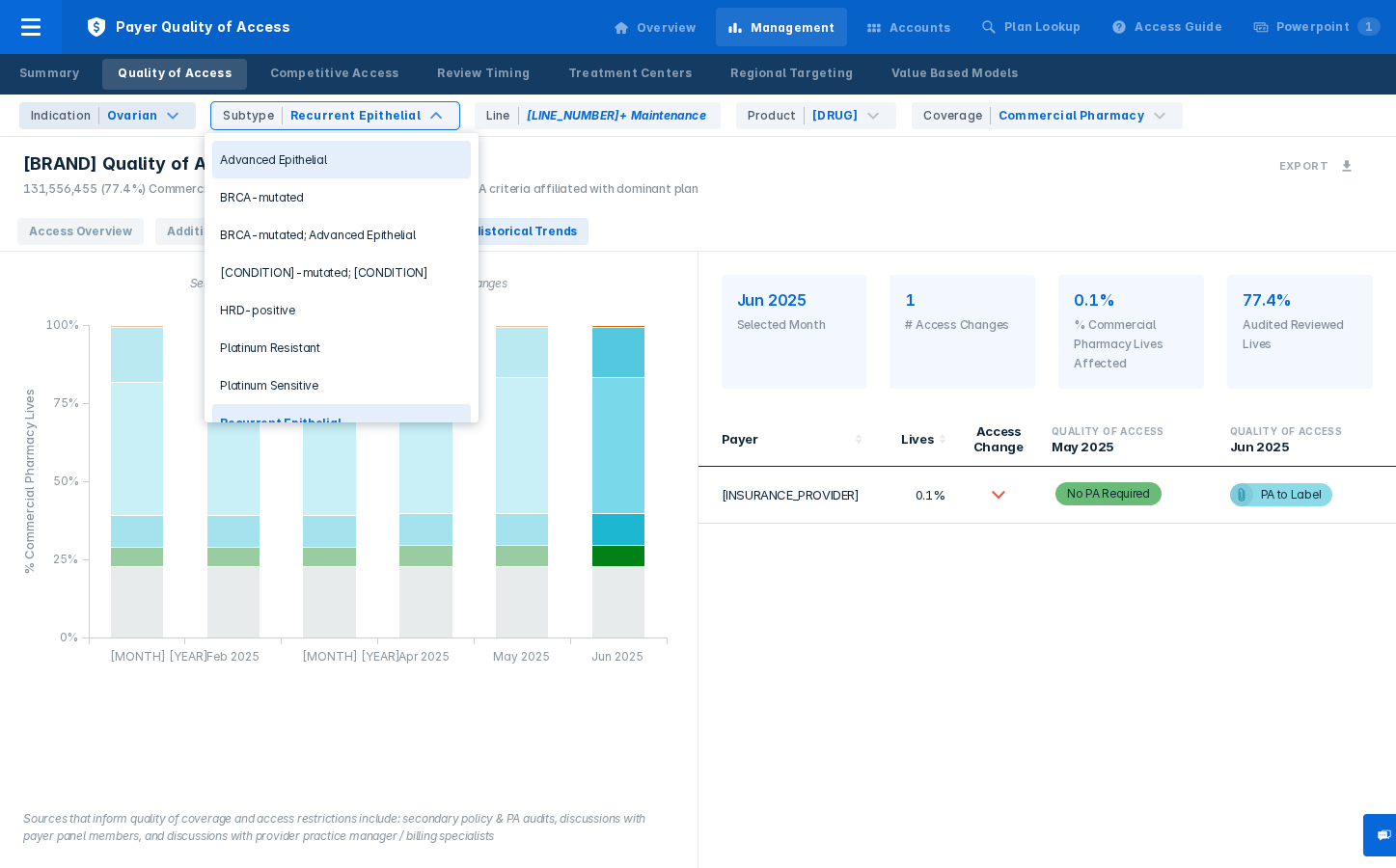 click on "Indication Ovarian" at bounding box center [107, 116] 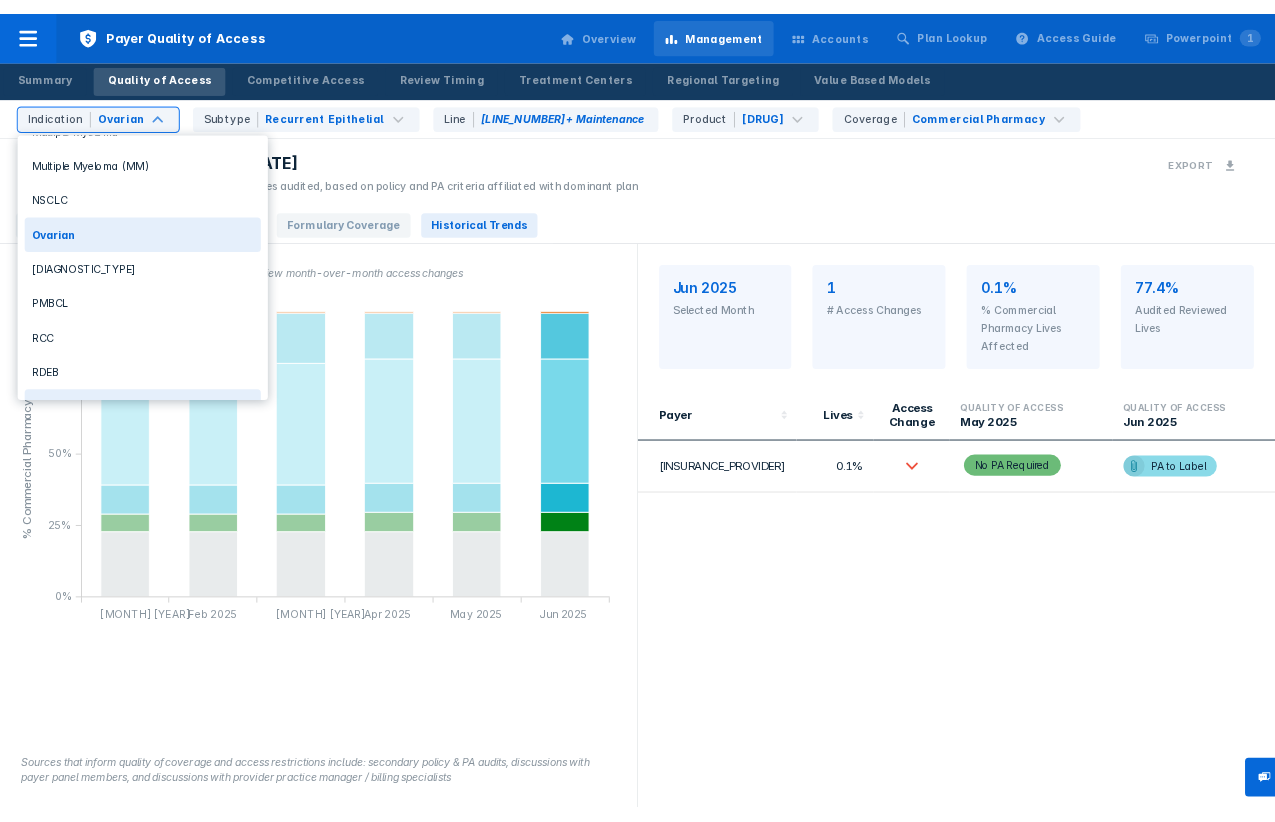 scroll, scrollTop: 847, scrollLeft: 0, axis: vertical 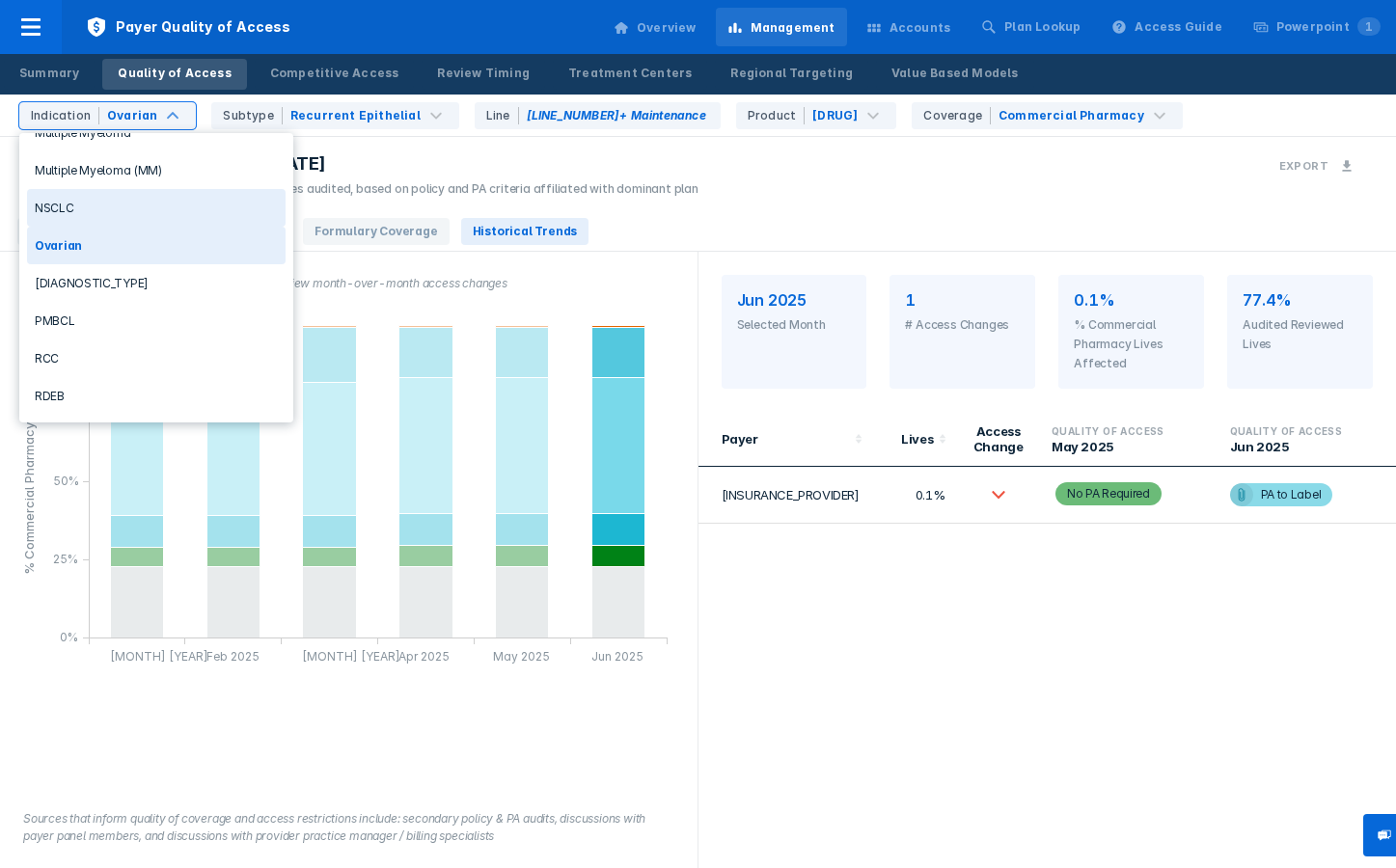 click on "NSCLC" at bounding box center [156, 207] 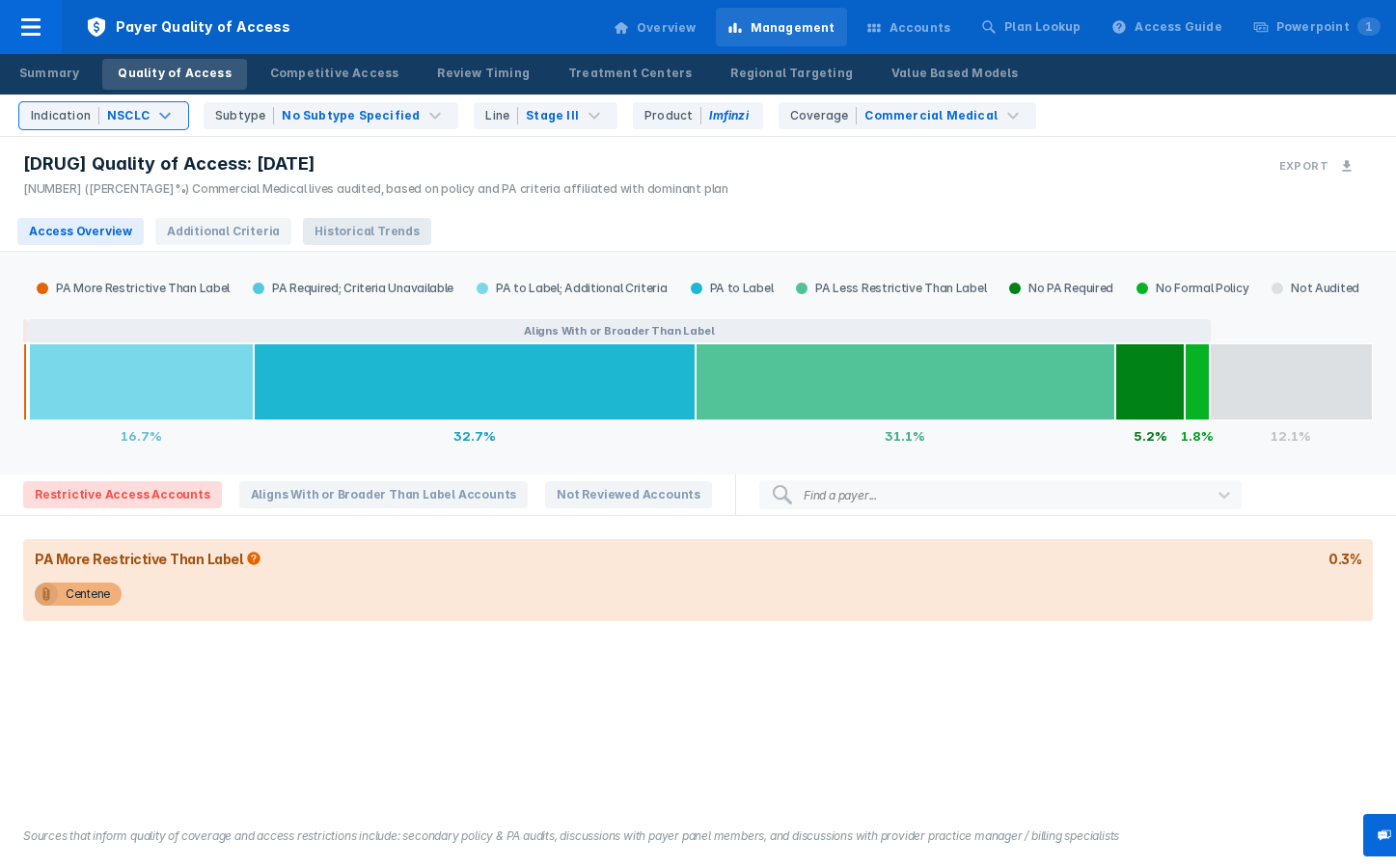 click on "Historical Trends" at bounding box center (367, 231) 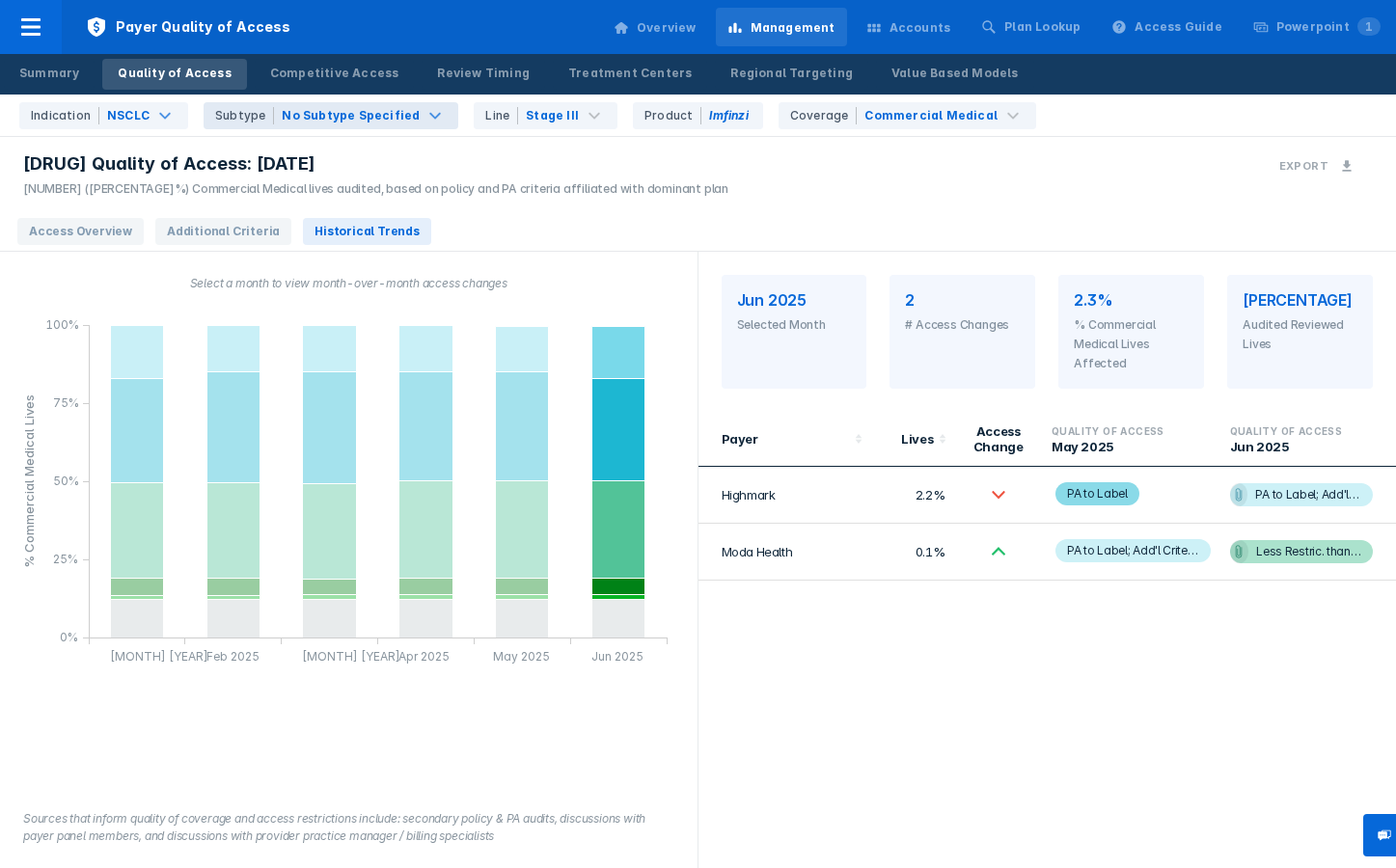 click on "No Subtype Specified" at bounding box center (350, 116) 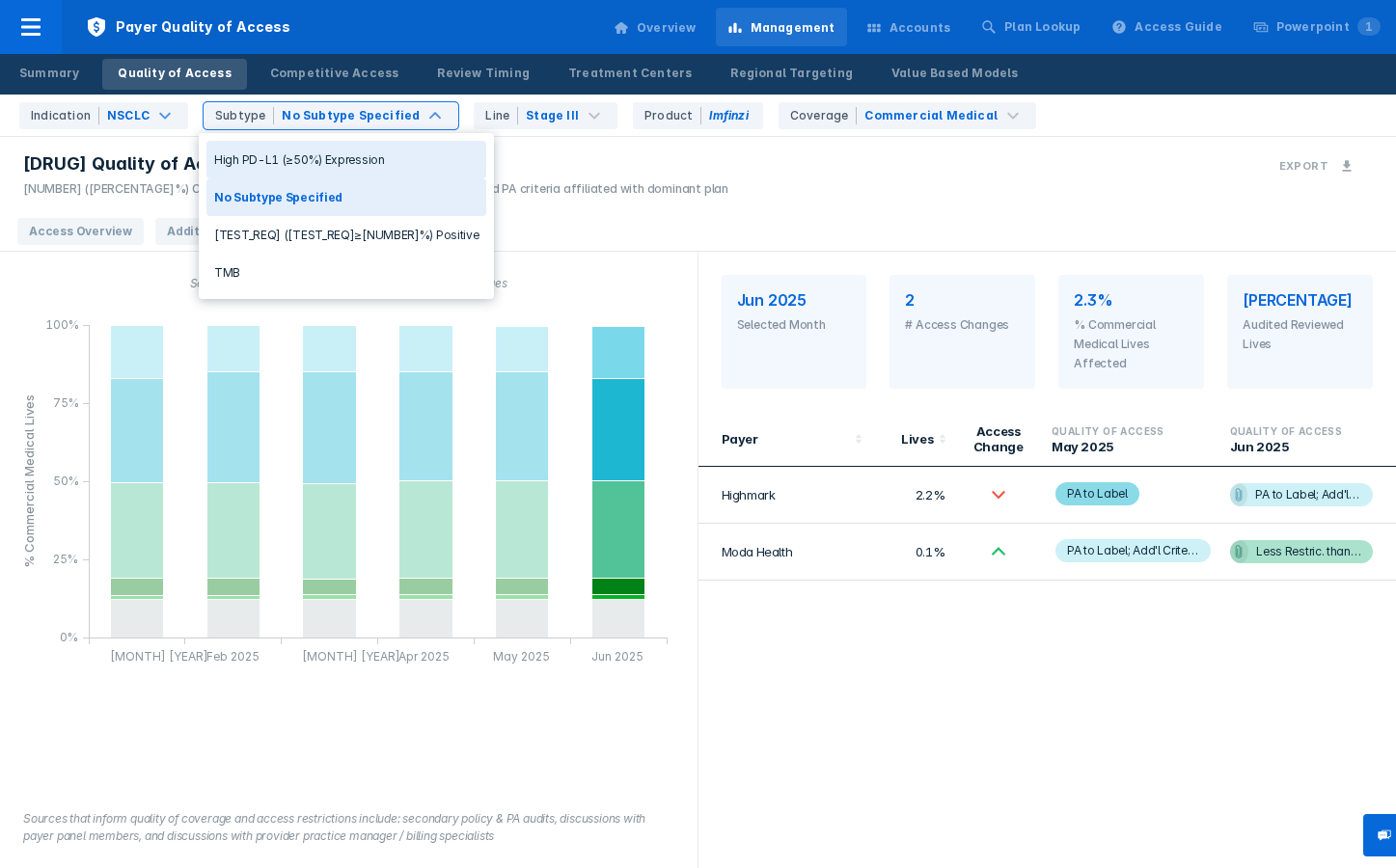 click on "High PD-L1 (≥50%) Expression" at bounding box center [346, 159] 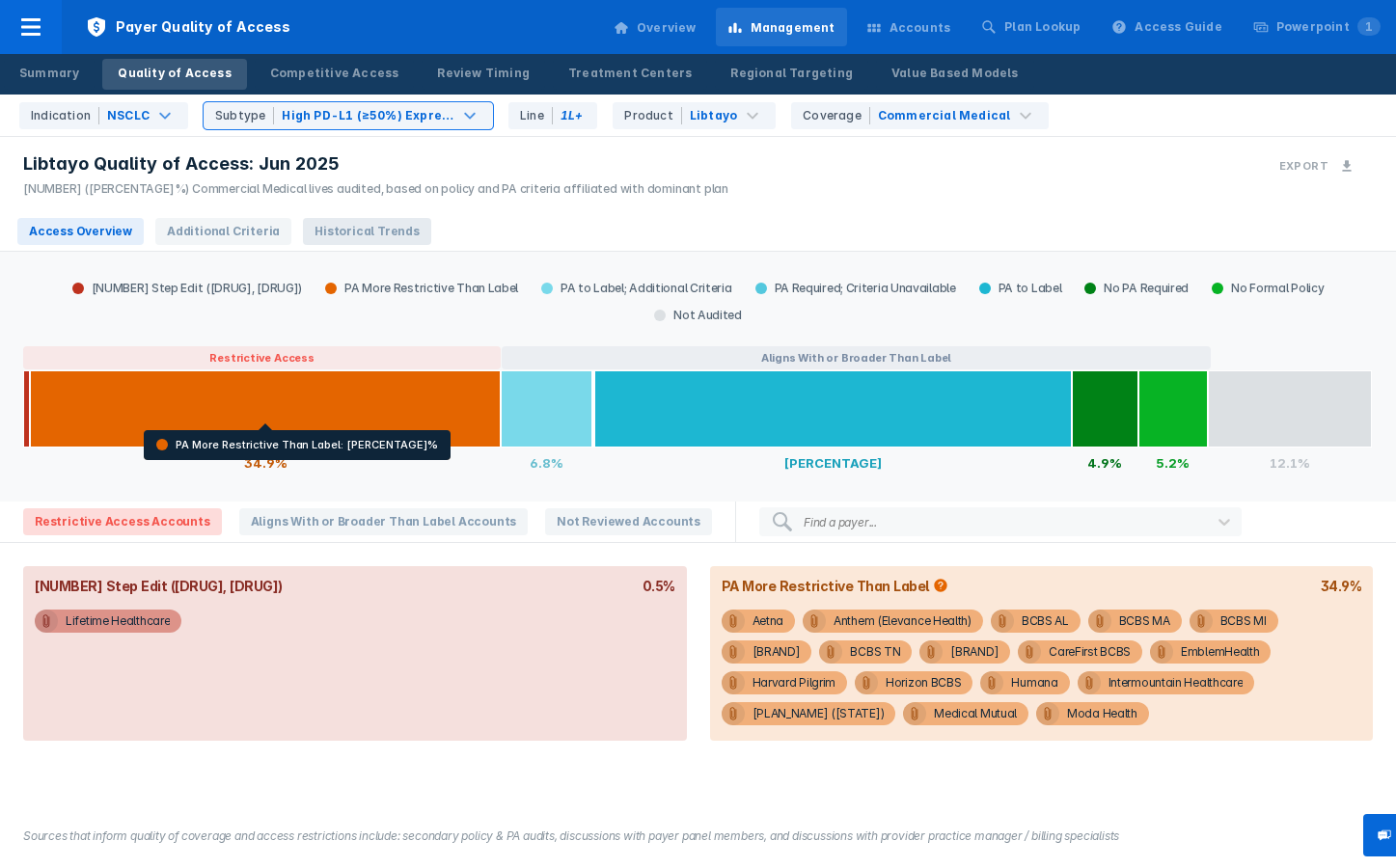 click on "Historical Trends" at bounding box center [367, 231] 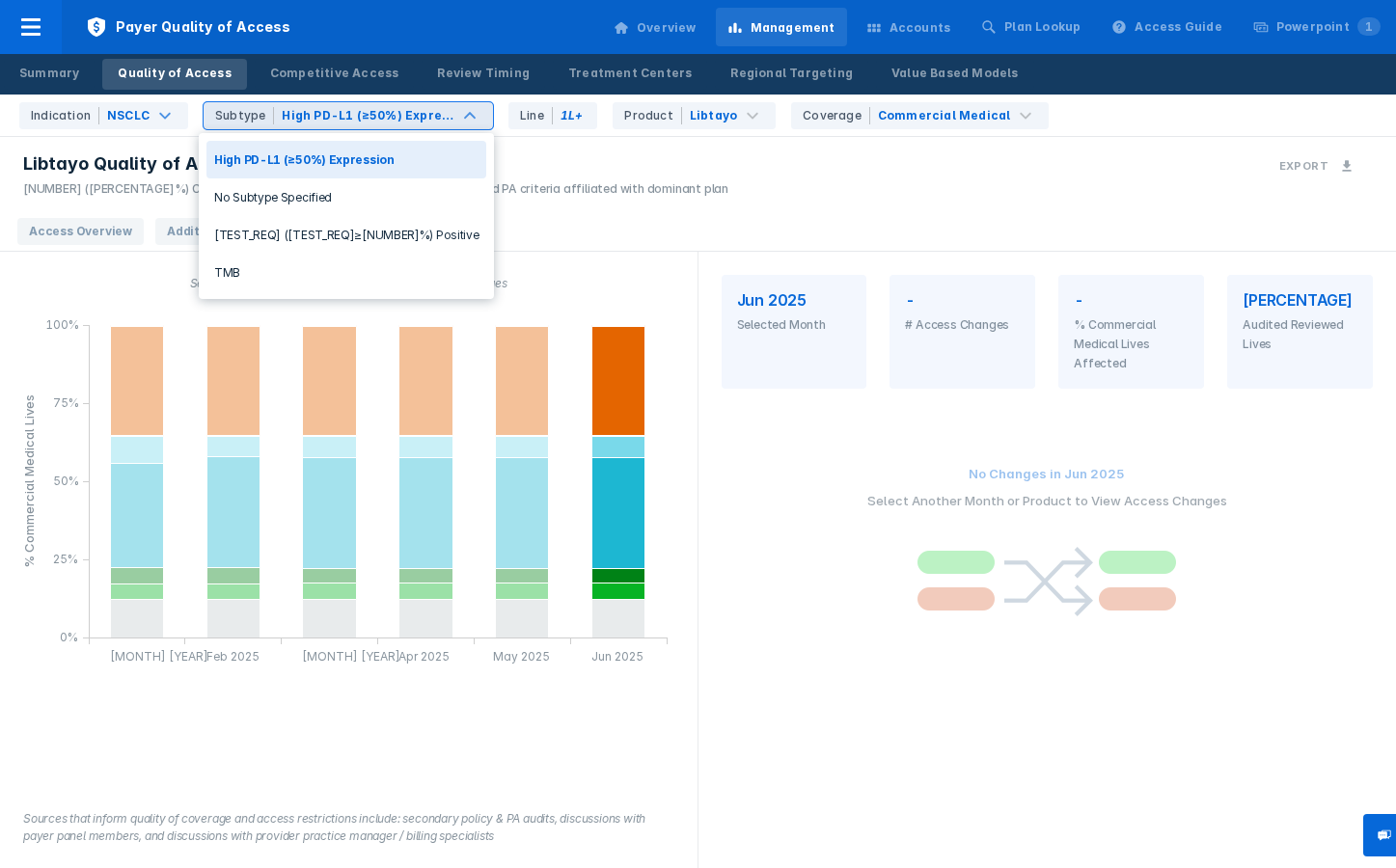 click on "High PD-L1 (≥50%) Expression" at bounding box center (368, 116) 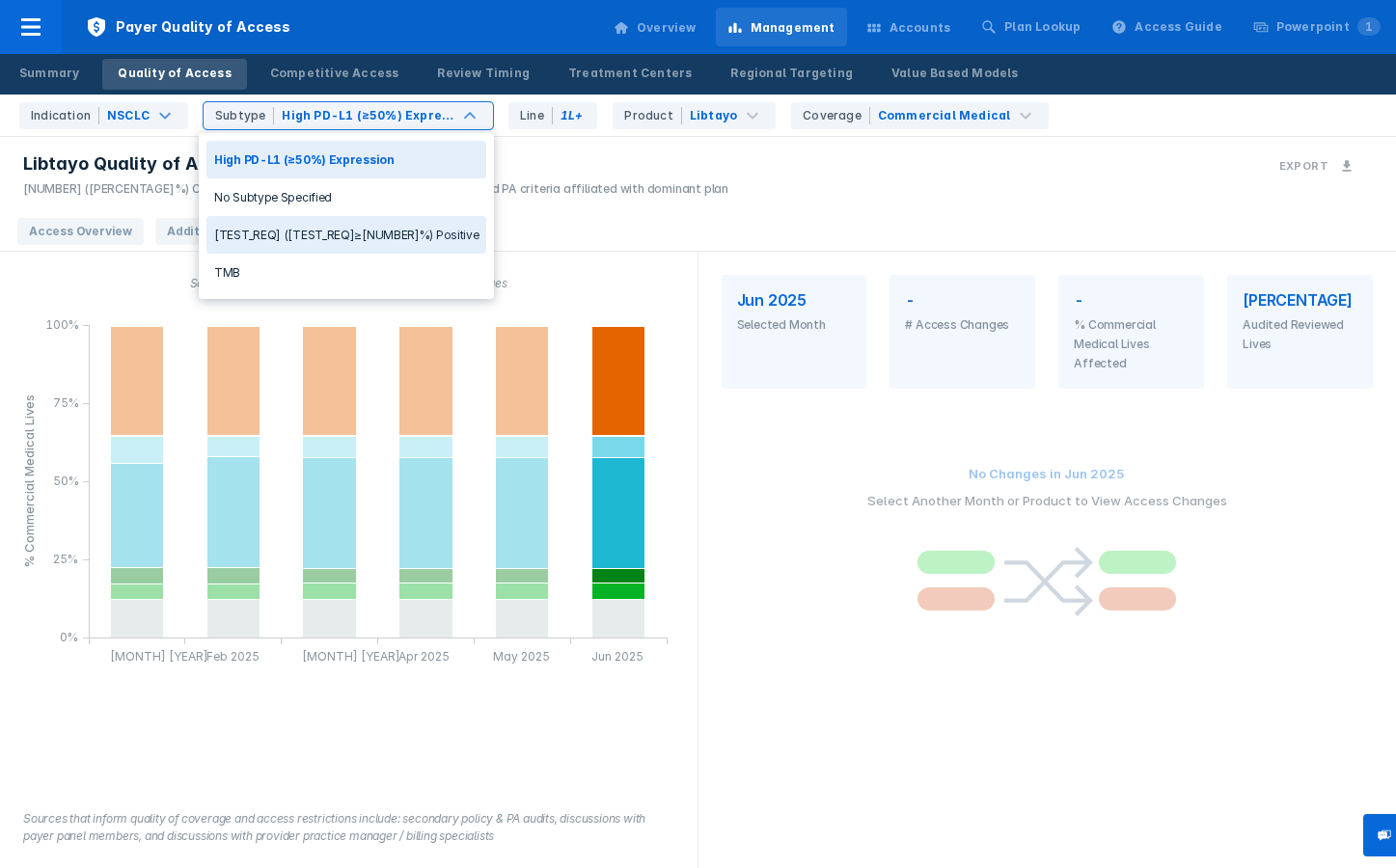 click on "[TEST_REQ] ([TEST_REQ]≥[NUMBER]%) Positive" at bounding box center [346, 234] 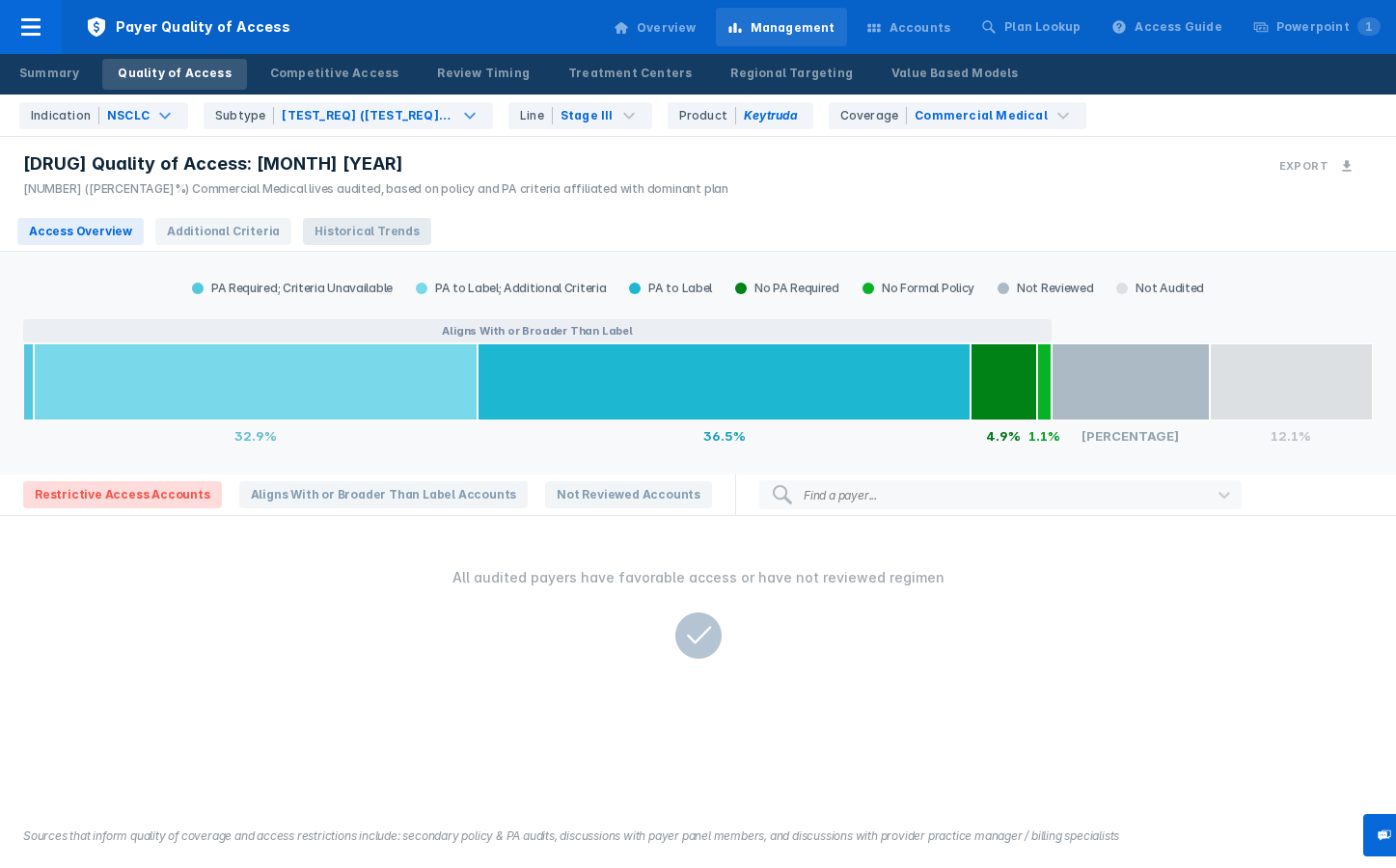 click on "Historical Trends" at bounding box center (367, 231) 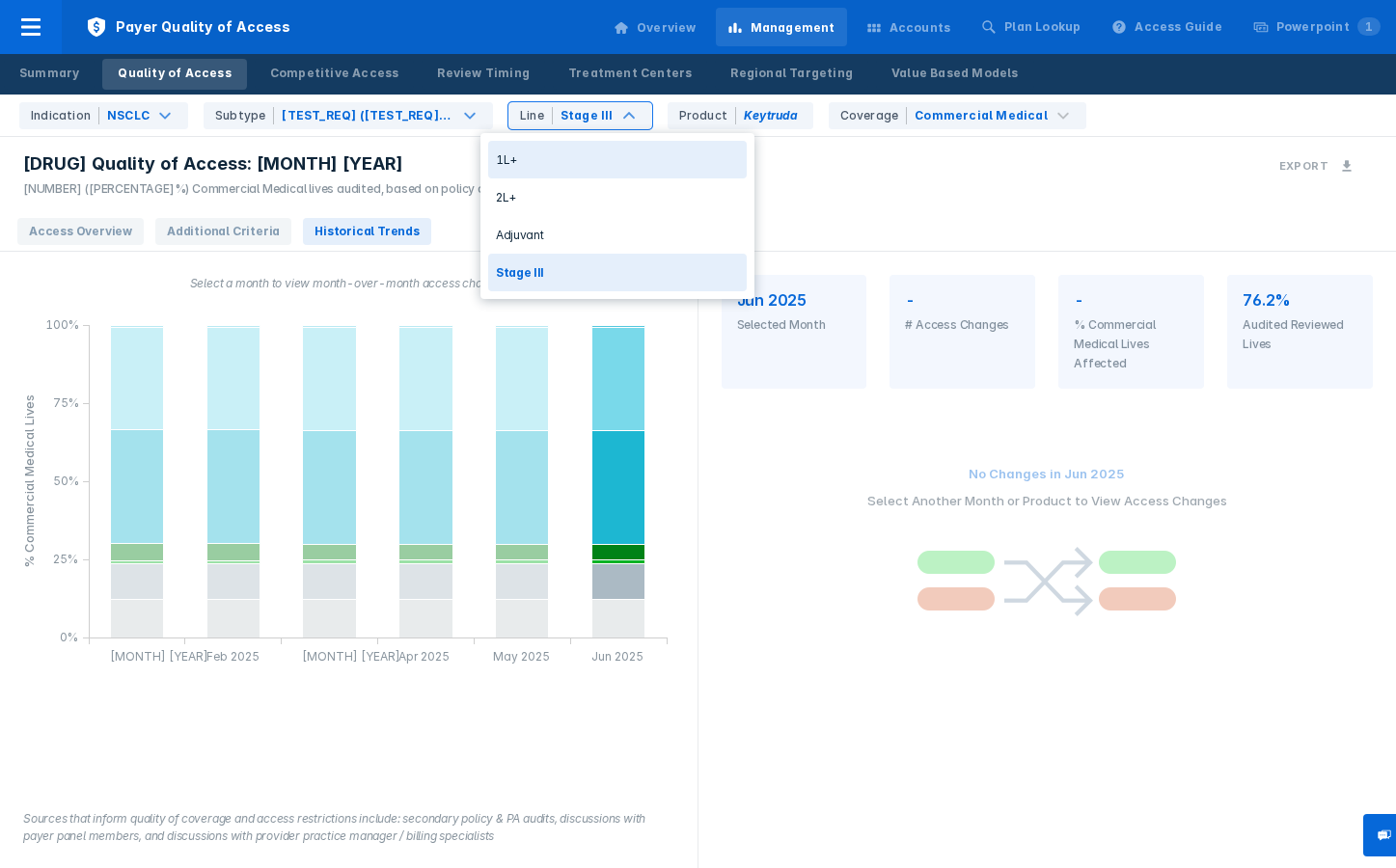 click on "1L+" at bounding box center (617, 159) 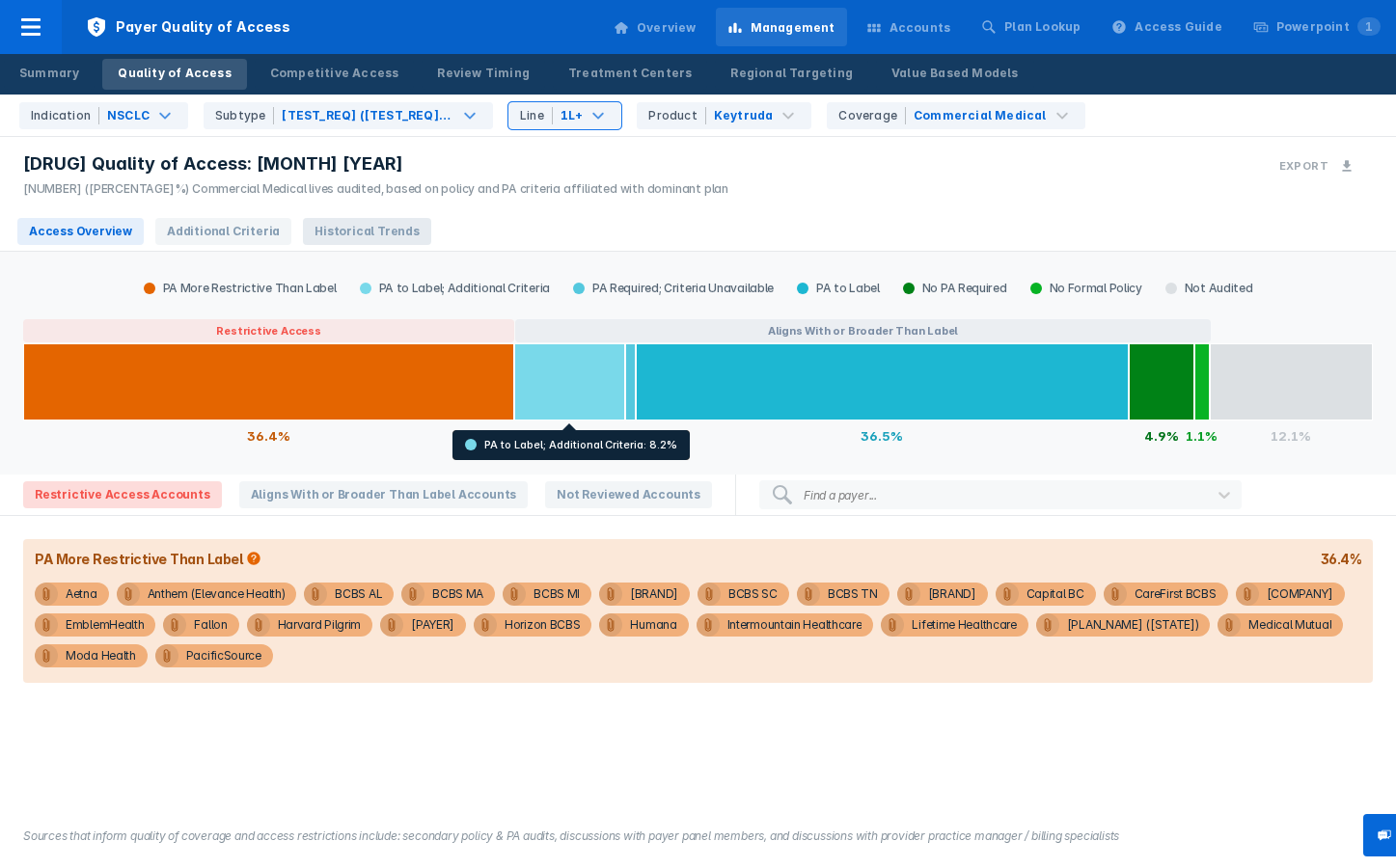 click on "Historical Trends" at bounding box center (367, 231) 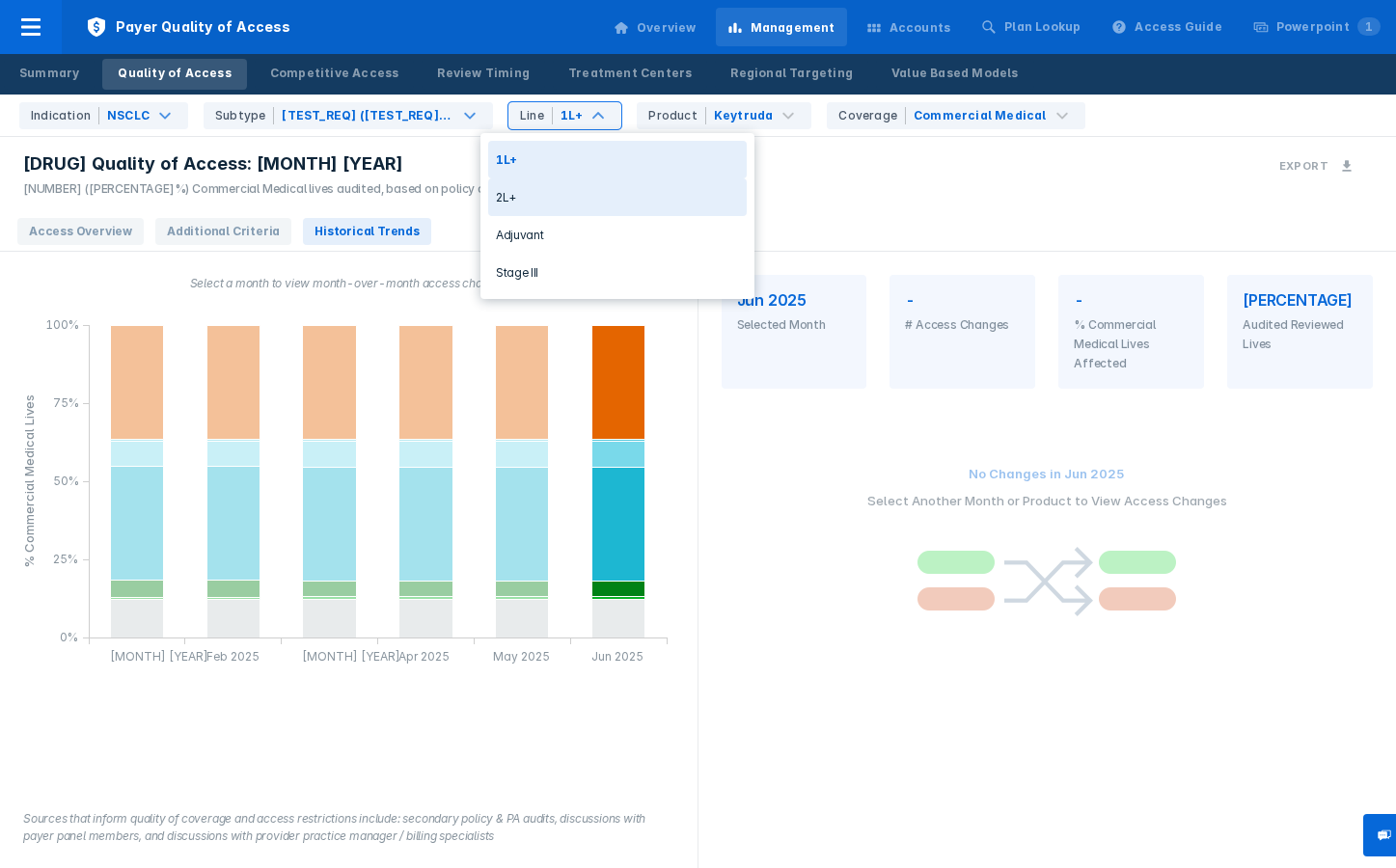 click on "2L+" at bounding box center (617, 197) 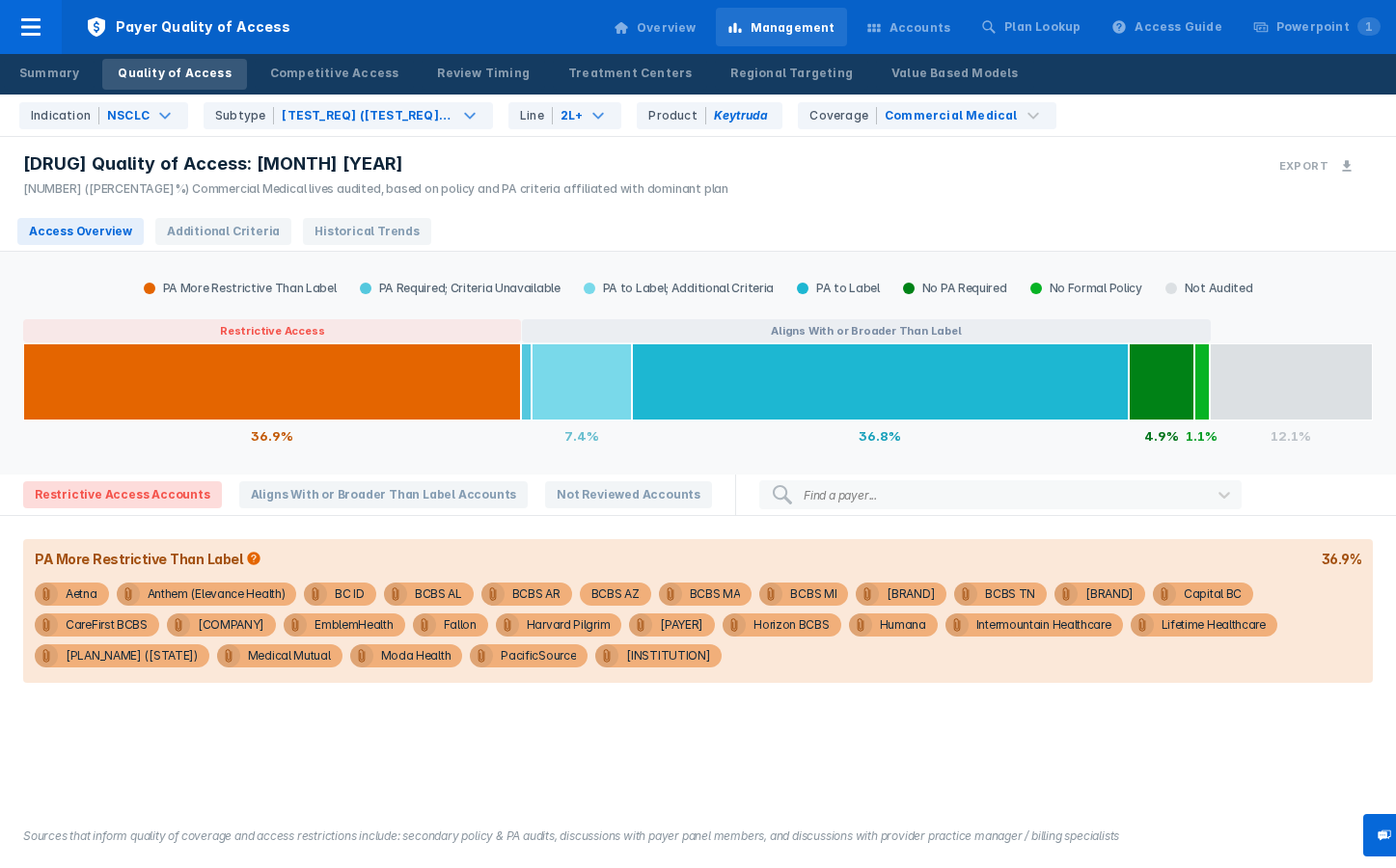 click on "Access Overview Additional Criteria Historical Trends" at bounding box center (224, 231) 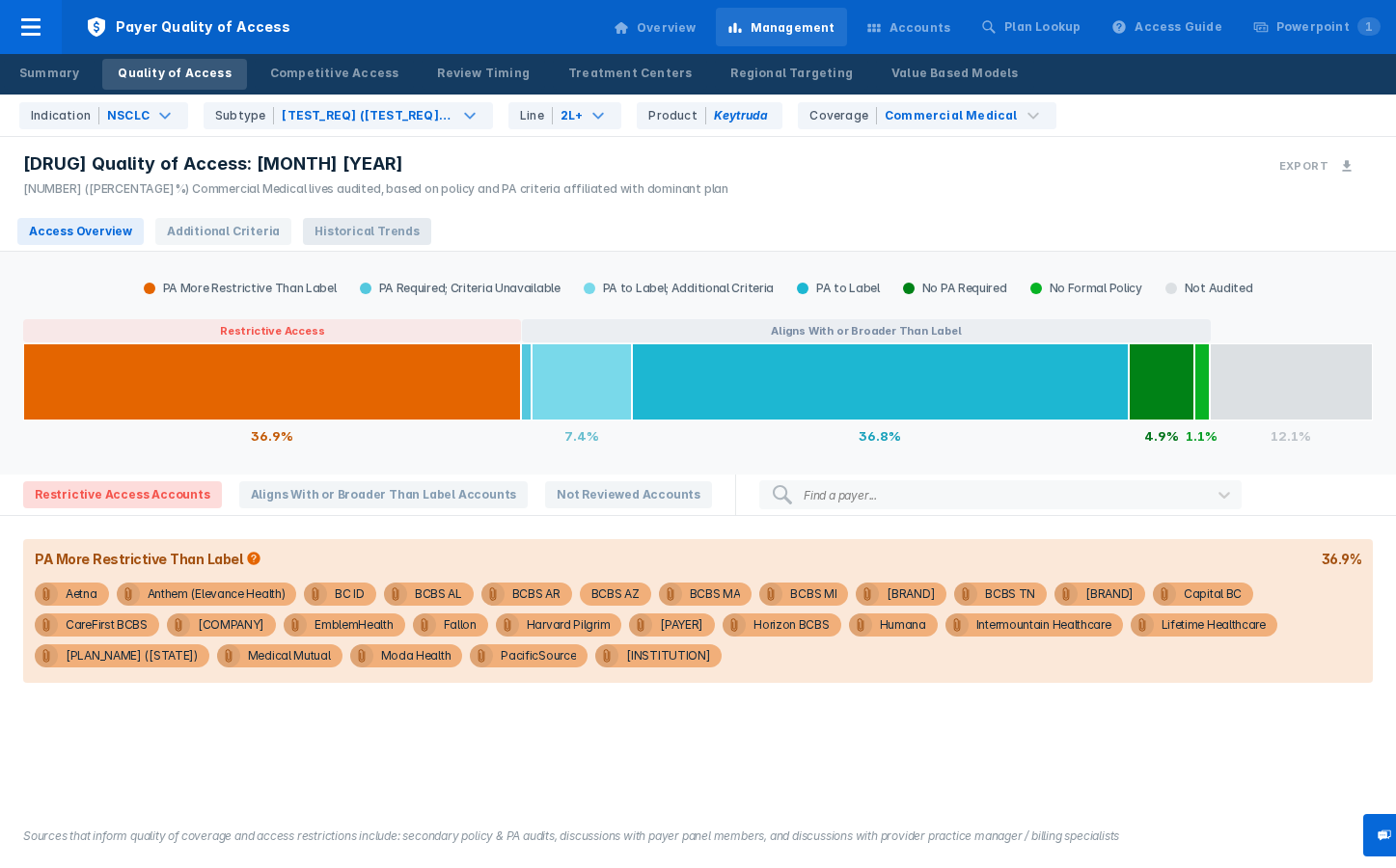 click on "Historical Trends" at bounding box center (367, 231) 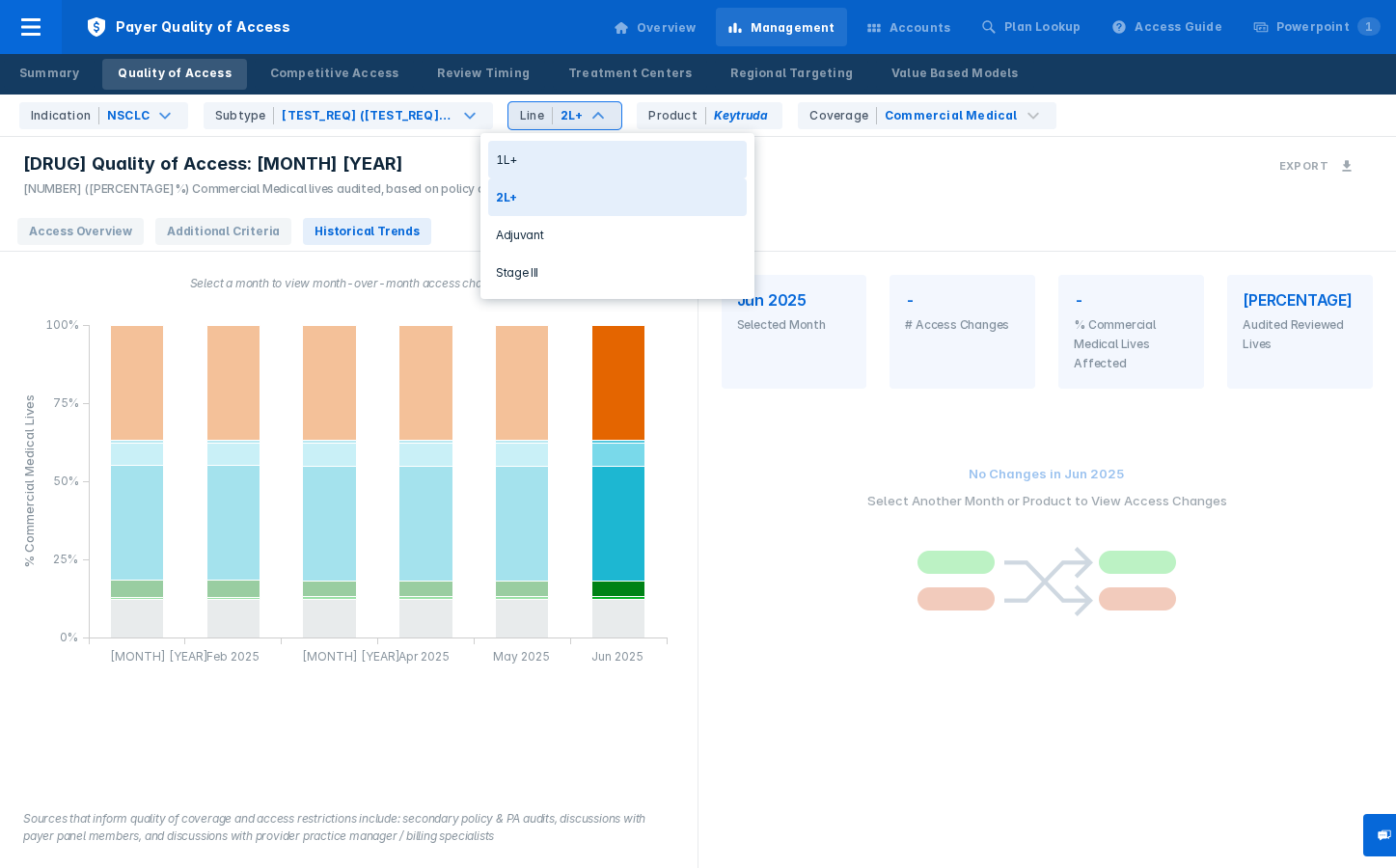 click on "2L+" at bounding box center (572, 116) 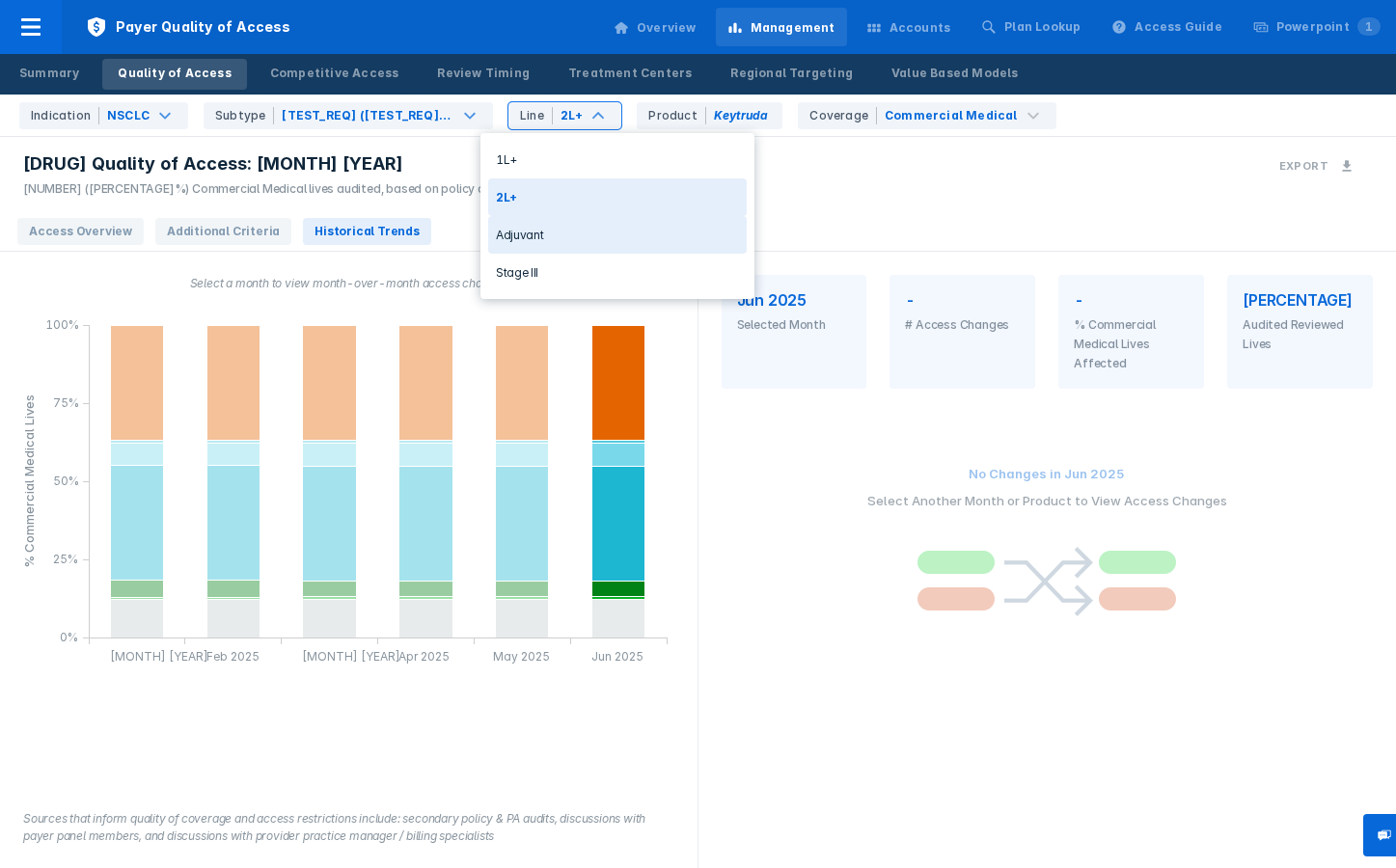 click on "Adjuvant" at bounding box center (617, 234) 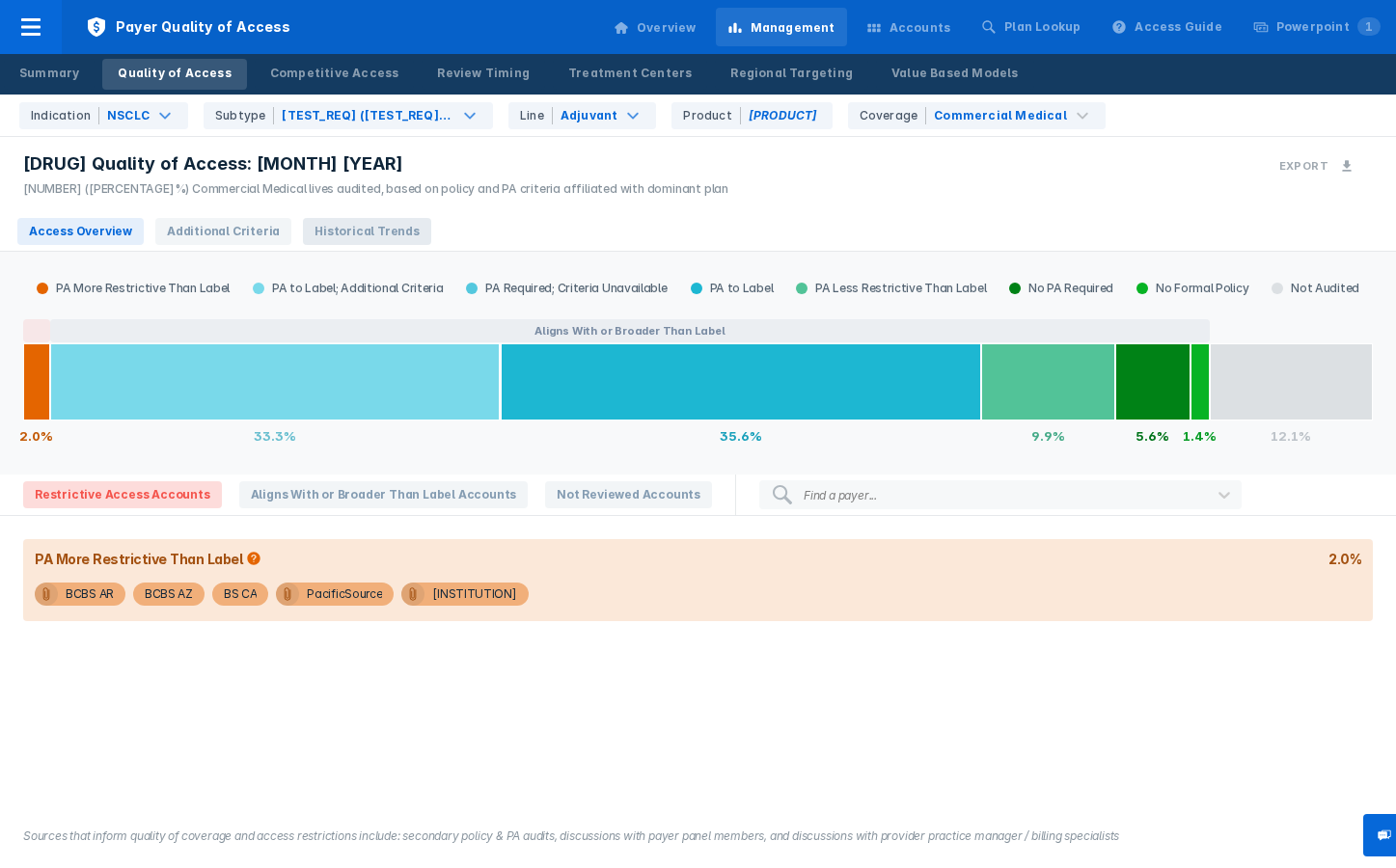 click on "Historical Trends" at bounding box center [367, 231] 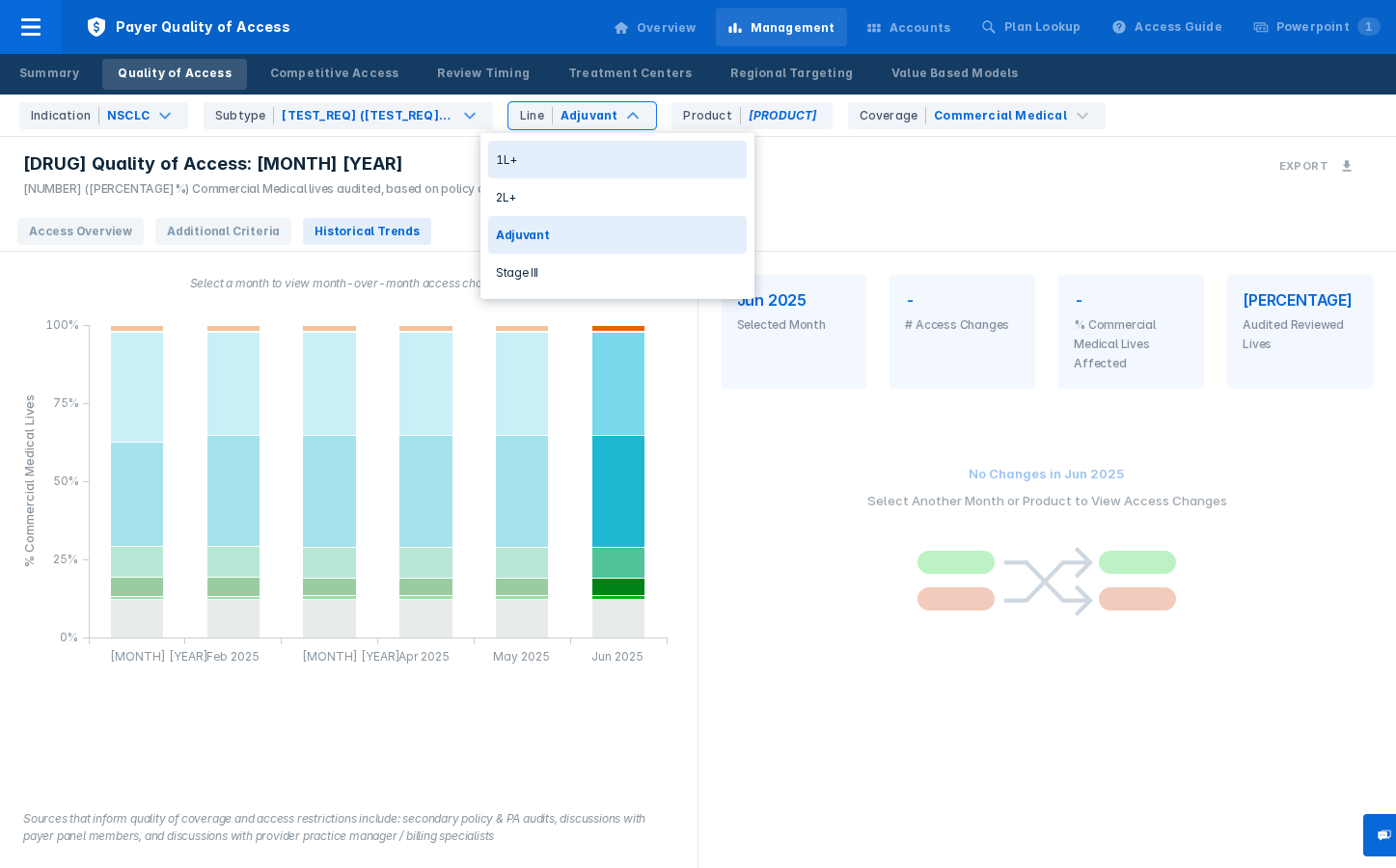 click on "1L+" at bounding box center (617, 159) 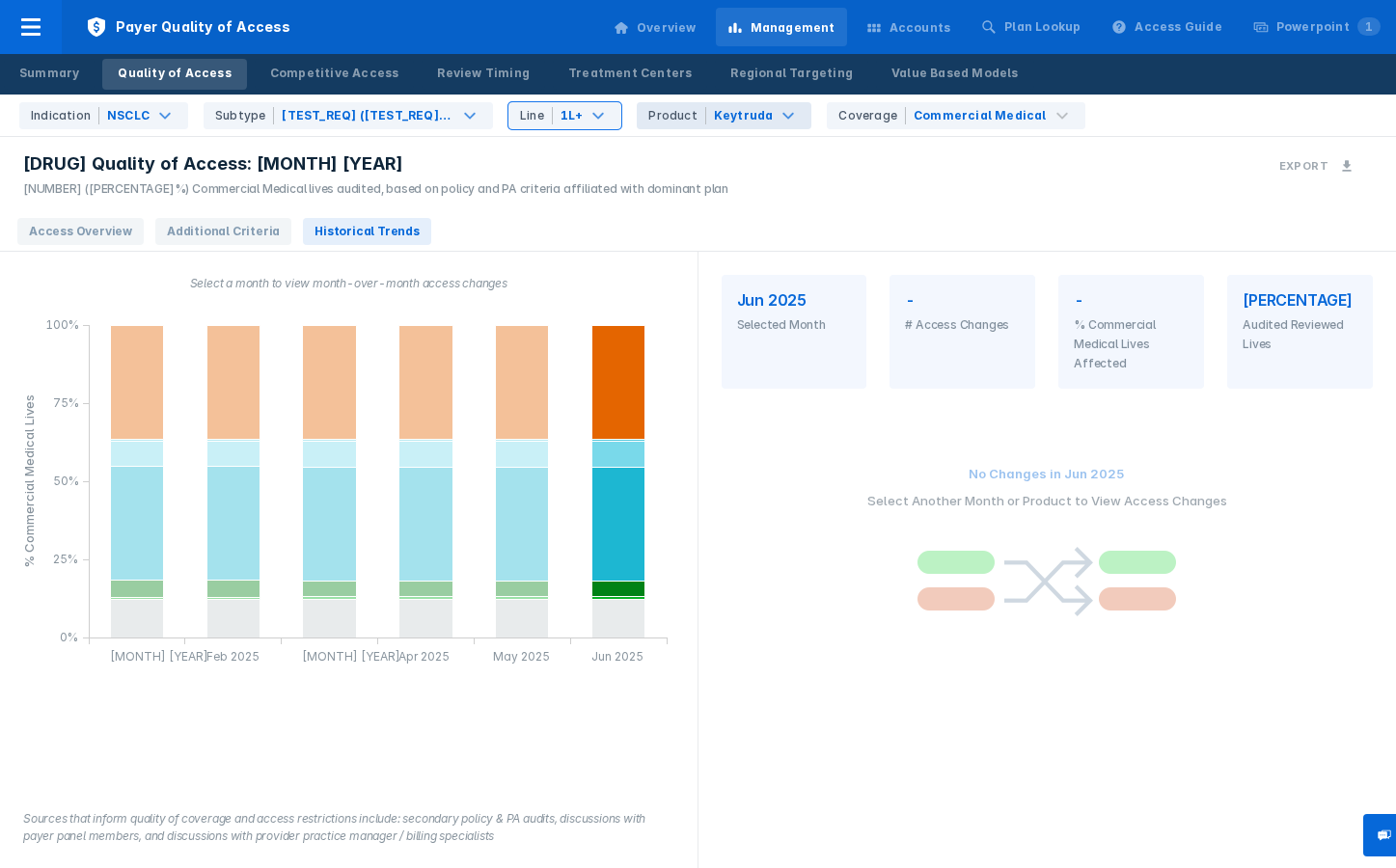 click on "Keytruda" at bounding box center (744, 116) 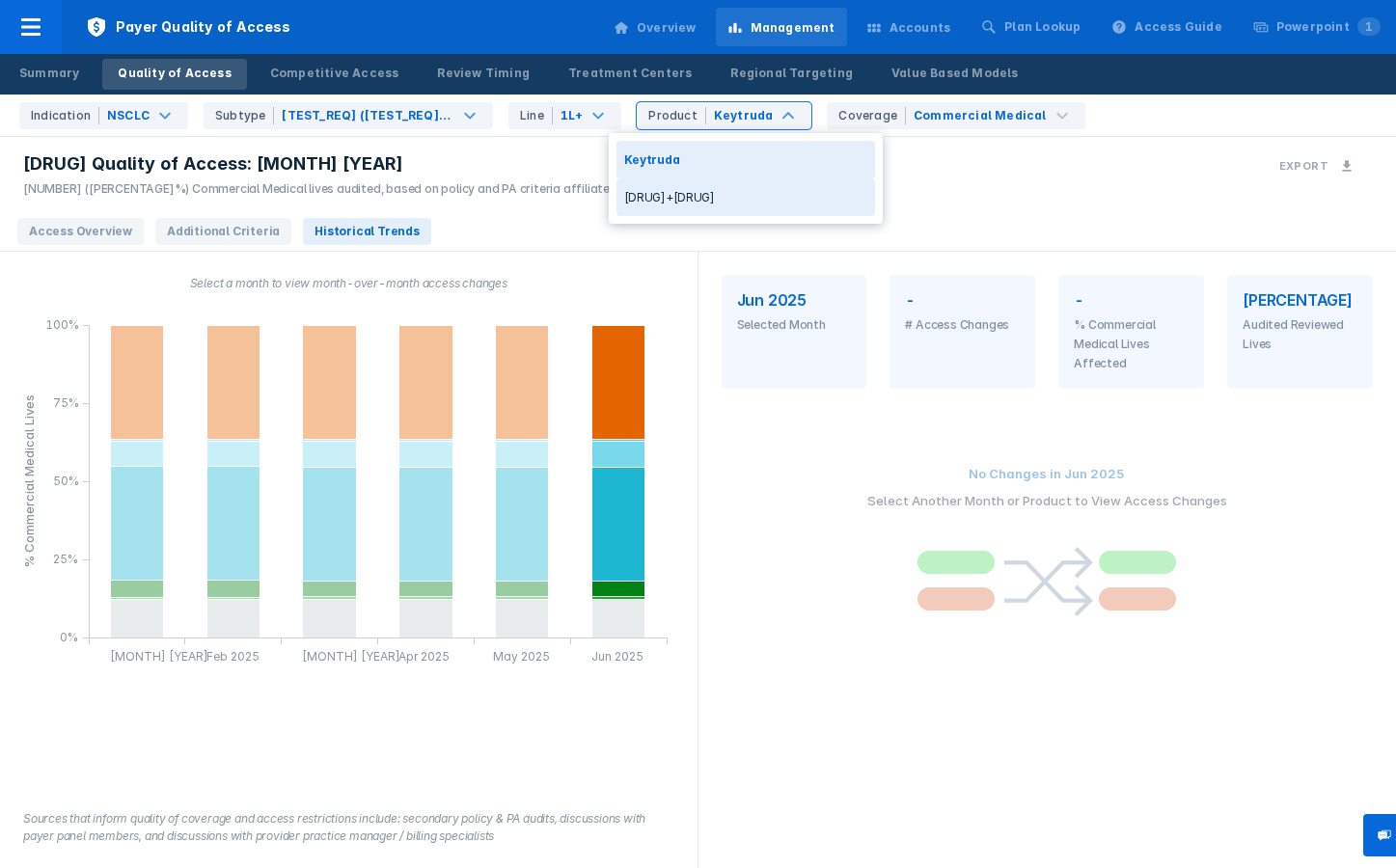 click on "[DRUG]+[DRUG]" at bounding box center [746, 197] 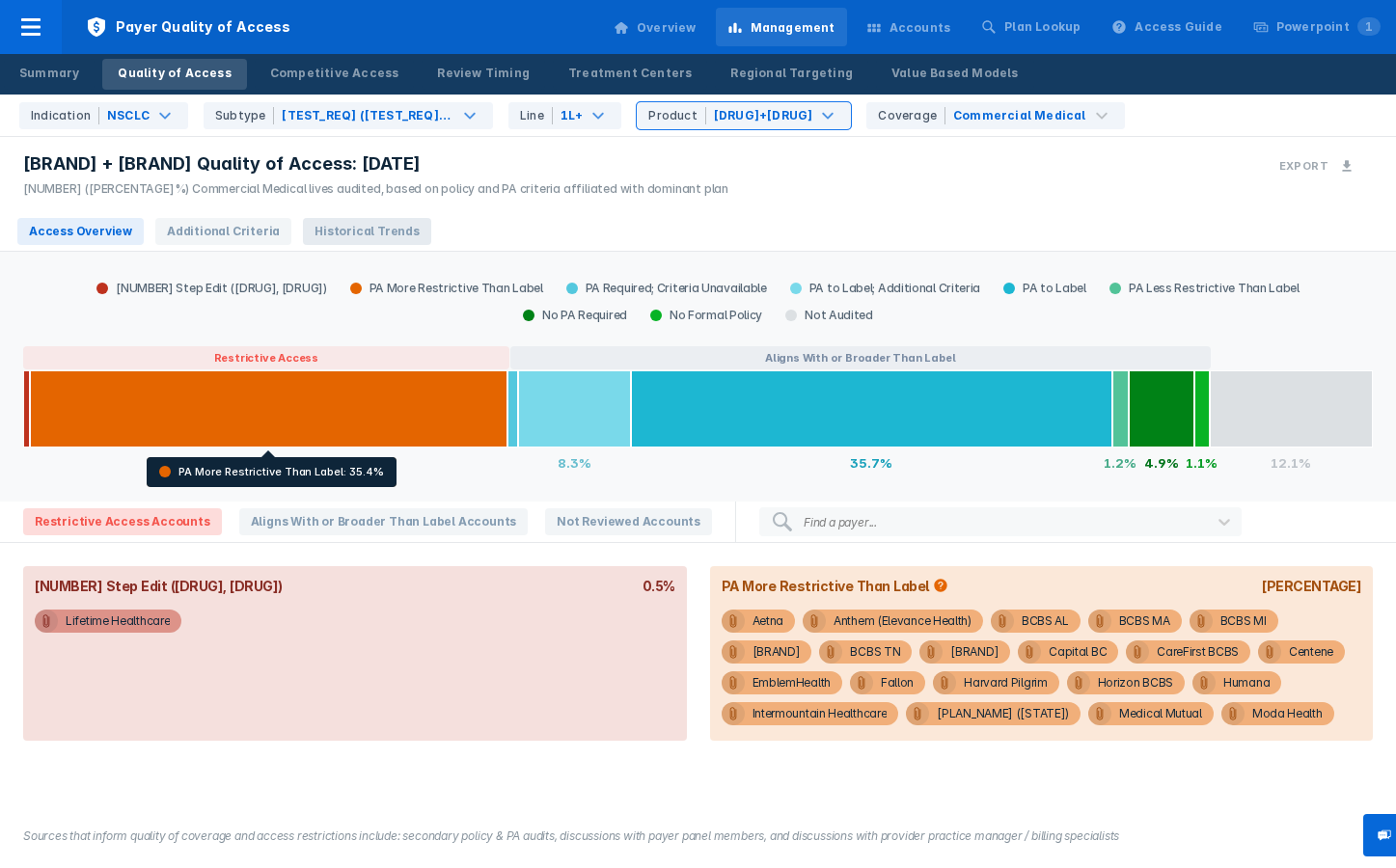 click on "Historical Trends" at bounding box center [367, 231] 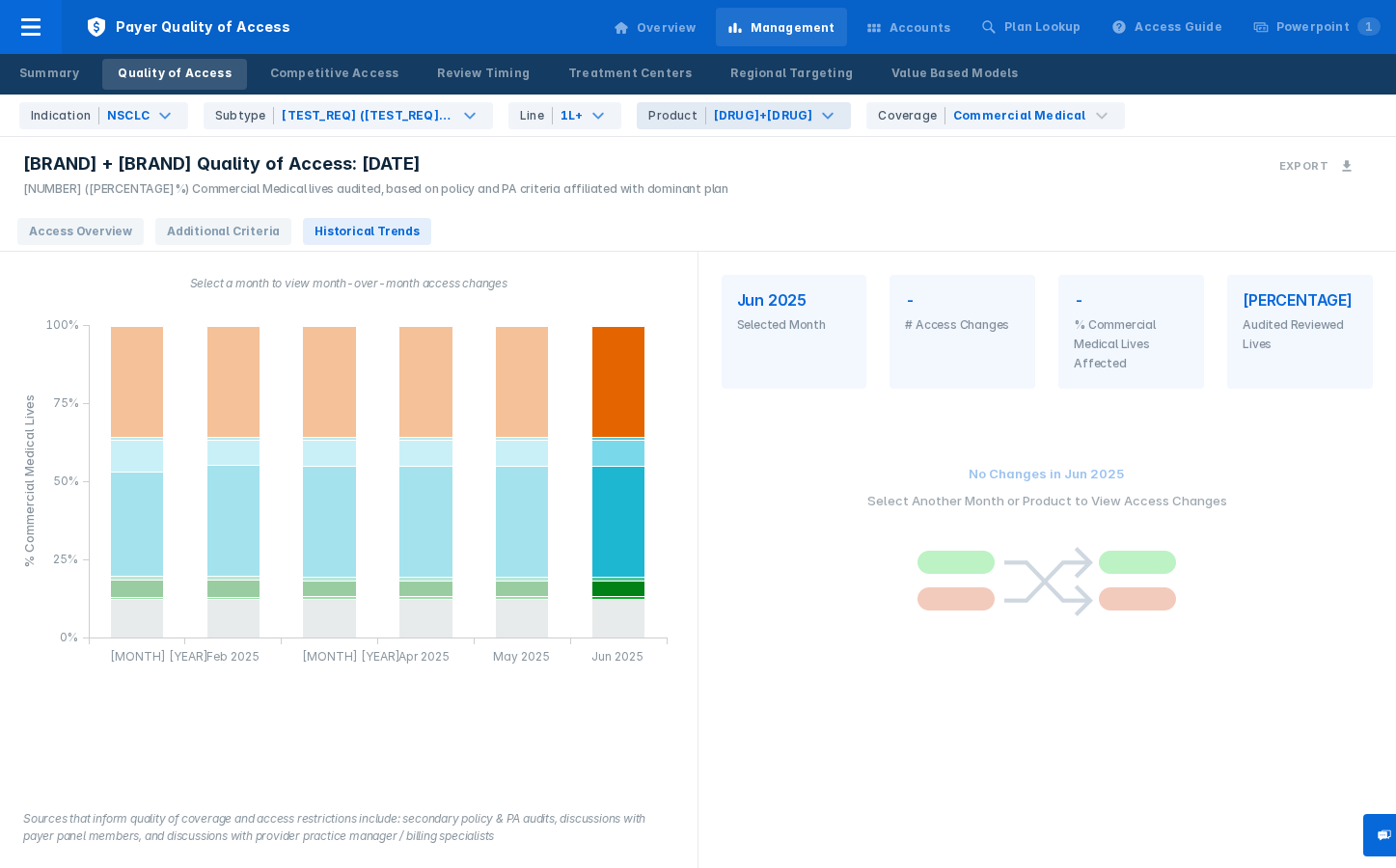 click on "Product" at bounding box center (676, 116) 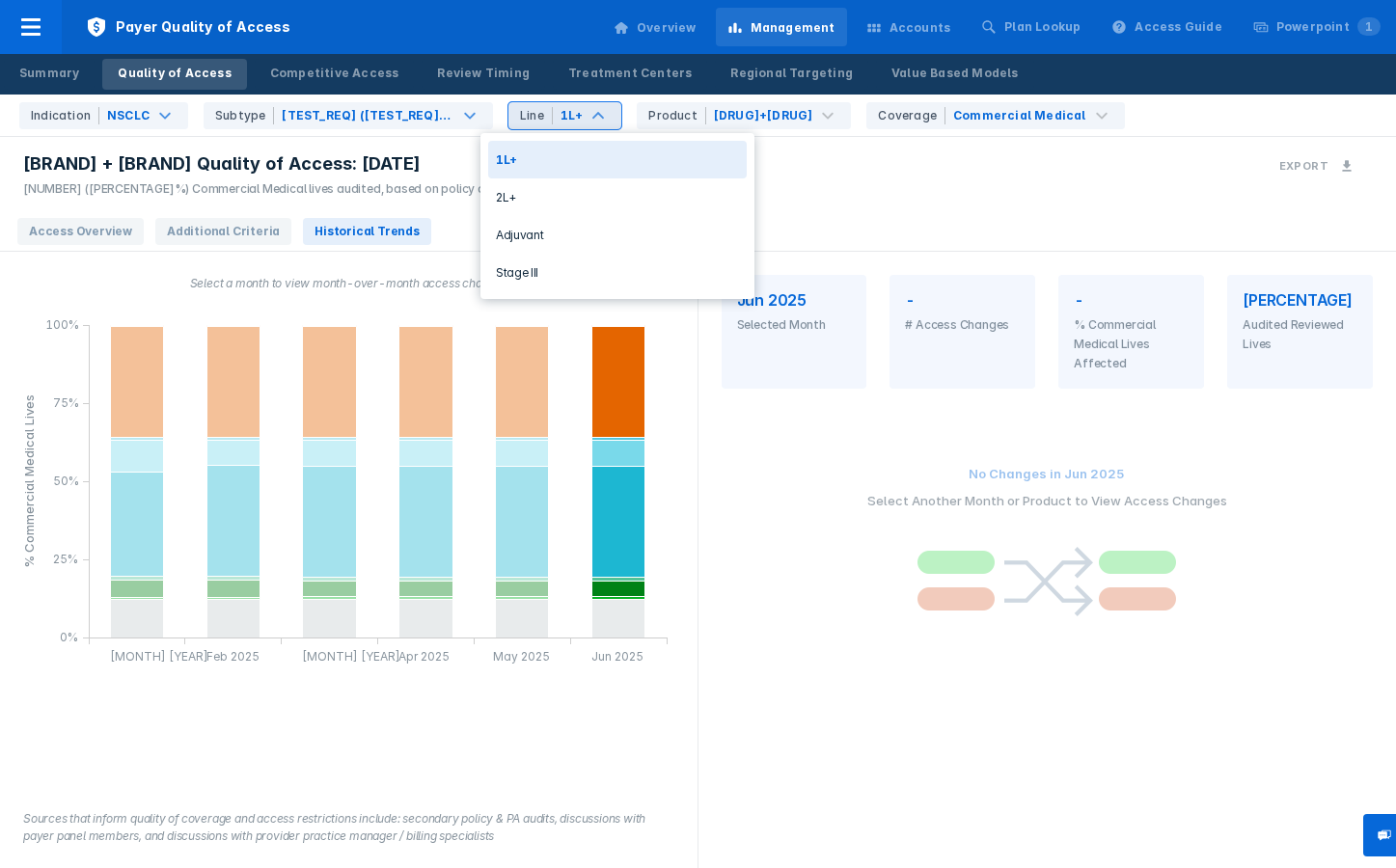 click on "1L+" at bounding box center (569, 116) 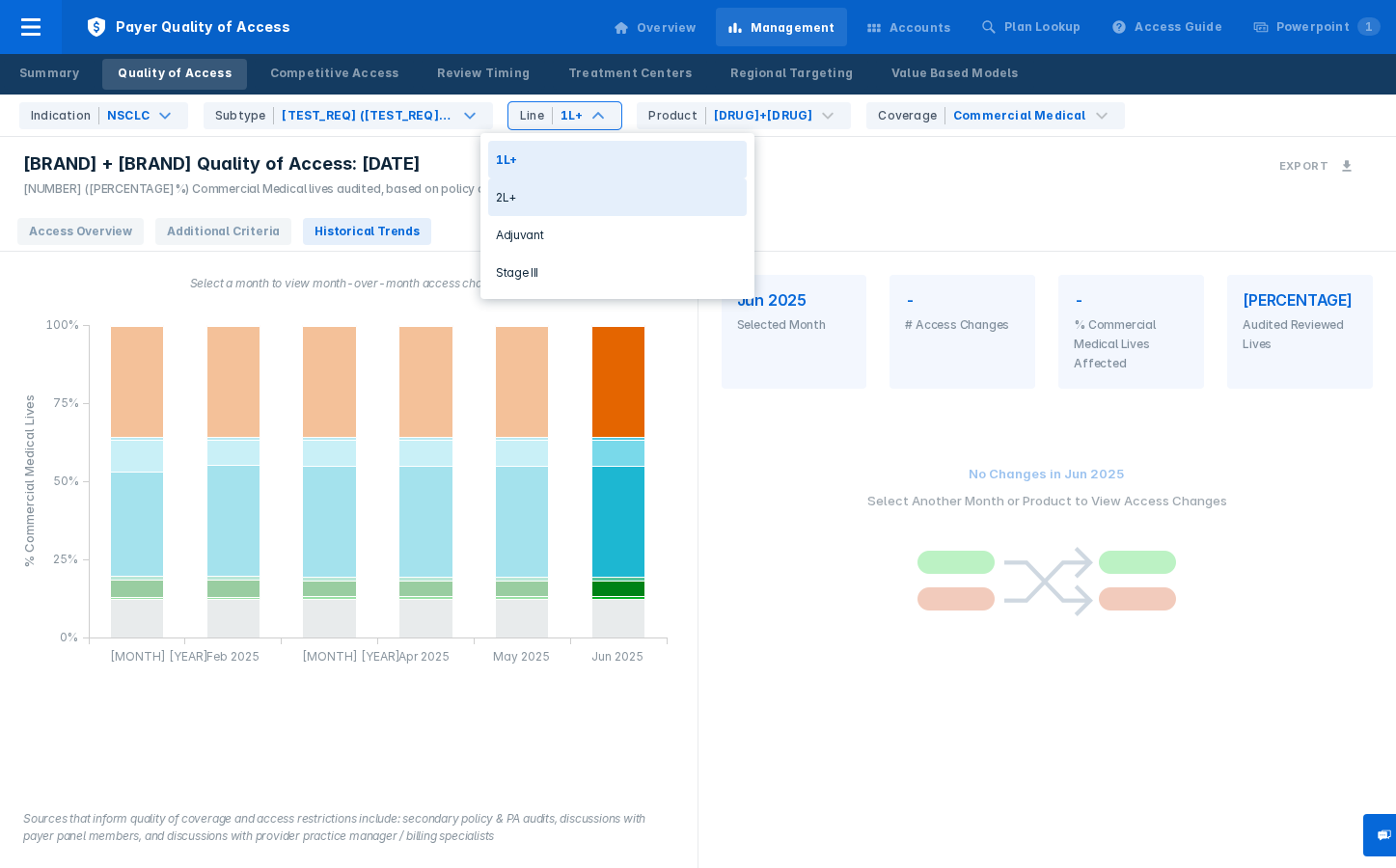click on "2L+" at bounding box center (617, 197) 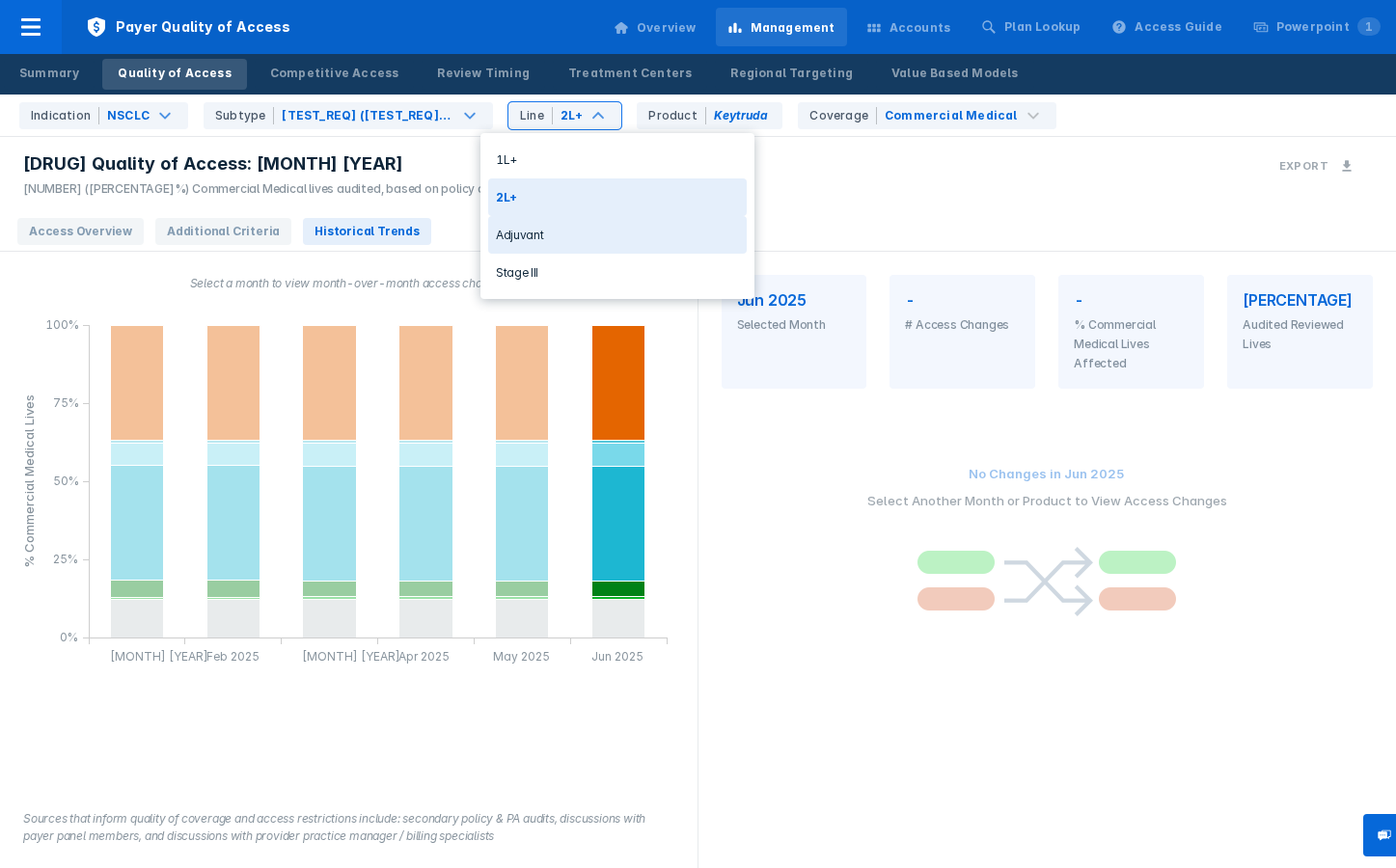 click on "Adjuvant" at bounding box center (617, 234) 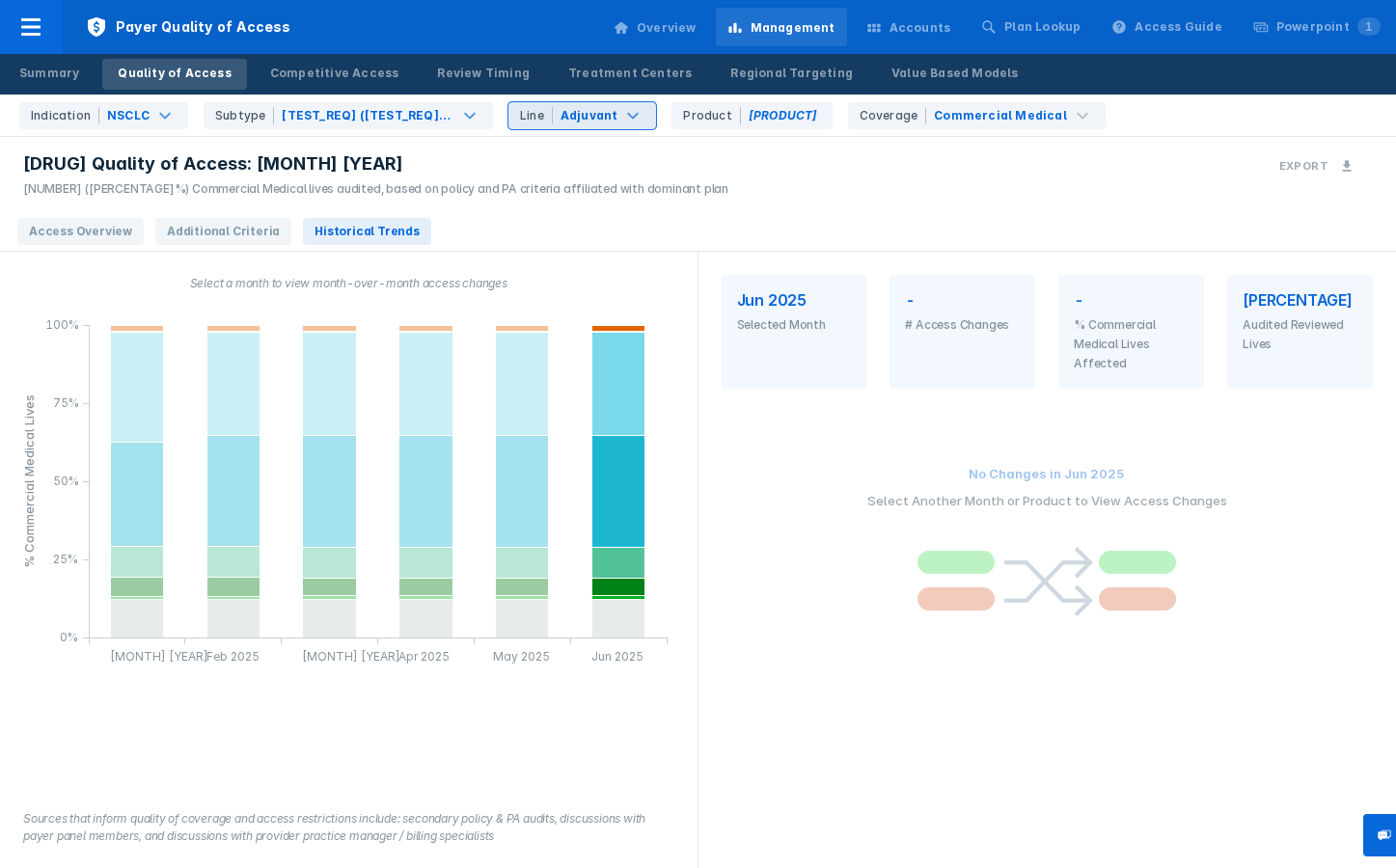 click on "Adjuvant" at bounding box center (589, 116) 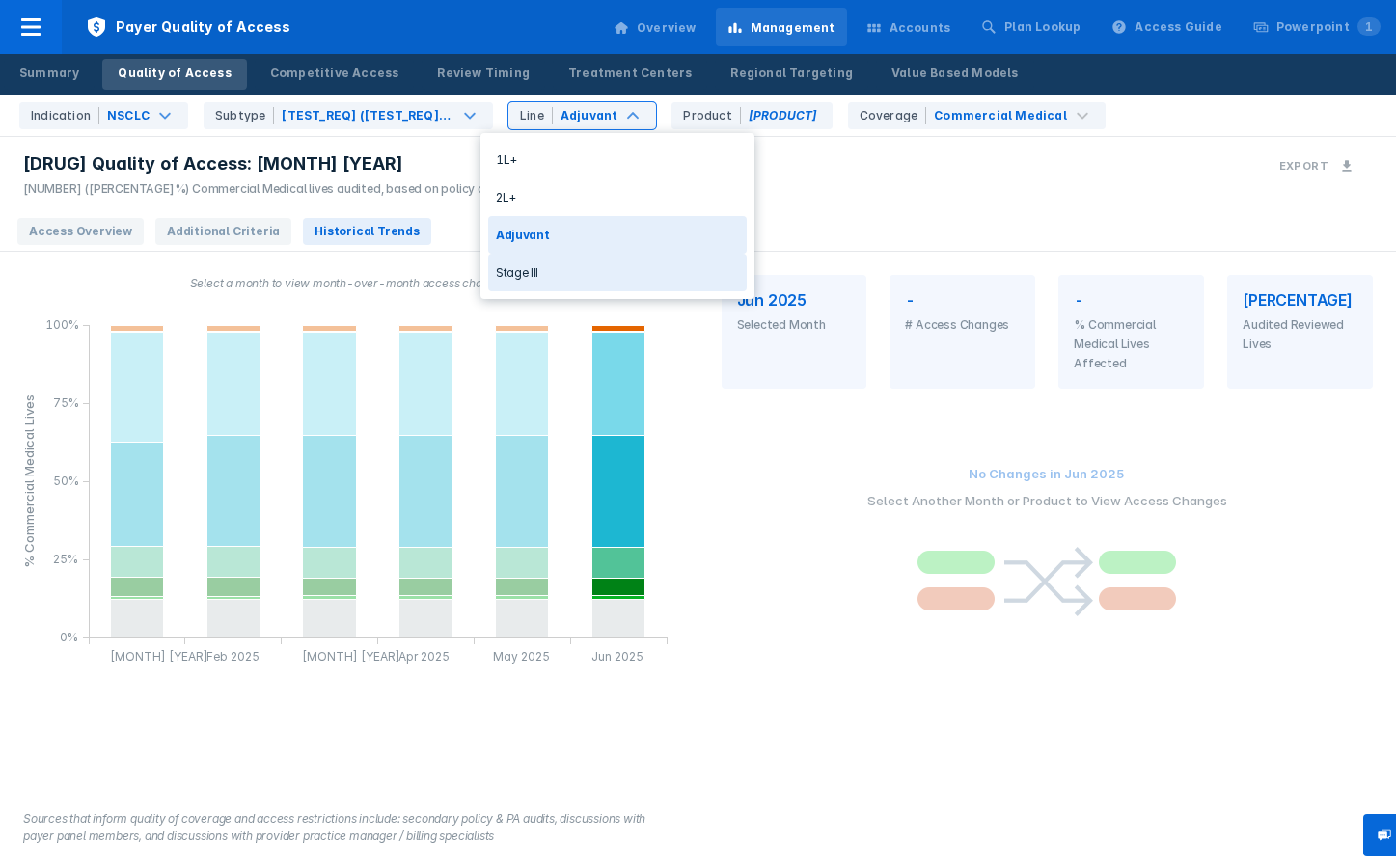 click on "Stage III" at bounding box center [617, 272] 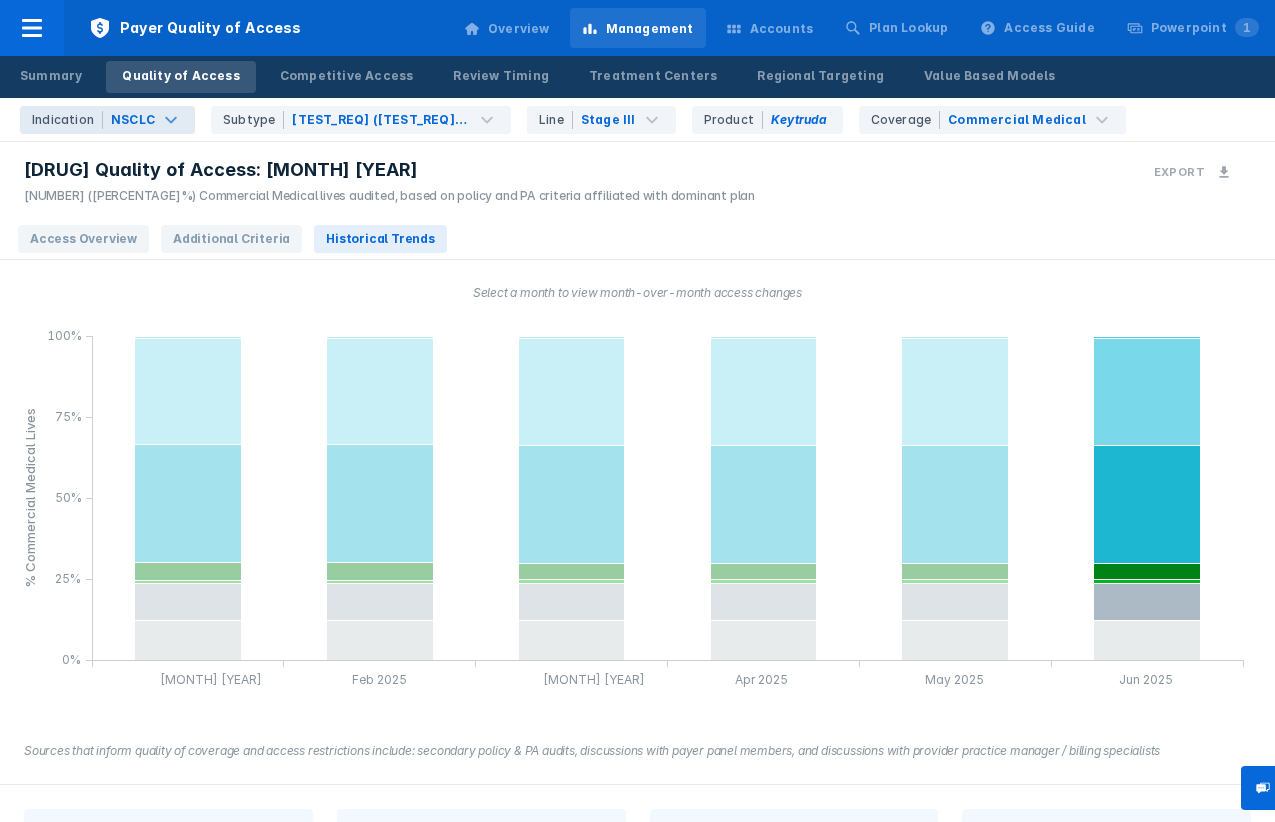 click on "NSCLC" at bounding box center [133, 120] 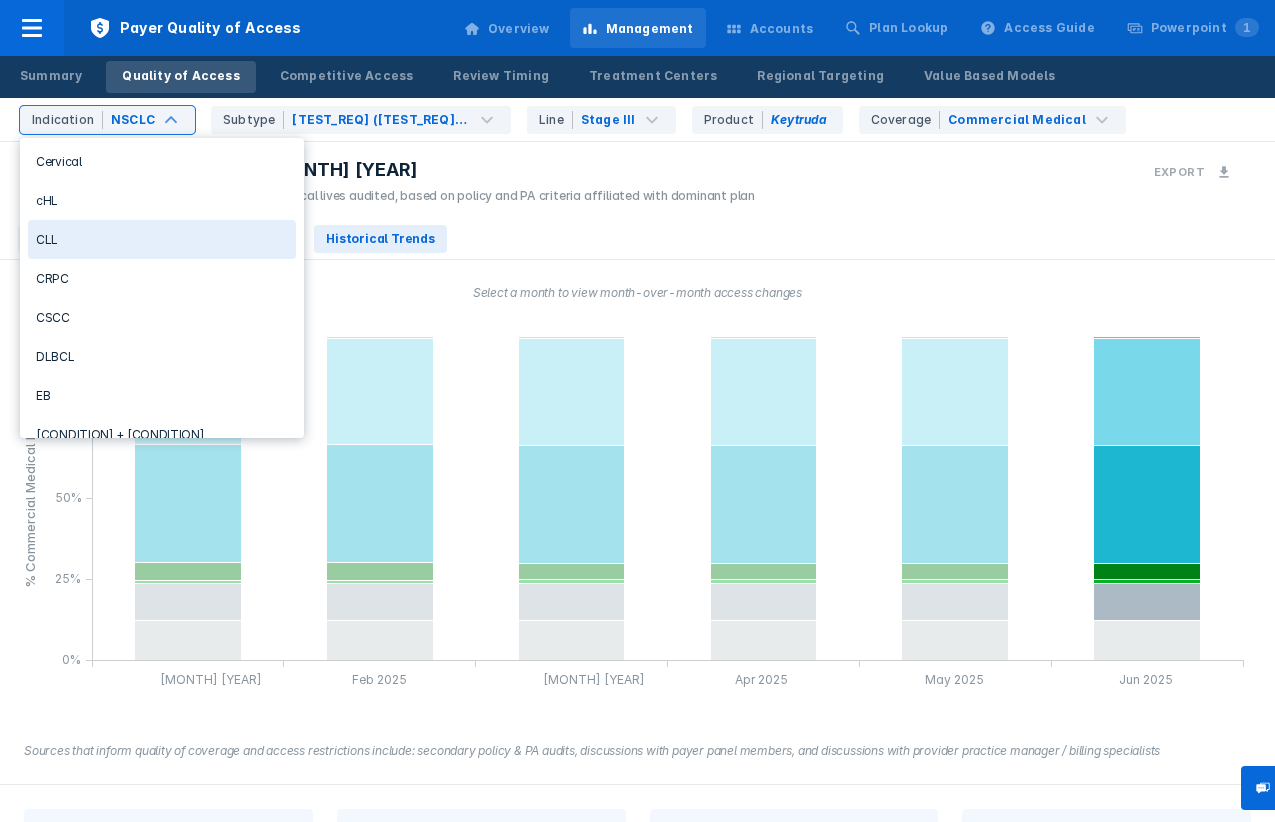 scroll, scrollTop: 94, scrollLeft: 0, axis: vertical 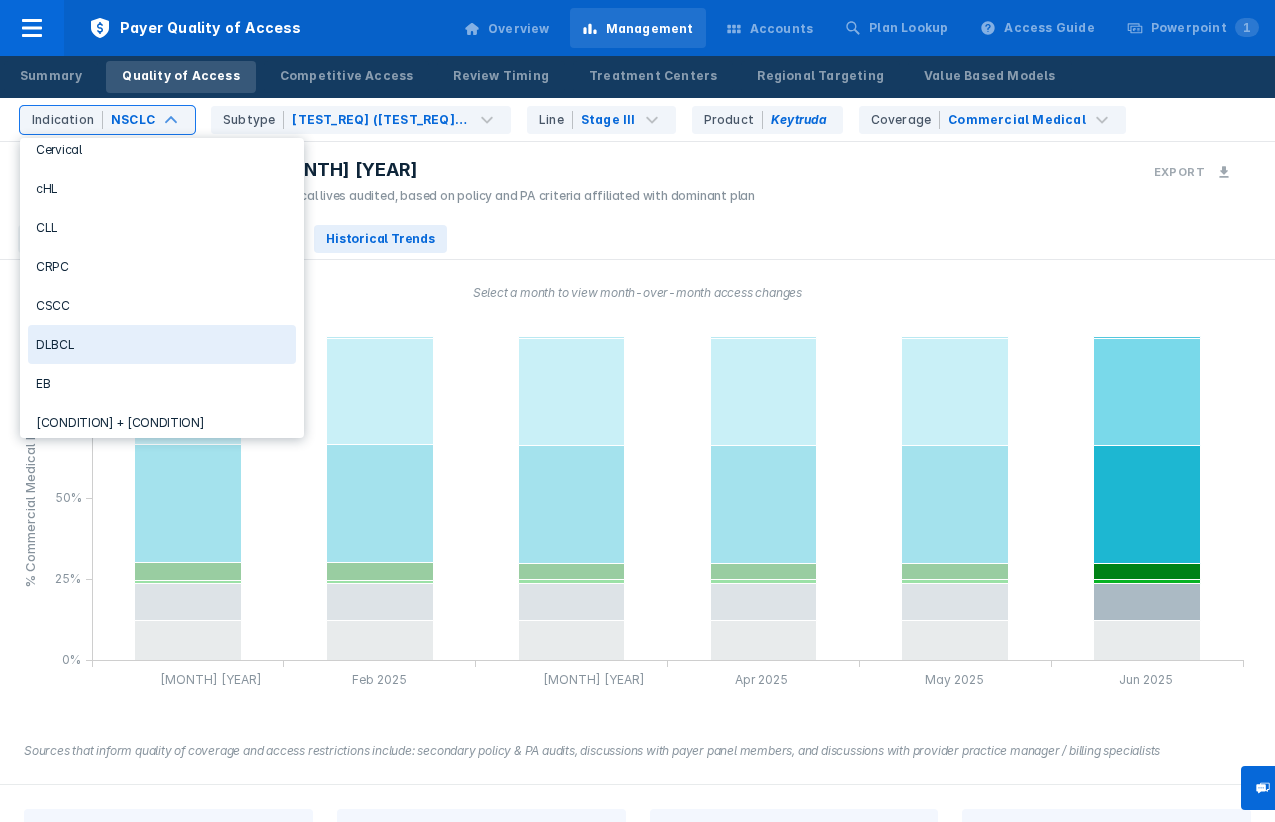 click on "DLBCL" at bounding box center (162, 344) 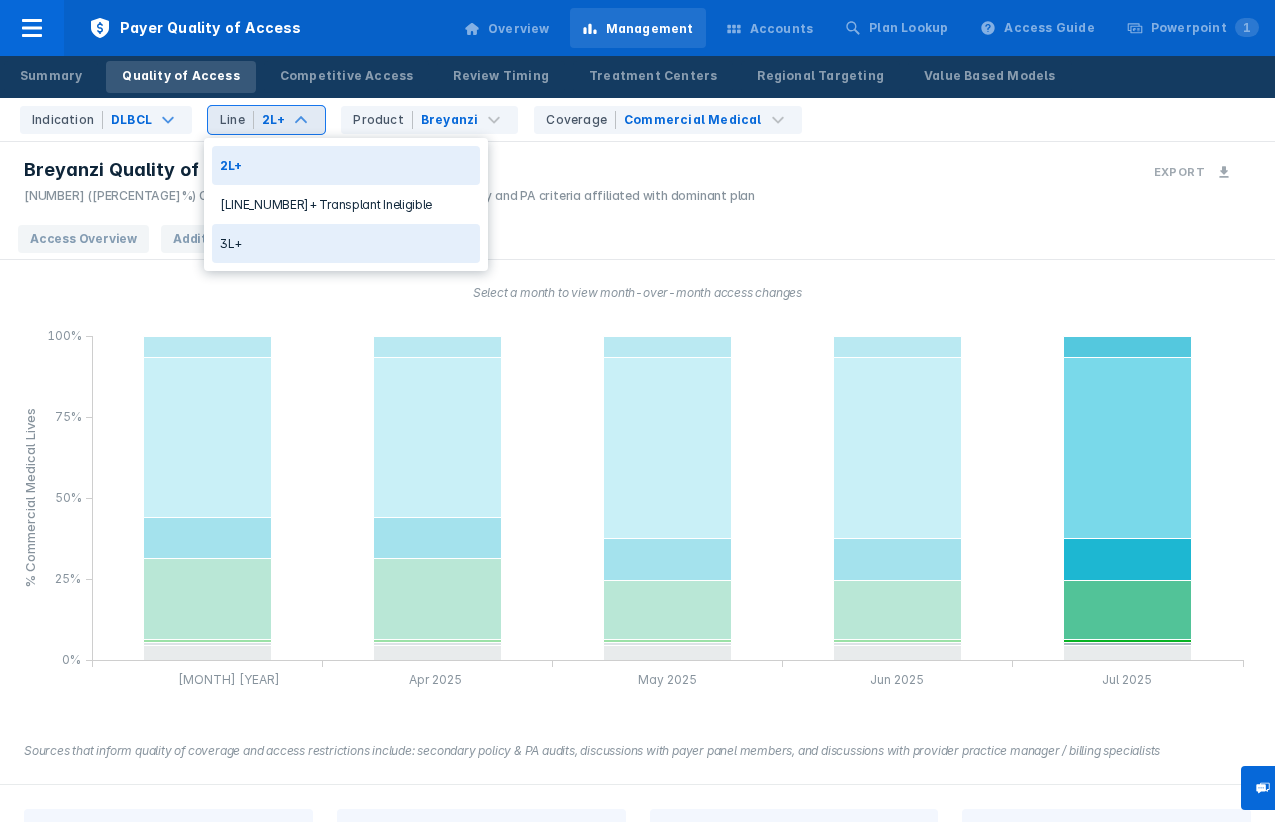 click on "3L+" at bounding box center (346, 243) 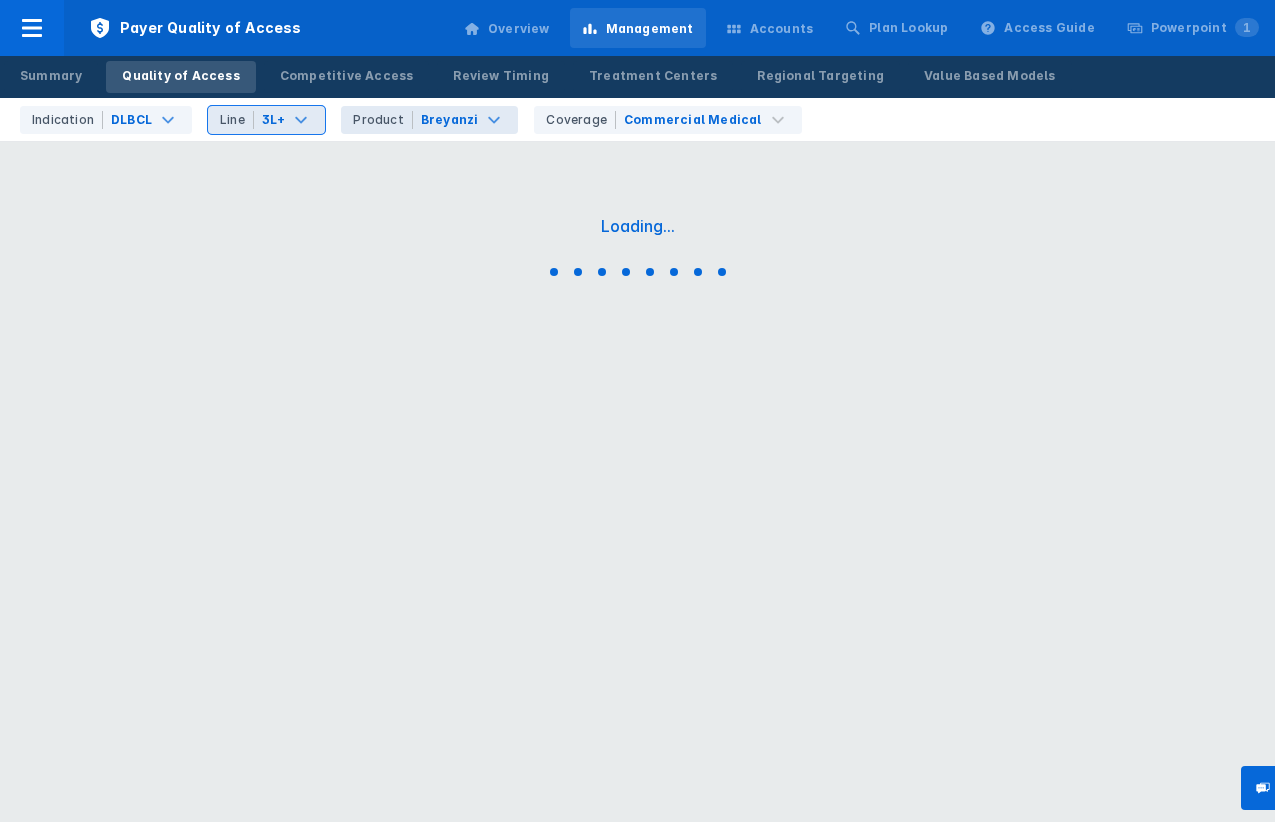 click on "Breyanzi" at bounding box center [450, 120] 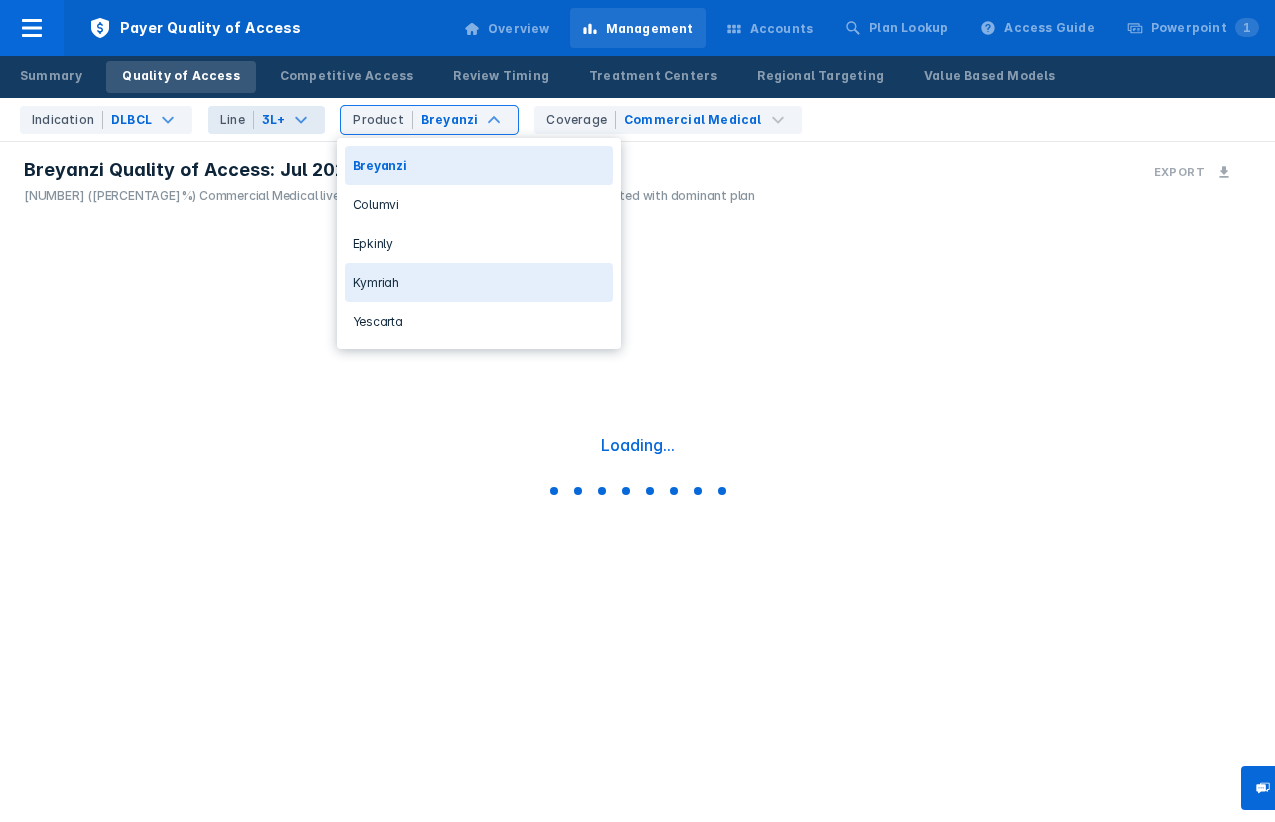 click on "Kymriah" at bounding box center [479, 282] 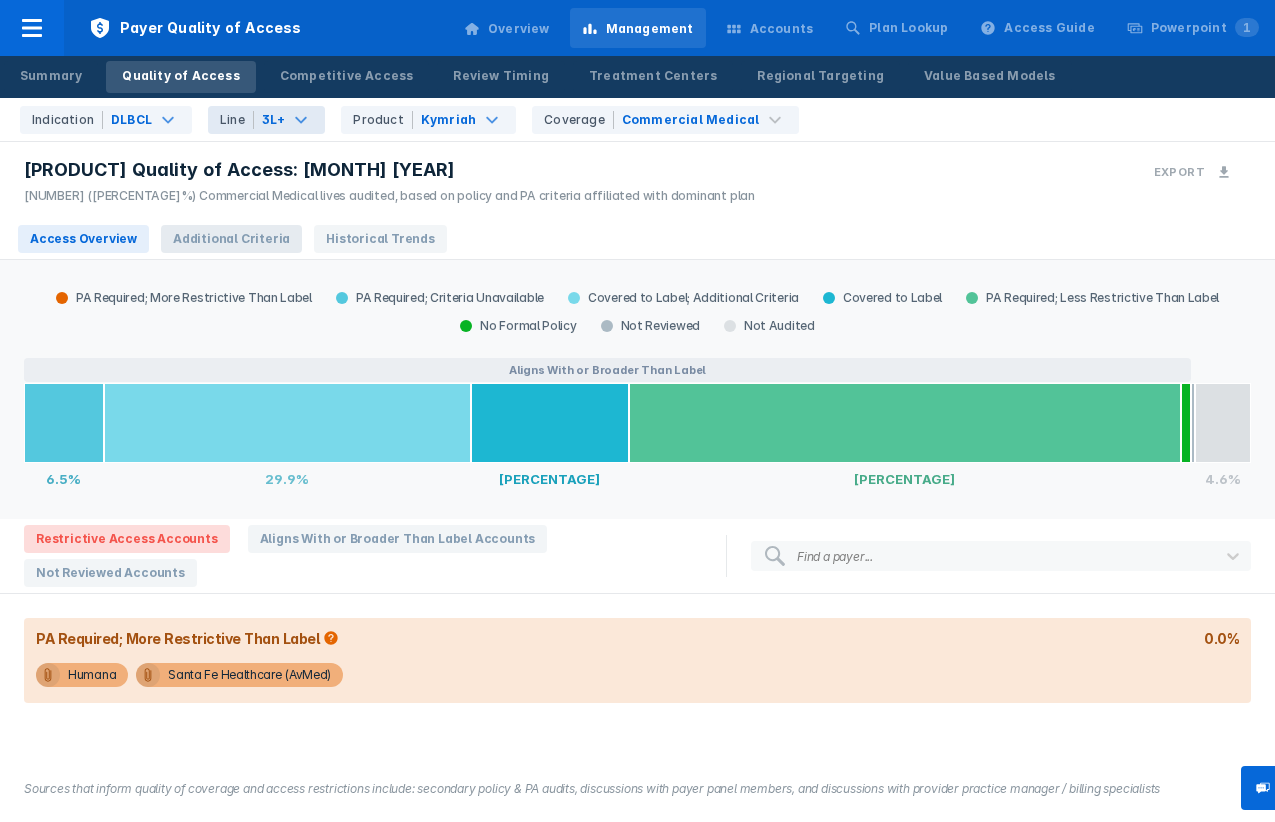 click on "Additional Criteria" at bounding box center [231, 239] 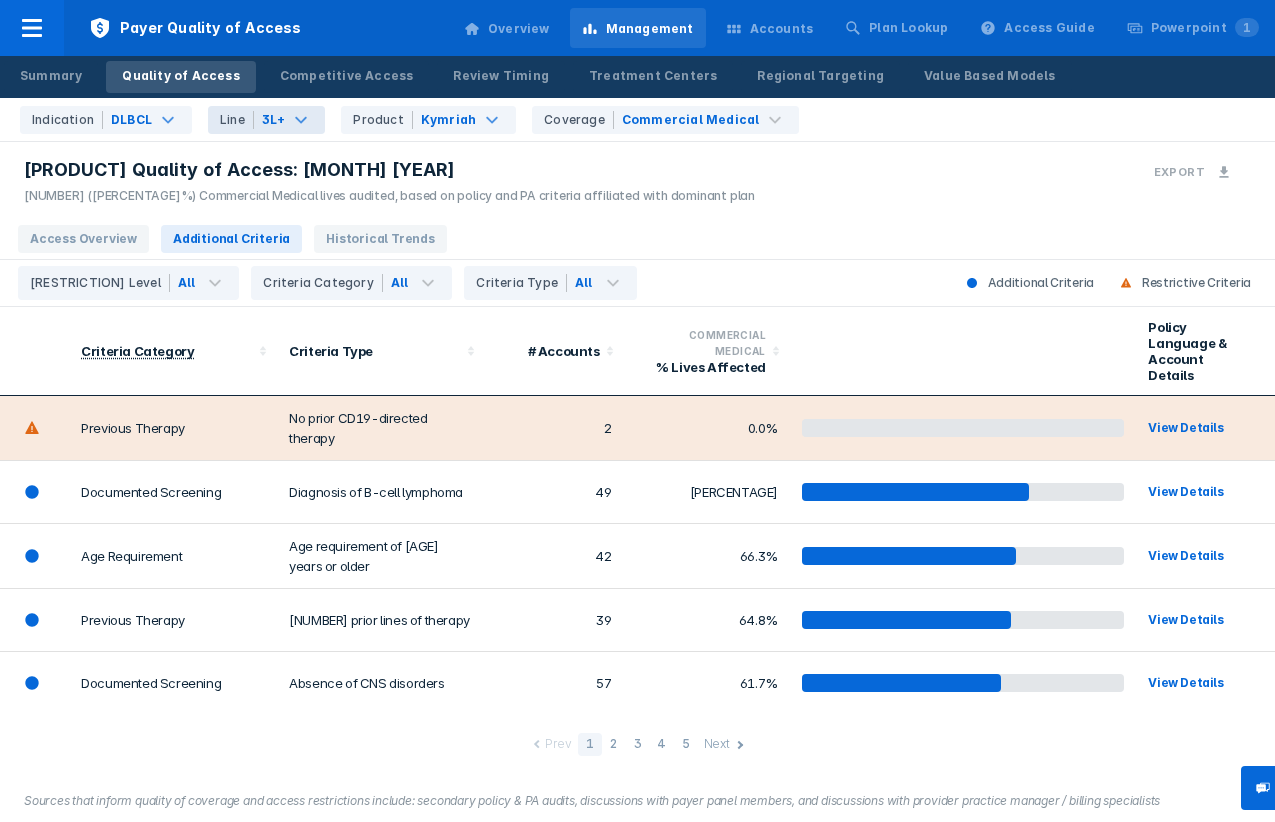 click on "View Details" at bounding box center [1193, 428] 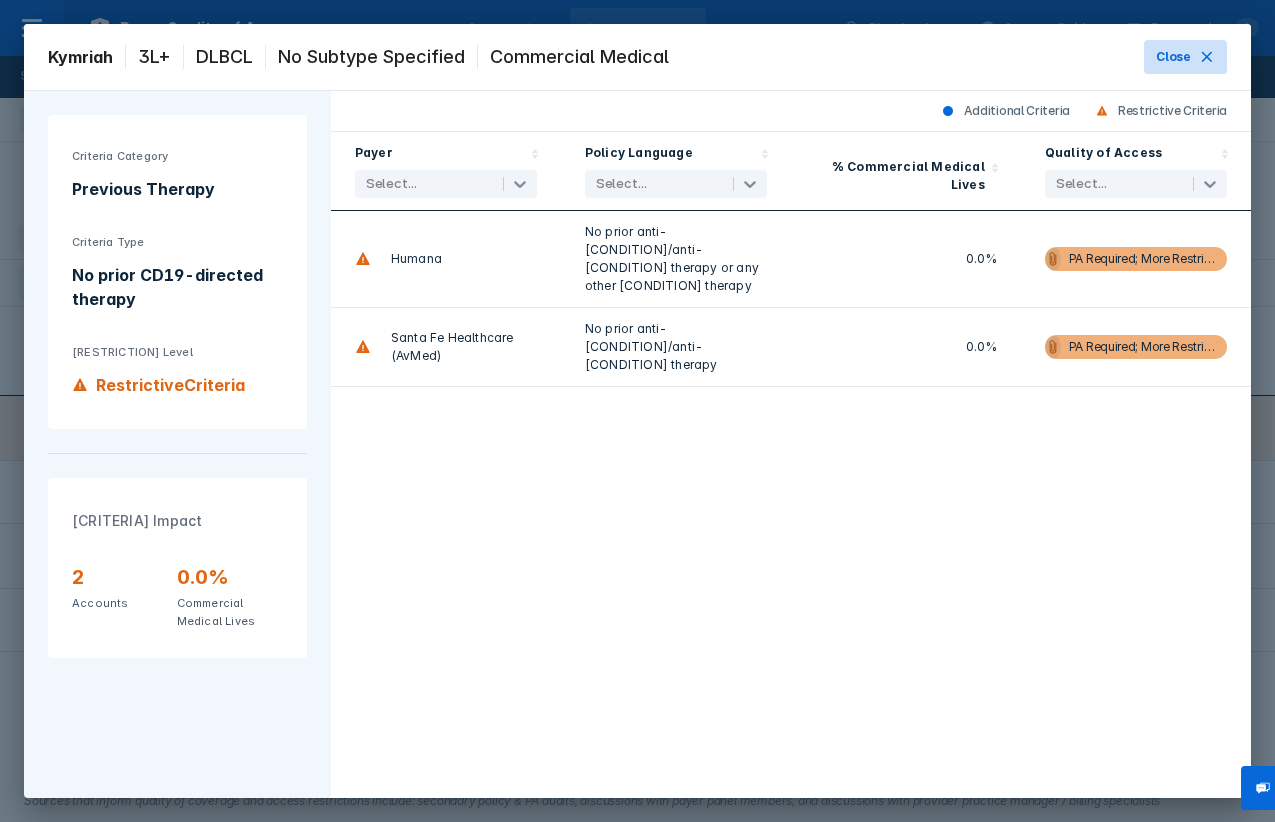 click on "Close" at bounding box center (1173, 57) 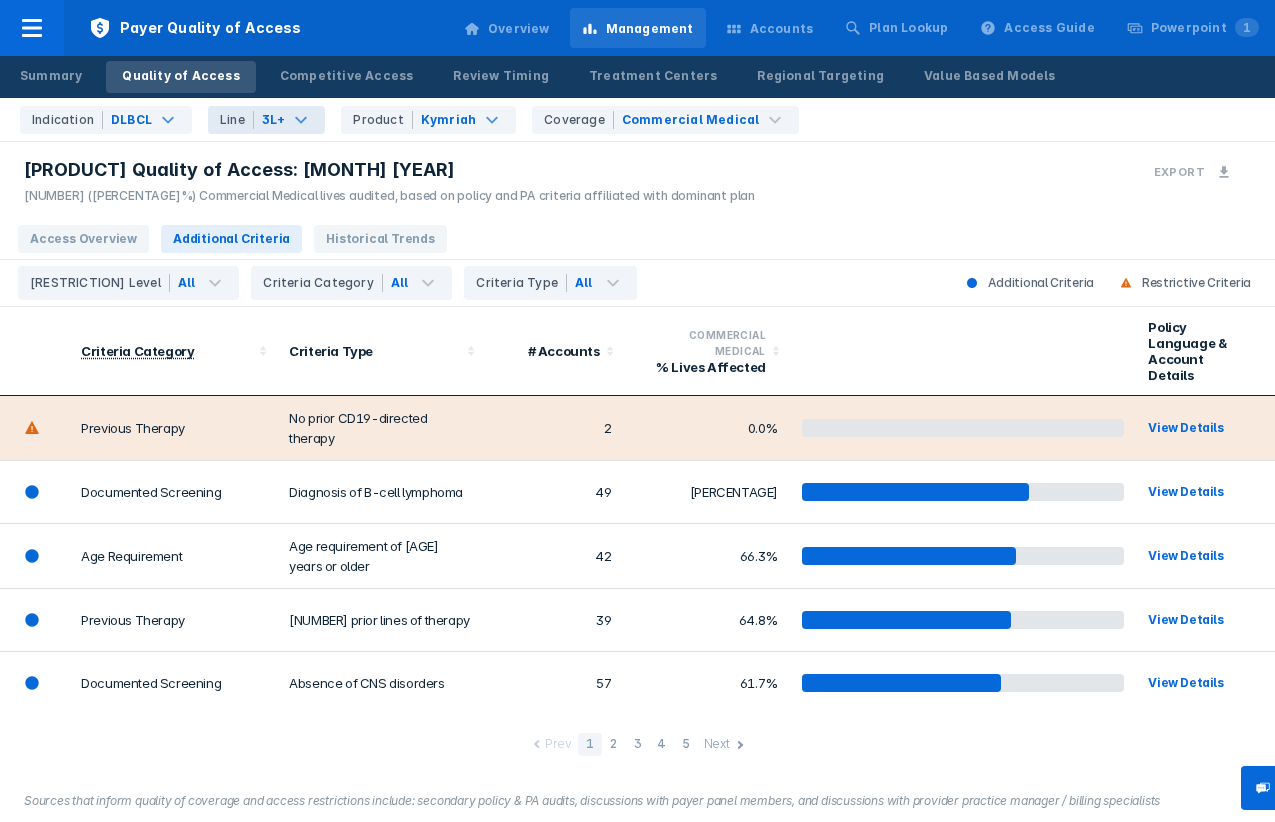 click on "View Details" at bounding box center (1193, 428) 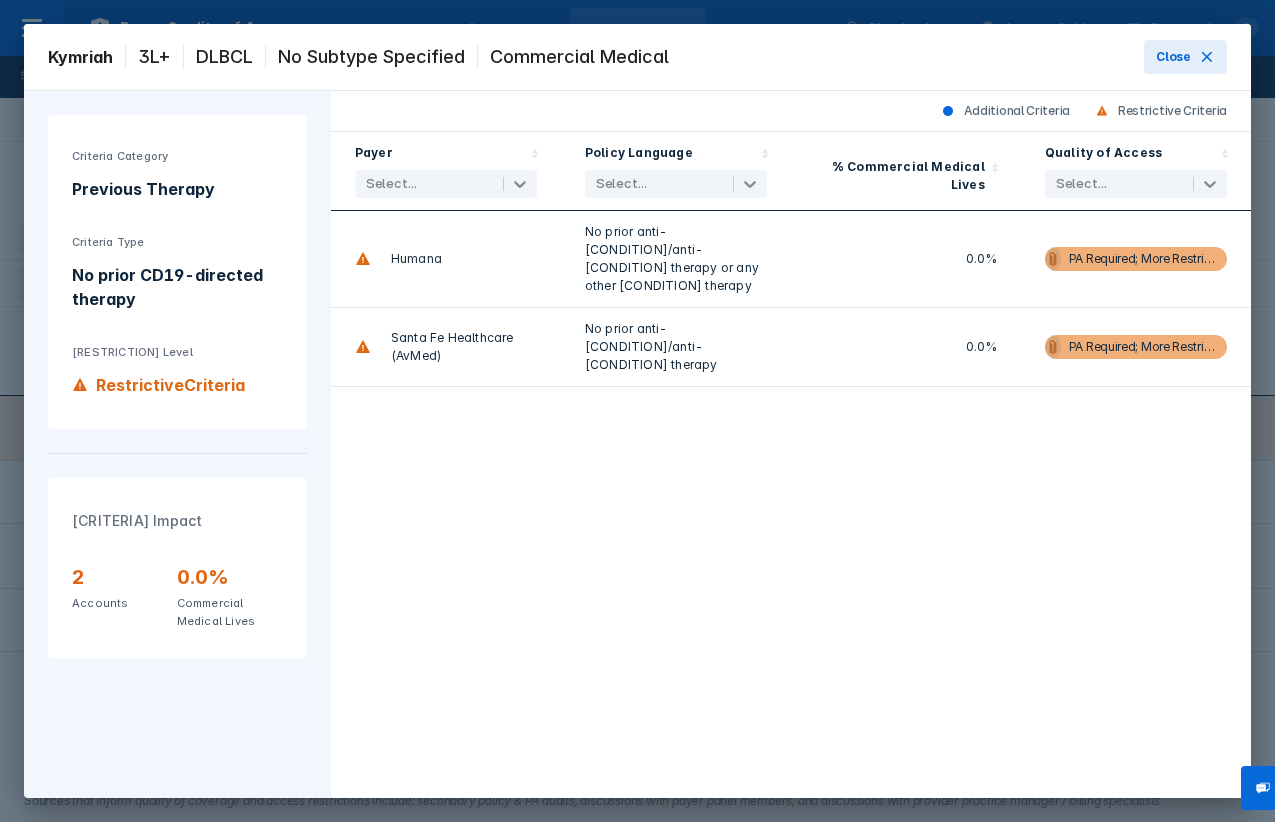 drag, startPoint x: 1192, startPoint y: 59, endPoint x: 1145, endPoint y: 422, distance: 366.03006 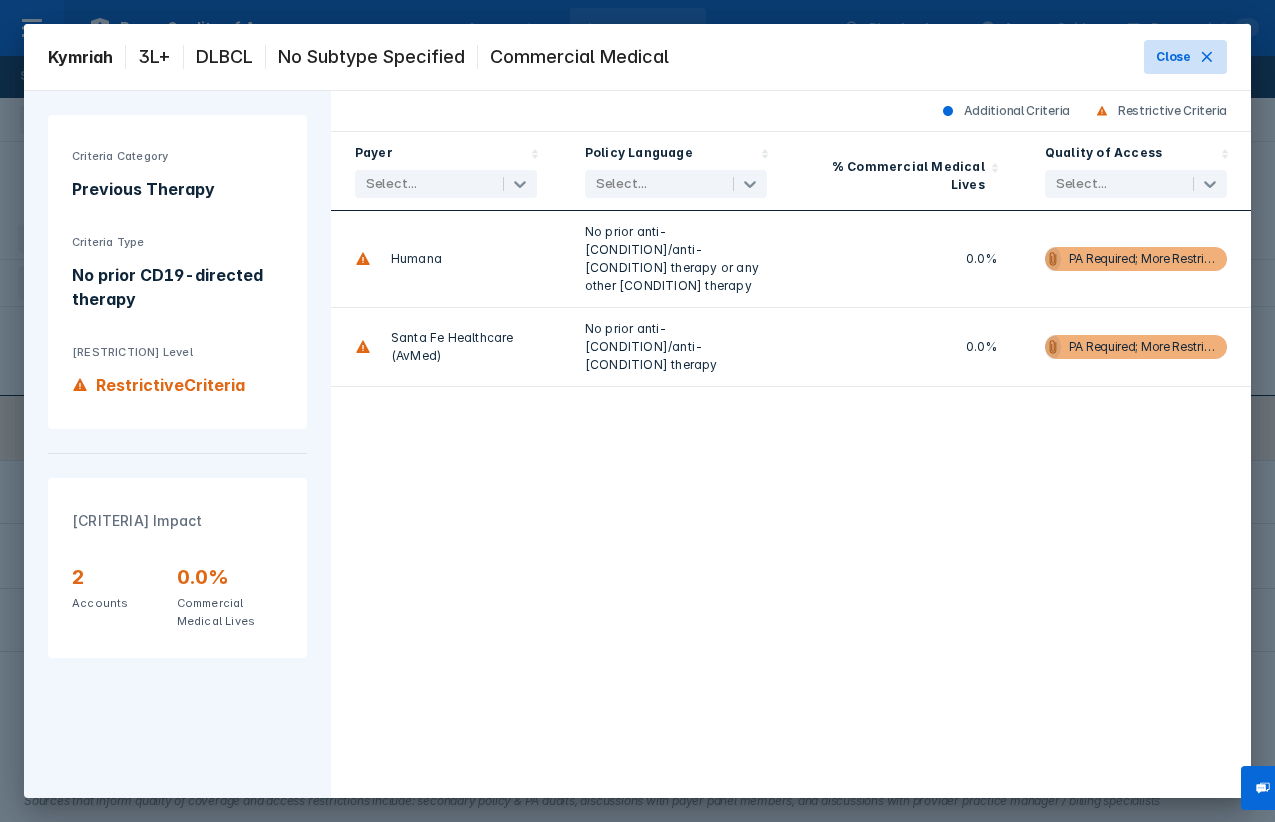 click on "Close" at bounding box center [1173, 57] 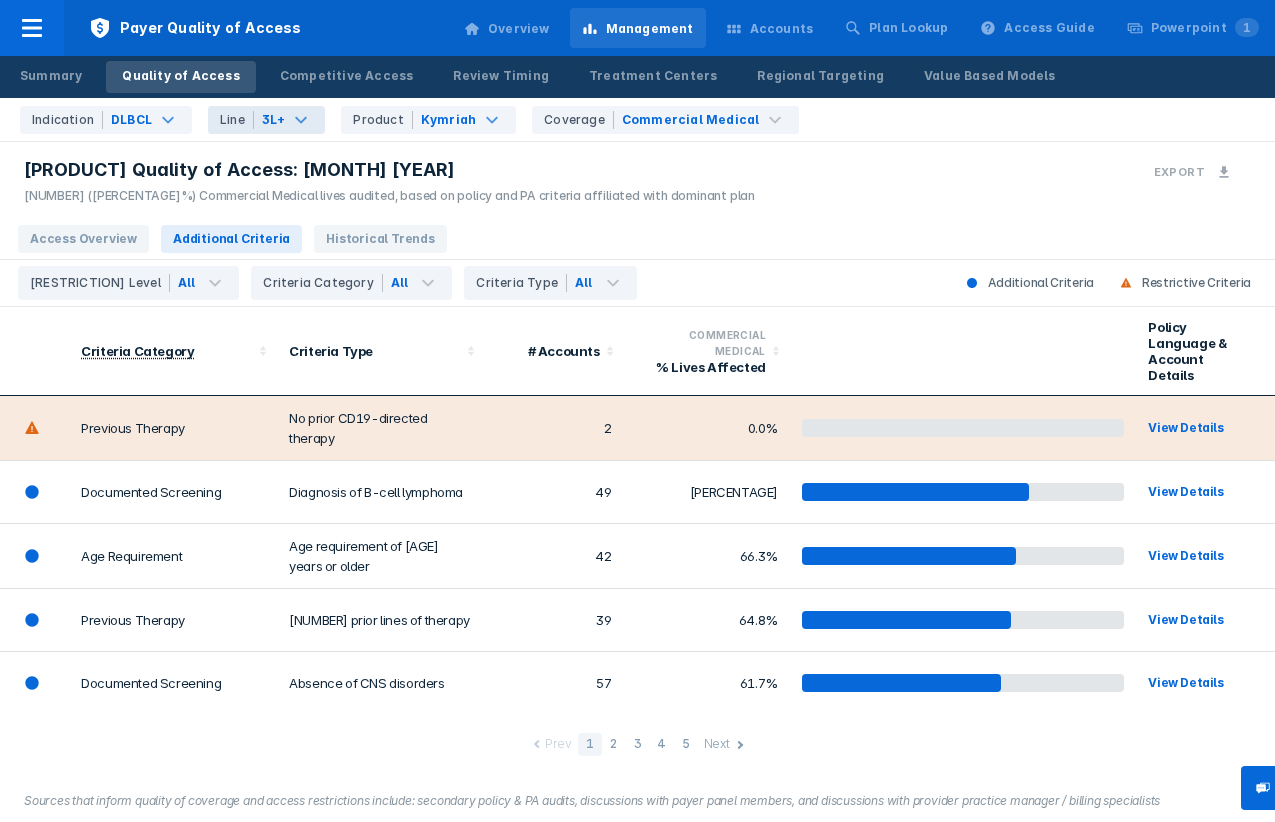 click on "View Details" at bounding box center [1193, 428] 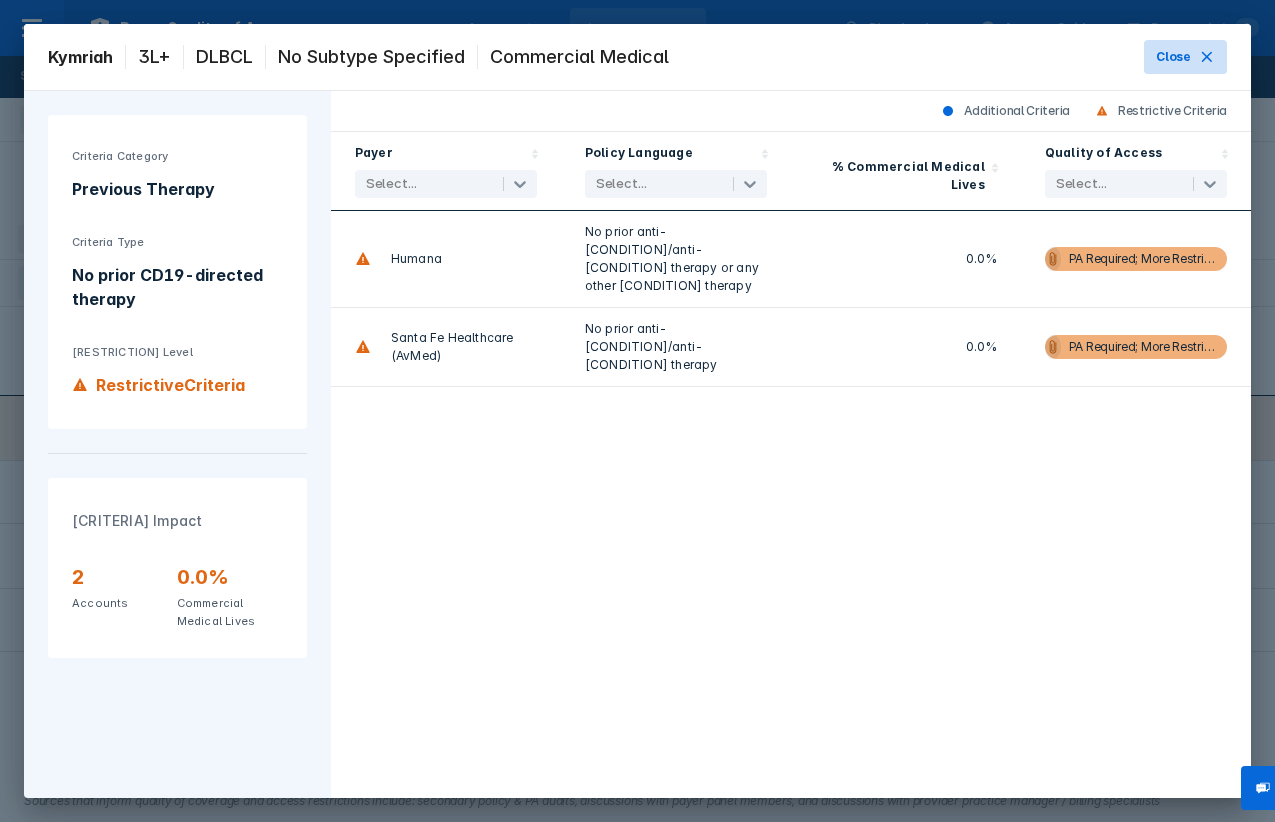click 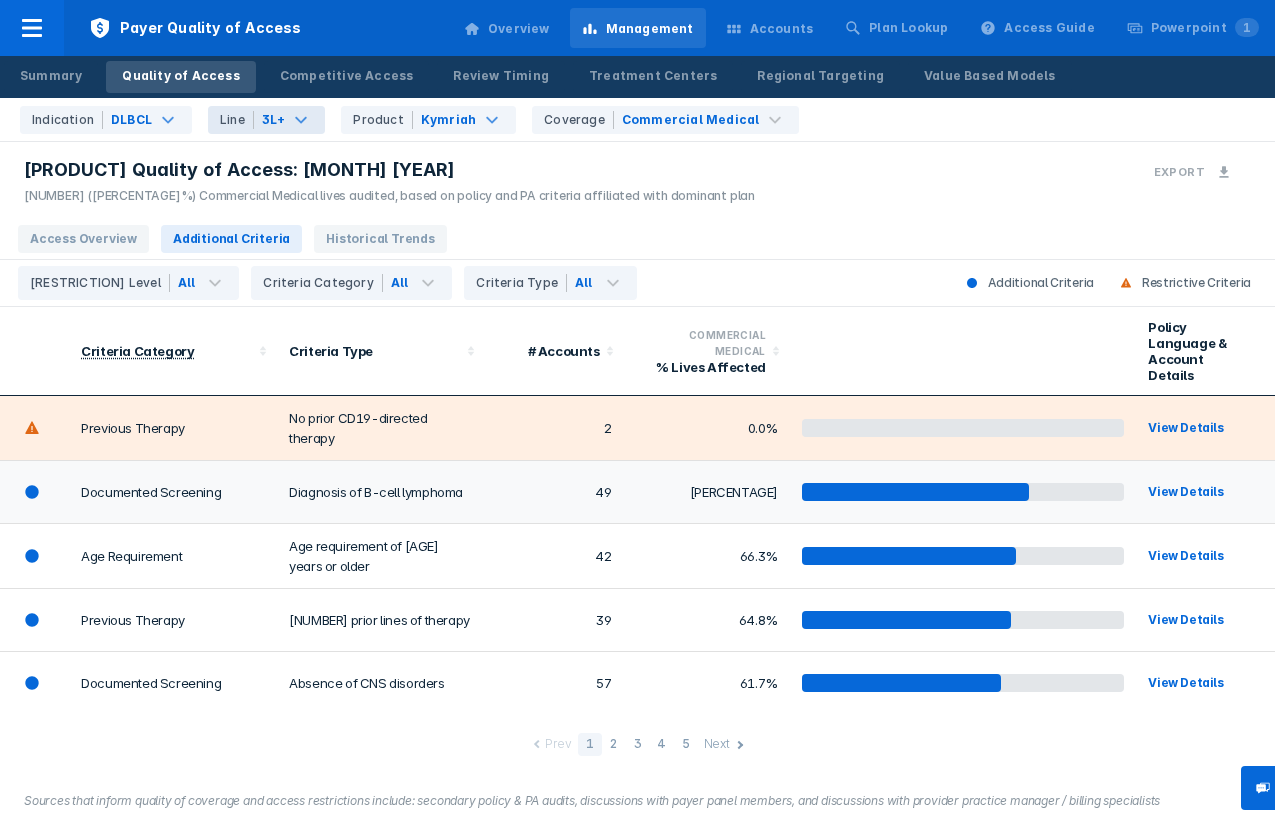 click on "View Details" at bounding box center [1193, 492] 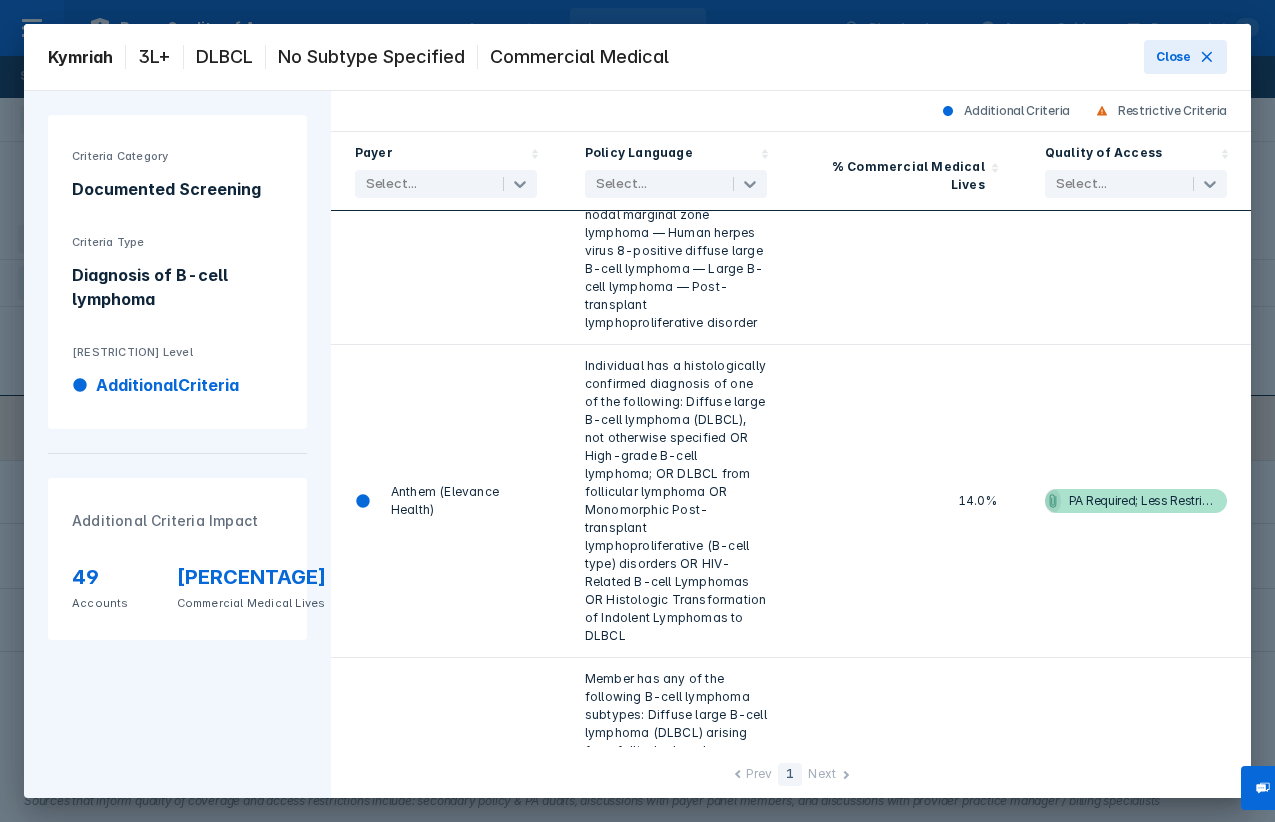 scroll, scrollTop: 0, scrollLeft: 0, axis: both 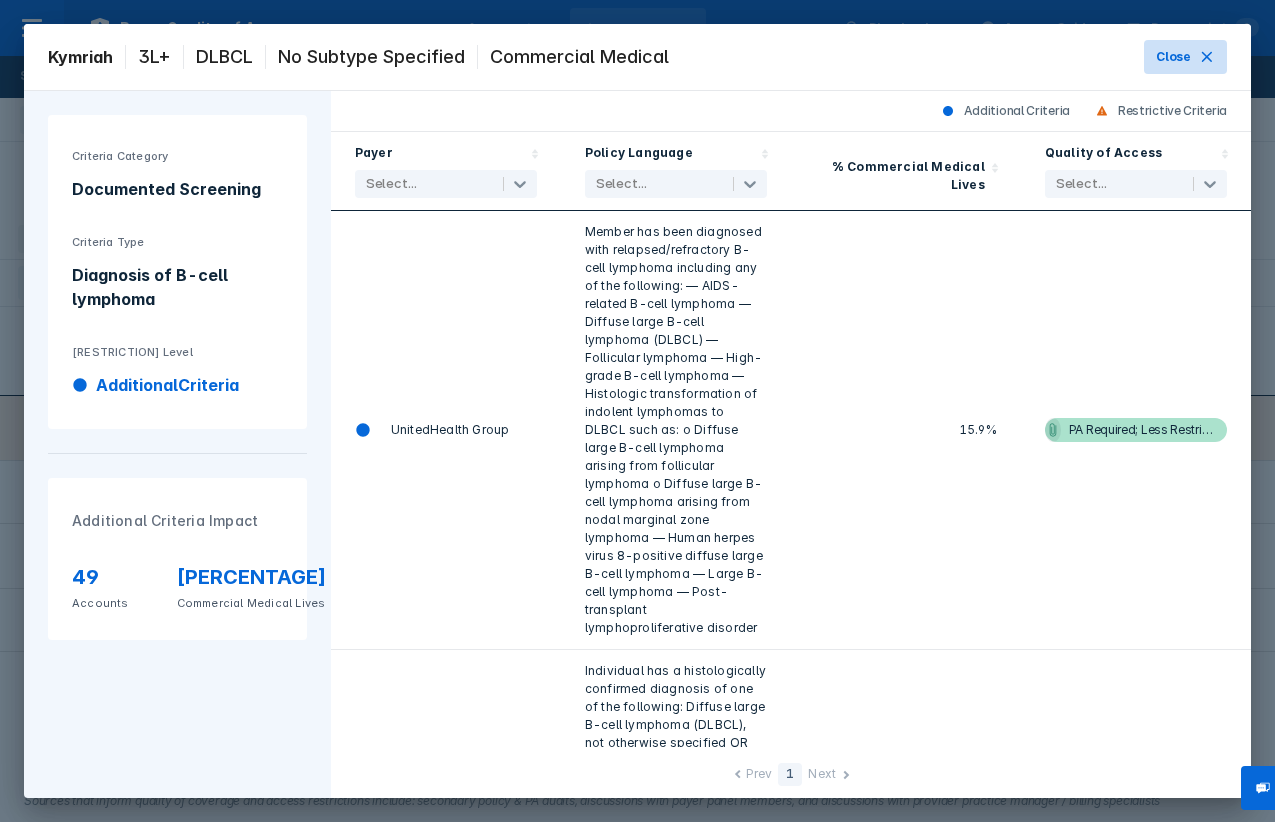 click on "Close" at bounding box center (1173, 57) 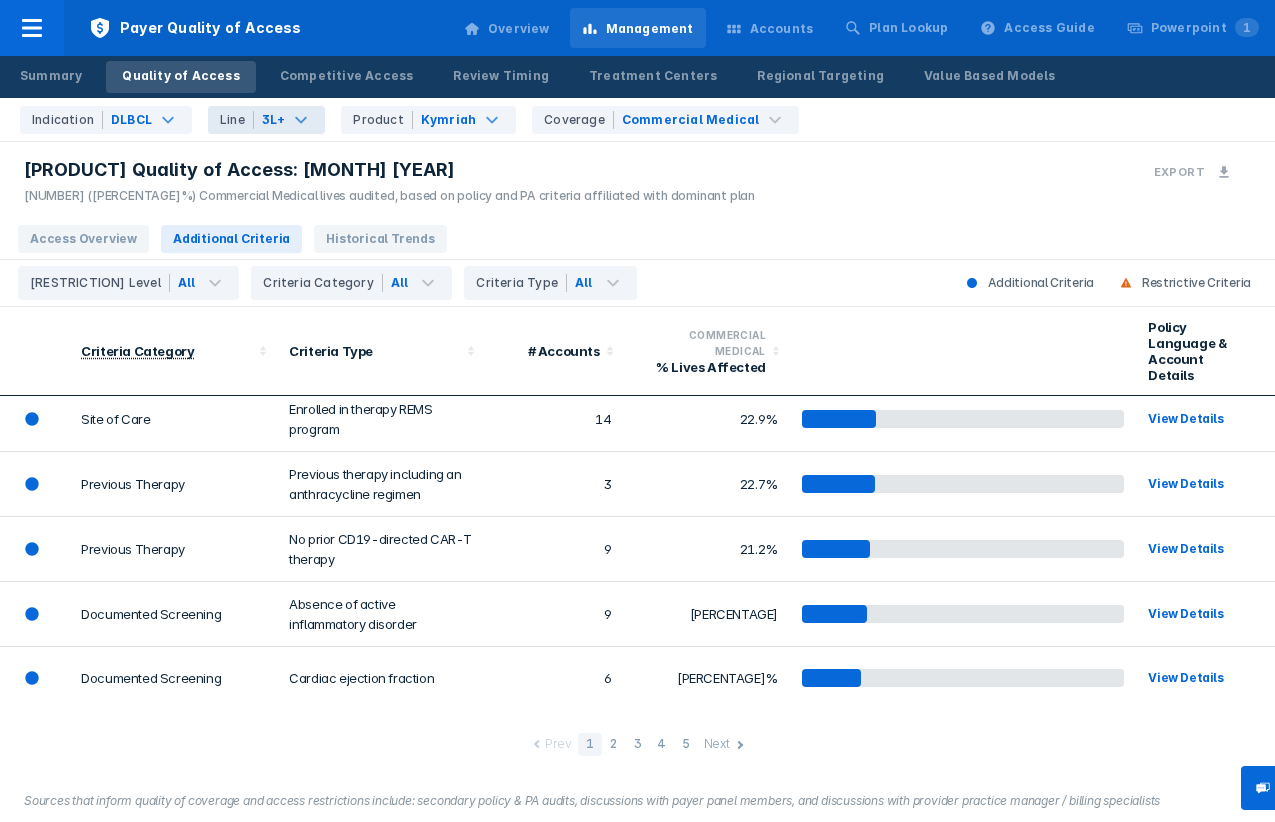 scroll, scrollTop: 971, scrollLeft: 0, axis: vertical 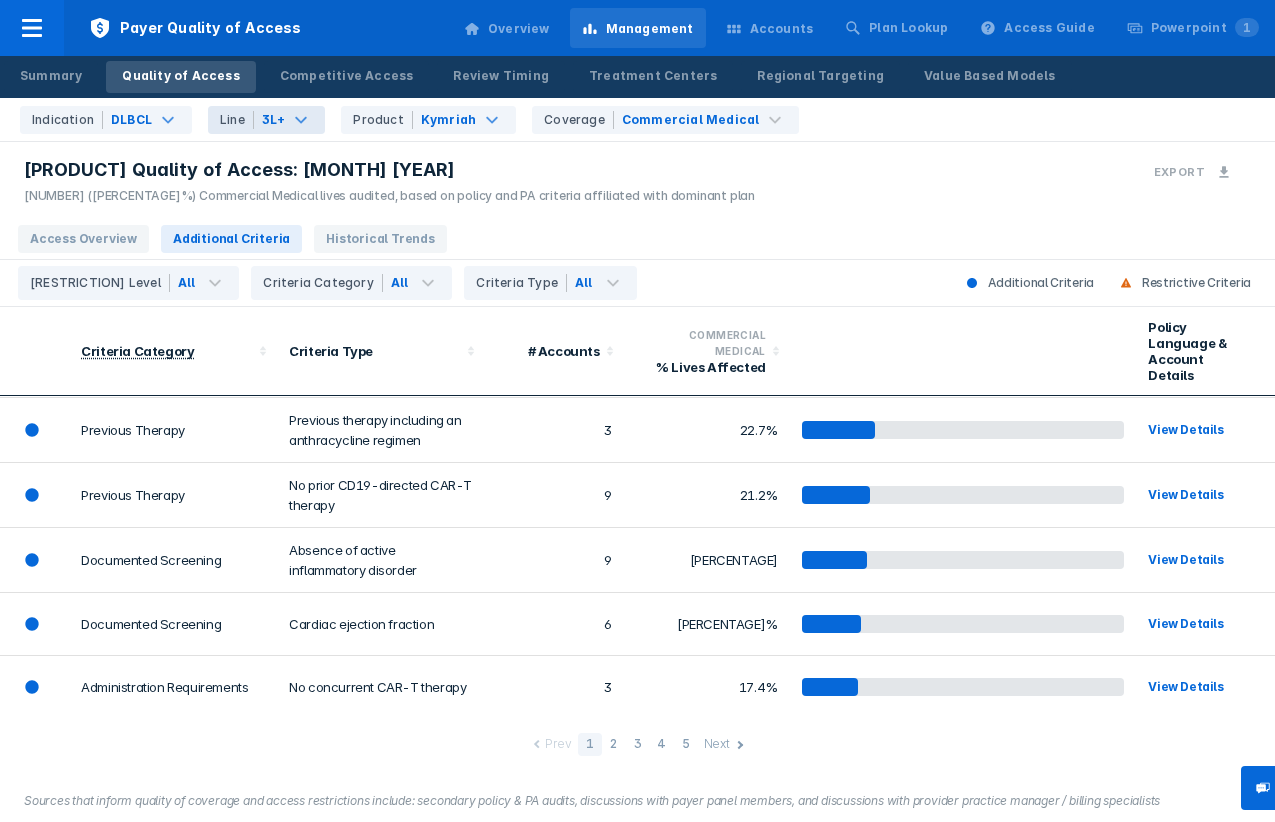 click on "2" at bounding box center [614, 744] 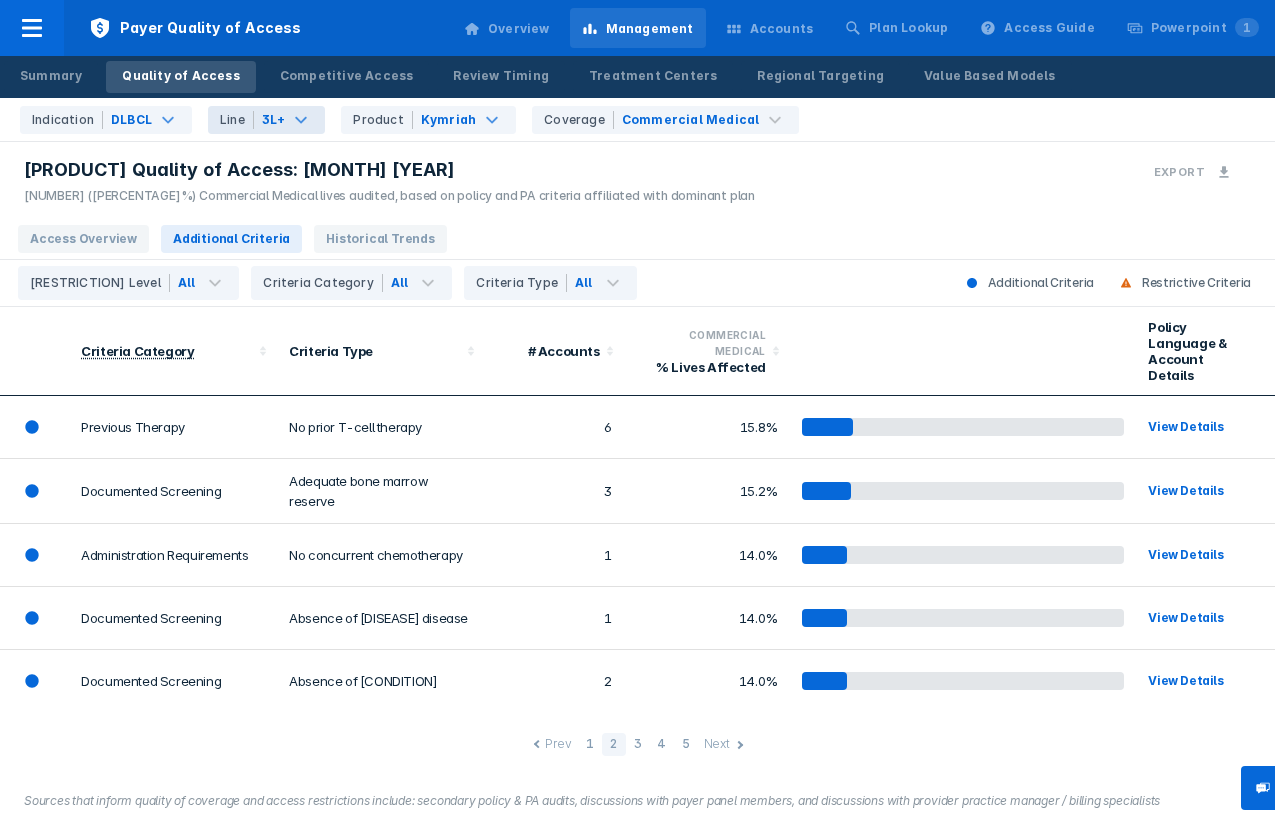 click on "3" at bounding box center [638, 744] 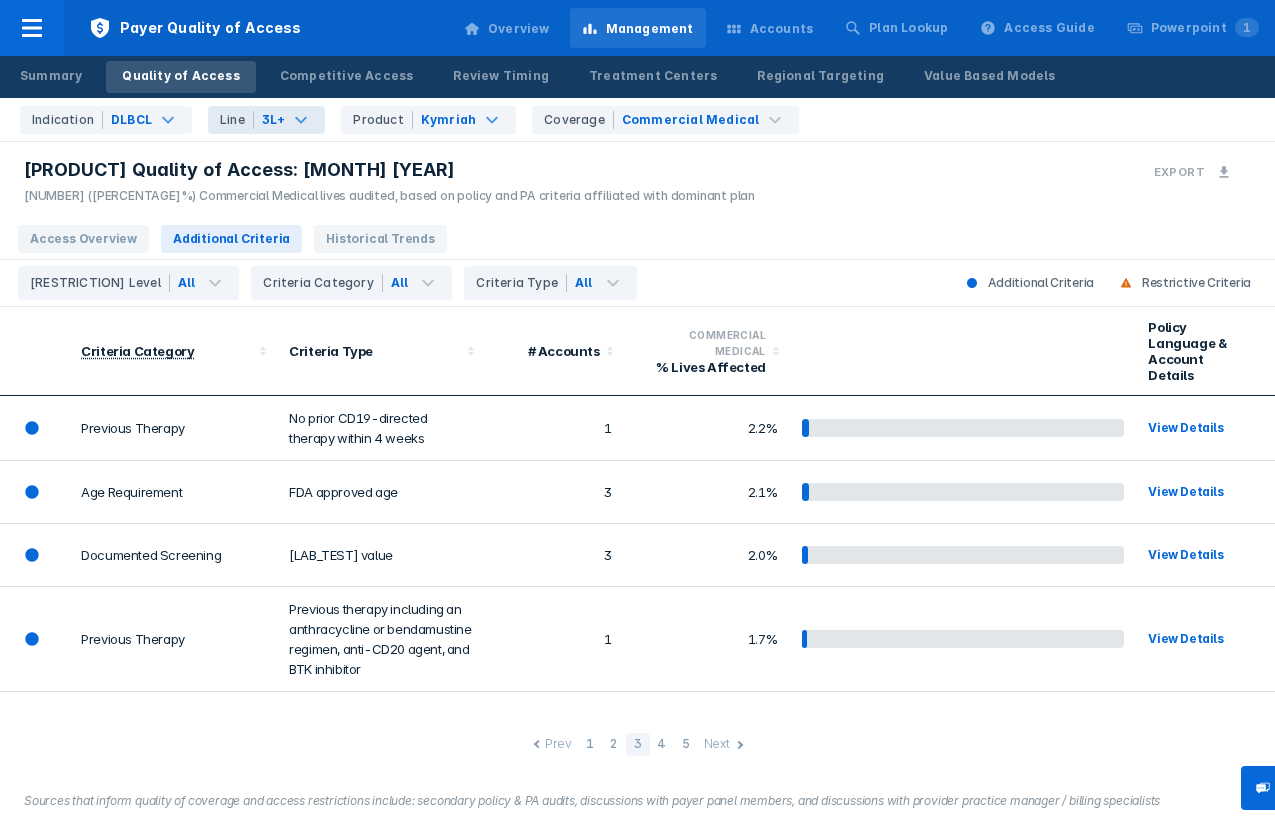 click on "4" at bounding box center (662, 744) 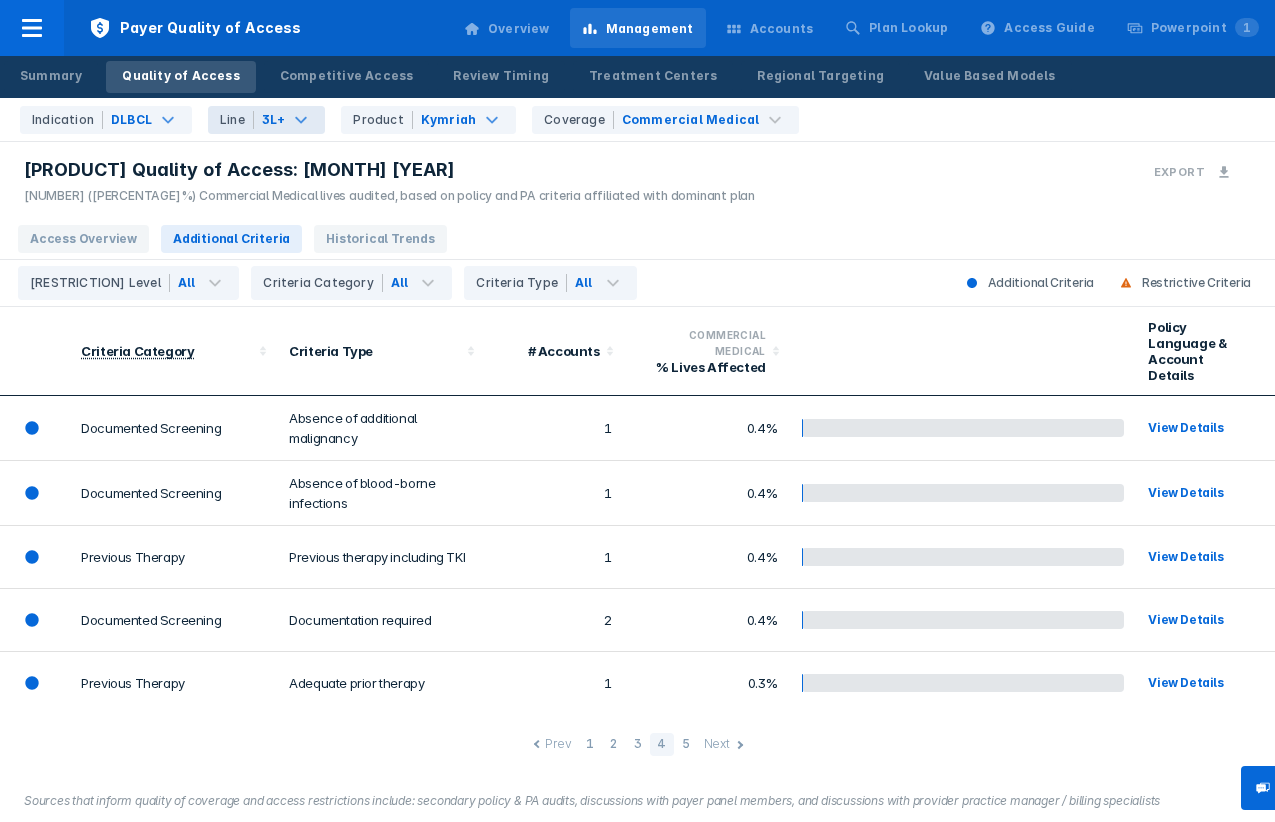 click on "5" at bounding box center [686, 744] 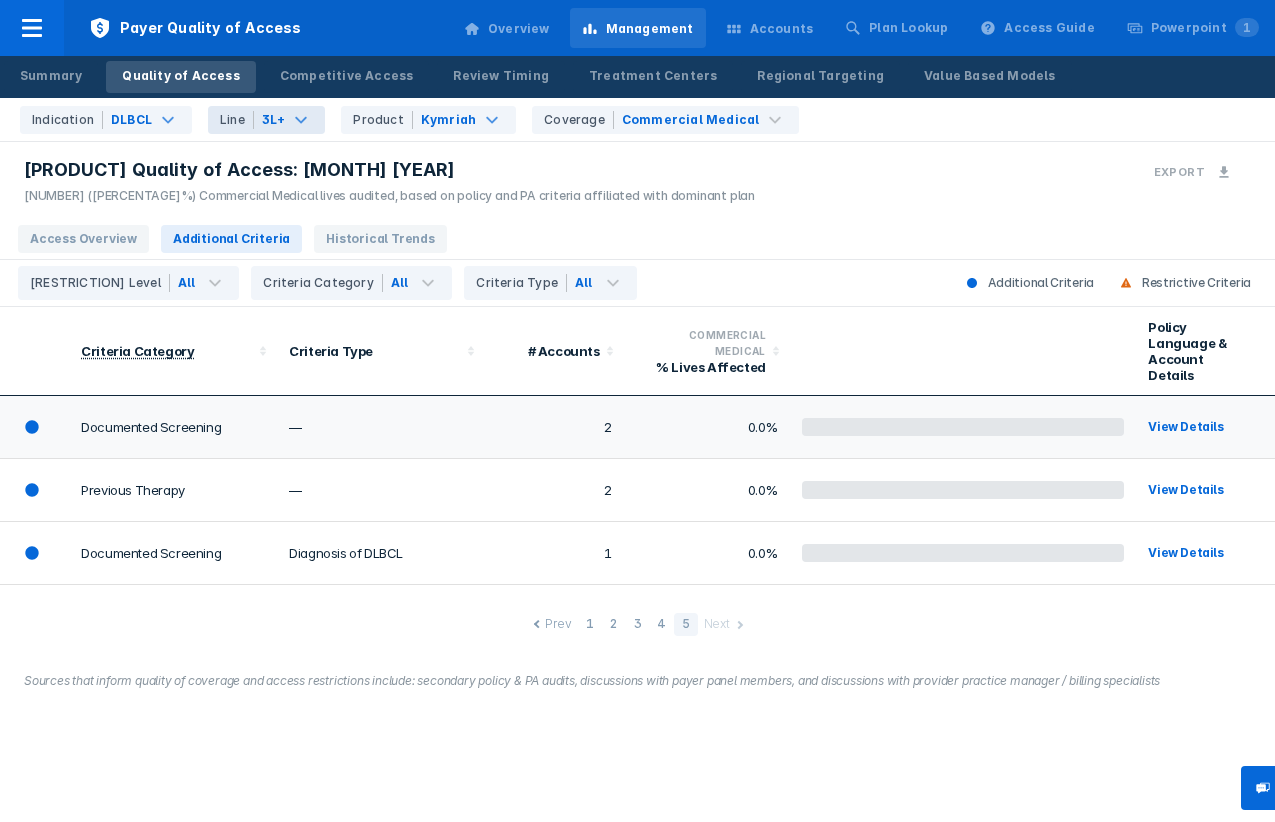 click on "View Details" at bounding box center (1193, 427) 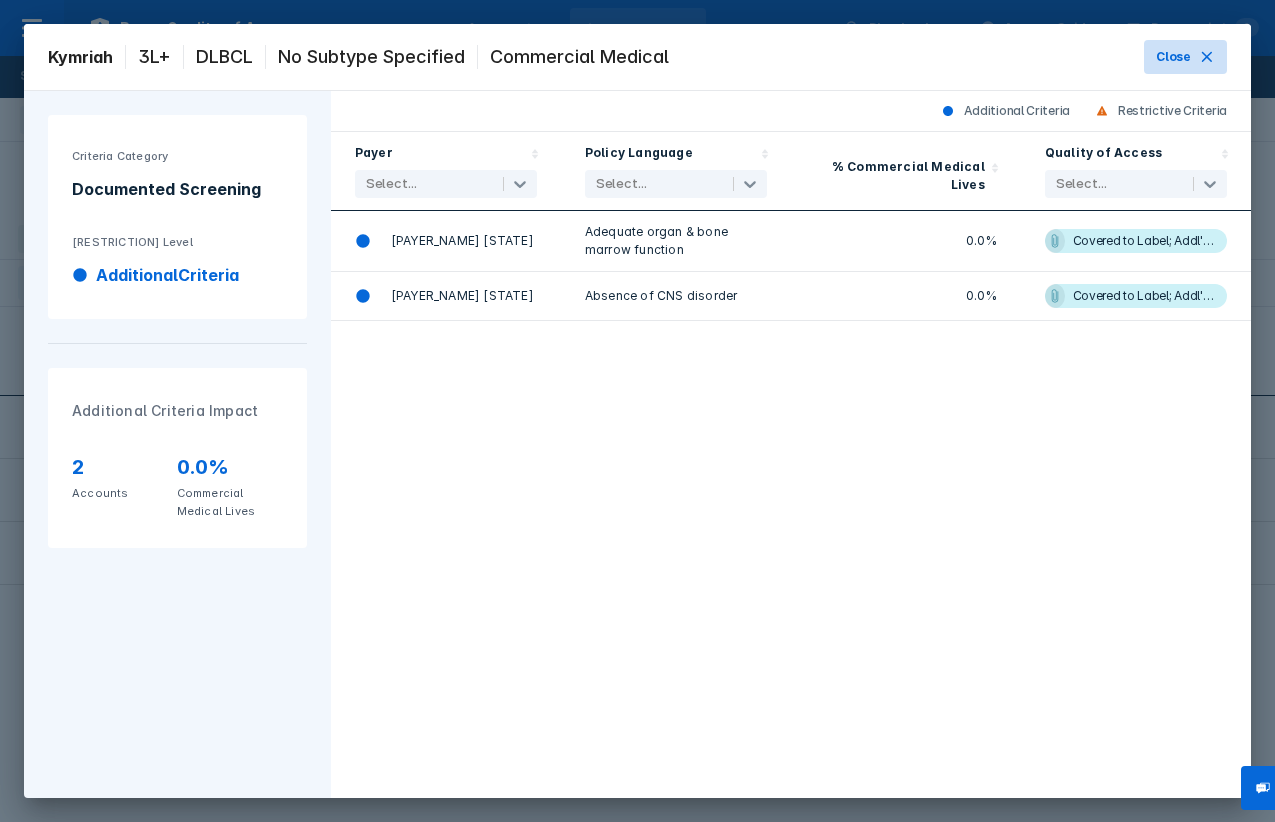 click on "Close" at bounding box center [1185, 57] 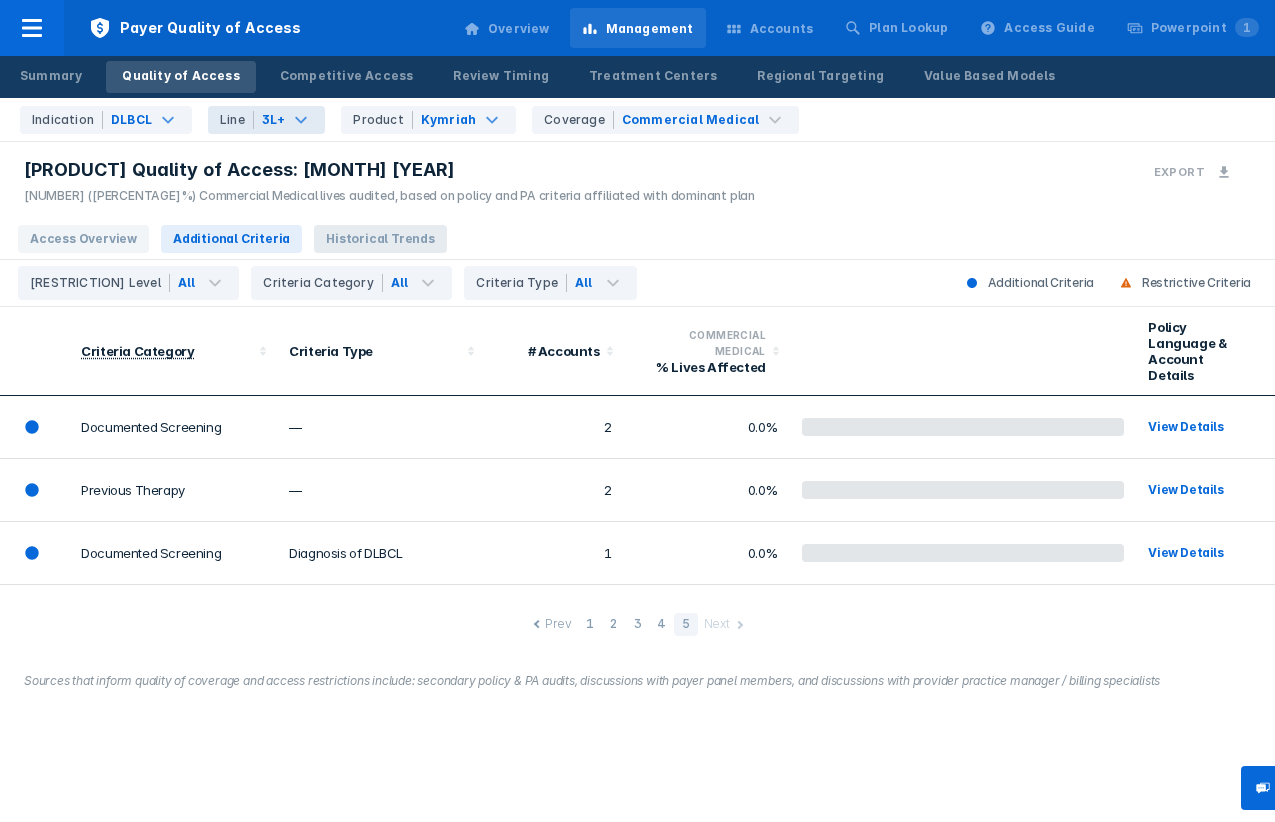 click on "Historical Trends" at bounding box center [380, 239] 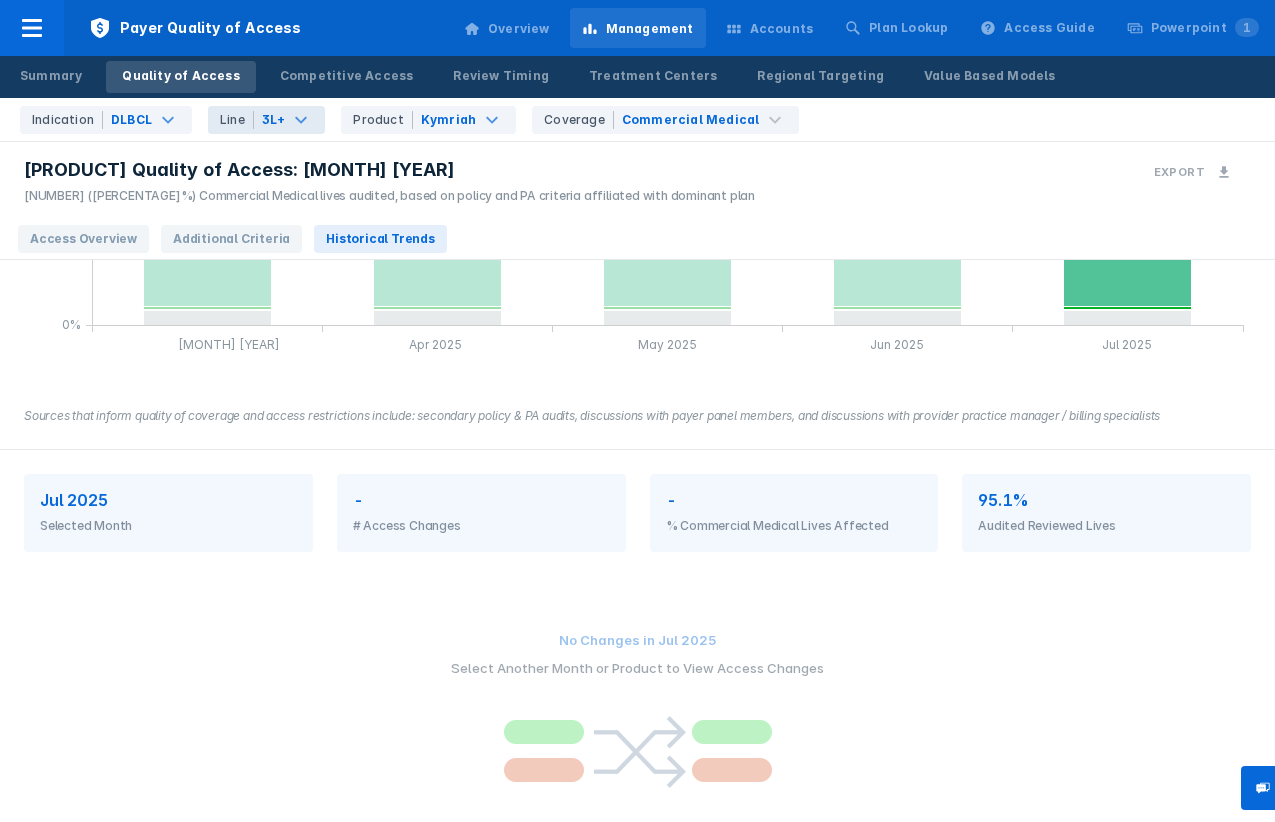 scroll, scrollTop: 346, scrollLeft: 0, axis: vertical 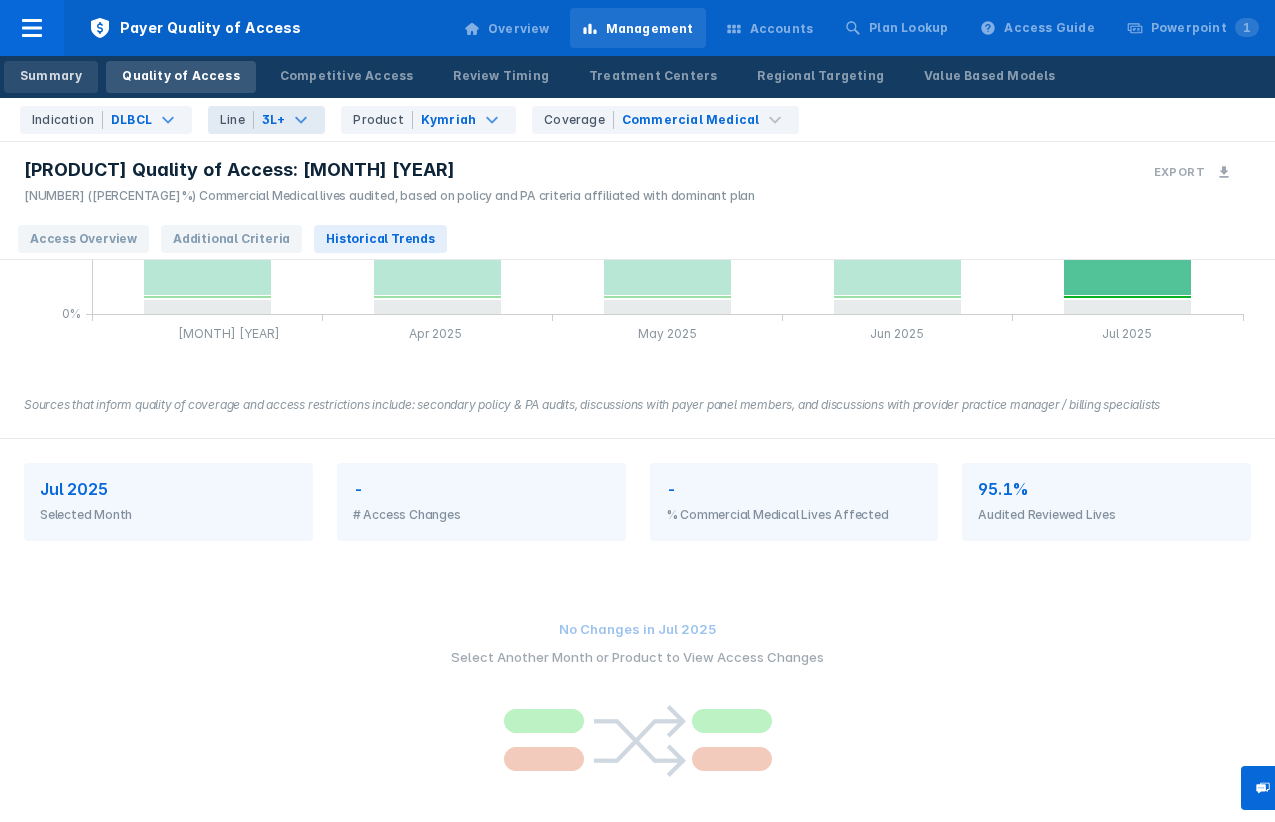 click on "Summary" at bounding box center (51, 76) 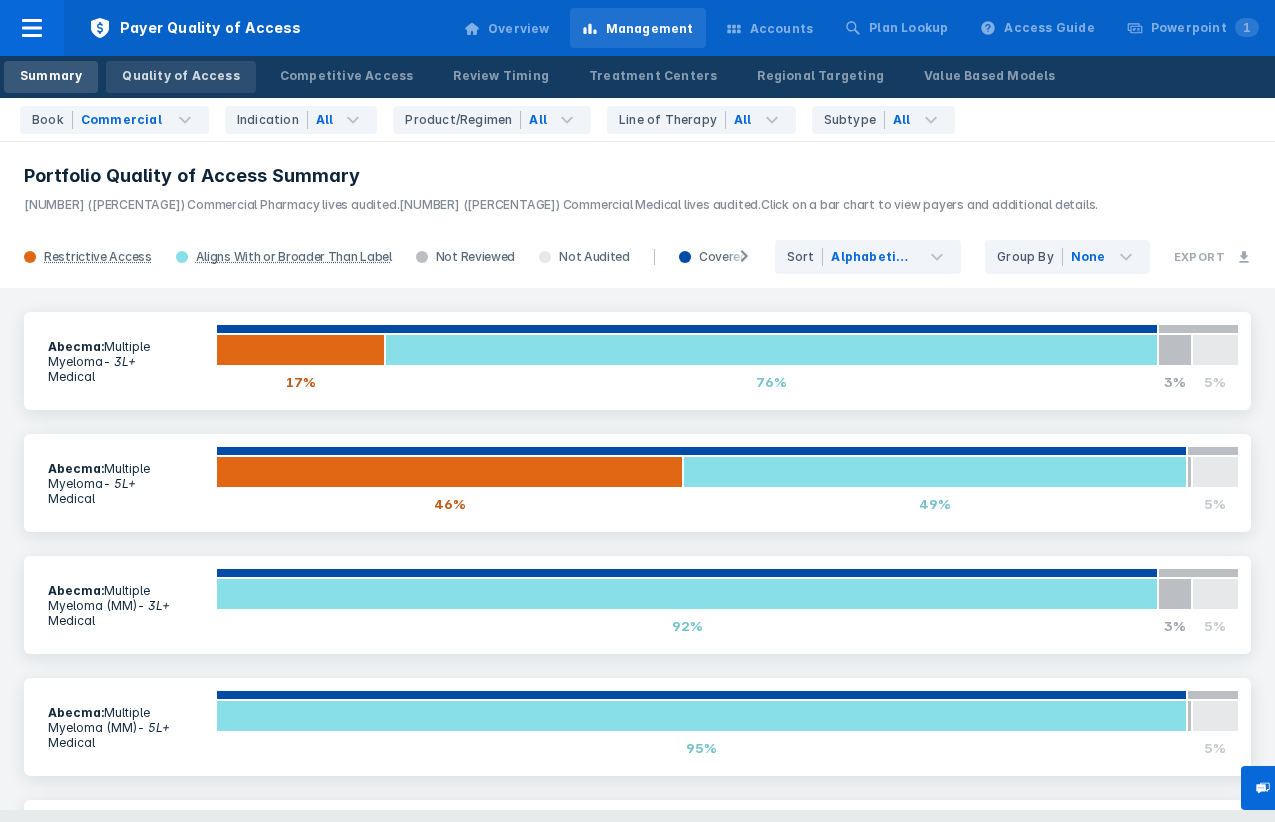 click on "Quality of Access" at bounding box center (180, 76) 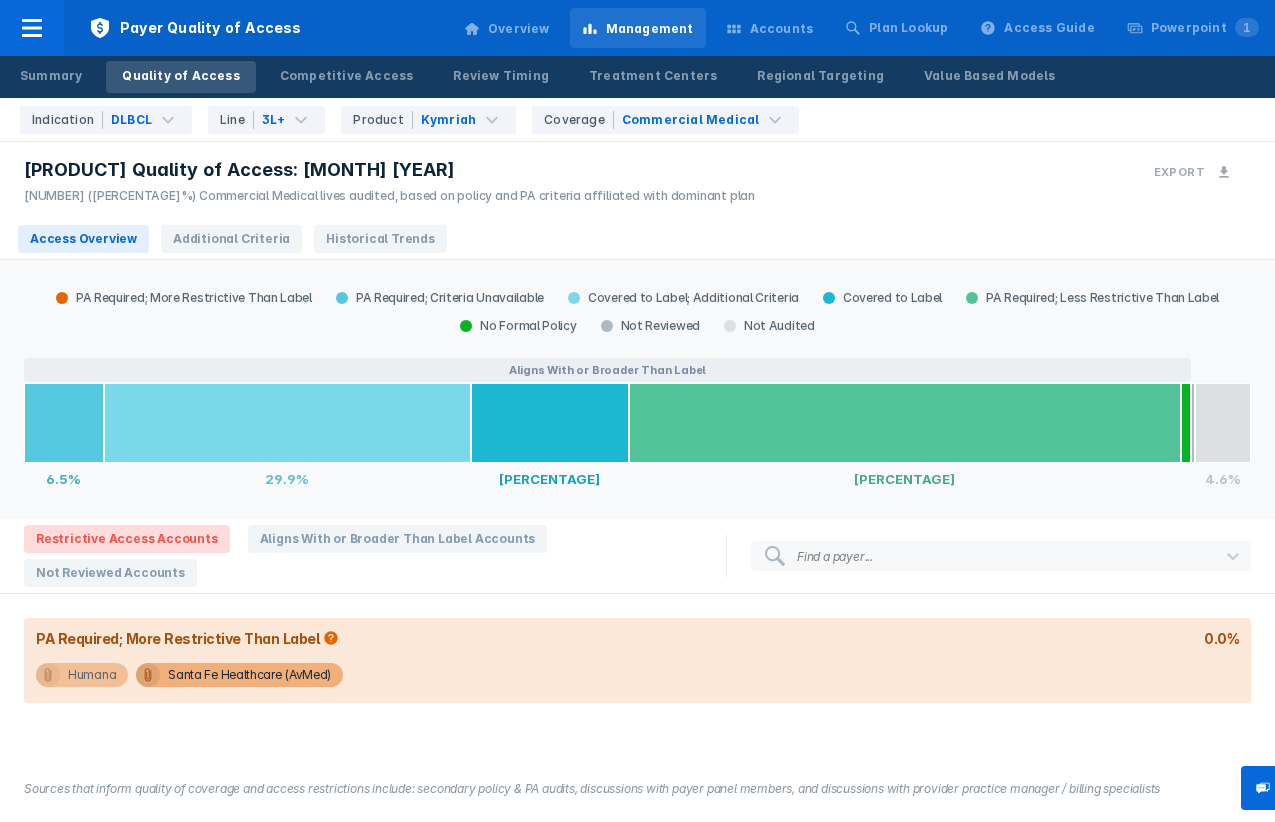 click on "Humana" at bounding box center [92, 675] 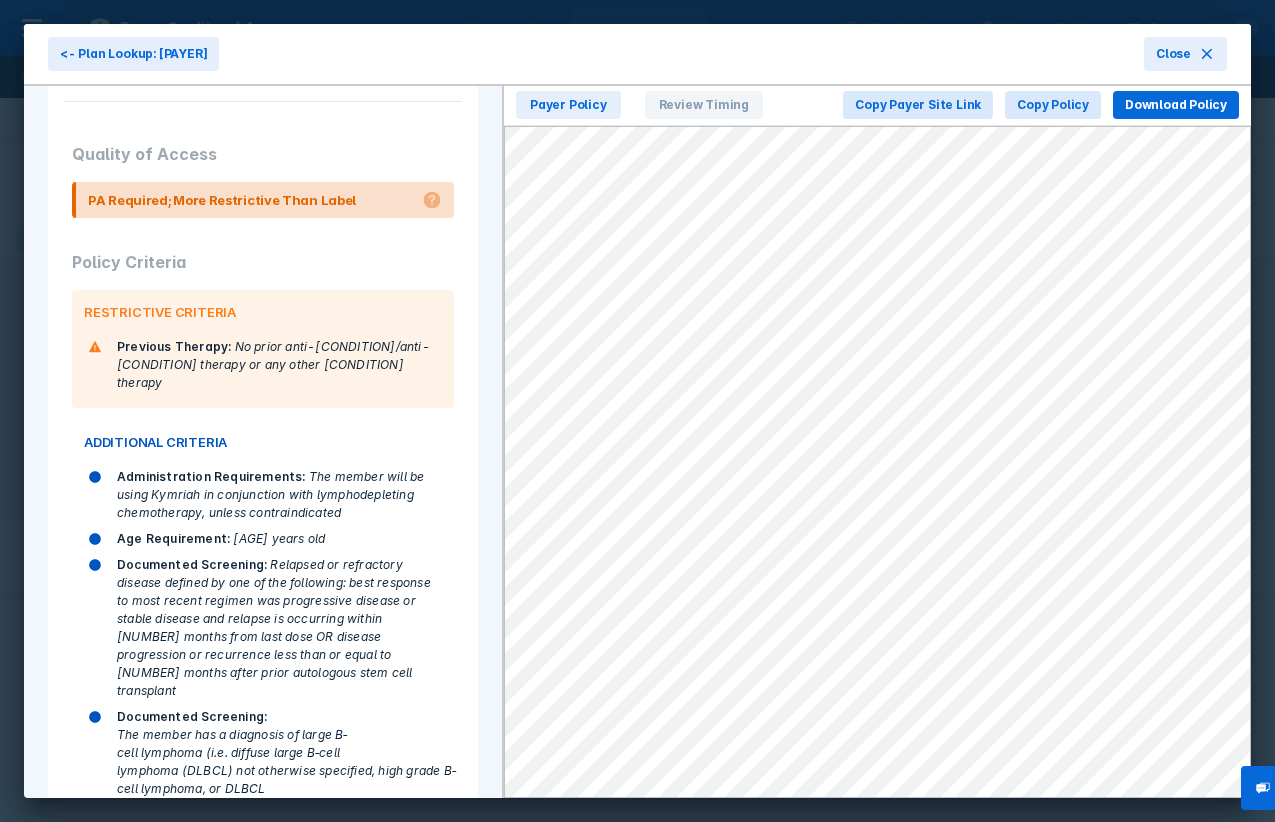 scroll, scrollTop: 469, scrollLeft: 0, axis: vertical 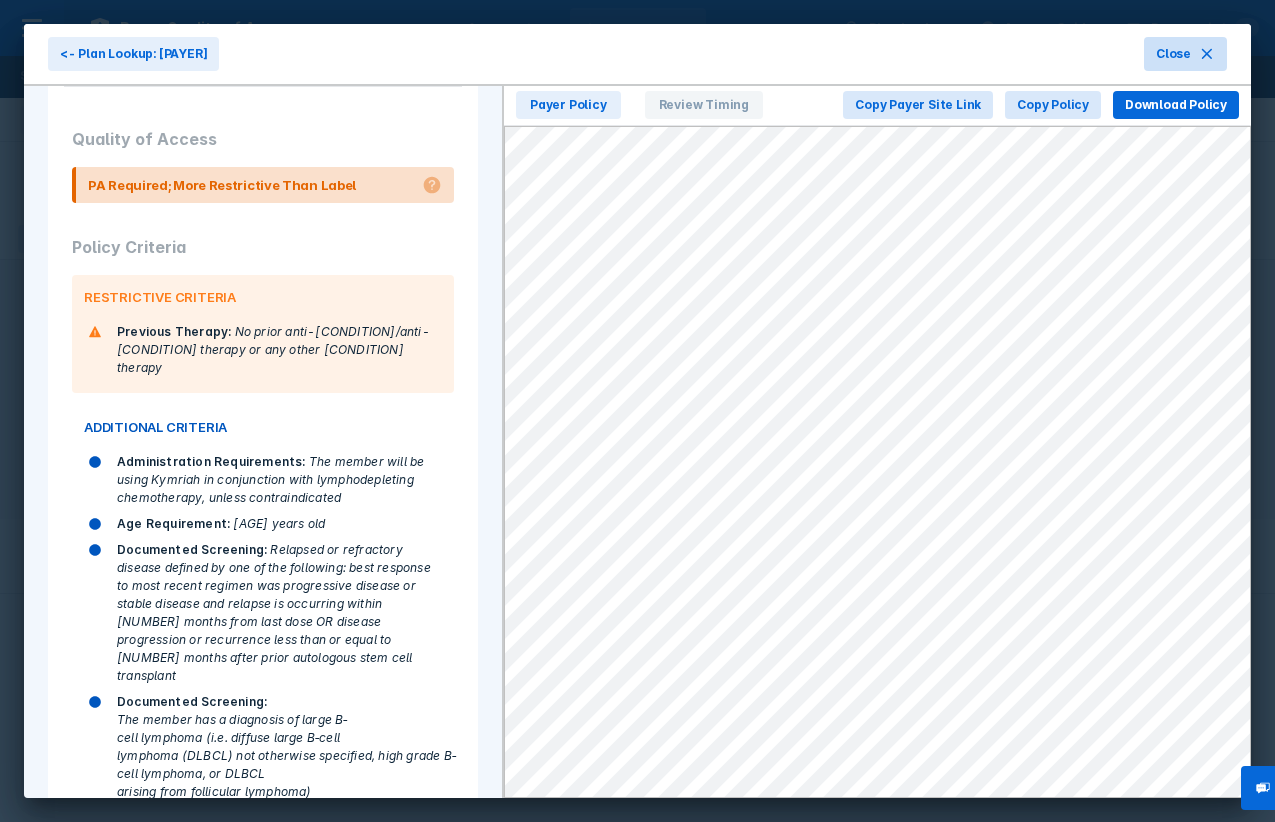 click on "Close" at bounding box center (1185, 54) 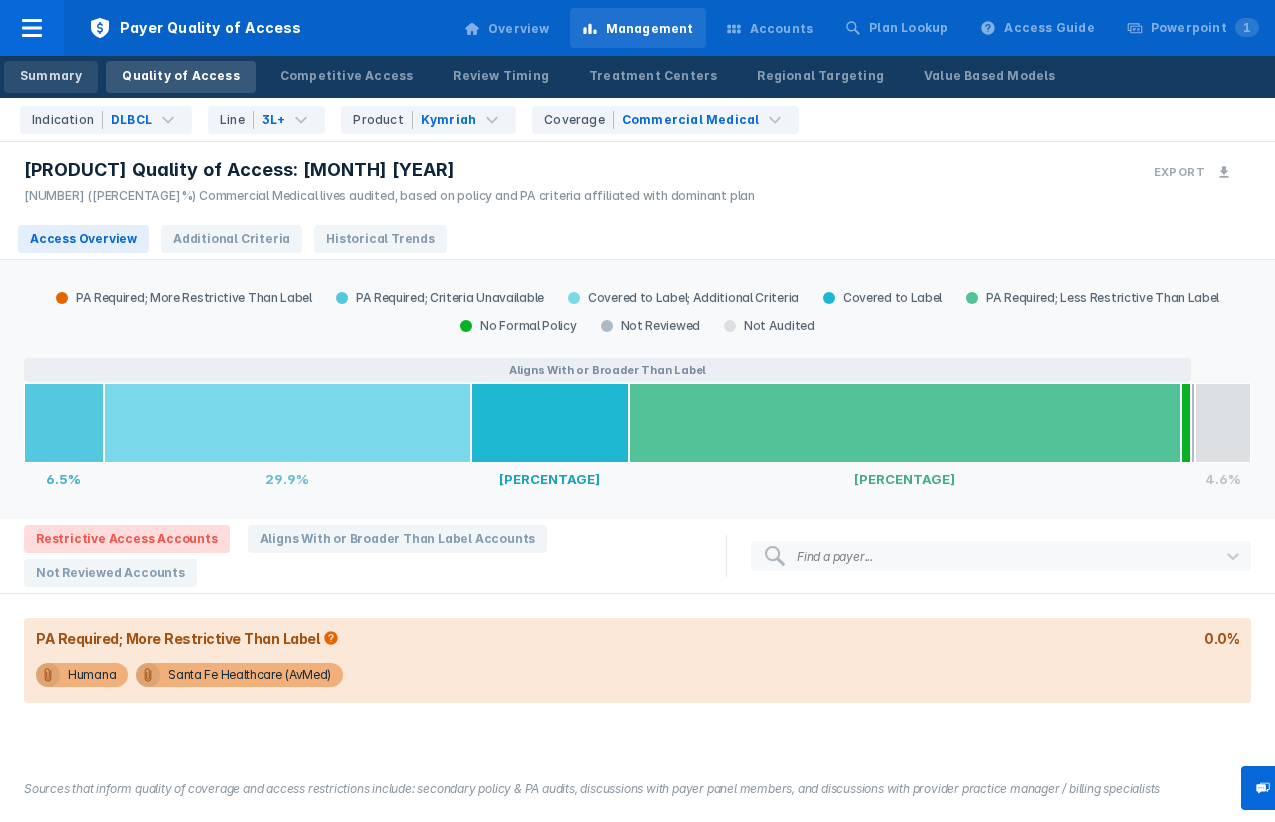 click on "Summary" at bounding box center [51, 76] 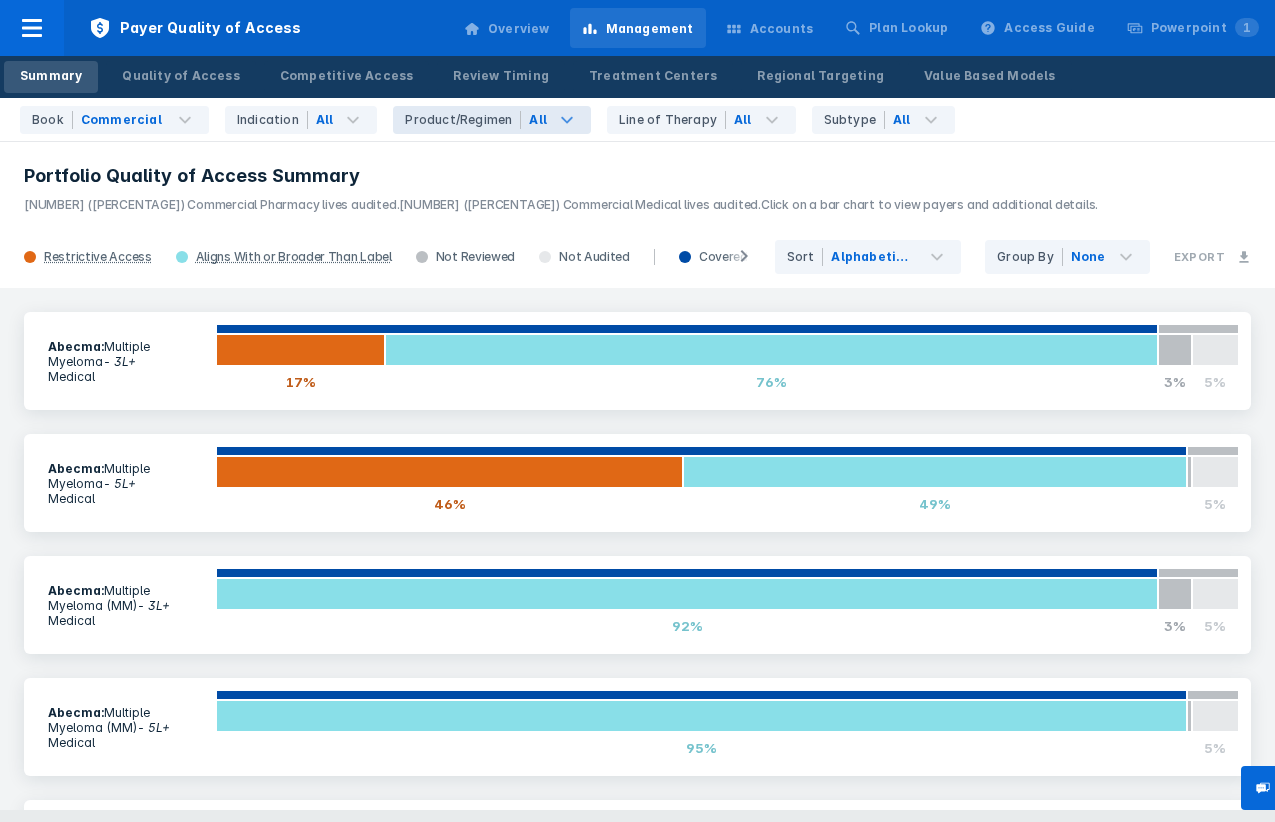 click on "All" at bounding box center (538, 120) 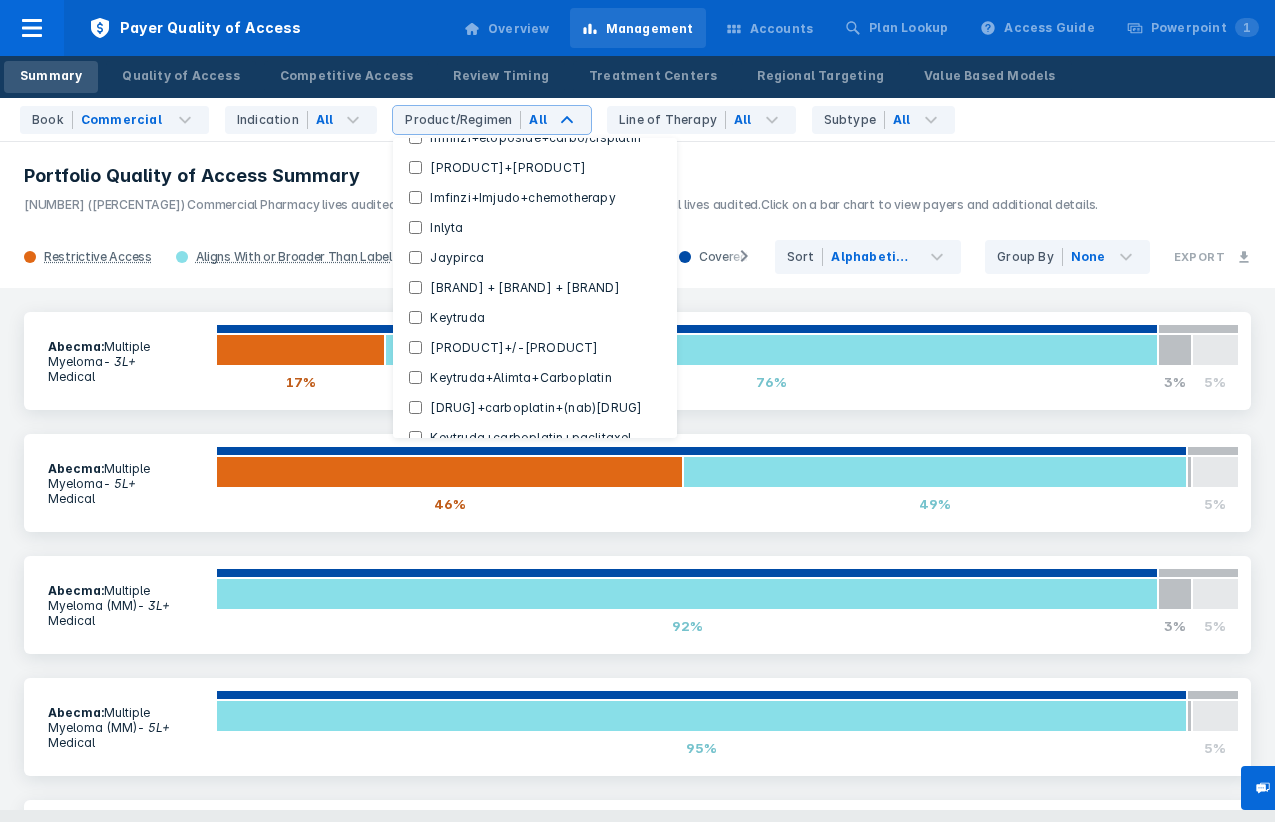 scroll, scrollTop: 0, scrollLeft: 0, axis: both 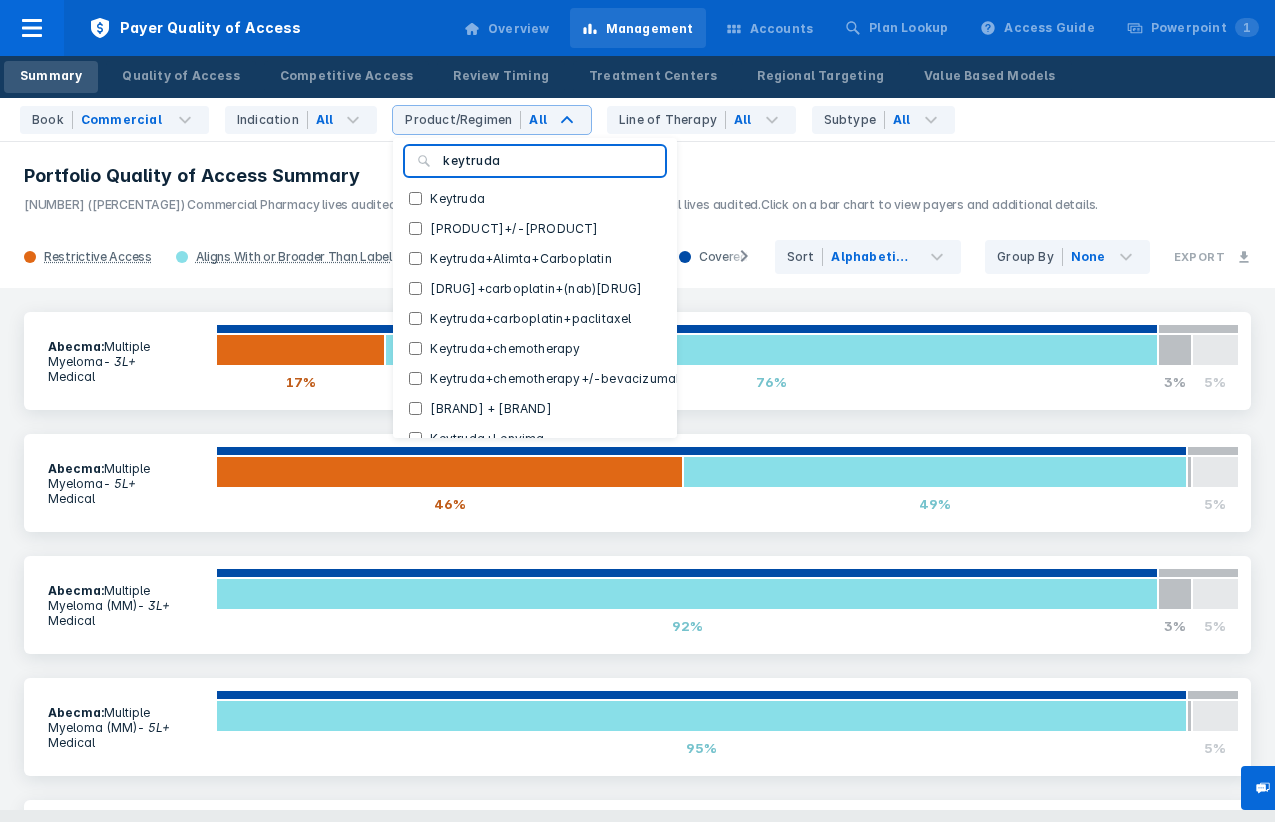 type on "keytruda" 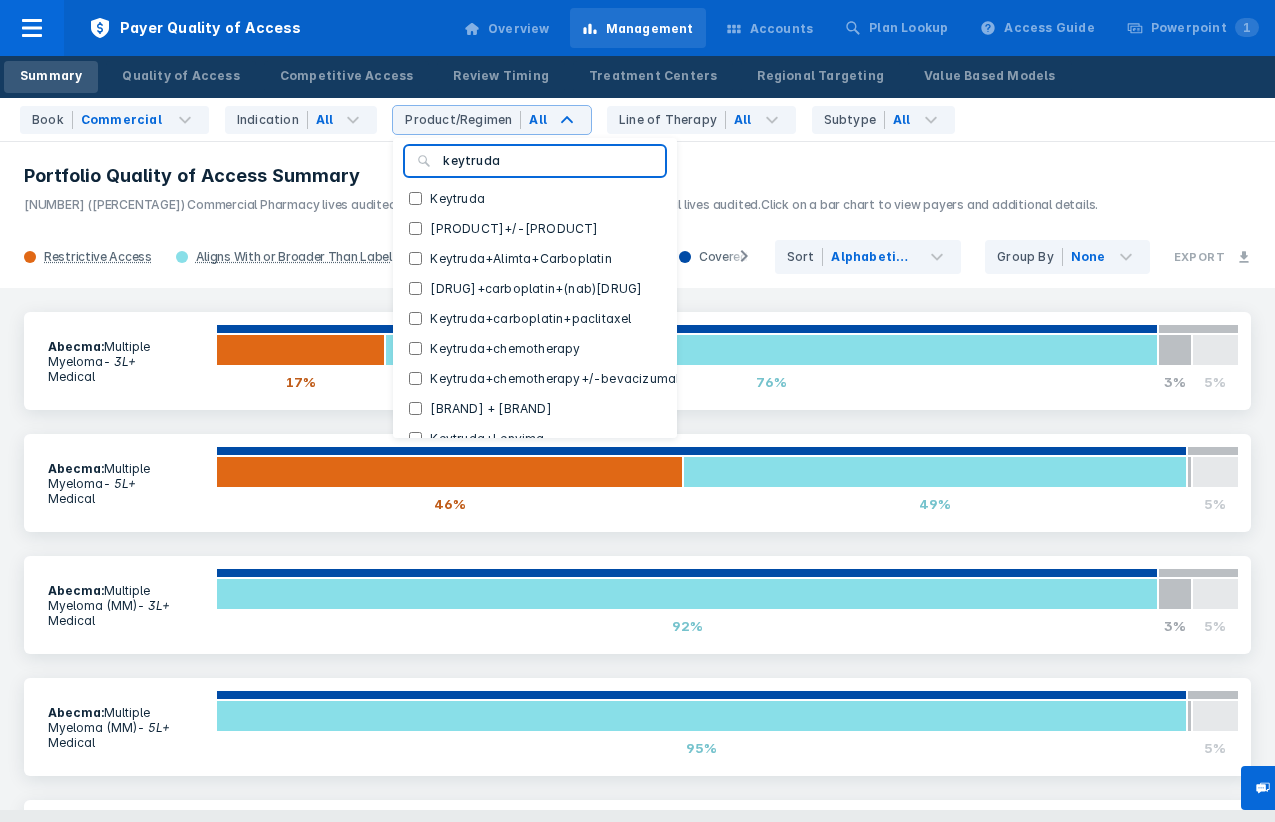 click on "keytruda" at bounding box center (548, 161) 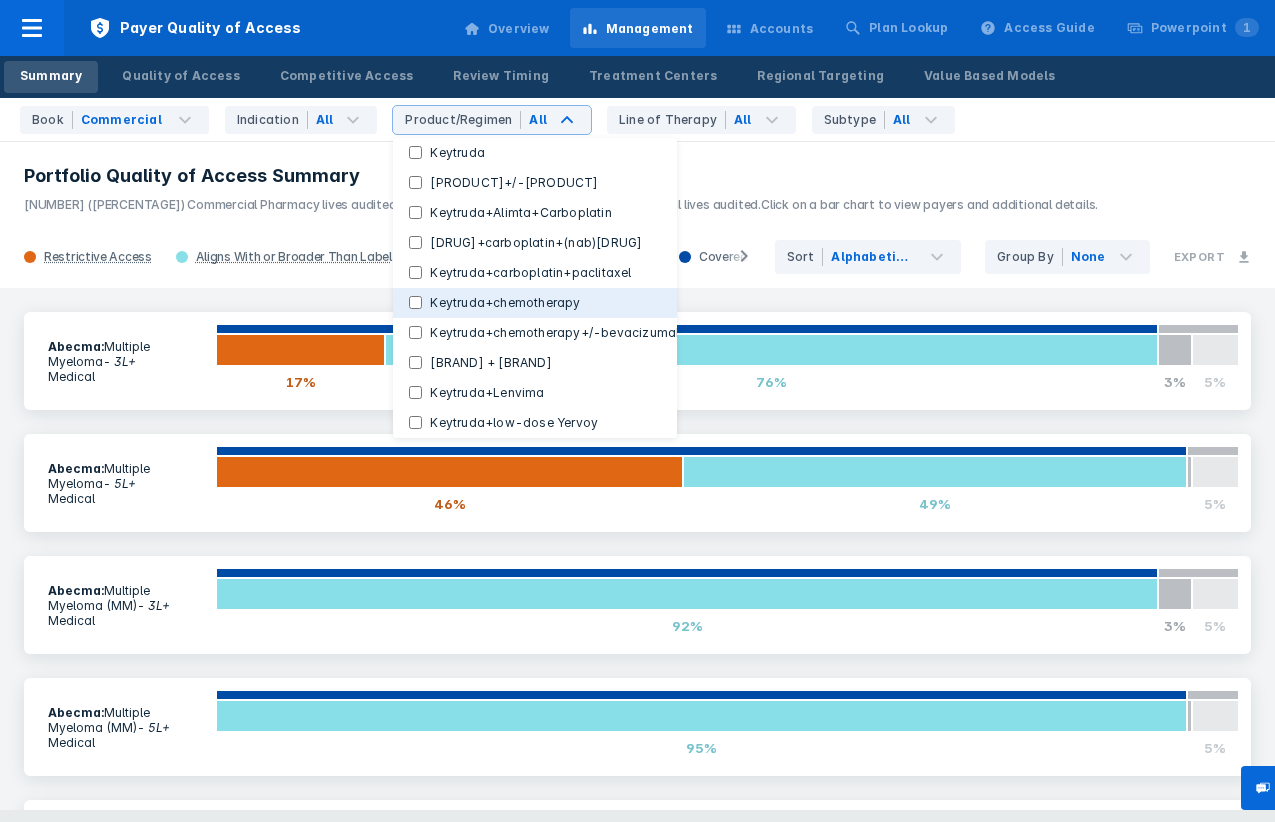 scroll, scrollTop: 0, scrollLeft: 0, axis: both 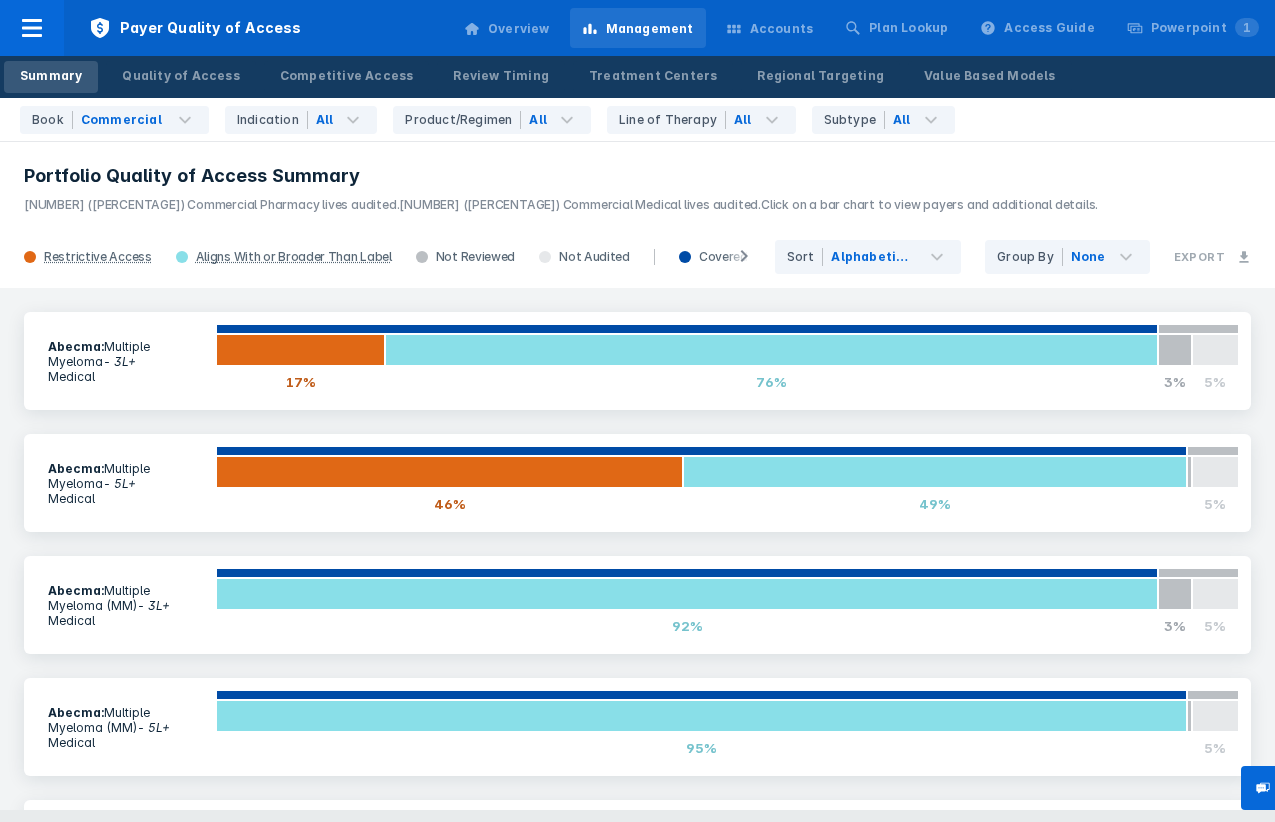 click on "[NUMBER] ([PERCENTAGE]%) Commercial Pharmacy lives audited.  [NUMBER] ([PERCENTAGE]%) Commercial Medical lives audited.  Click on a bar chart to view payers and additional details." at bounding box center [637, 201] 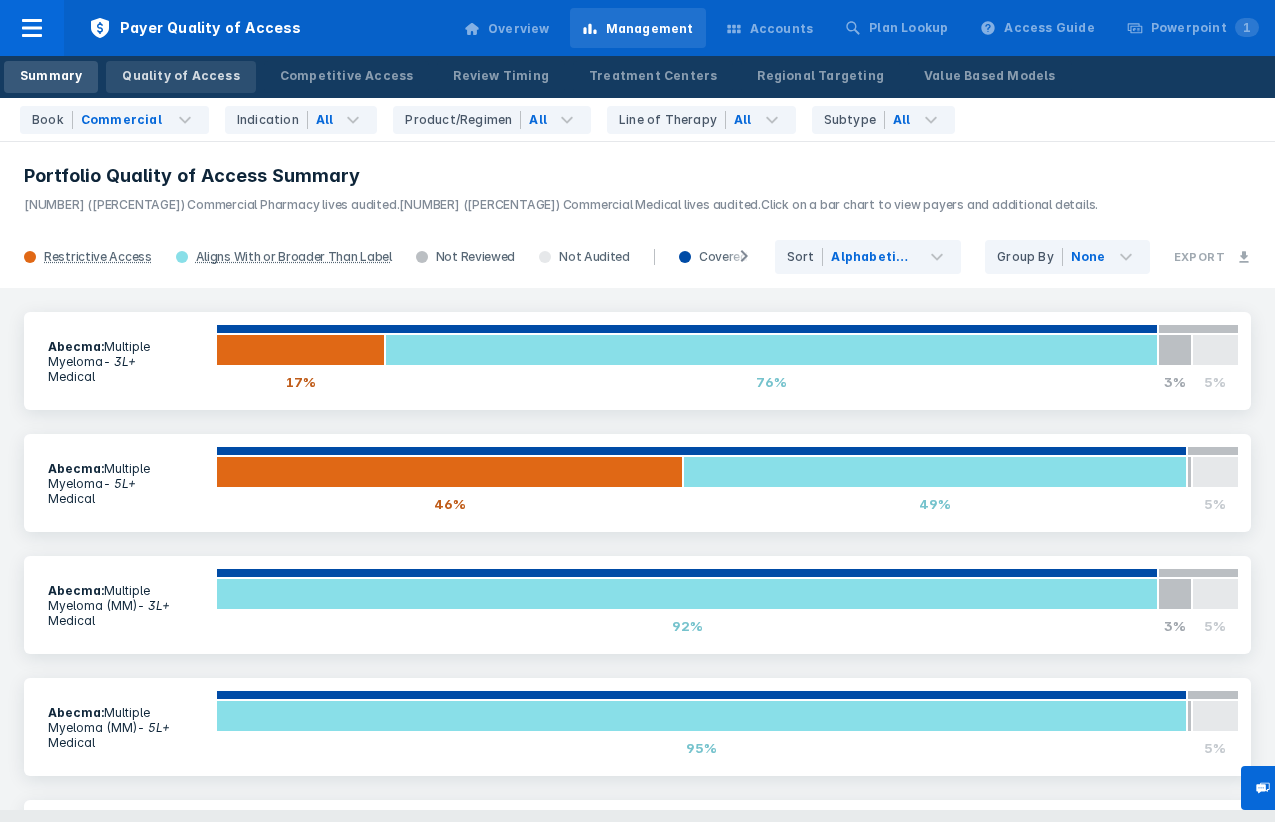 click on "Quality of Access" at bounding box center (180, 76) 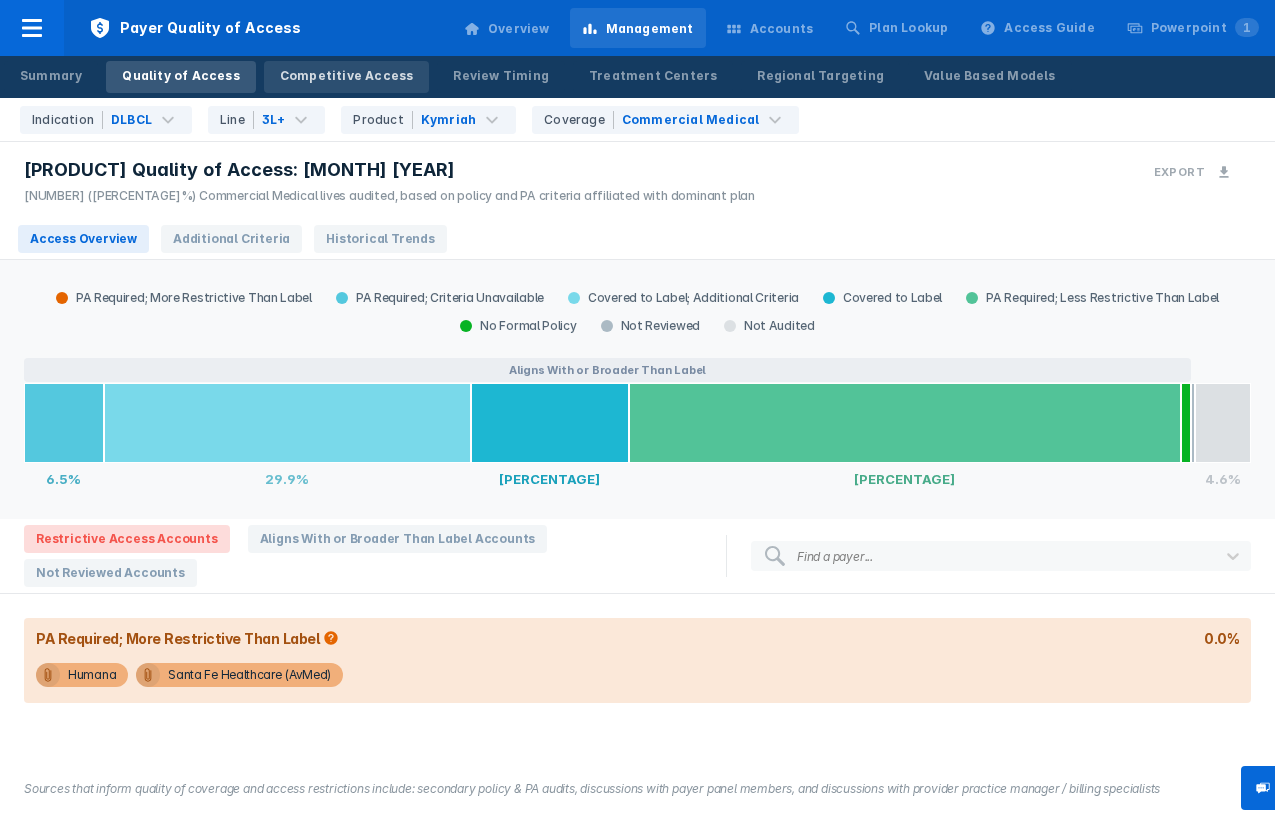 click on "Competitive Access" at bounding box center (347, 76) 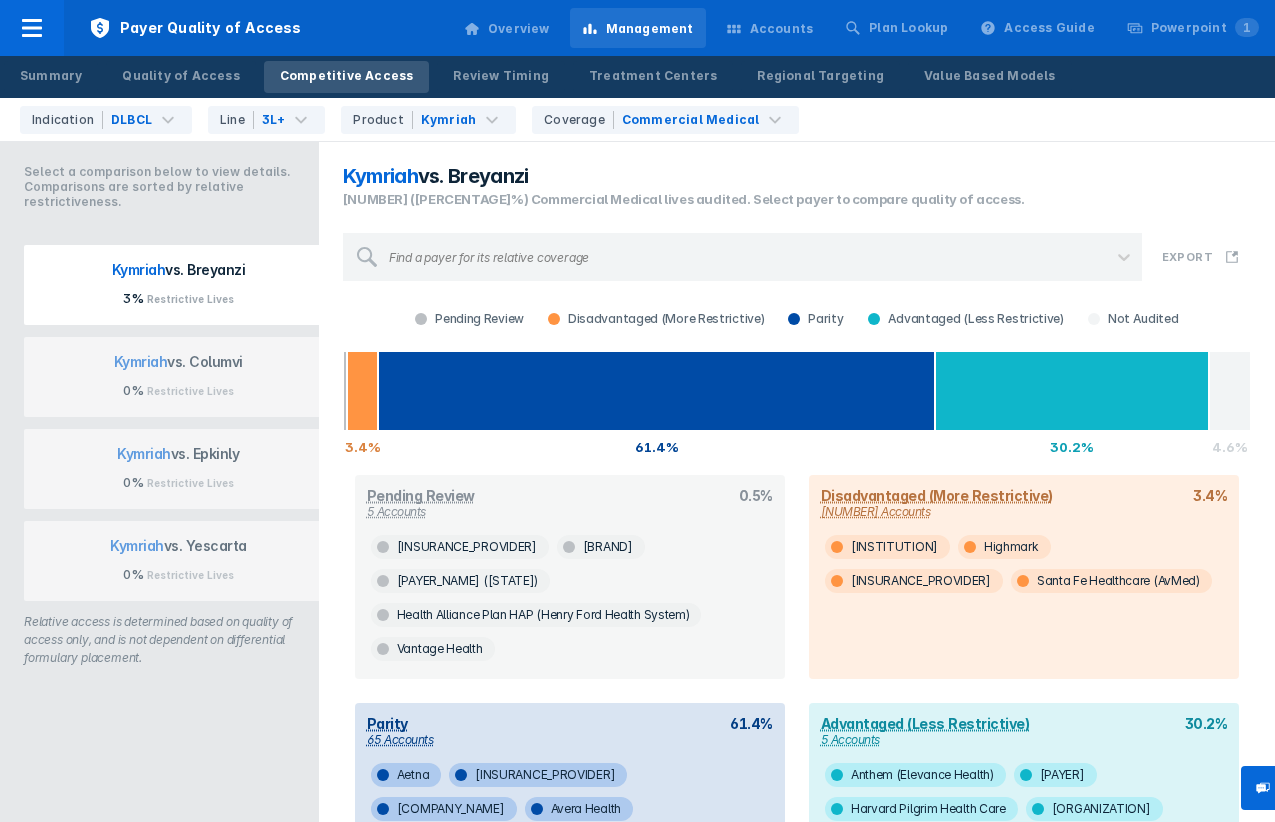 click on "Accounts" at bounding box center [770, 29] 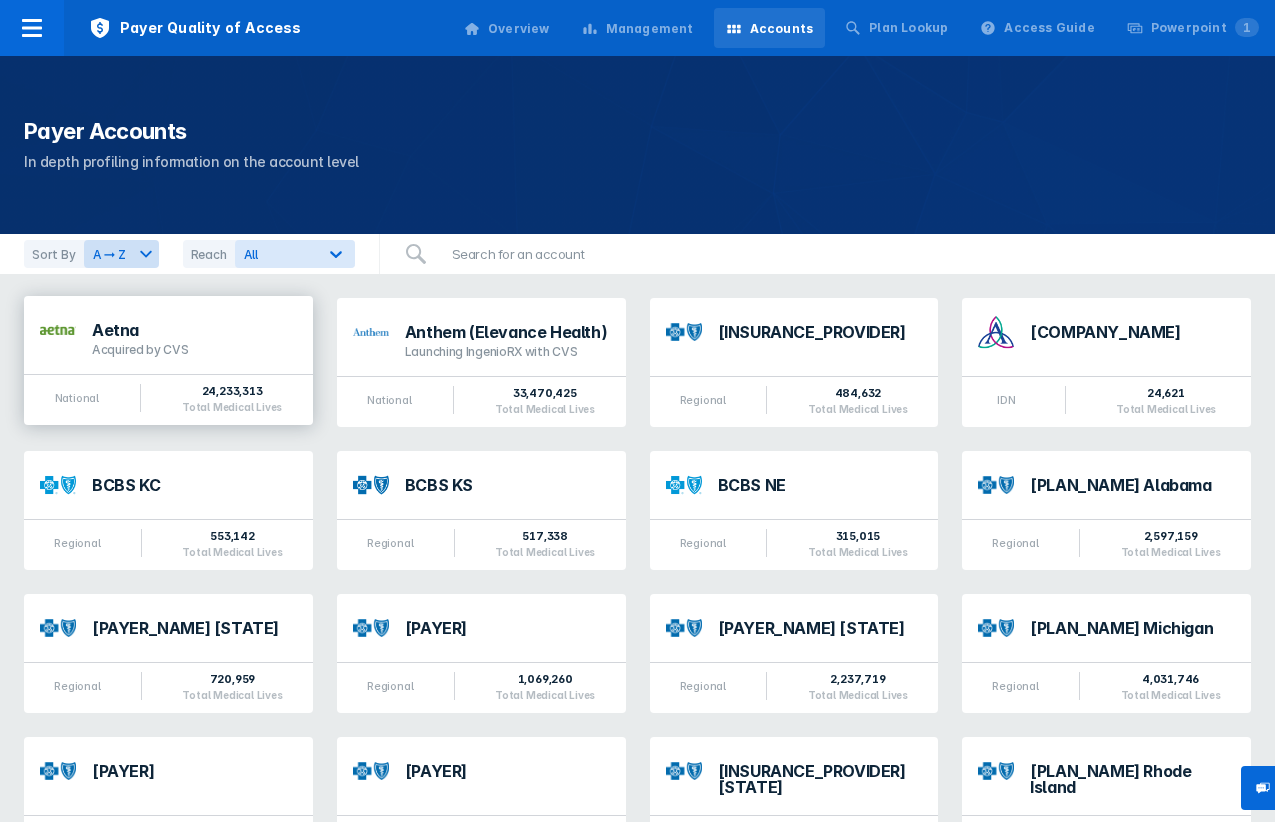 click on "Acquired by CVS" at bounding box center [194, 350] 